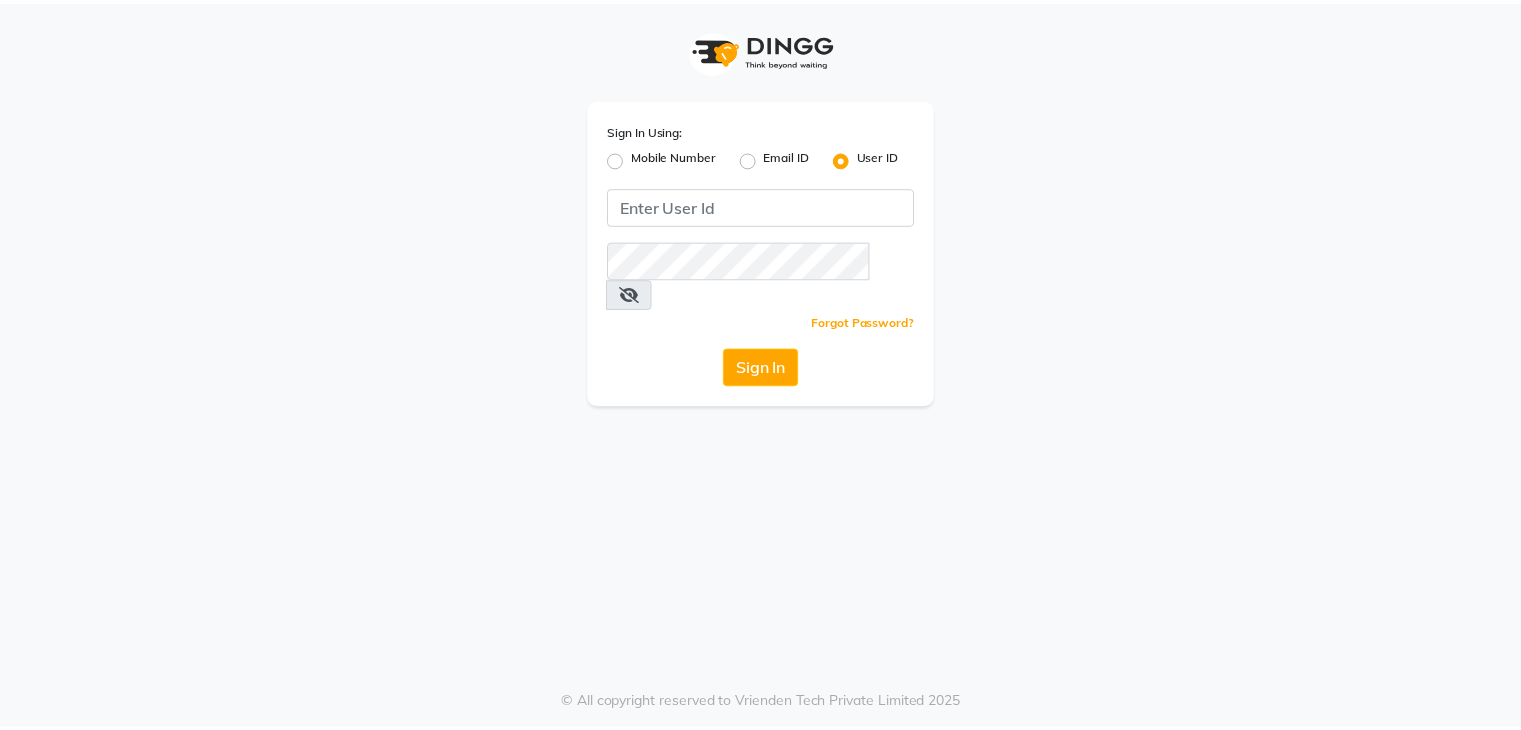 scroll, scrollTop: 0, scrollLeft: 0, axis: both 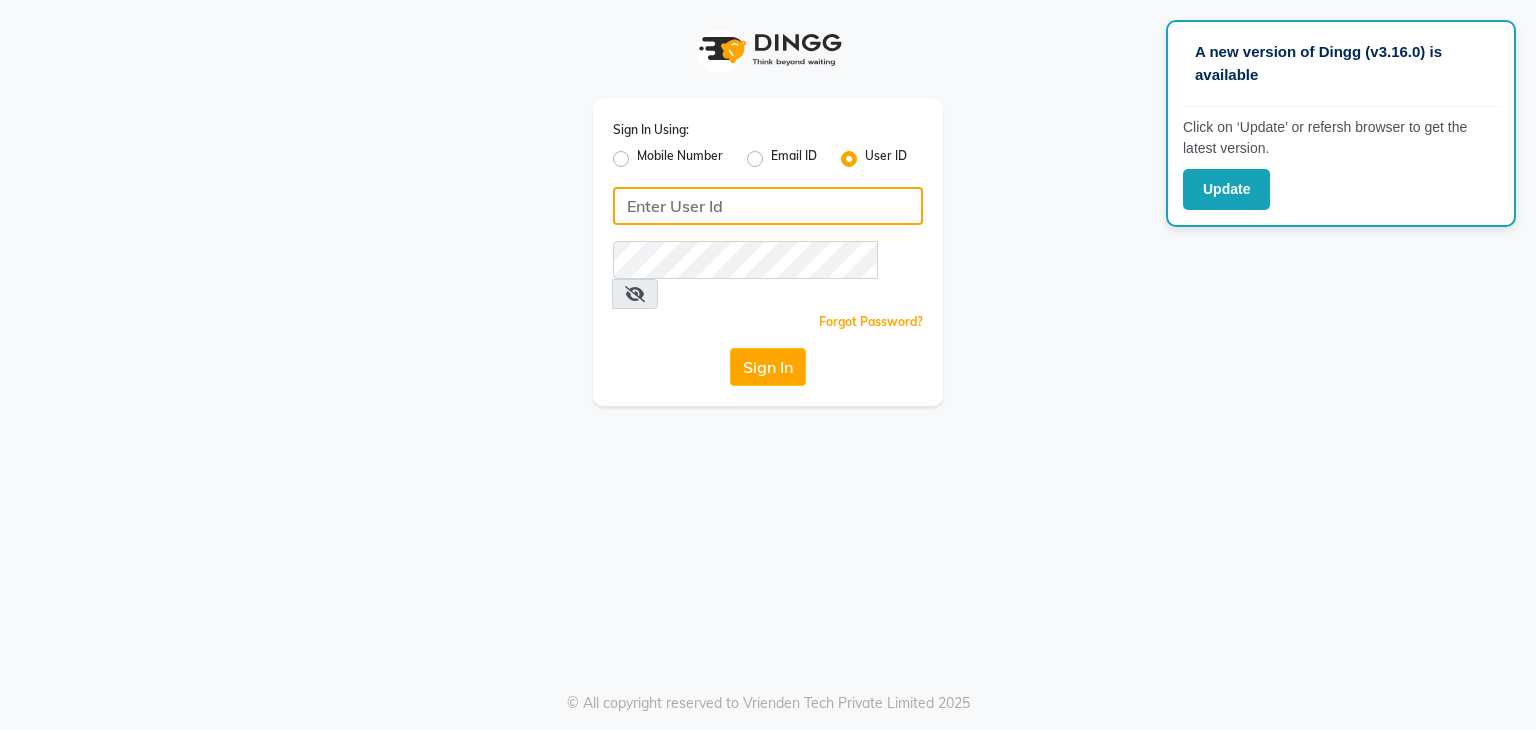 click 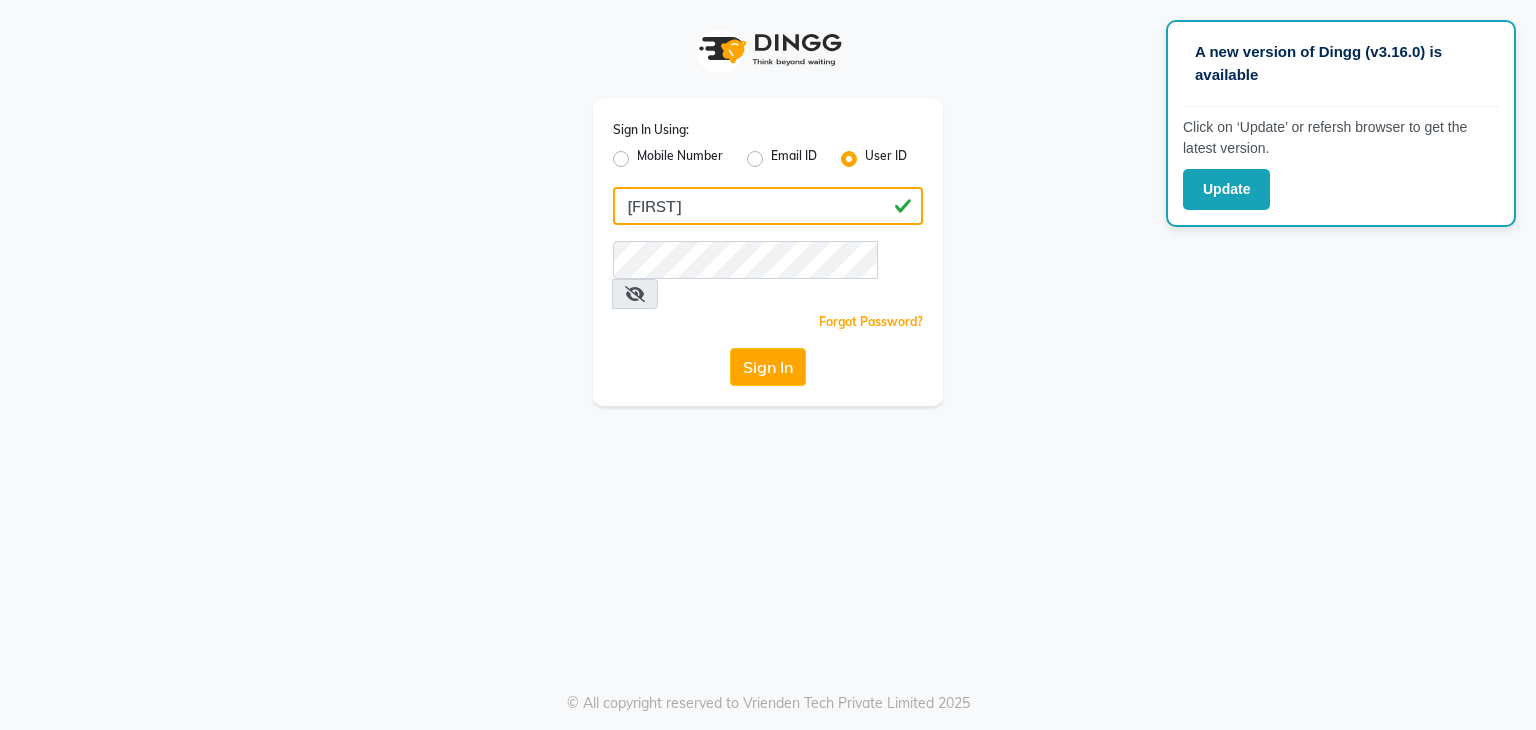 type on "[FIRST]" 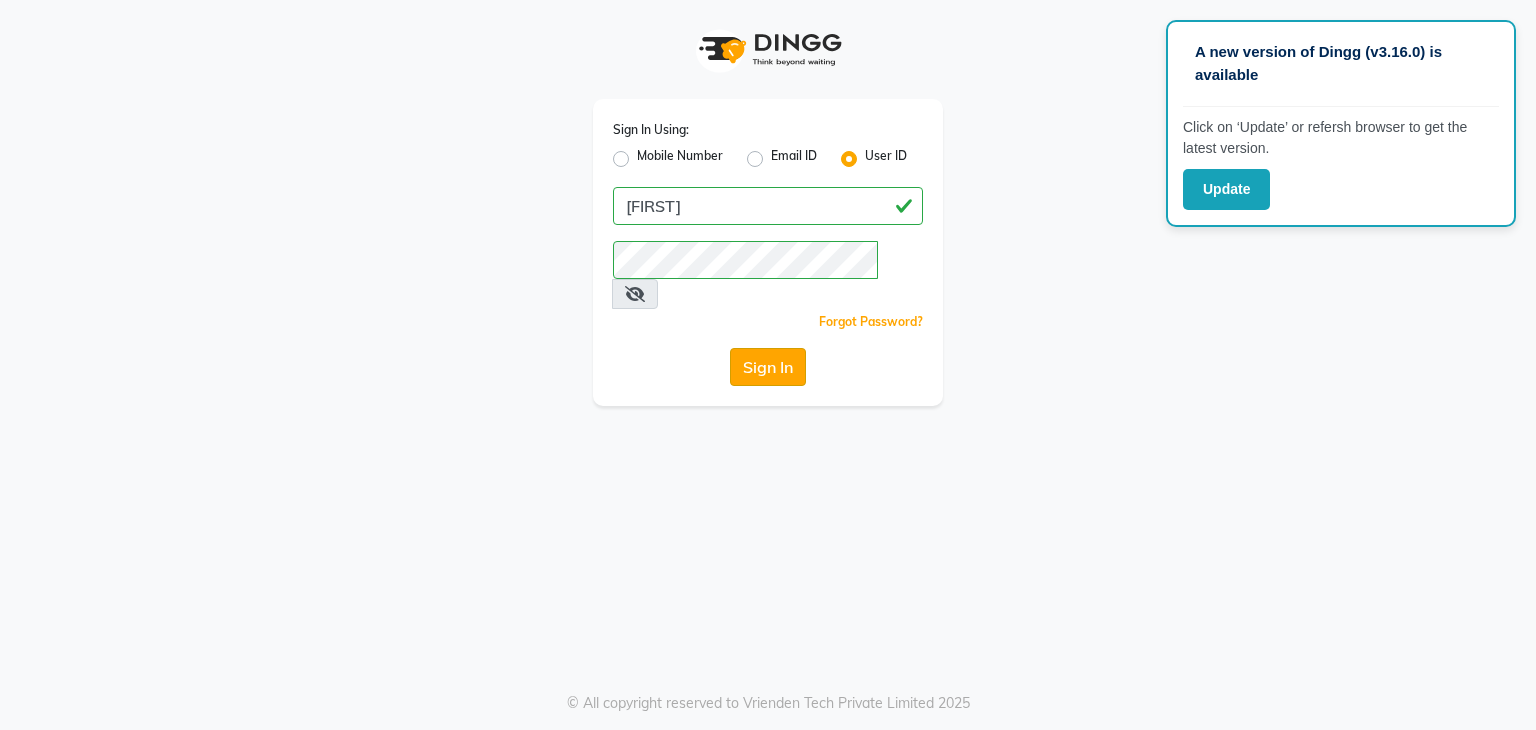 click on "Sign In" 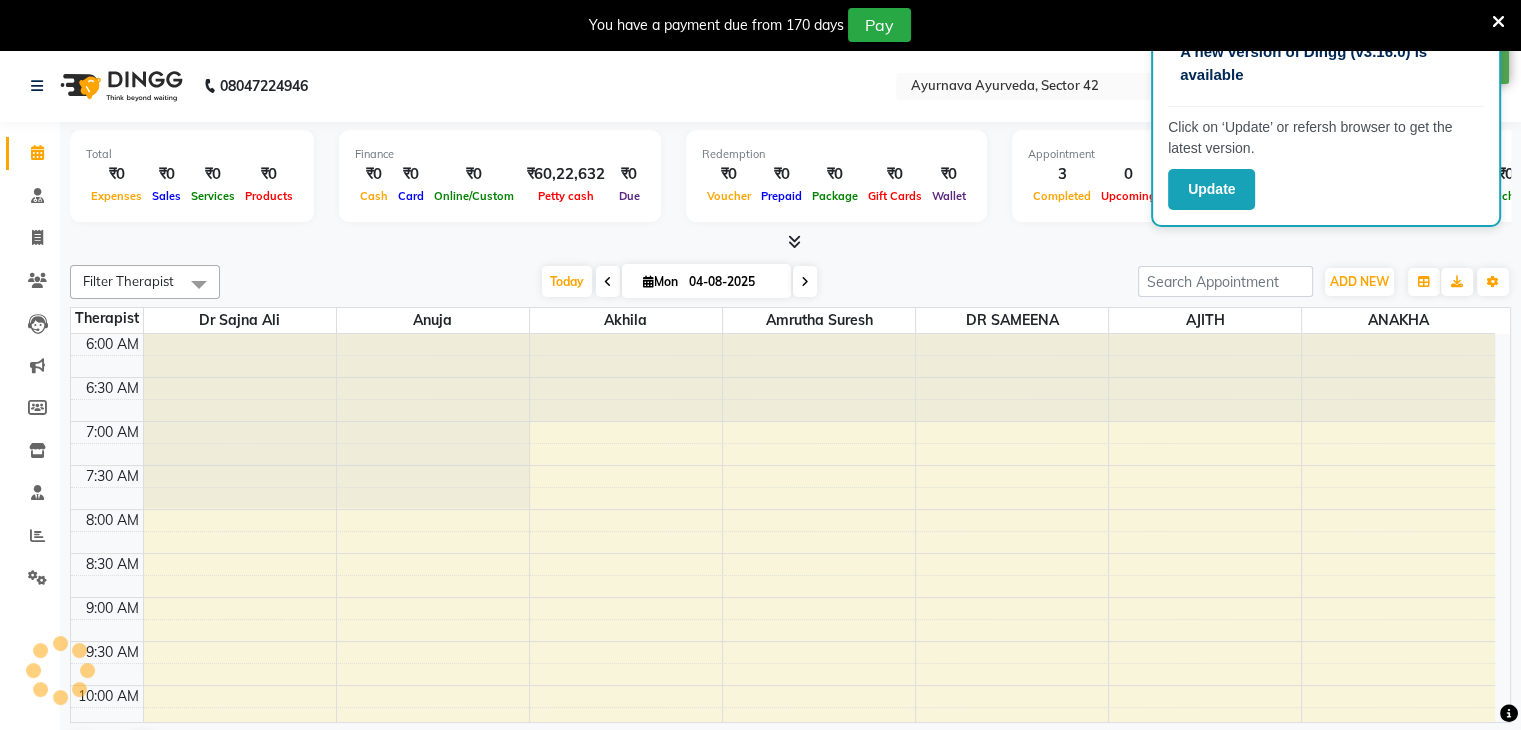 scroll, scrollTop: 0, scrollLeft: 0, axis: both 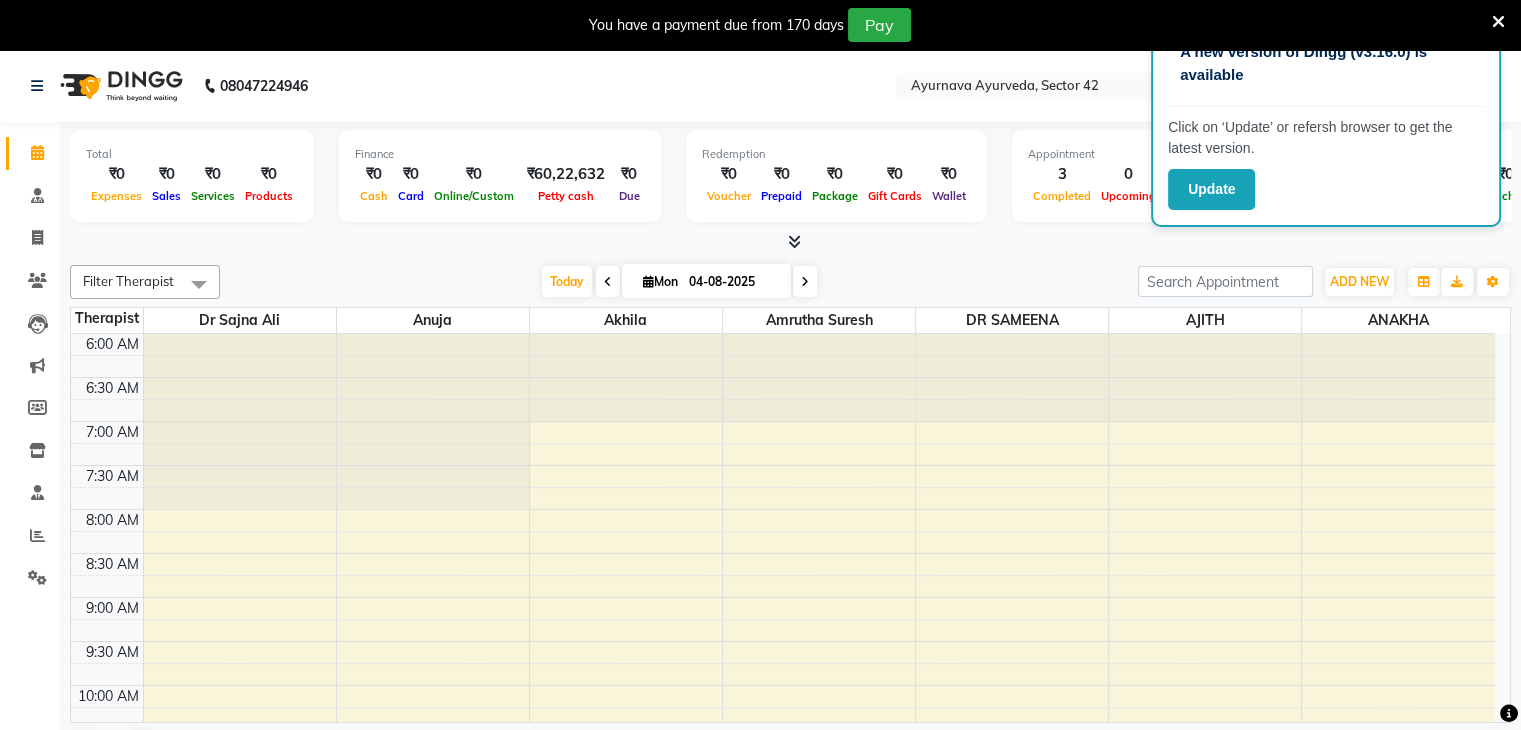 click at bounding box center [1498, 22] 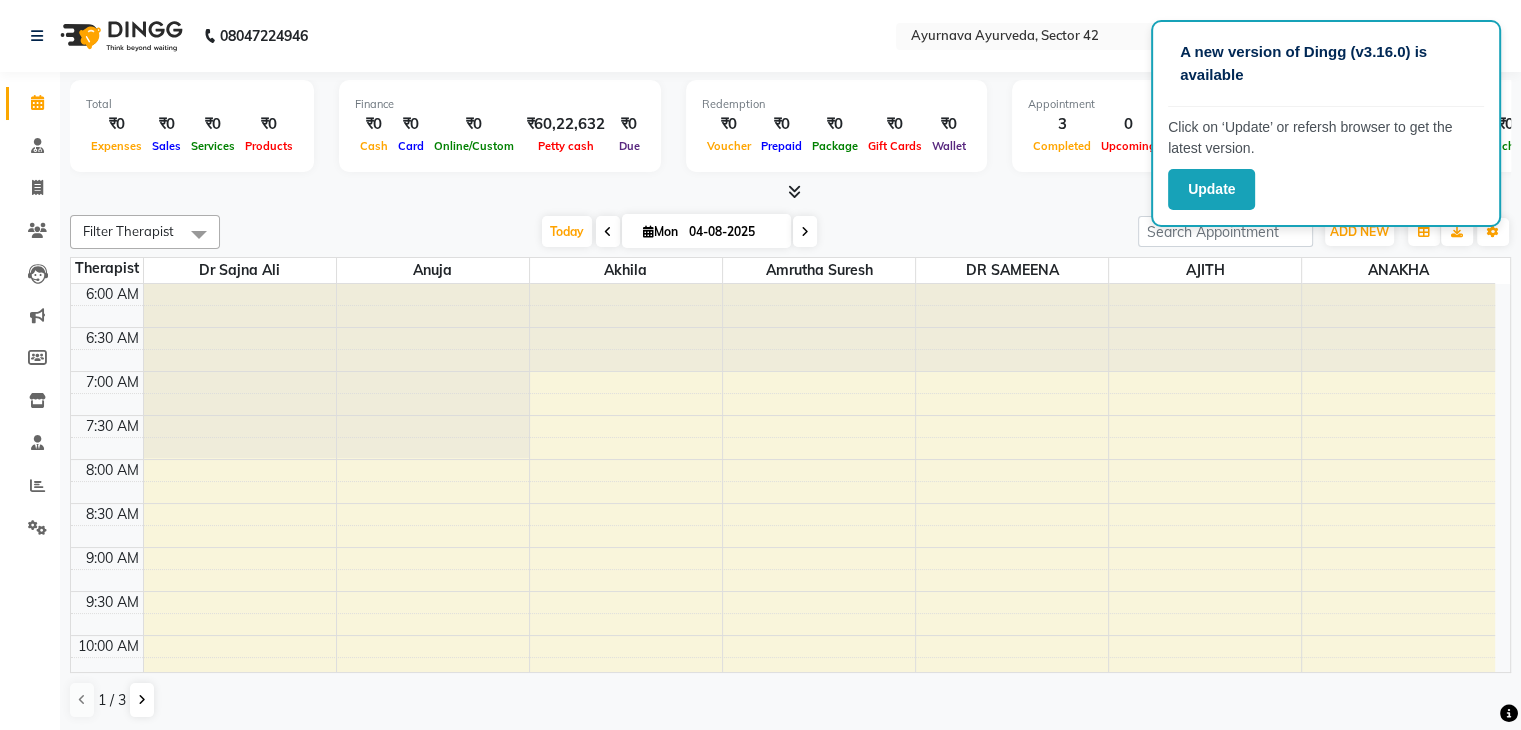click at bounding box center (790, 192) 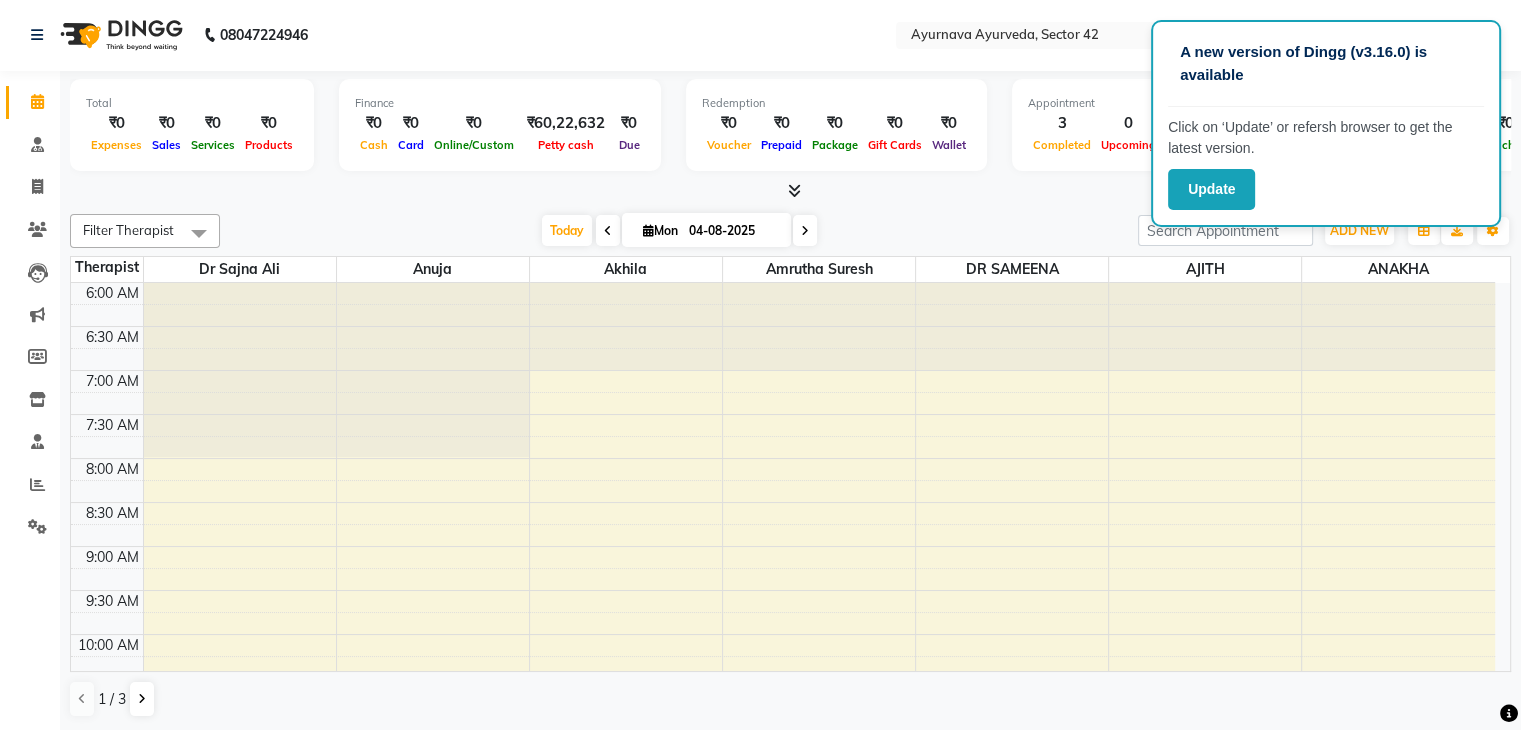 scroll, scrollTop: 0, scrollLeft: 0, axis: both 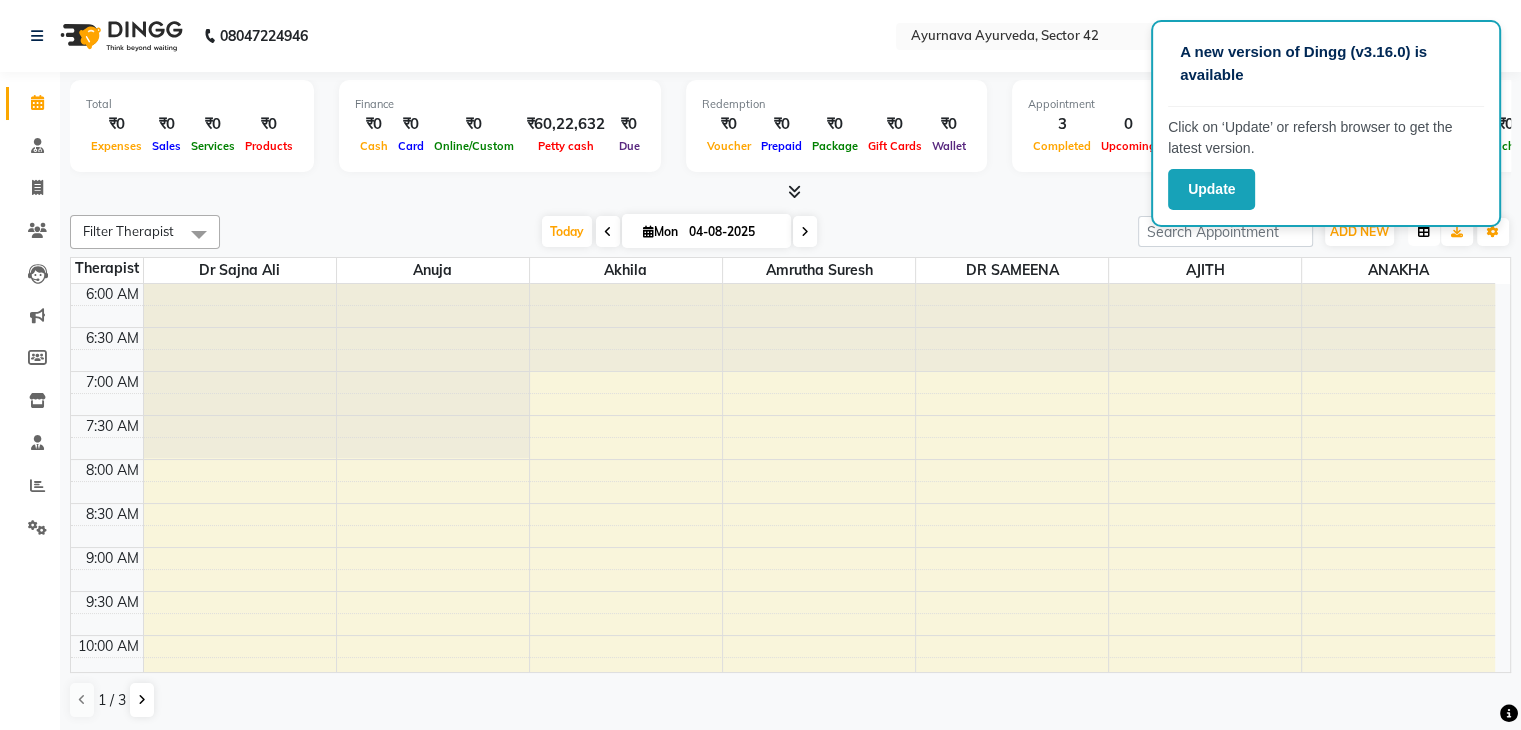 click at bounding box center [1424, 232] 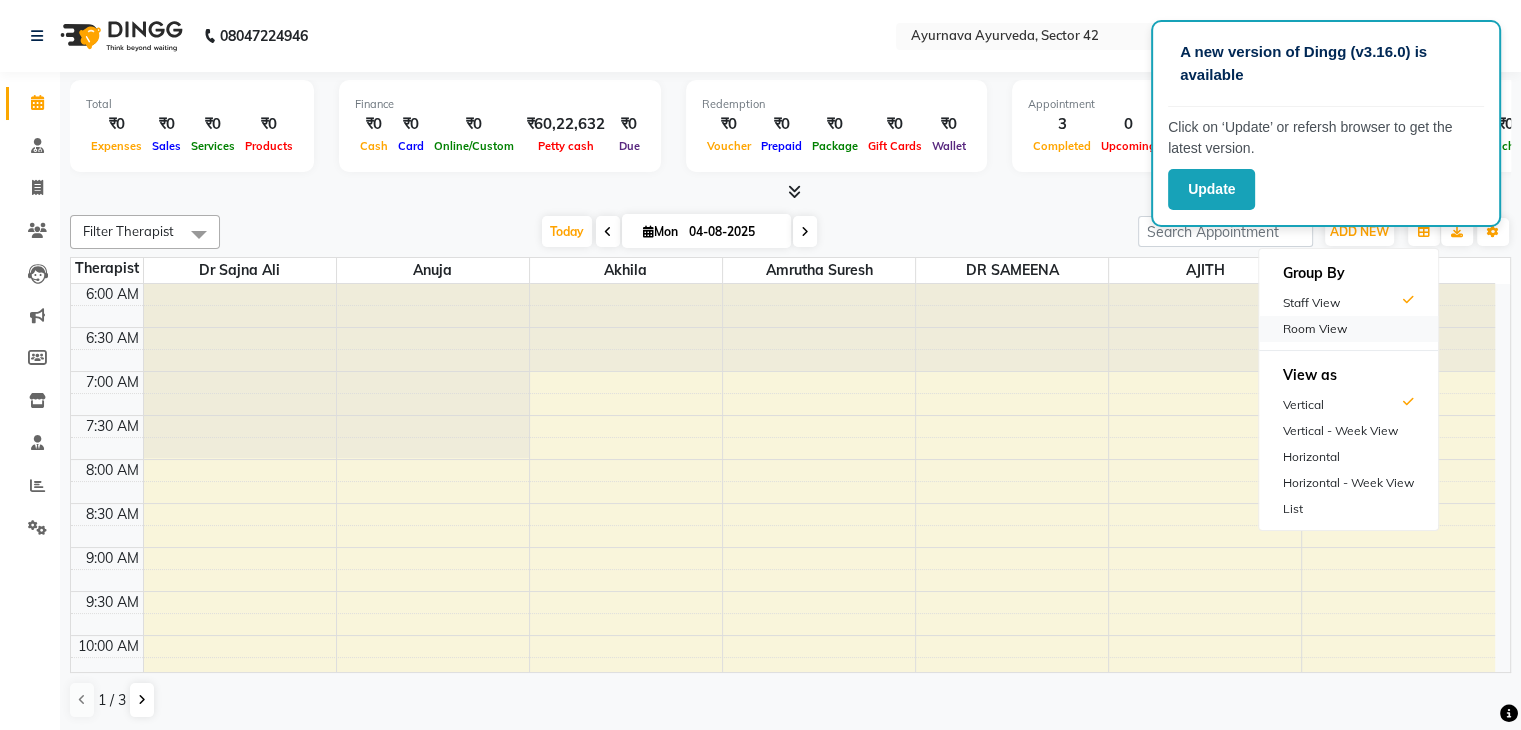 click on "Room View" at bounding box center [1348, 329] 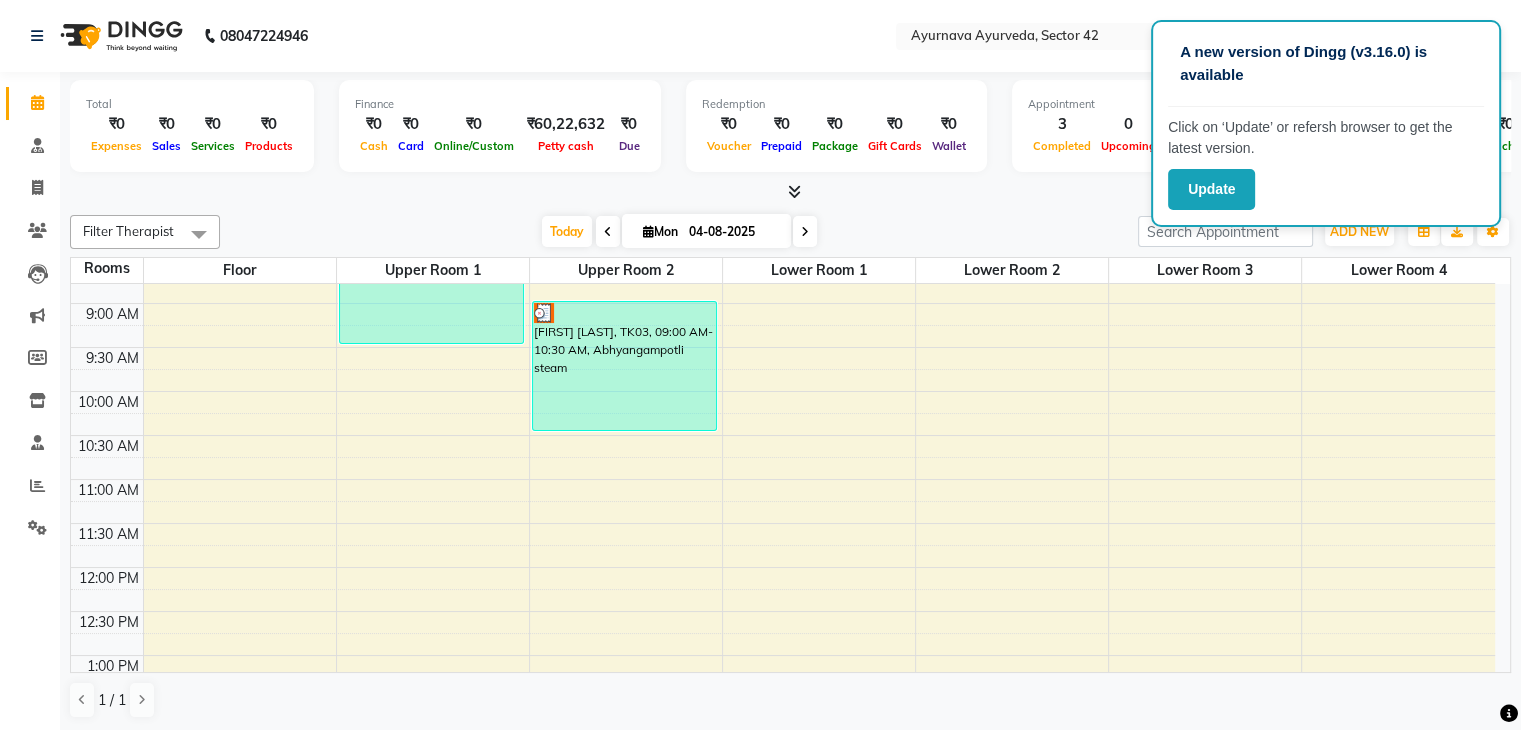 scroll, scrollTop: 234, scrollLeft: 0, axis: vertical 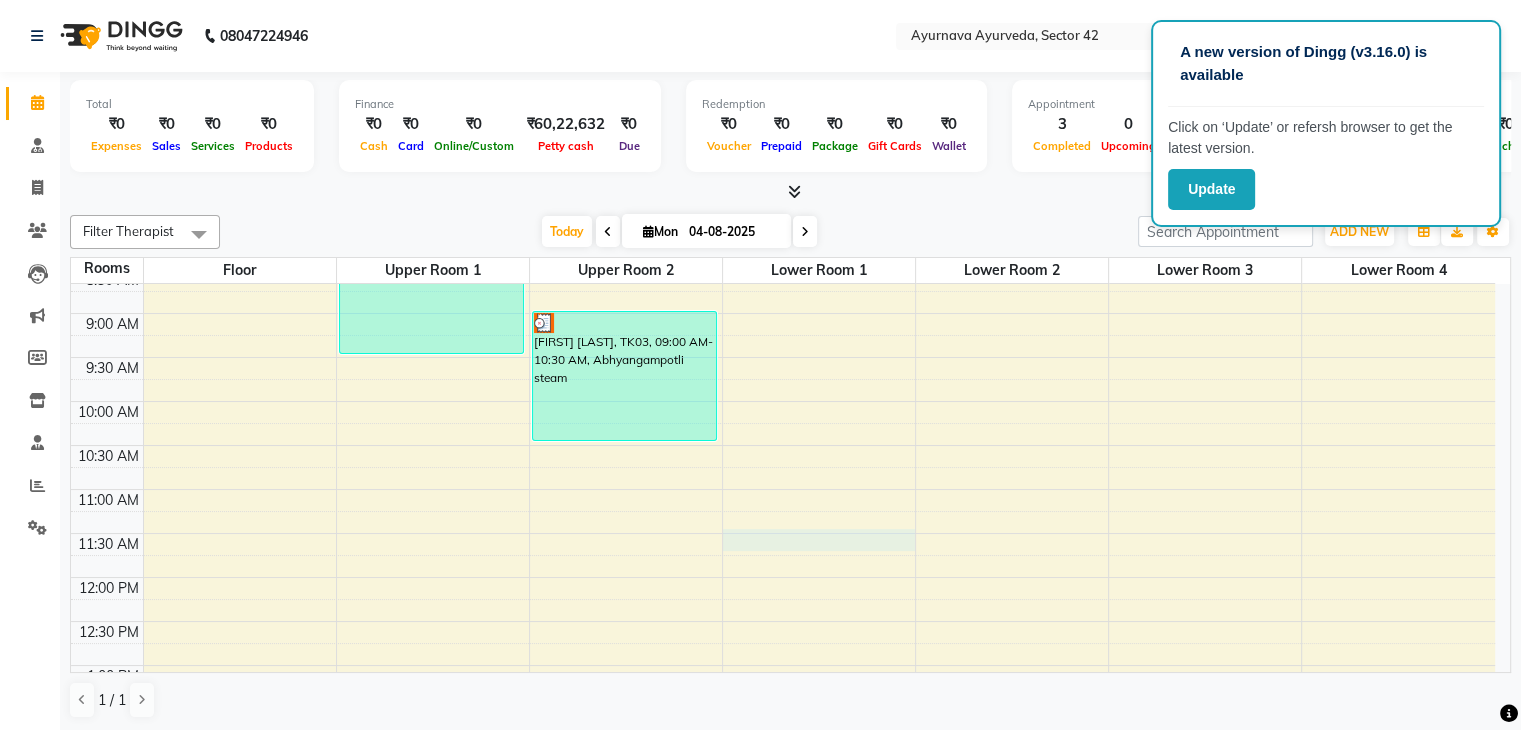 click on "6:00 AM 6:30 AM 7:00 AM 7:30 AM 8:00 AM 8:30 AM 9:00 AM 9:30 AM 10:00 AM 10:30 AM 11:00 AM 11:30 AM 12:00 PM 12:30 PM 1:00 PM 1:30 PM 2:00 PM 2:30 PM 3:00 PM 3:30 PM 4:00 PM 4:30 PM 5:00 PM 5:30 PM 6:00 PM 6:30 PM 7:00 PM 7:30 PM 8:00 PM 8:30 PM T [FIRST], TK02, 08:00 AM-09:30 AM, Abhyangampotli steam [FIRST] [LAST], TK03, 09:00 AM-10:30 AM, Abhyangampotli steam [FIRST] [LAST], TK01, 07:00 AM-08:15 AM, Abhyangam+ steam 75 Min" at bounding box center (783, 709) 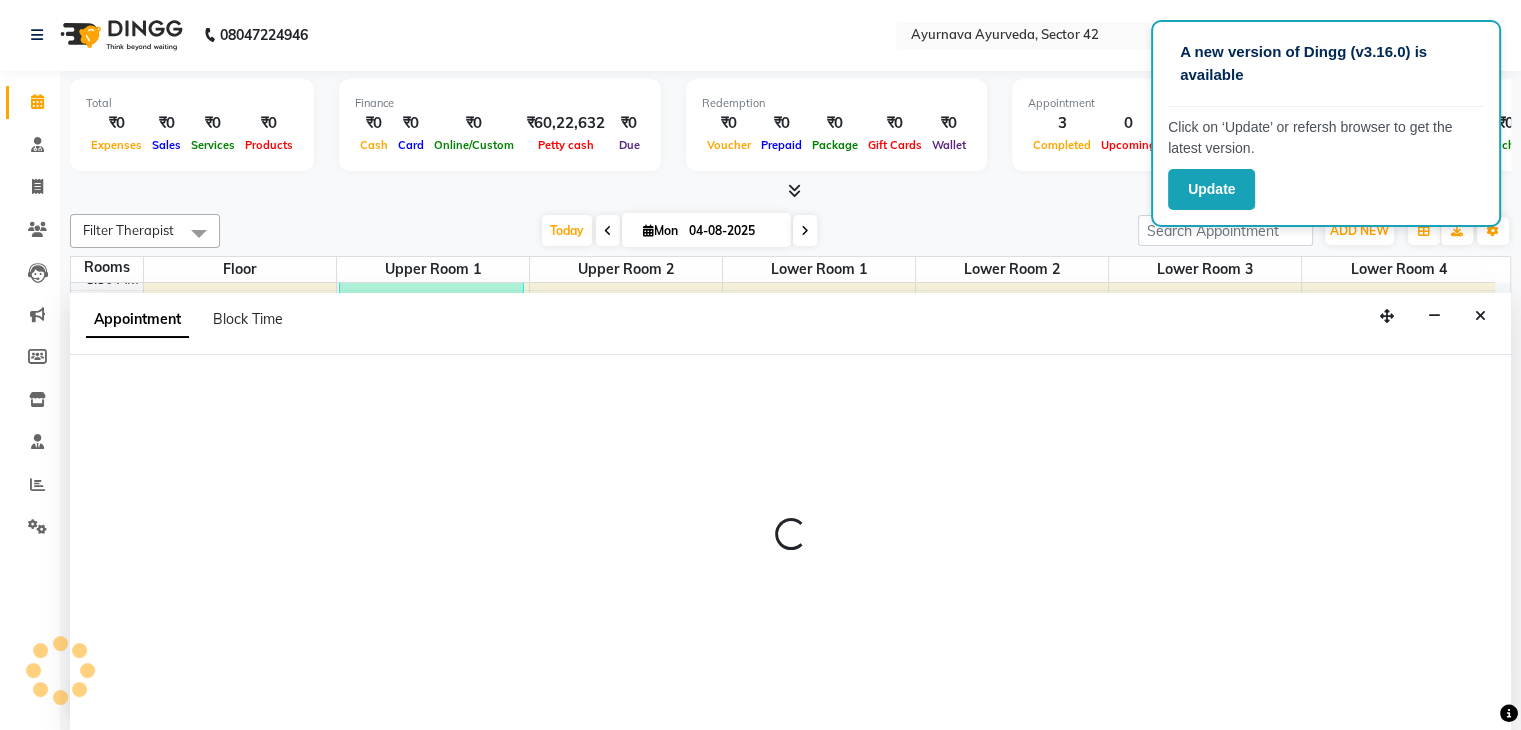 select on "690" 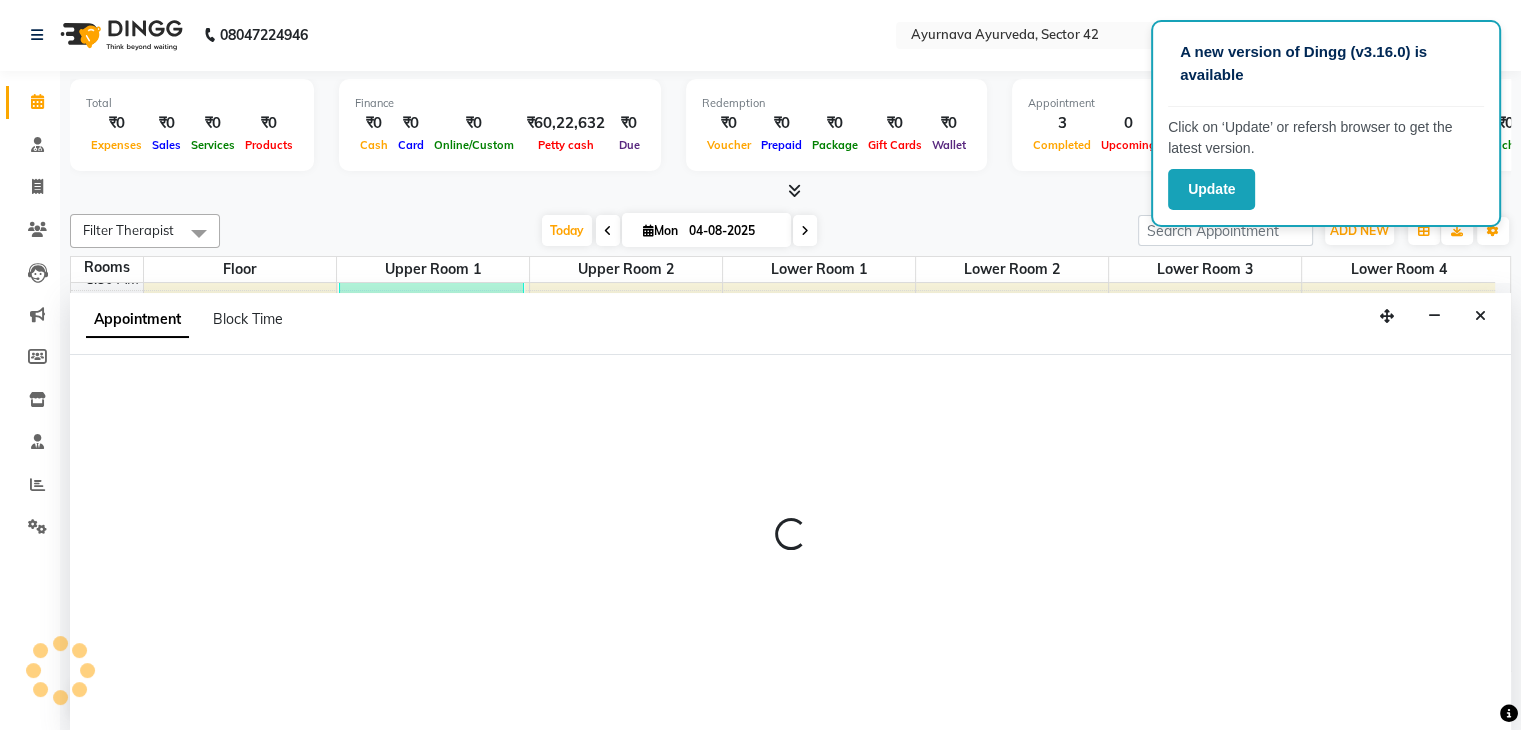select on "tentative" 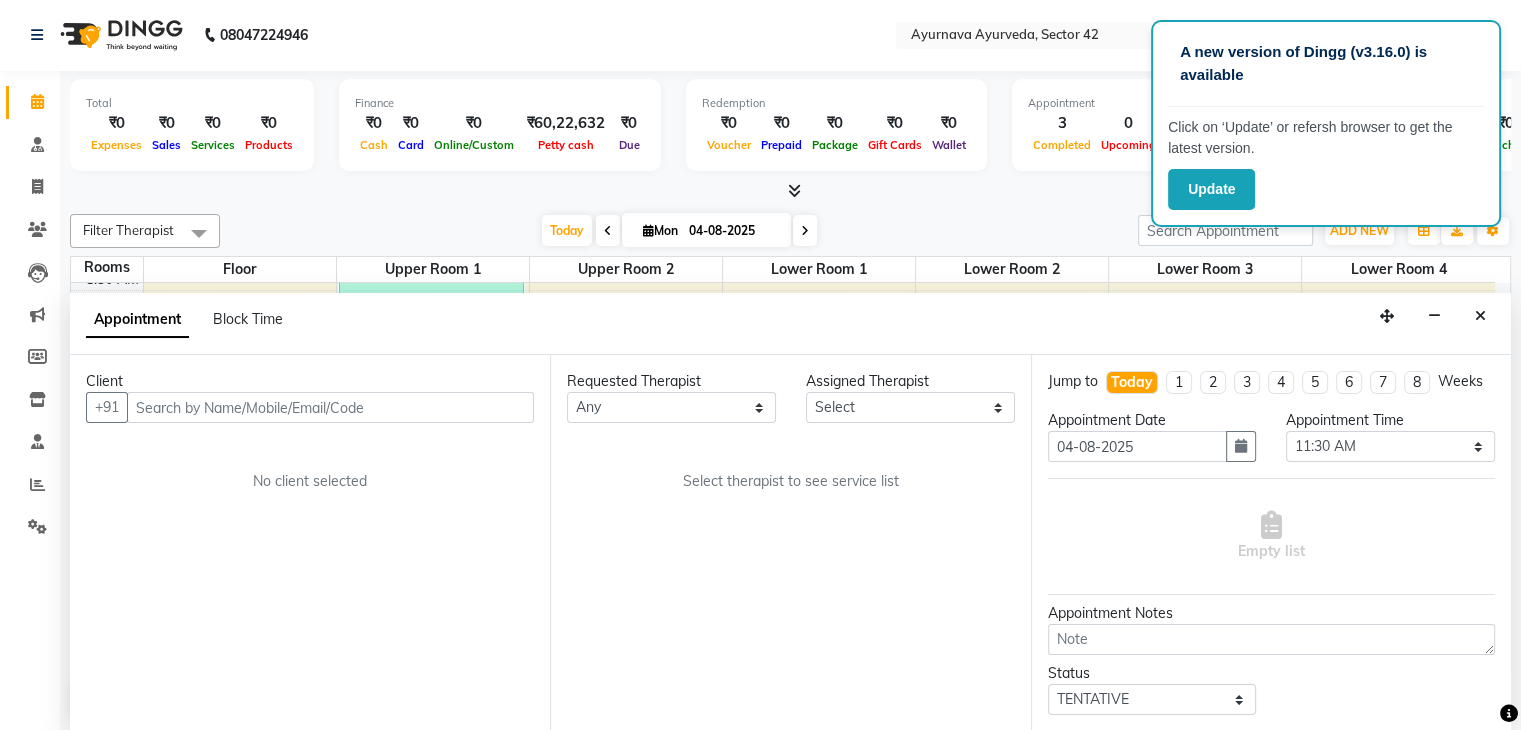 click at bounding box center (330, 407) 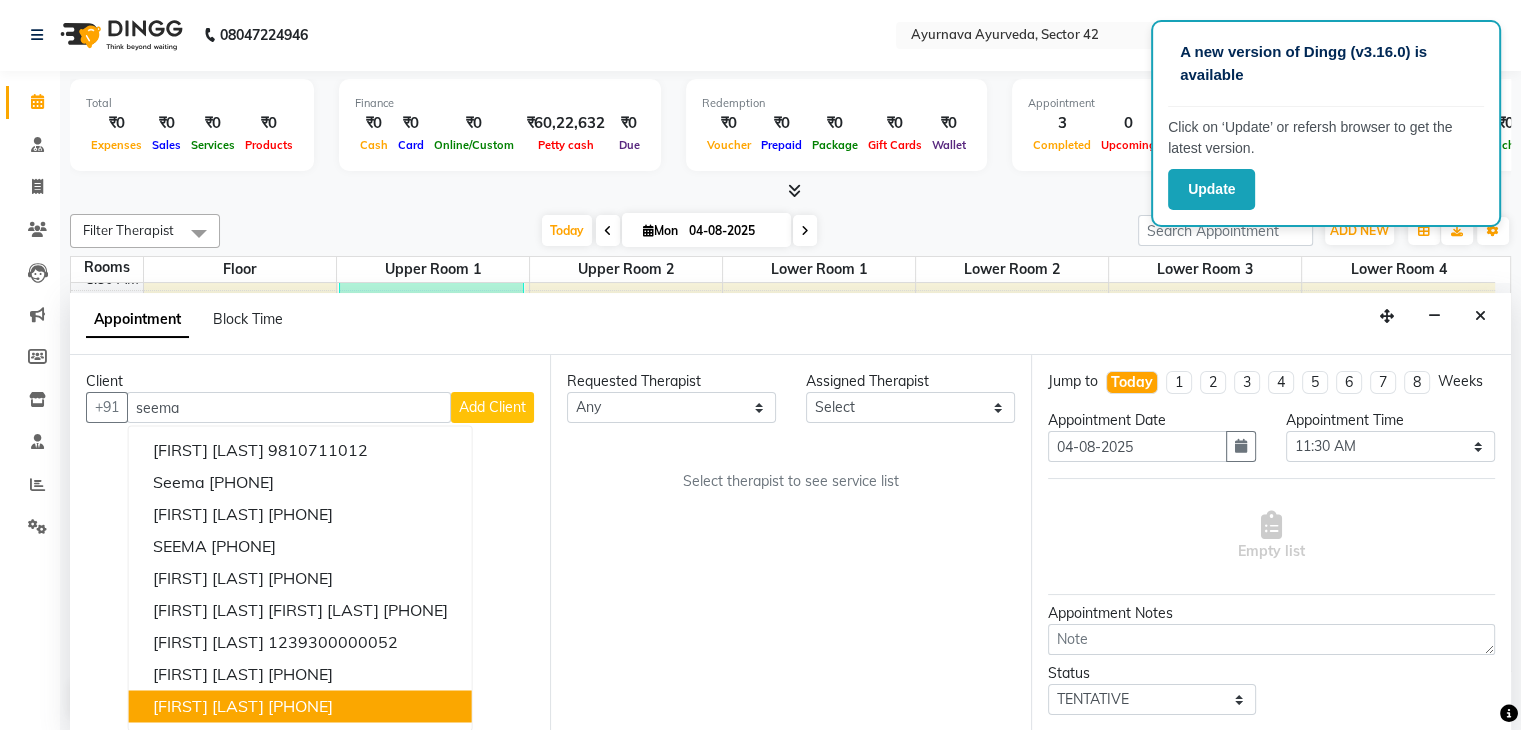 click on "[FIRST] [LAST] [PHONE]" at bounding box center (300, 707) 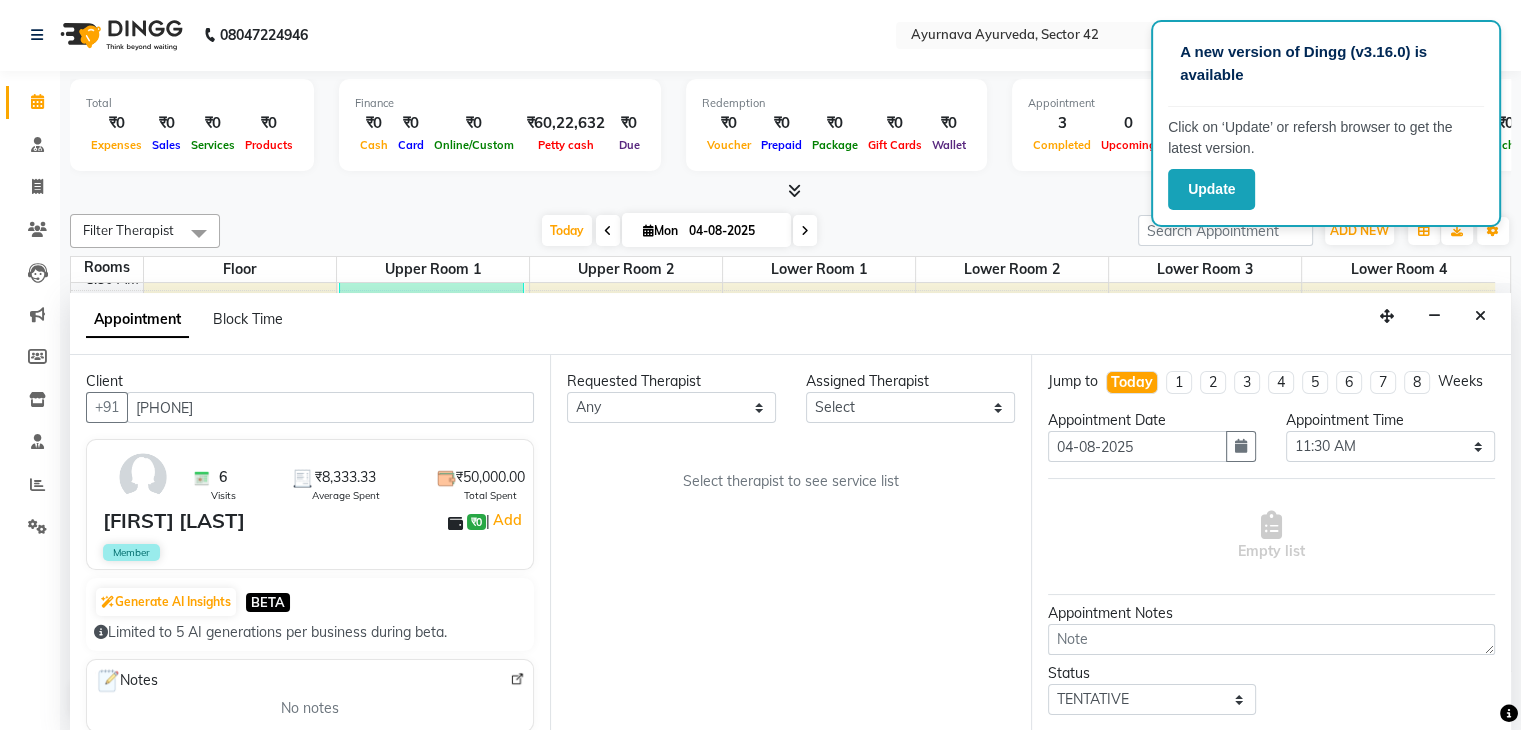 type on "[PHONE]" 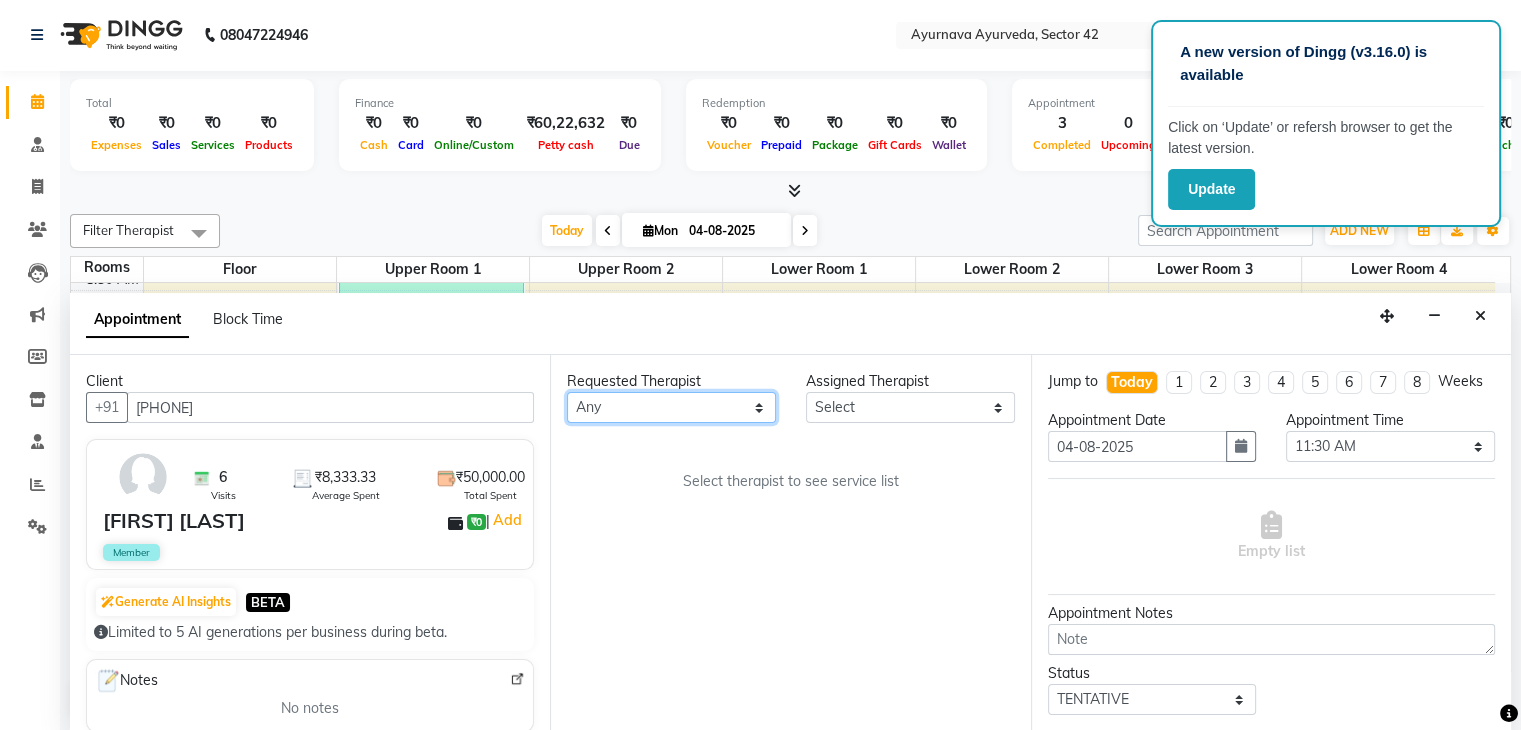 click on "Select [FIRST] [FIRST] [FIRST] [FIRST] [FIRST] [FIRST] [FIRST] [FIRST] [FIRST] [FIRST] [FIRST] [FIRST] [FIRST] [FIRST] [FIRST] [FIRST] [FIRST] [FIRST] [FIRST] [FIRST] [FIRST] [FIRST] [FIRST] [FIRST] [FIRST]" at bounding box center [671, 407] 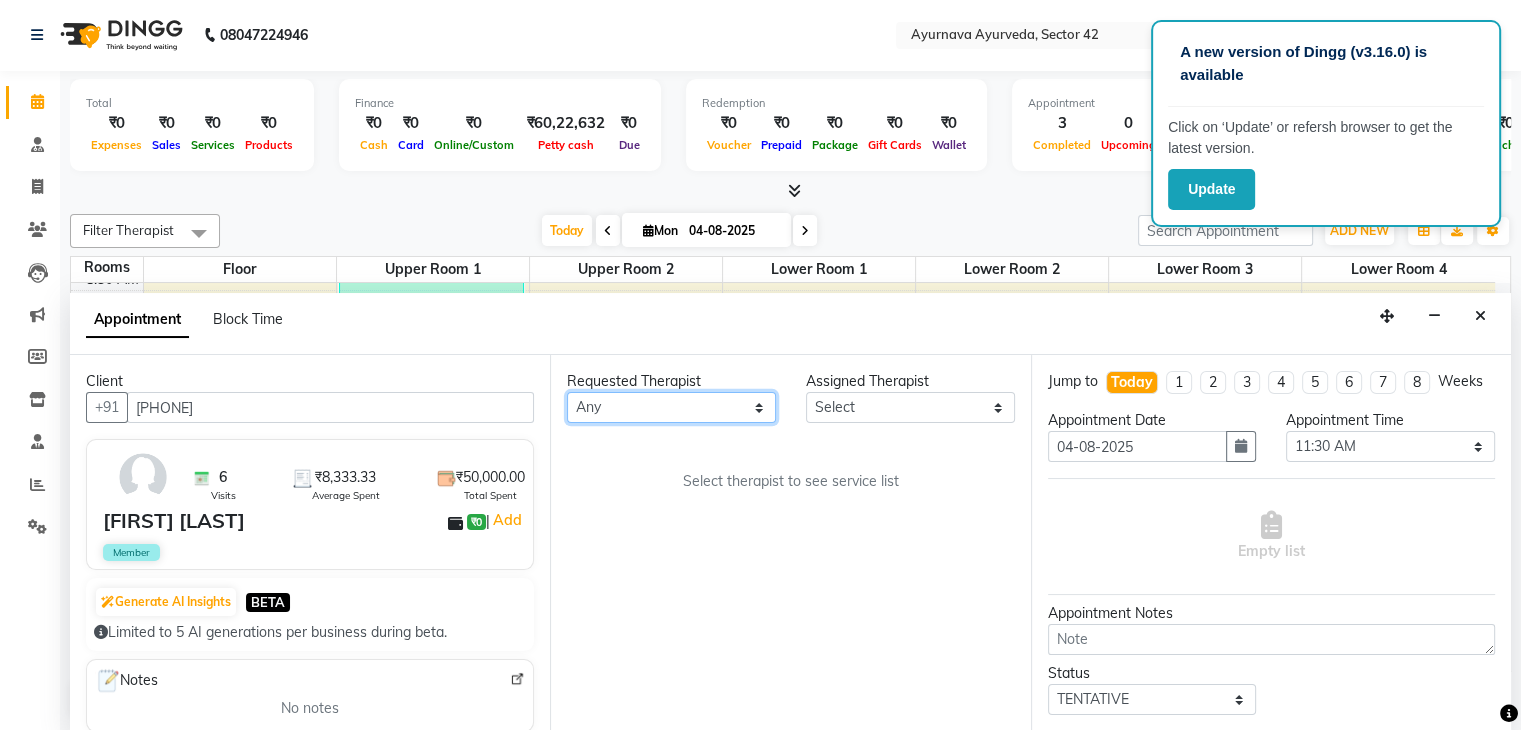 select on "38438" 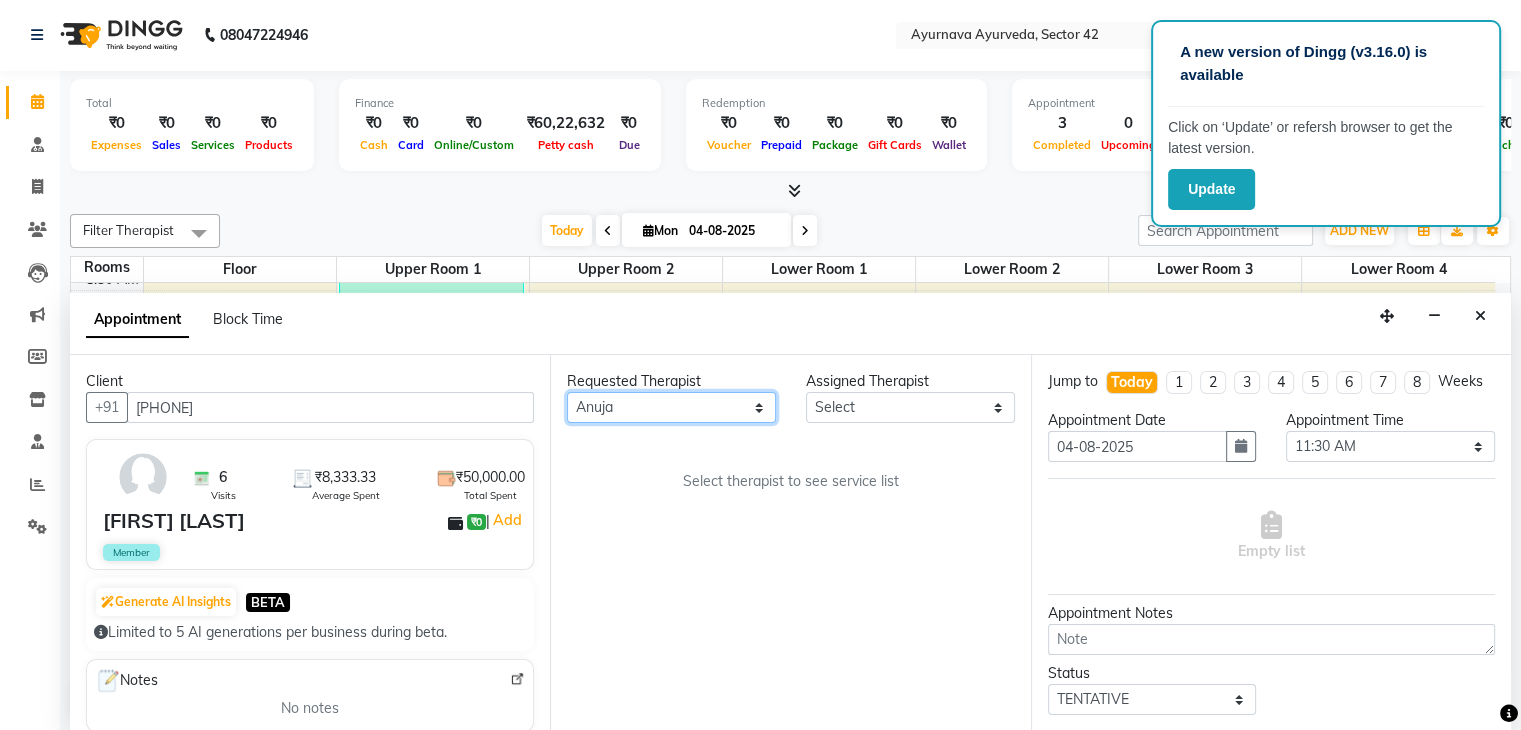 click on "Select [FIRST] [FIRST] [FIRST] [FIRST] [FIRST] [FIRST] [FIRST] [FIRST] [FIRST] [FIRST] [FIRST] [FIRST] [FIRST] [FIRST] [FIRST] [FIRST] [FIRST] [FIRST] [FIRST] [FIRST] [FIRST] [FIRST] [FIRST] [FIRST] [FIRST]" at bounding box center [671, 407] 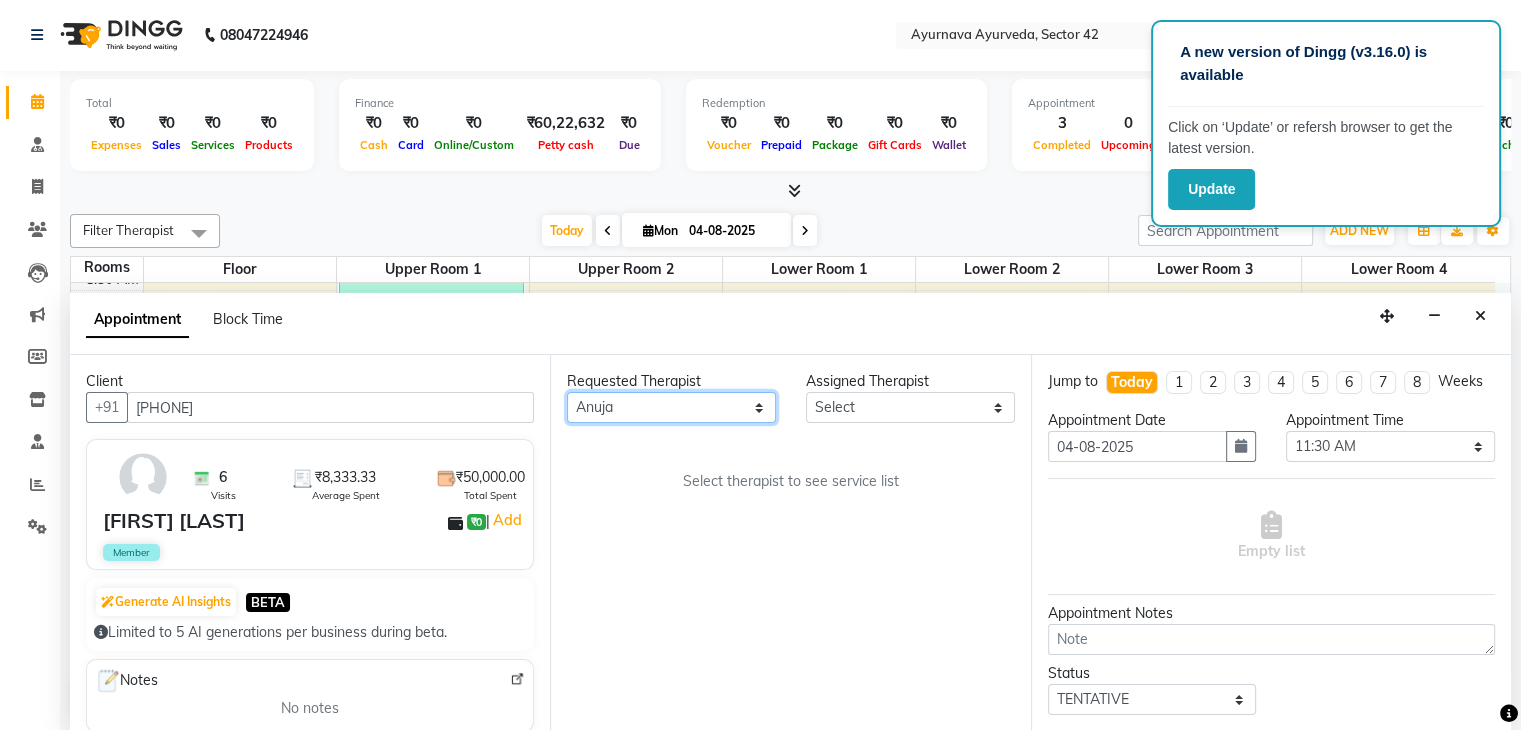 select on "38438" 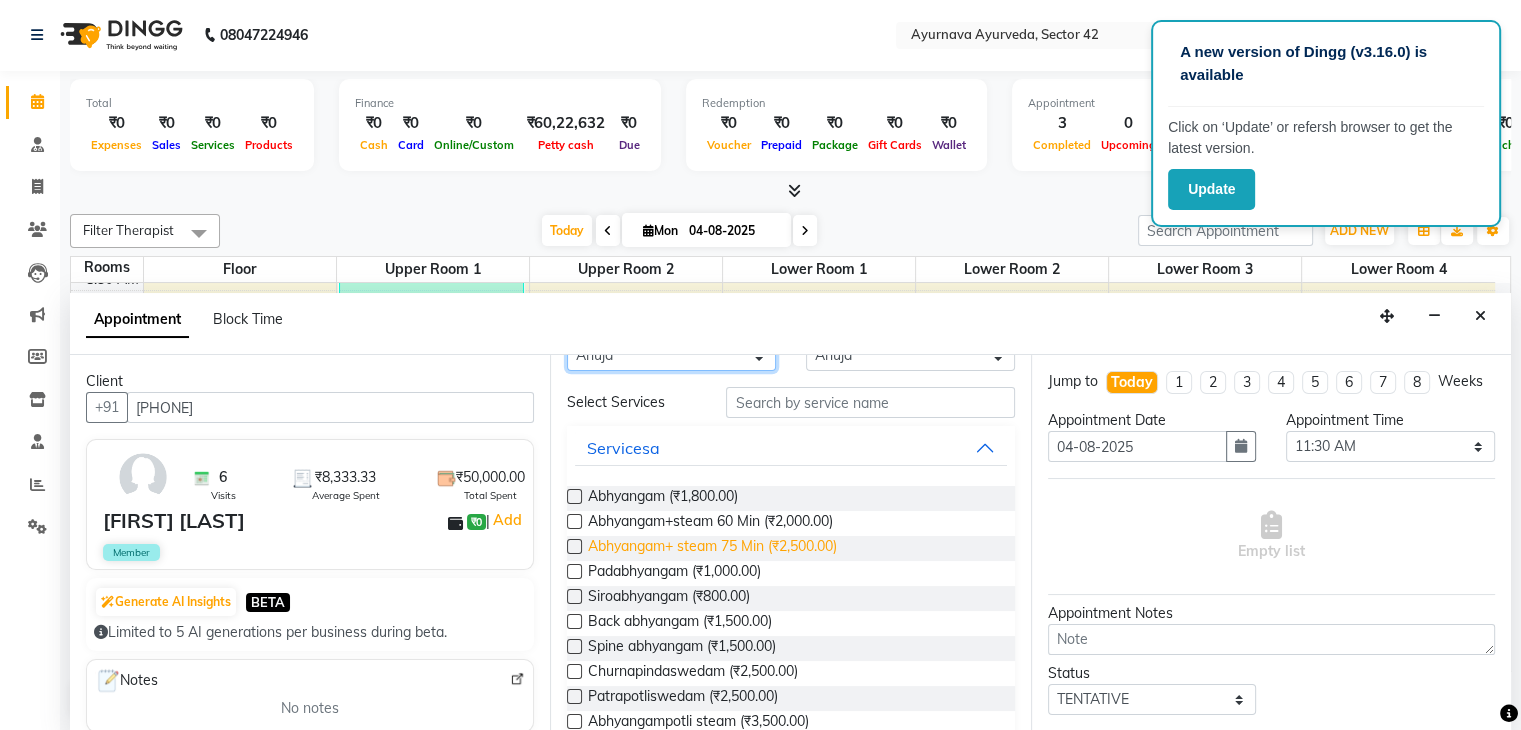 scroll, scrollTop: 60, scrollLeft: 0, axis: vertical 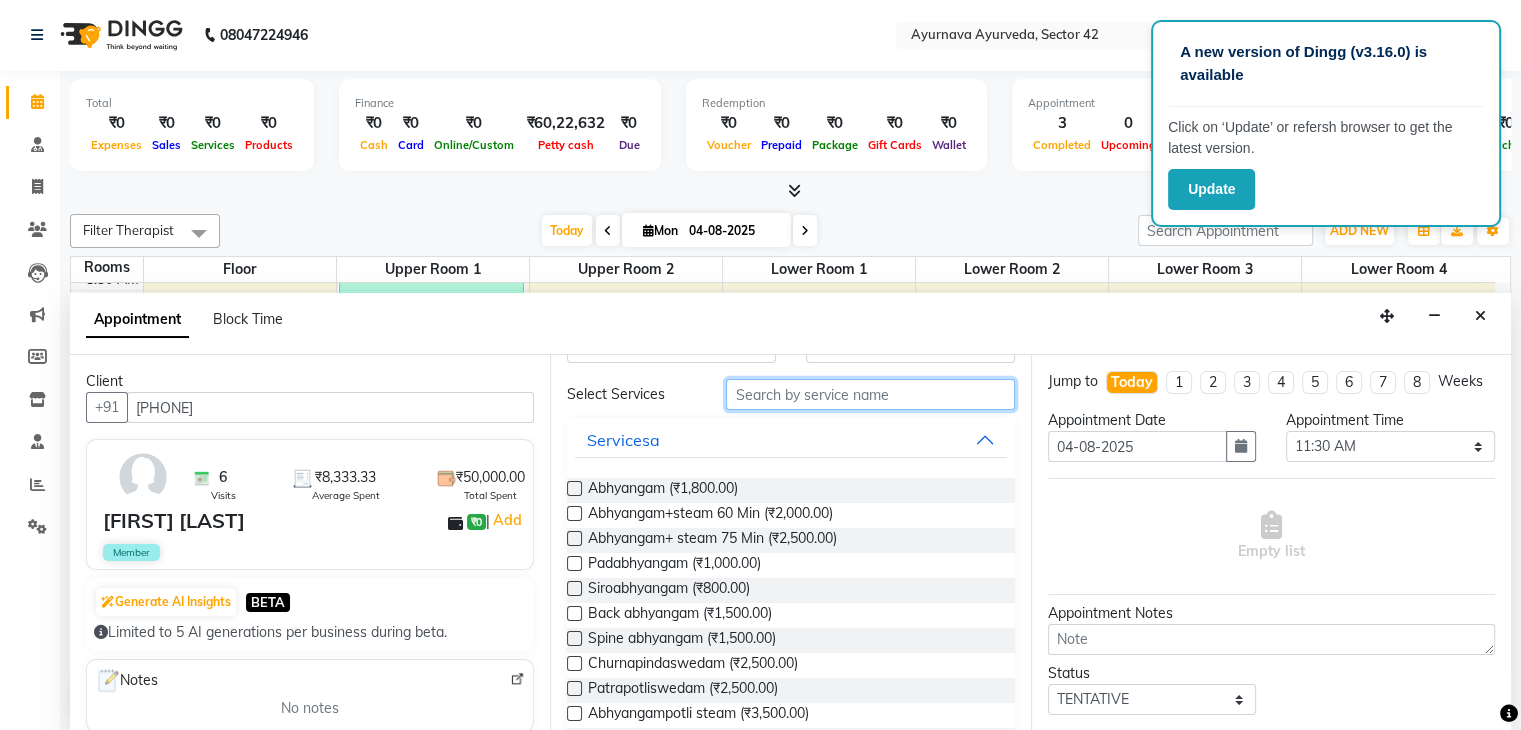 click at bounding box center (870, 394) 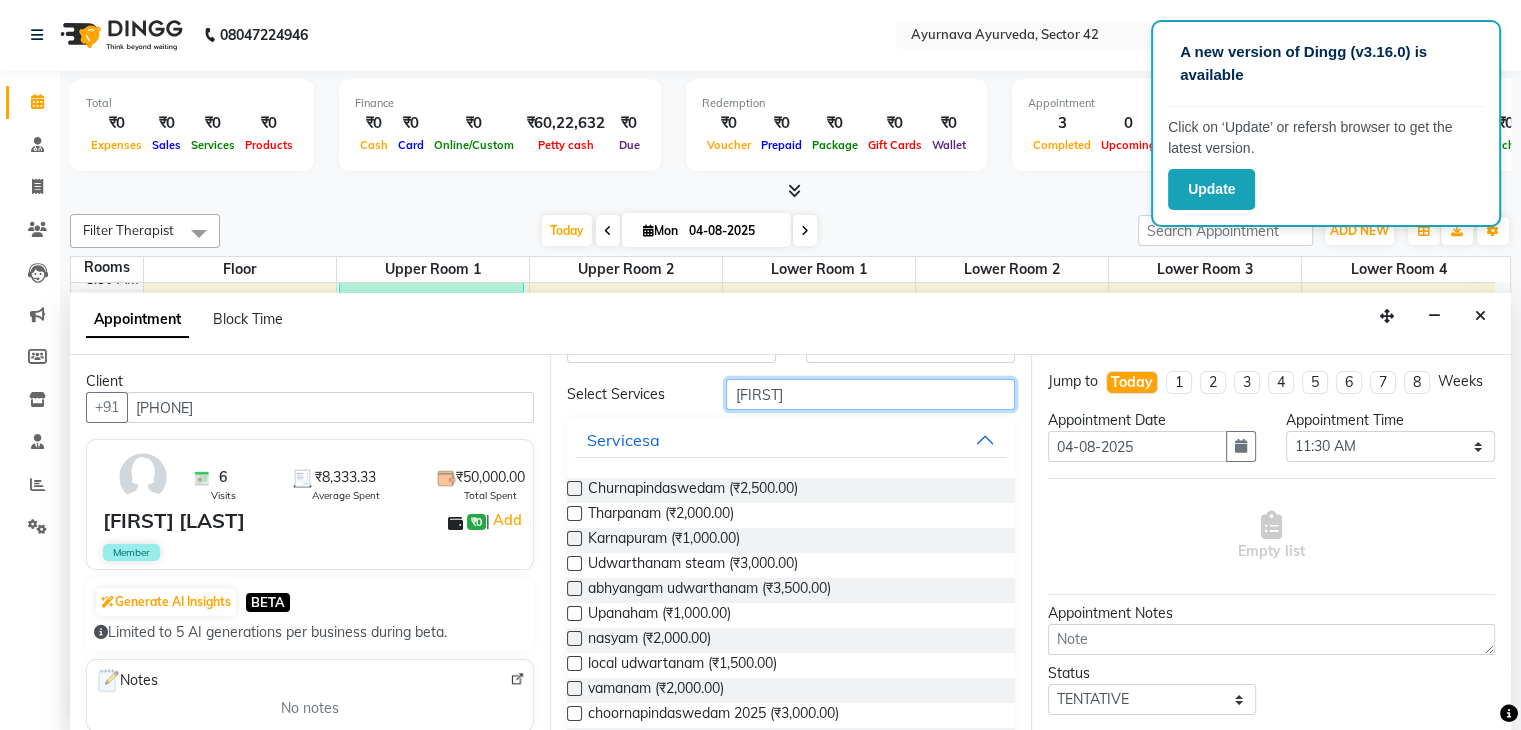 scroll, scrollTop: 0, scrollLeft: 0, axis: both 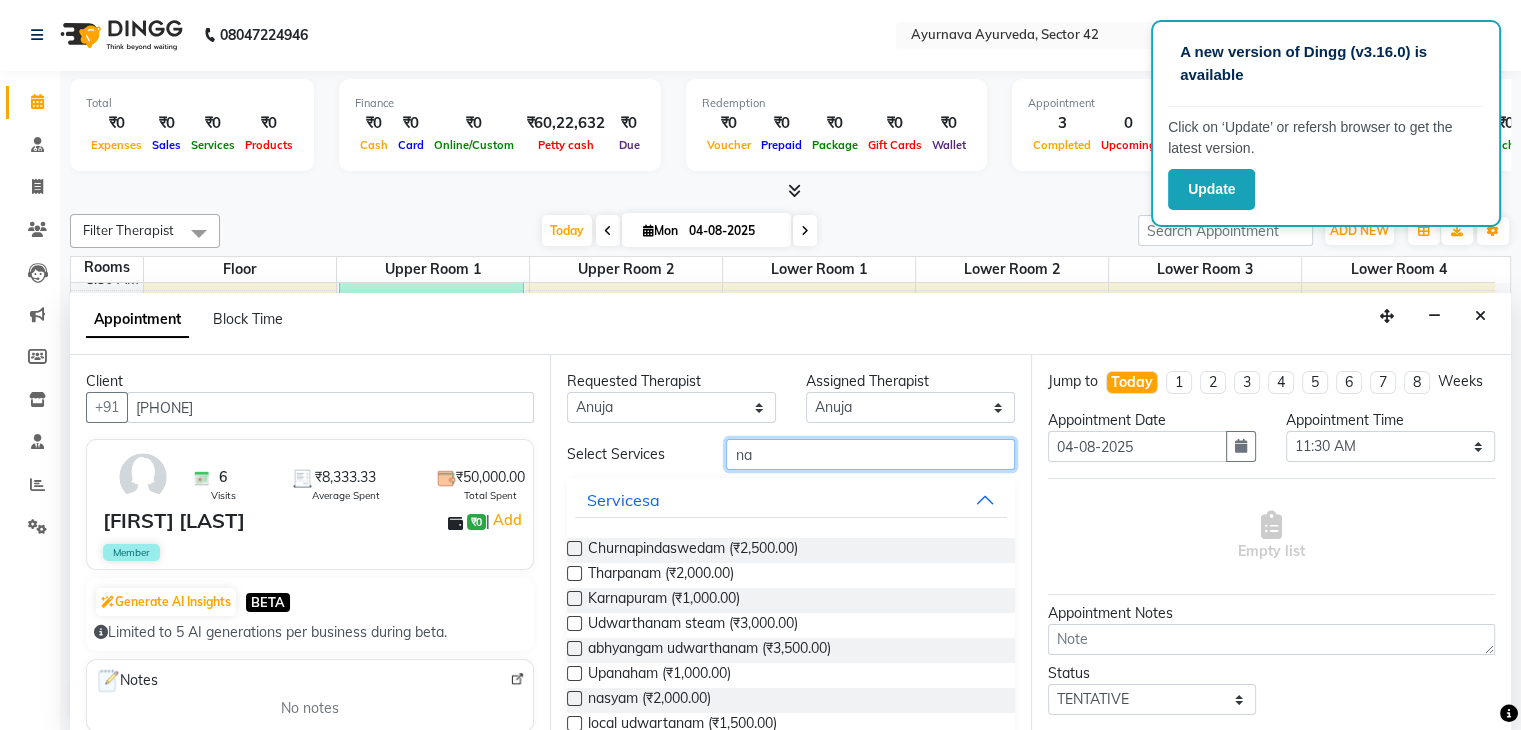 type on "n" 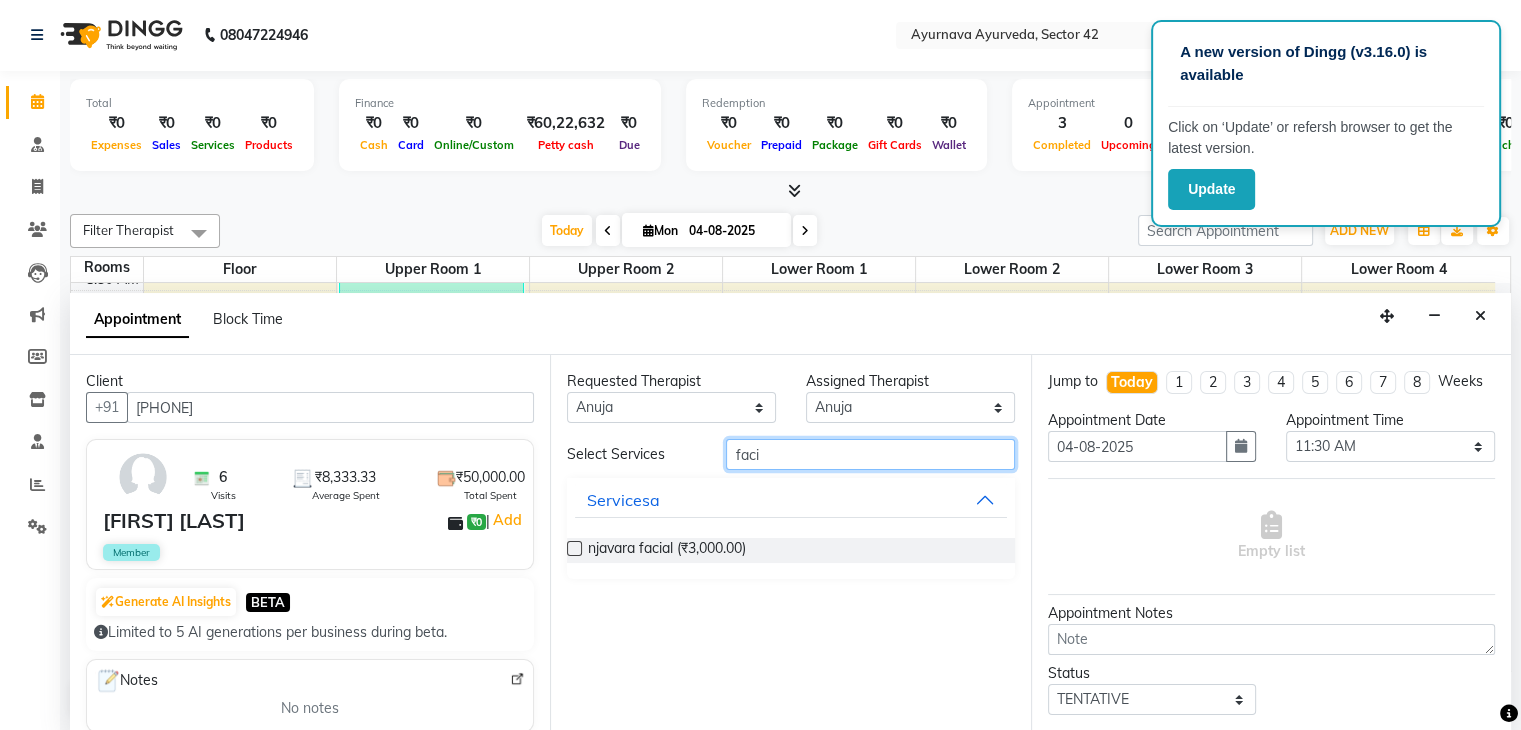 type on "faci" 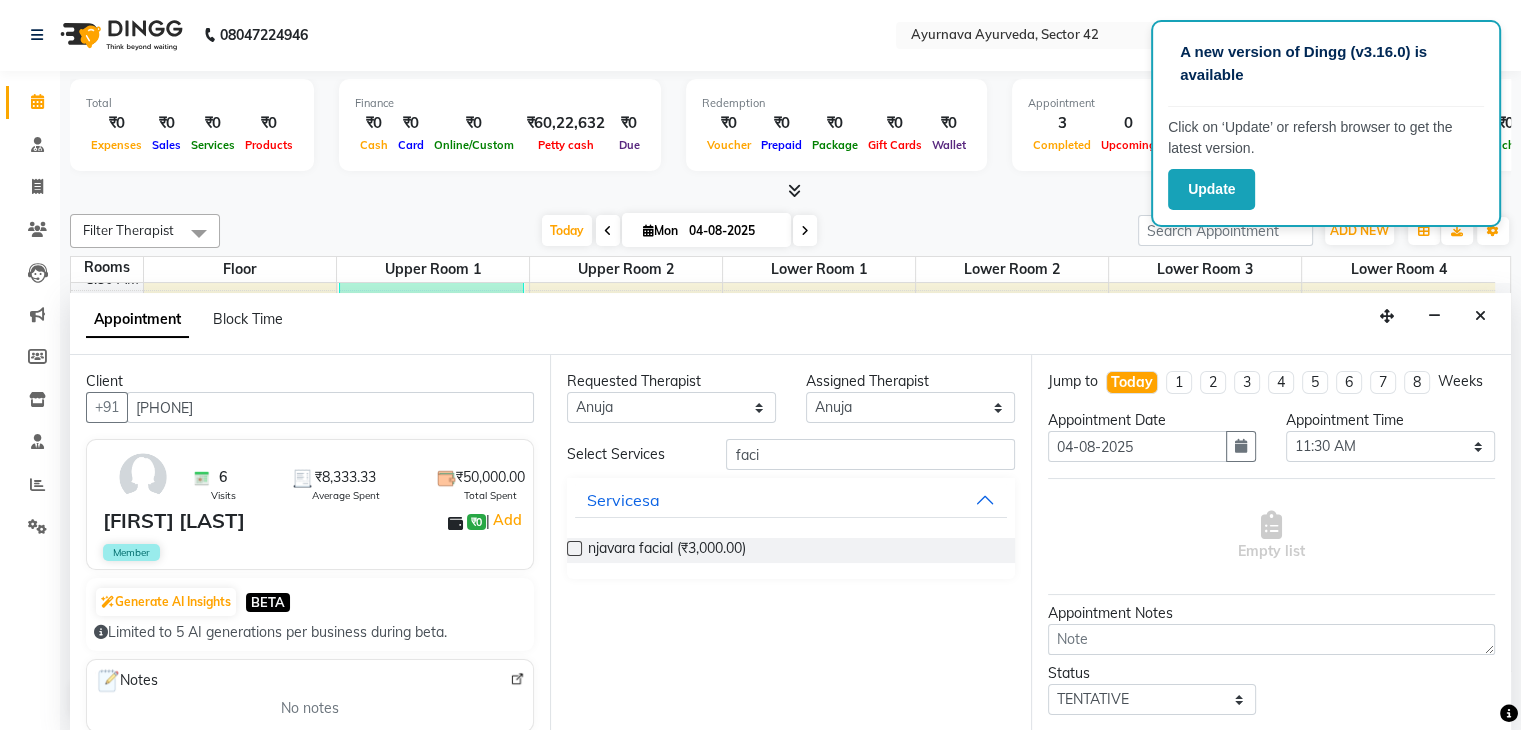 click at bounding box center (574, 548) 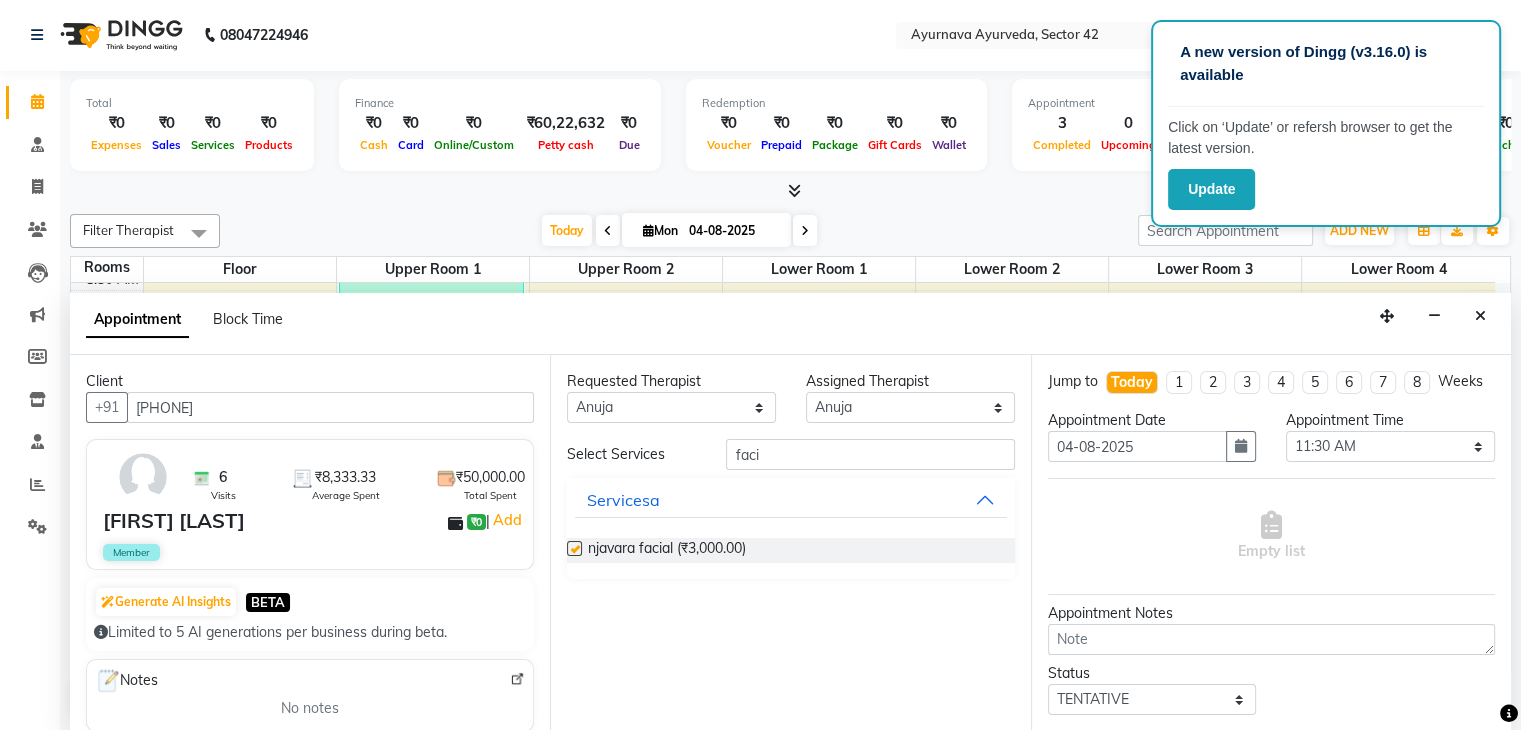 select on "[NUMBER]" 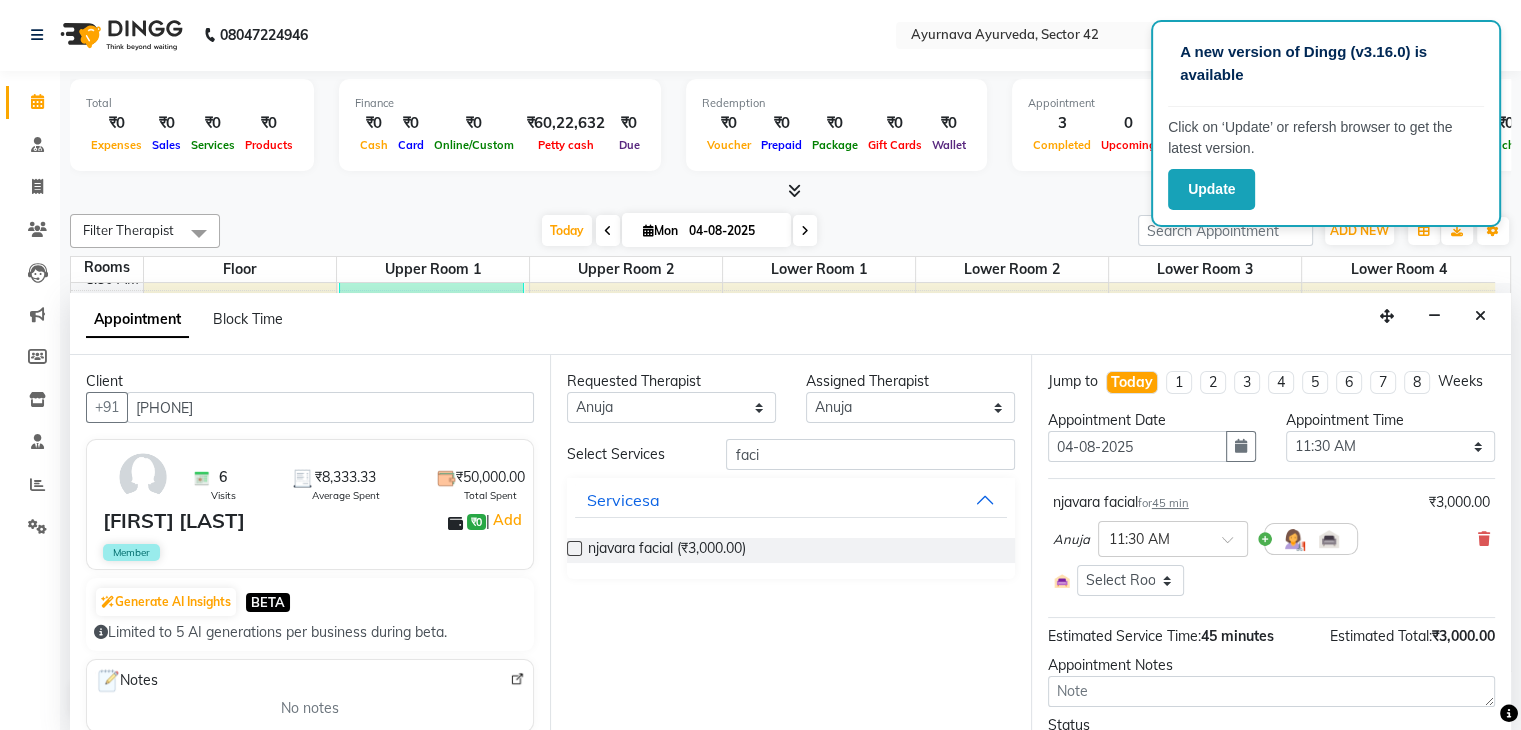 checkbox on "false" 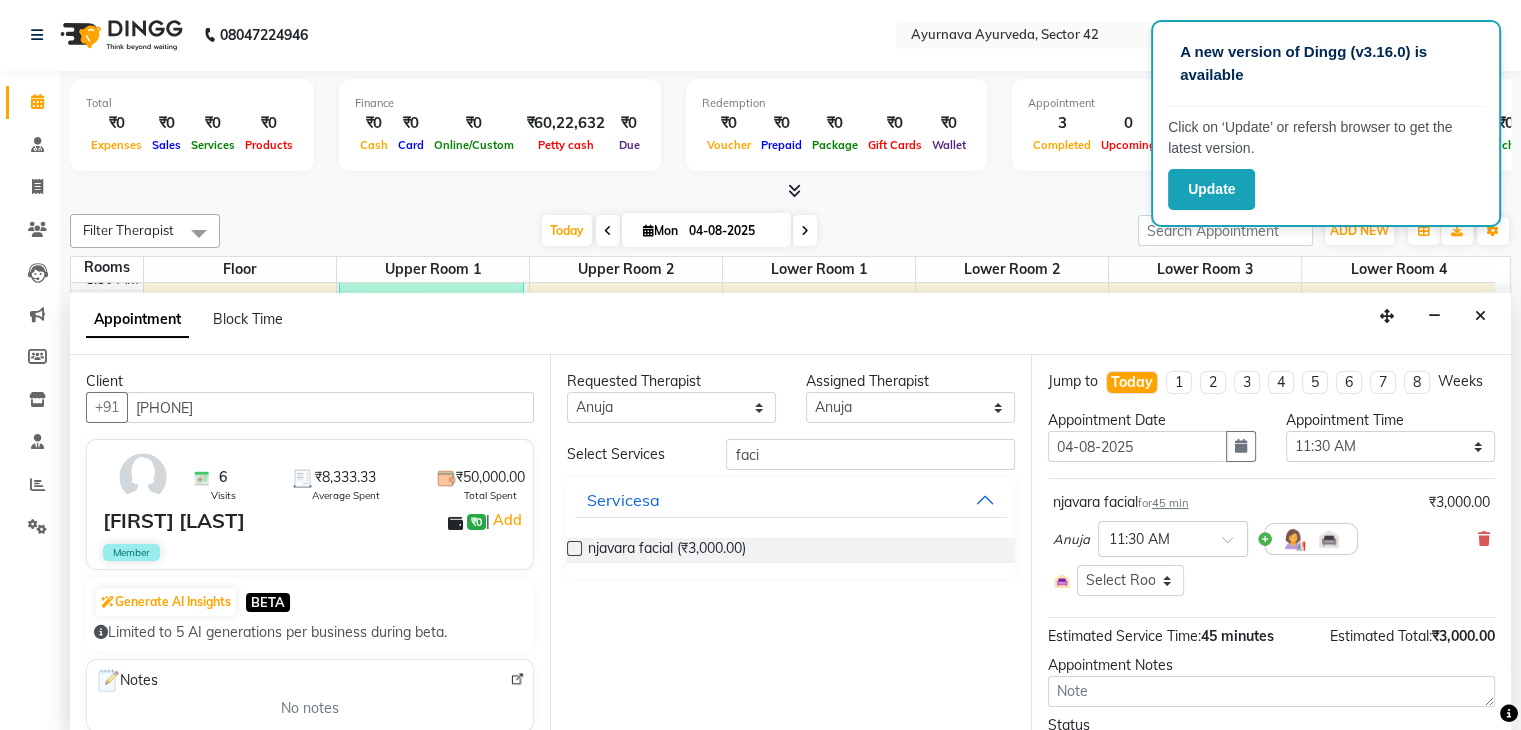 scroll, scrollTop: 180, scrollLeft: 0, axis: vertical 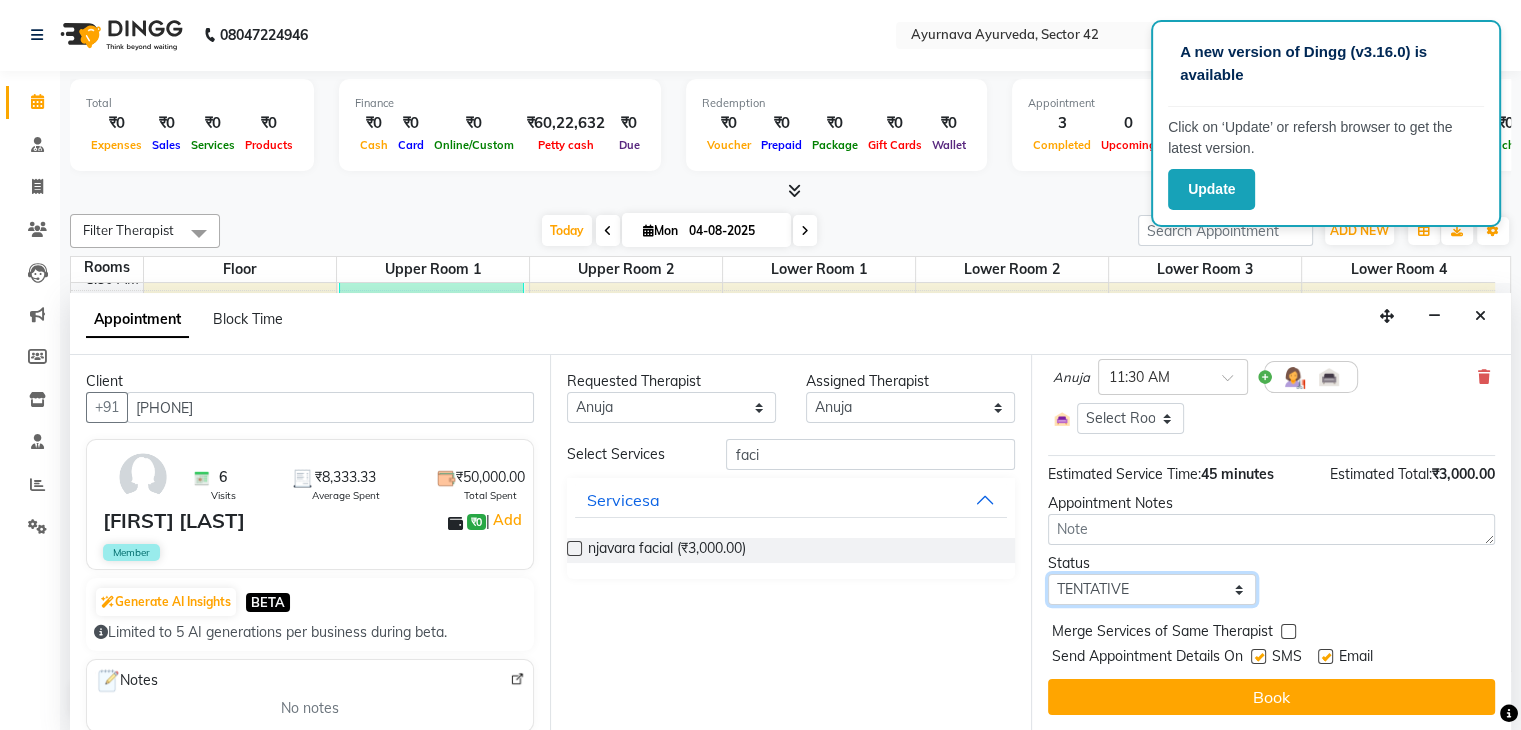 click on "Select TENTATIVE CONFIRM CHECK-IN UPCOMING" at bounding box center (1152, 589) 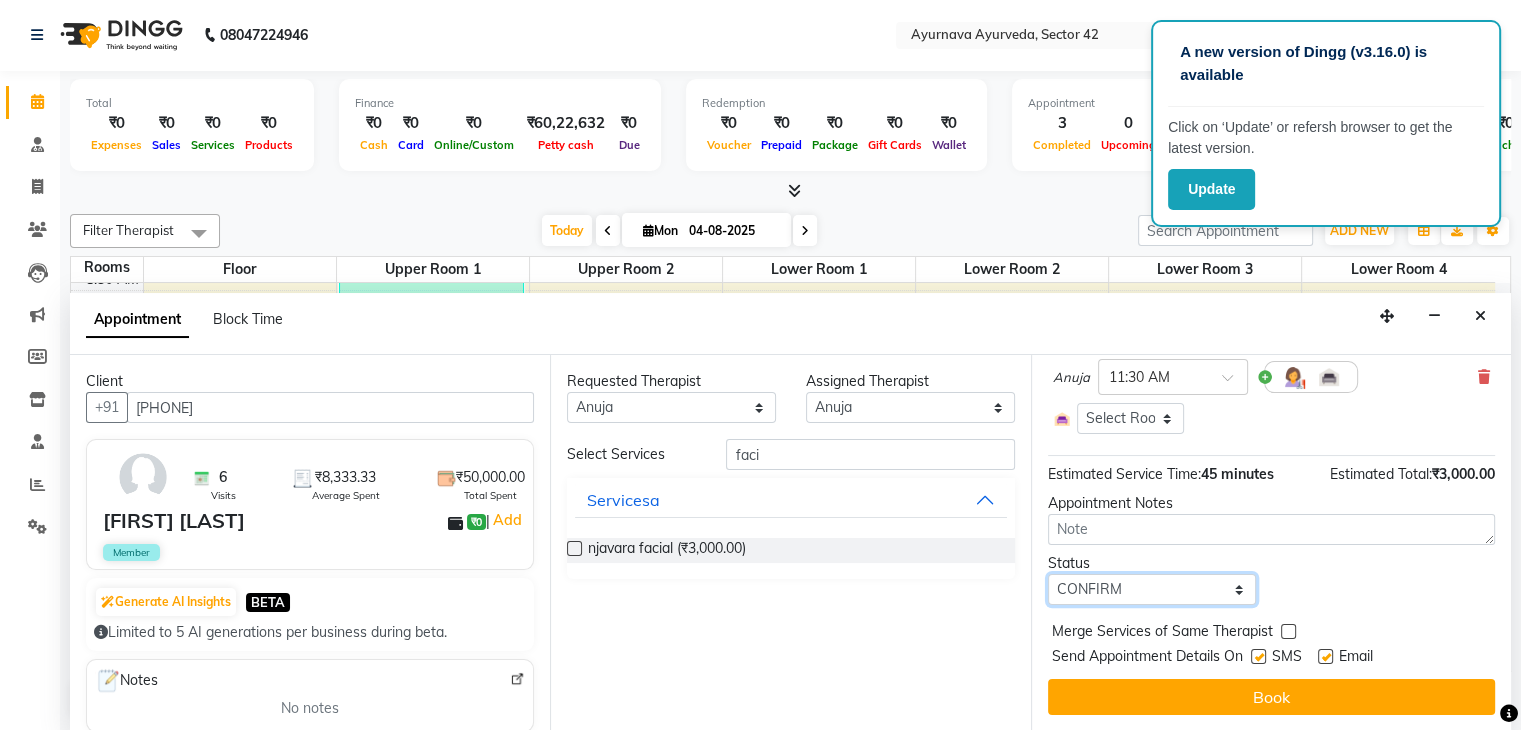 click on "Select TENTATIVE CONFIRM CHECK-IN UPCOMING" at bounding box center [1152, 589] 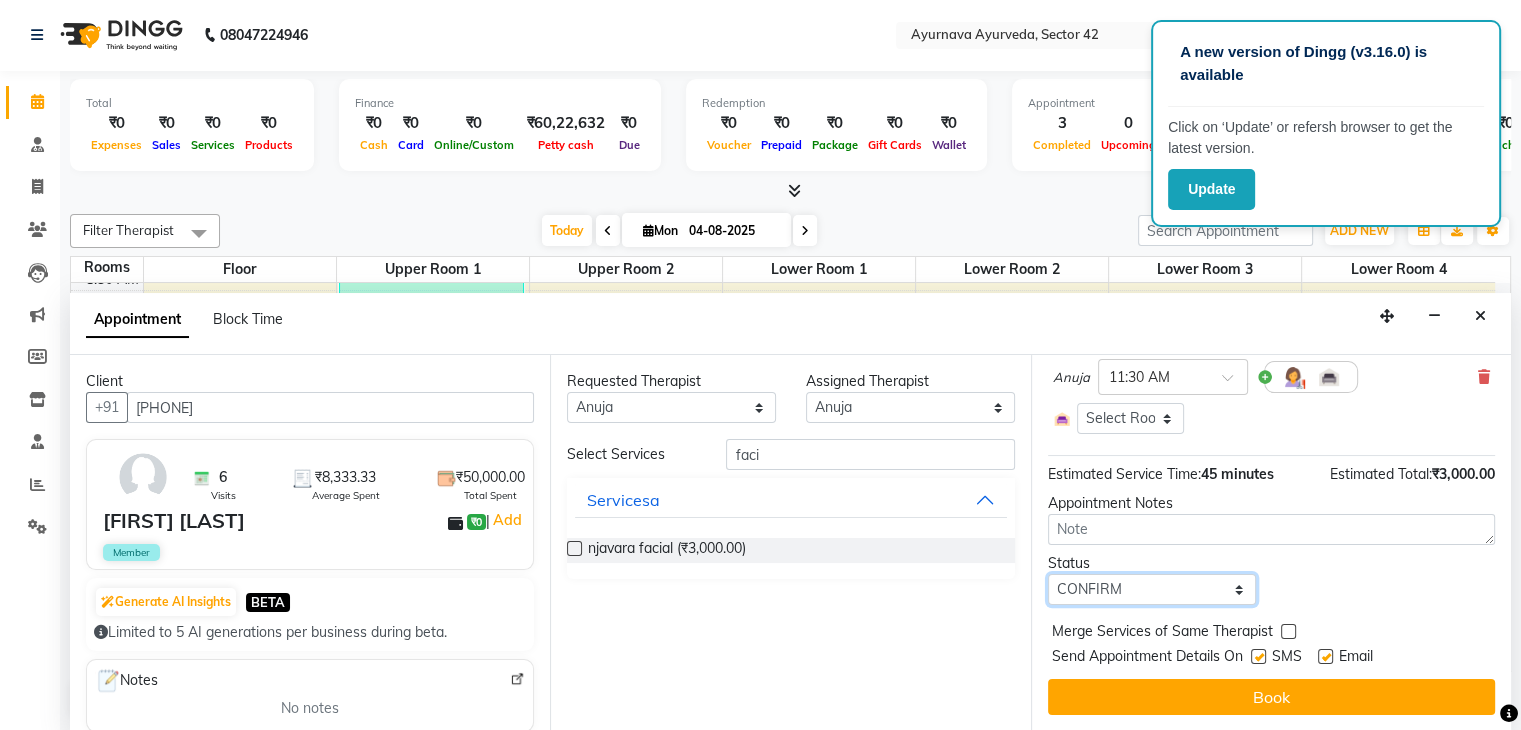select on "check-in" 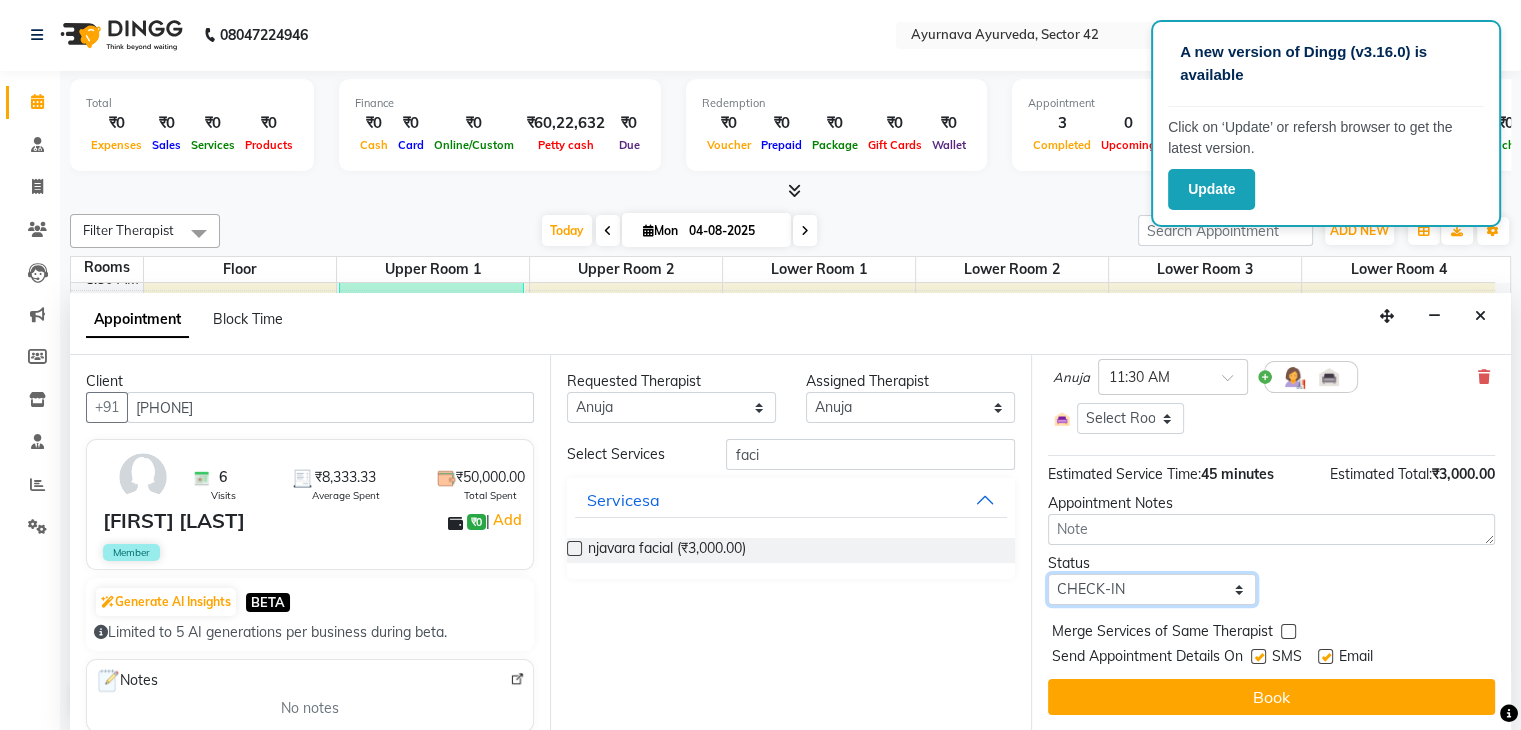 click on "Select TENTATIVE CONFIRM CHECK-IN UPCOMING" at bounding box center [1152, 589] 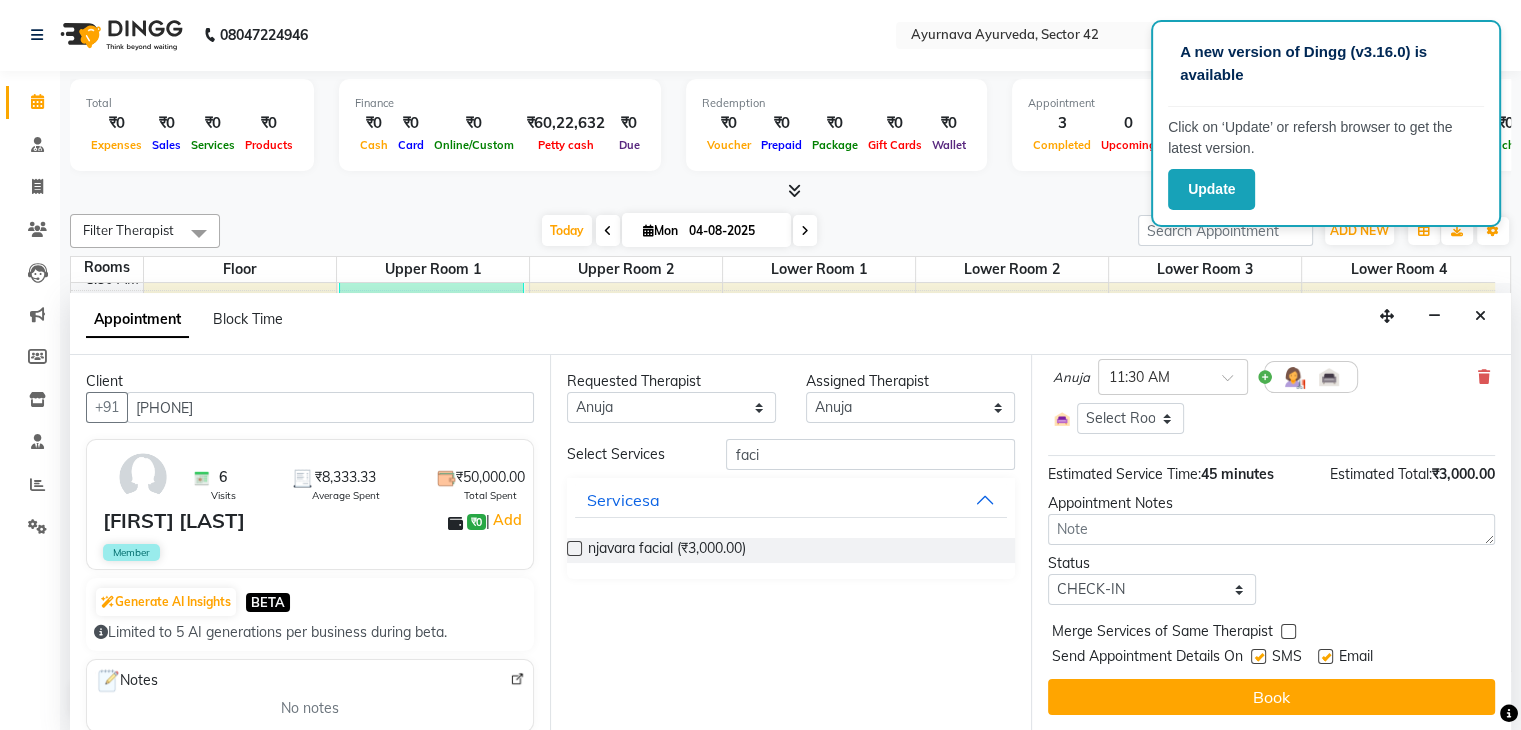 click on "Send Appointment Details On SMS Email" at bounding box center (1273, 658) 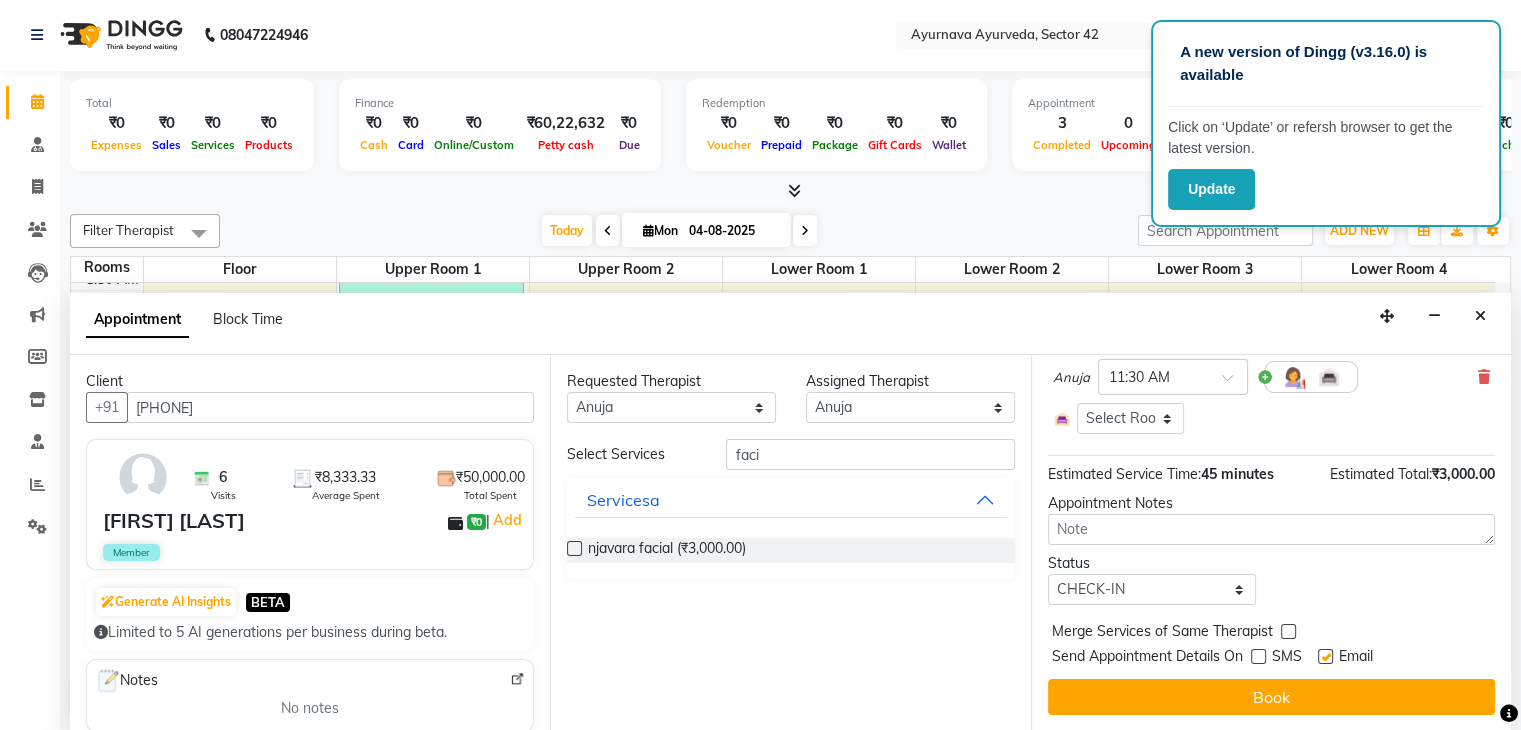 click at bounding box center [1325, 656] 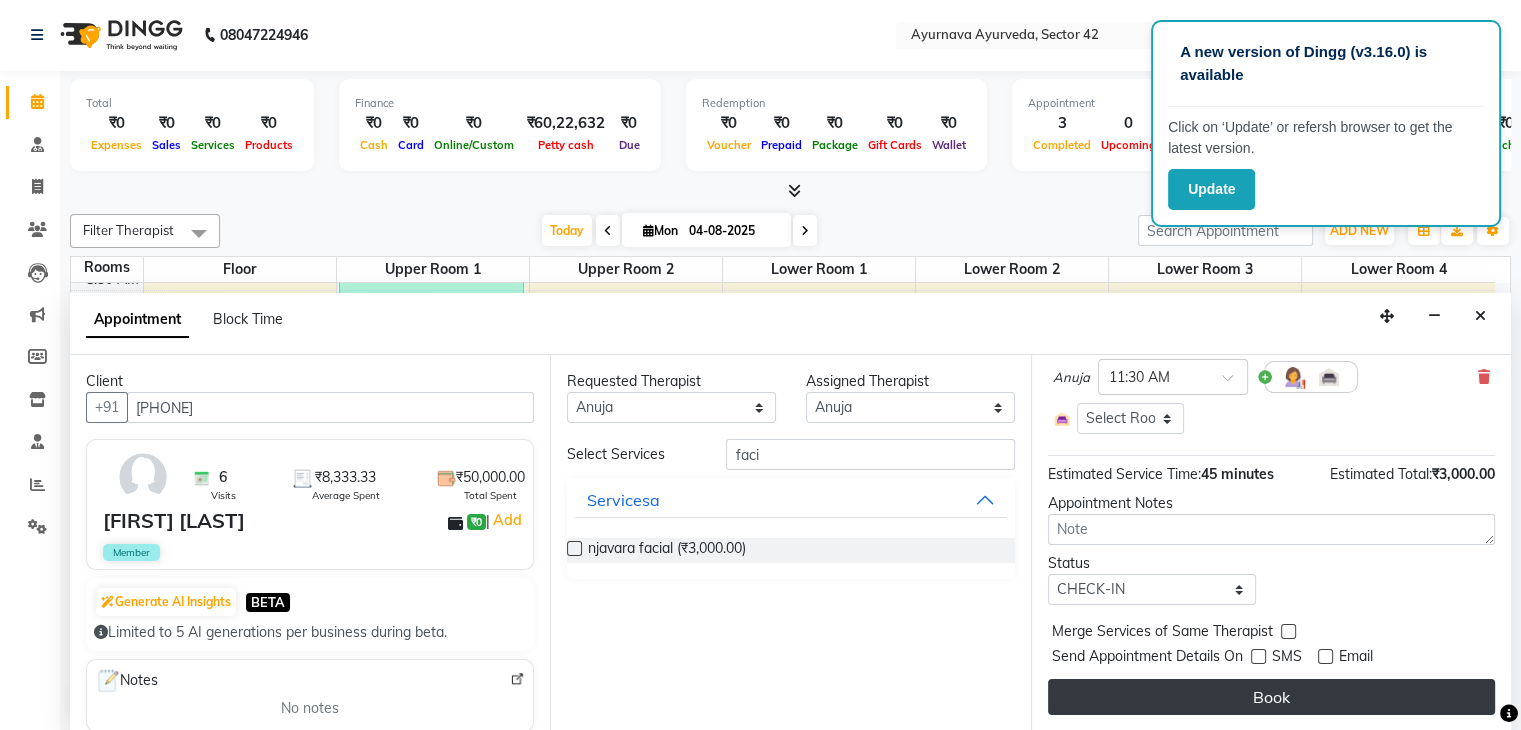 click on "Book" at bounding box center [1271, 697] 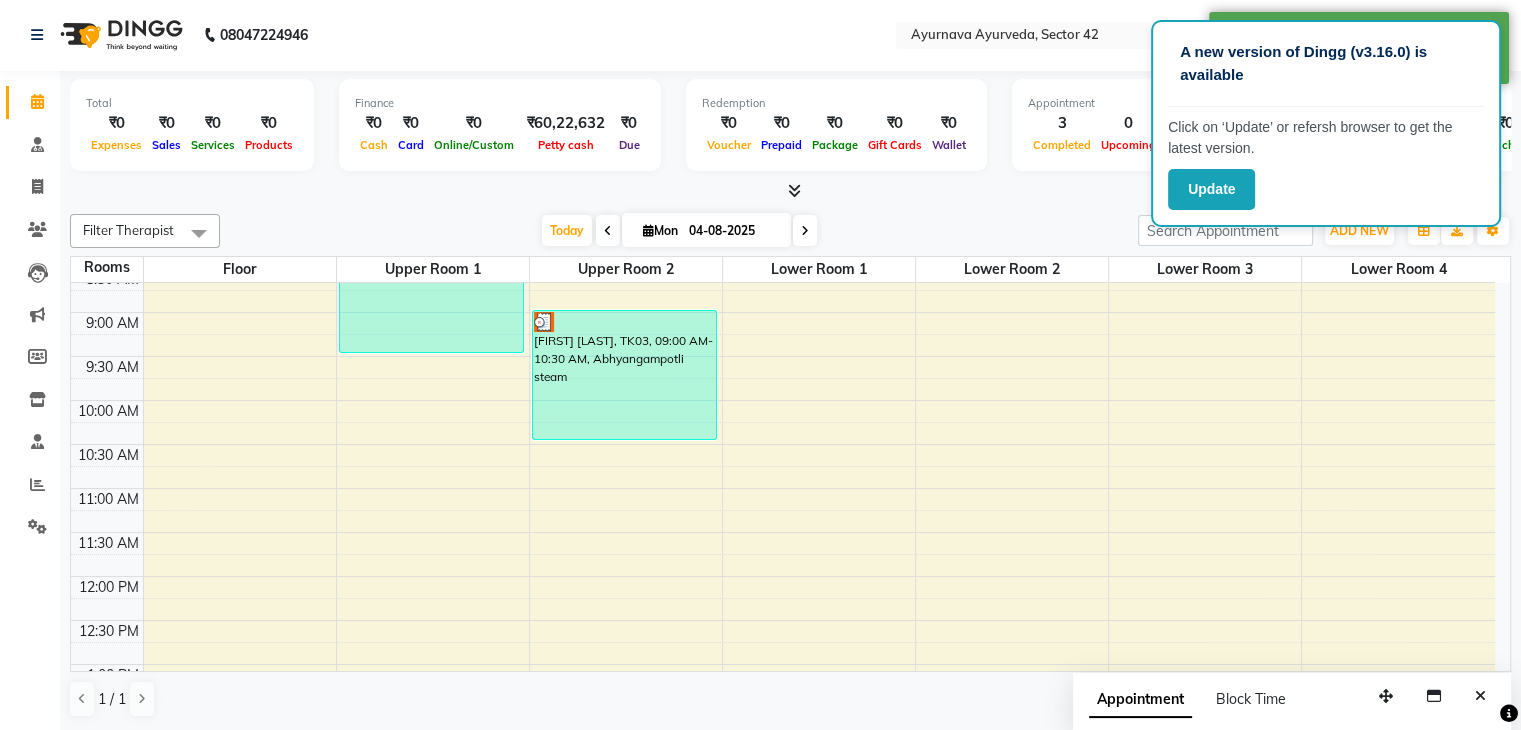scroll, scrollTop: 0, scrollLeft: 0, axis: both 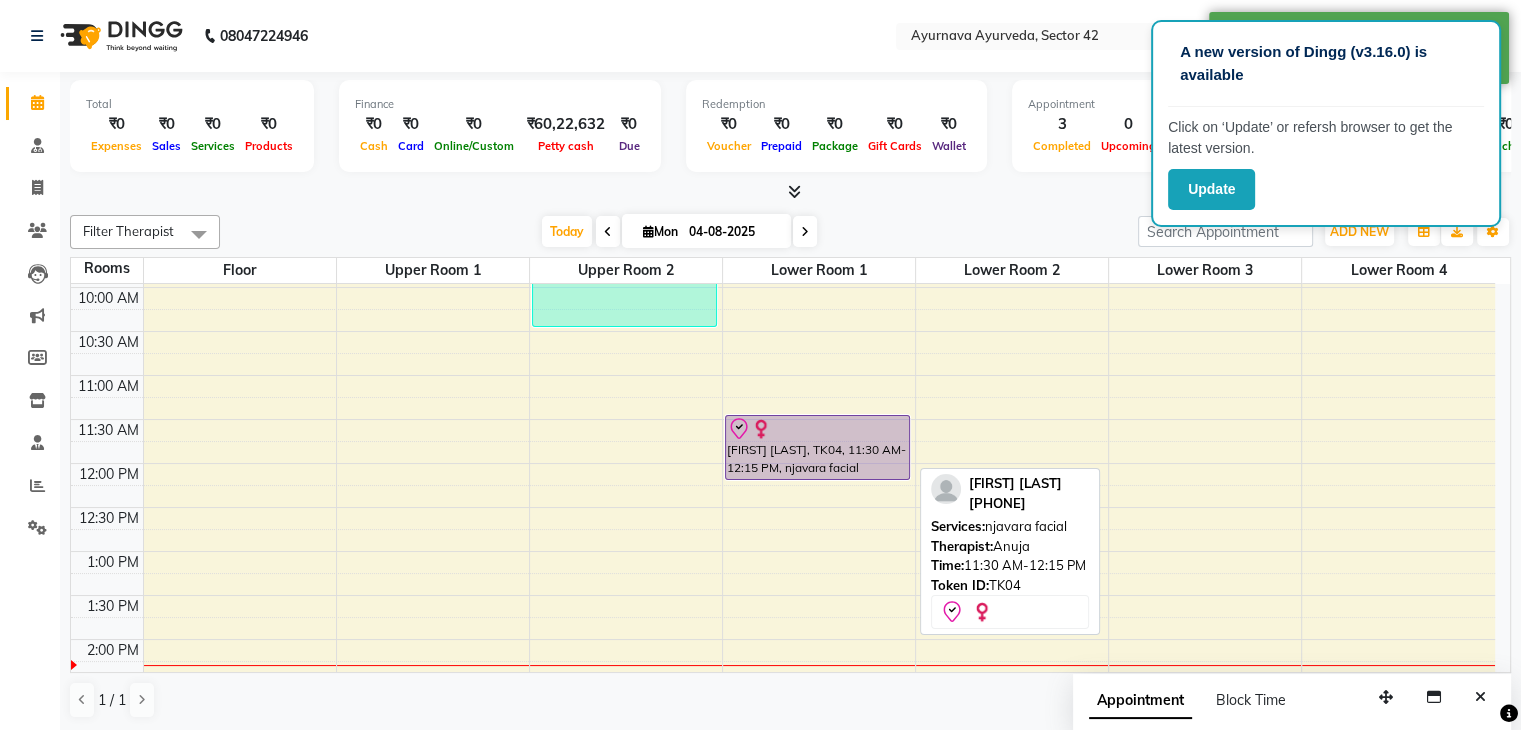 click on "[FIRST] [LAST], TK04, 11:30 AM-12:15 PM, njavara facial" at bounding box center (817, 447) 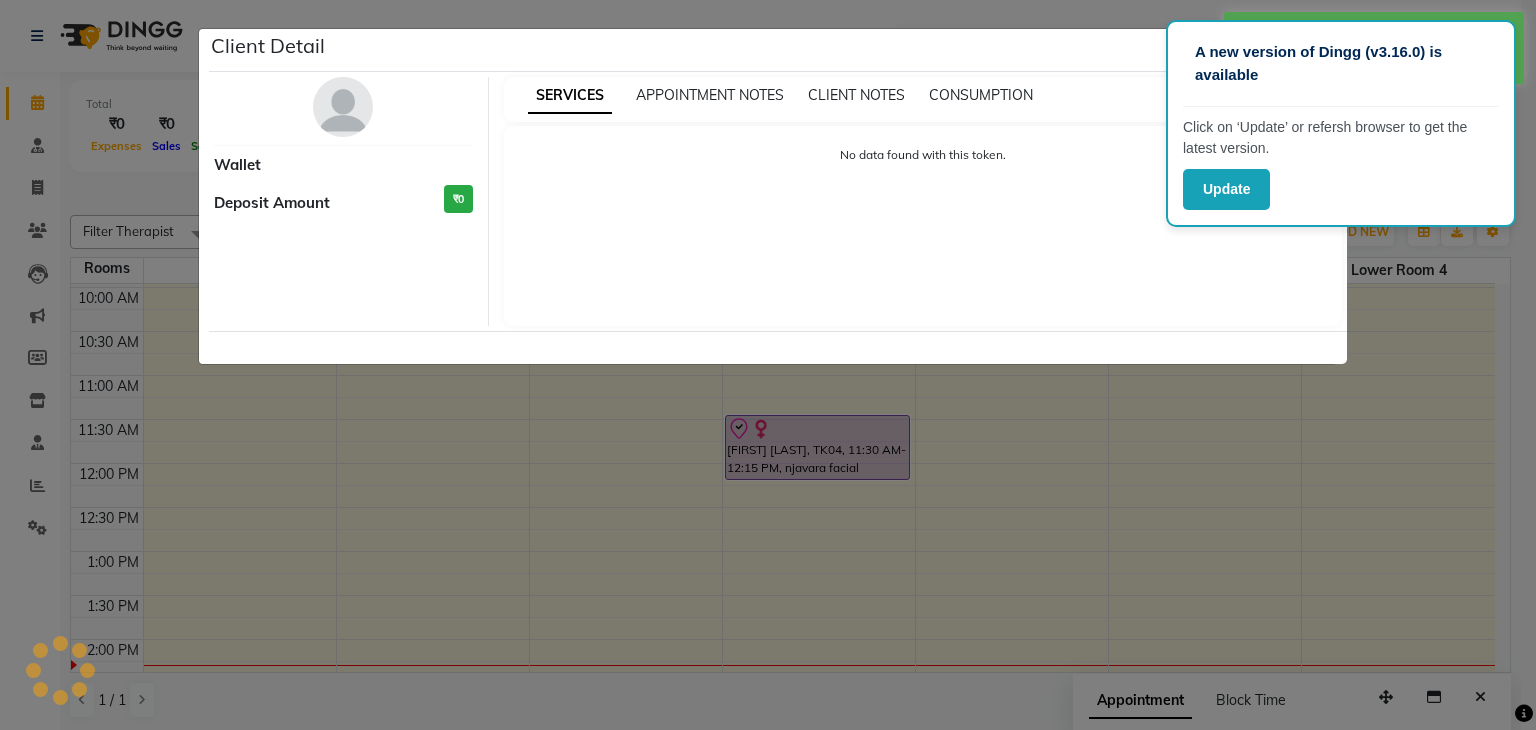 select on "8" 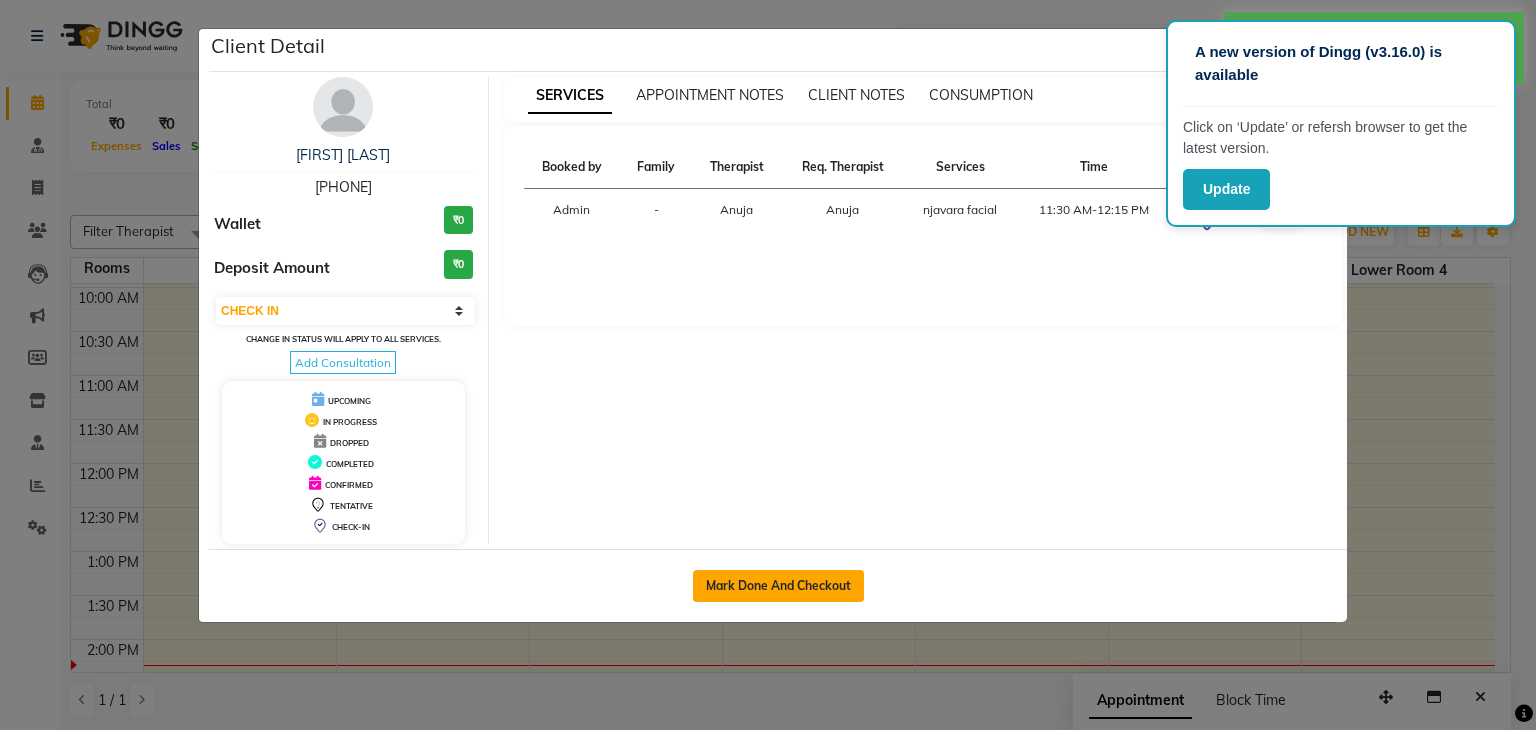 click on "Mark Done And Checkout" 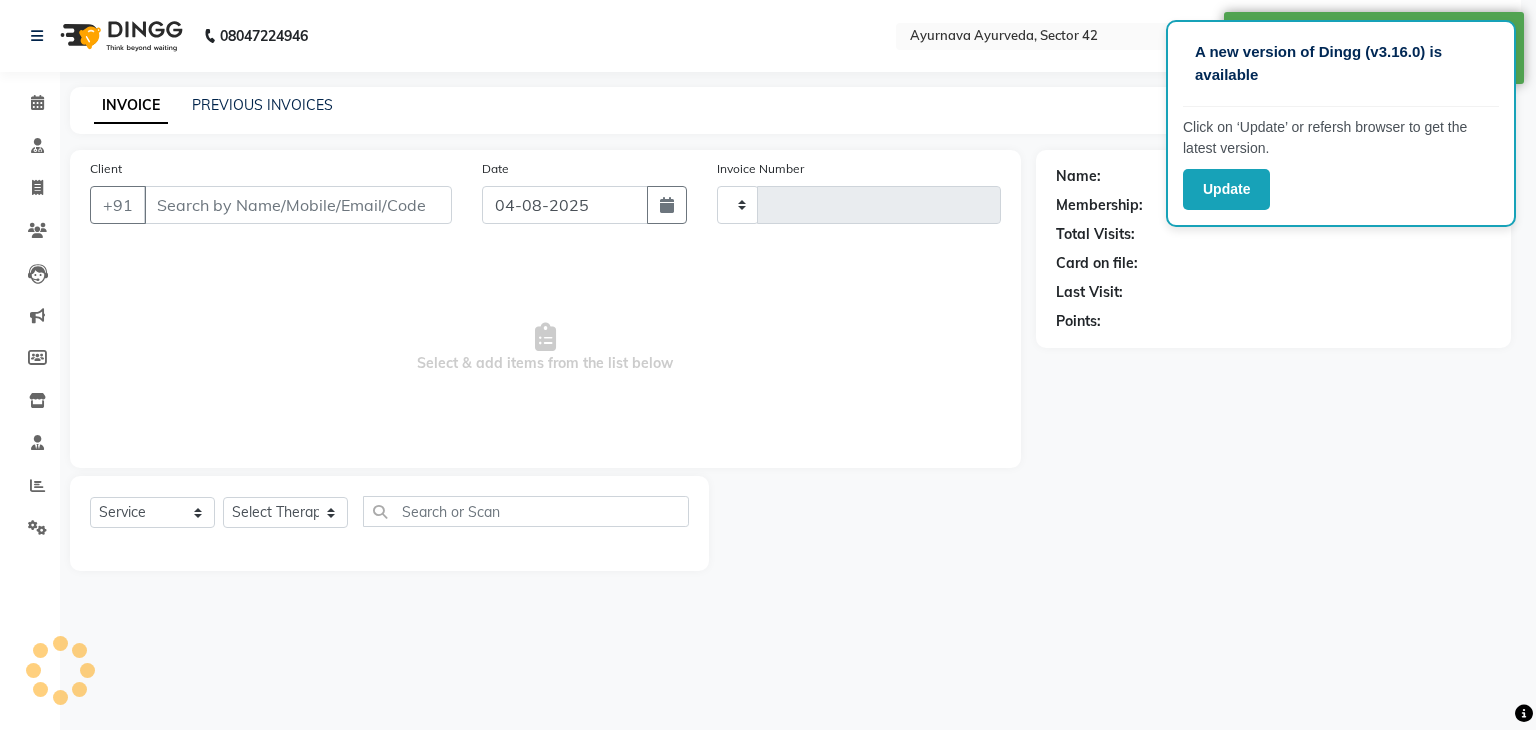 select on "3" 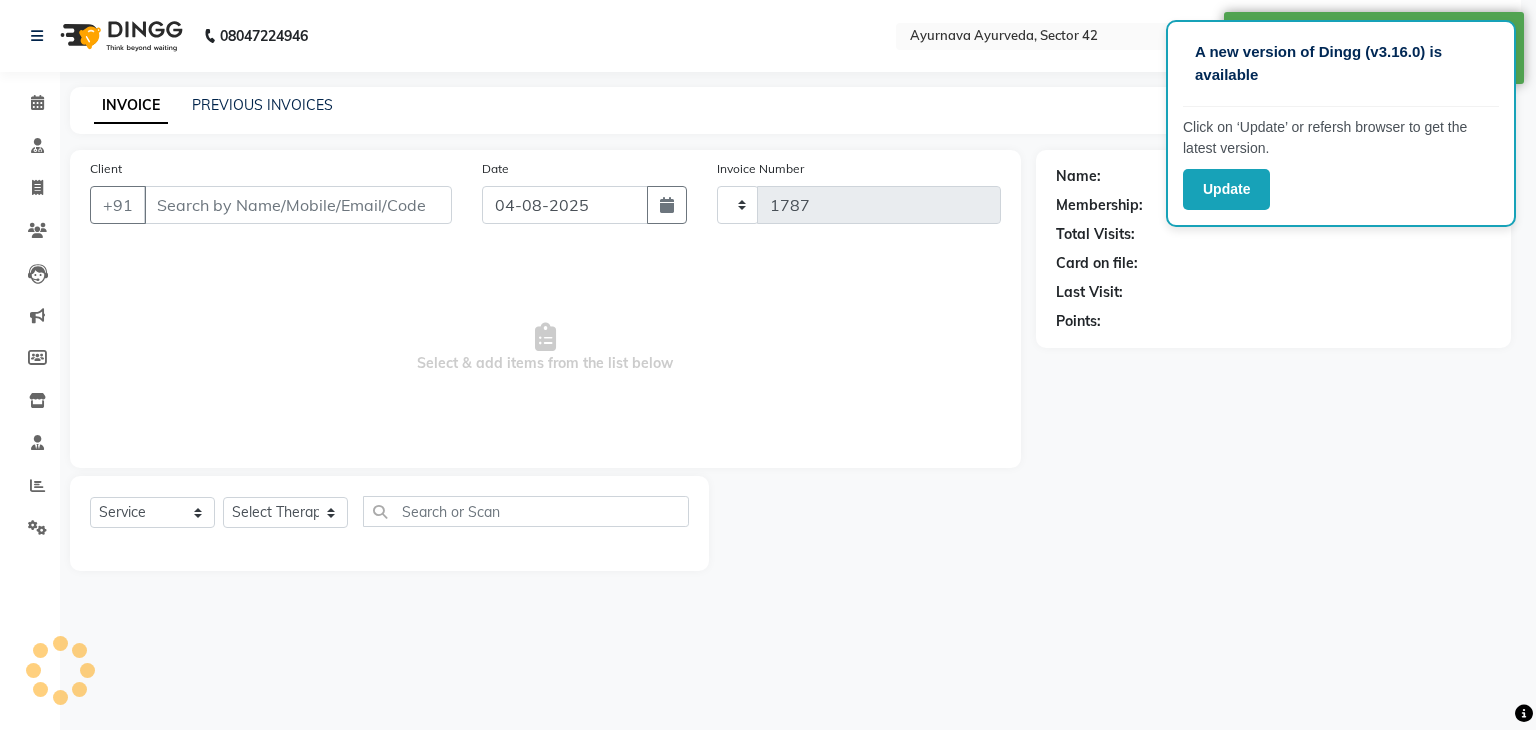select on "5575" 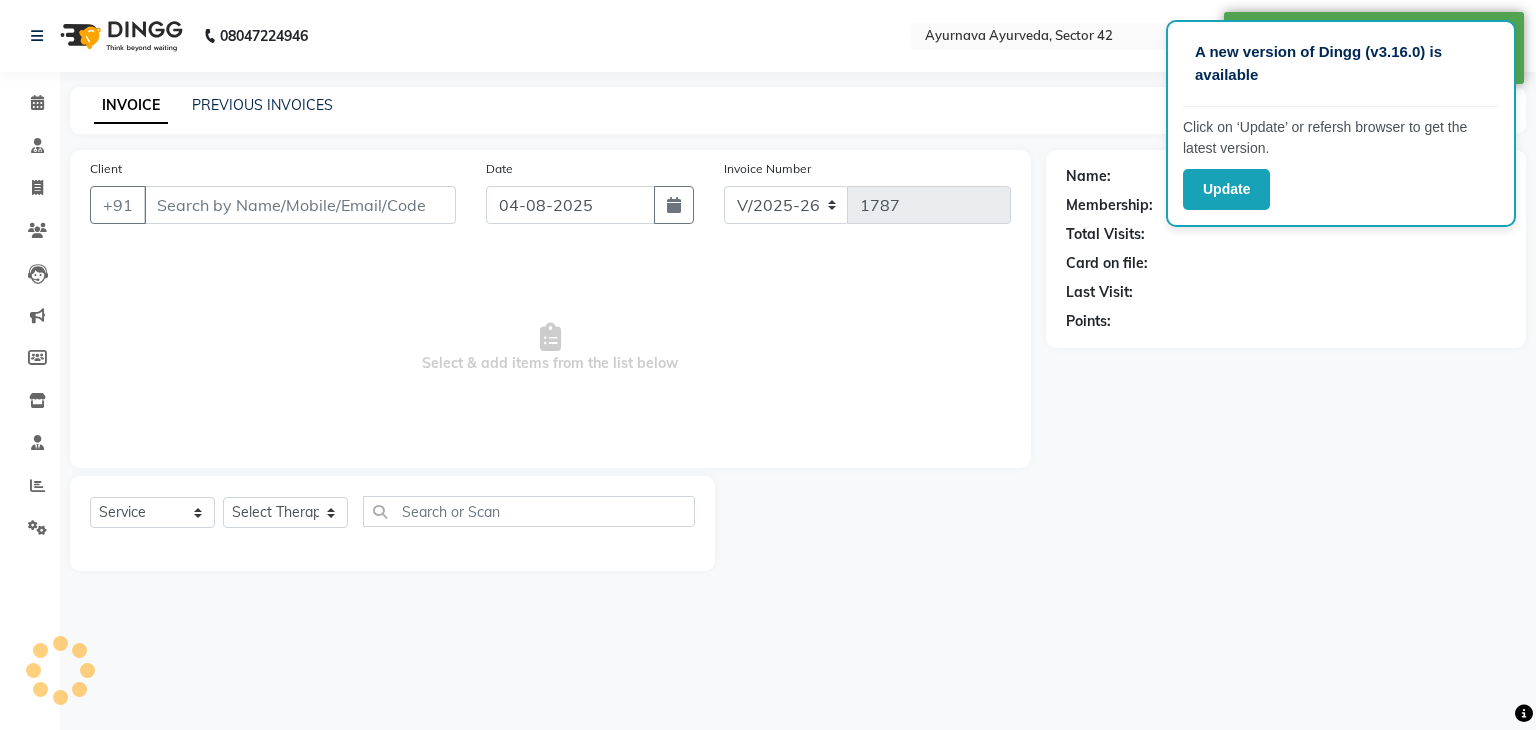 select on "membership" 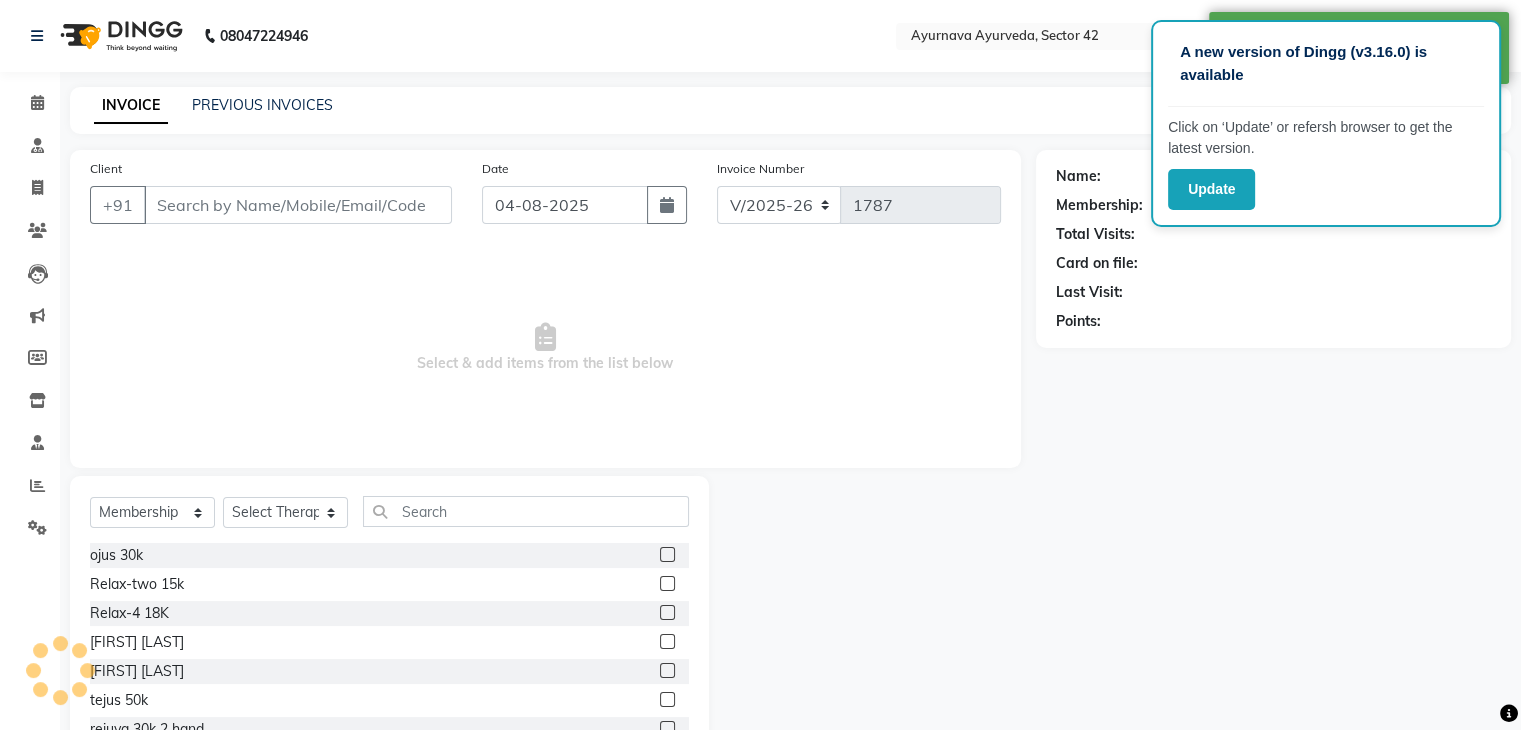 type on "[PHONE]" 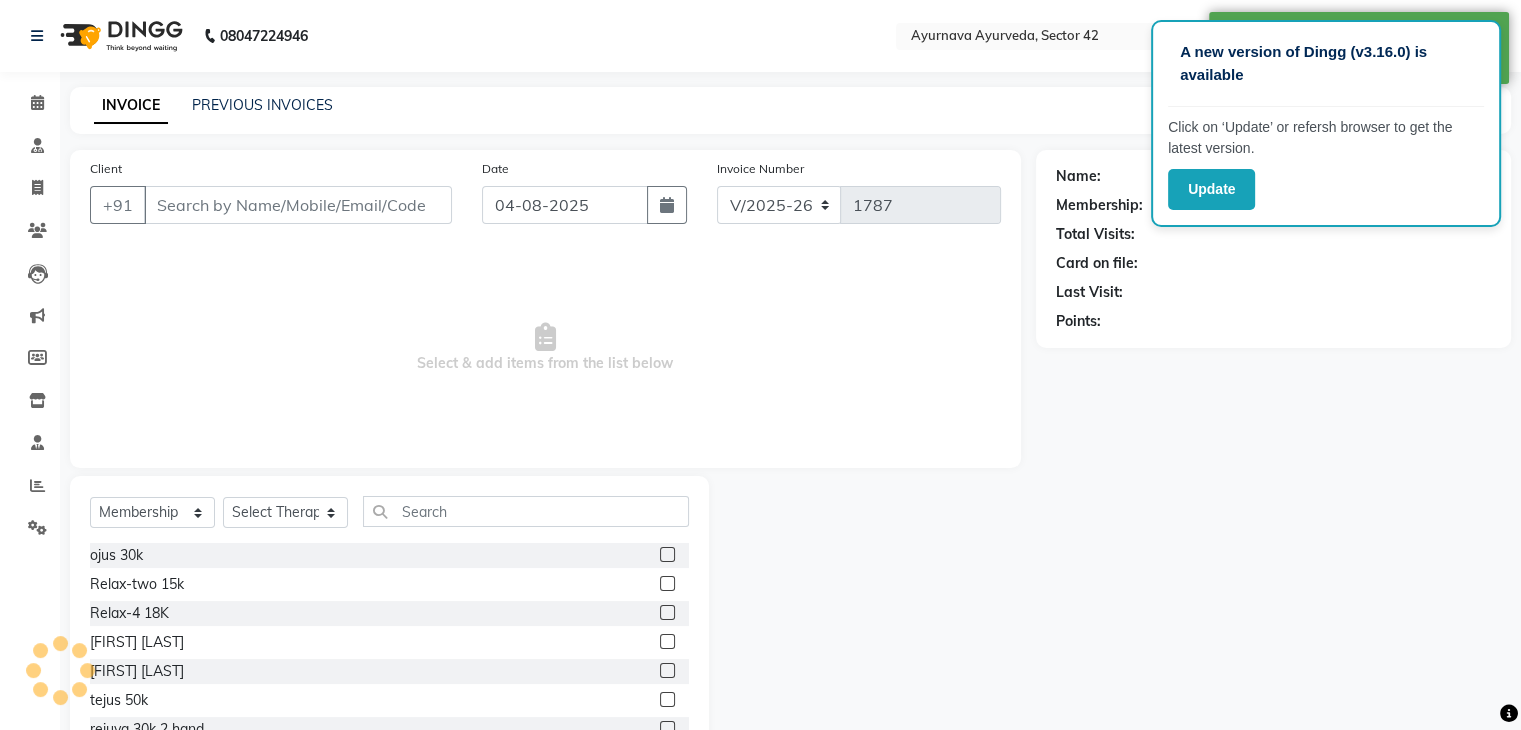 select on "38438" 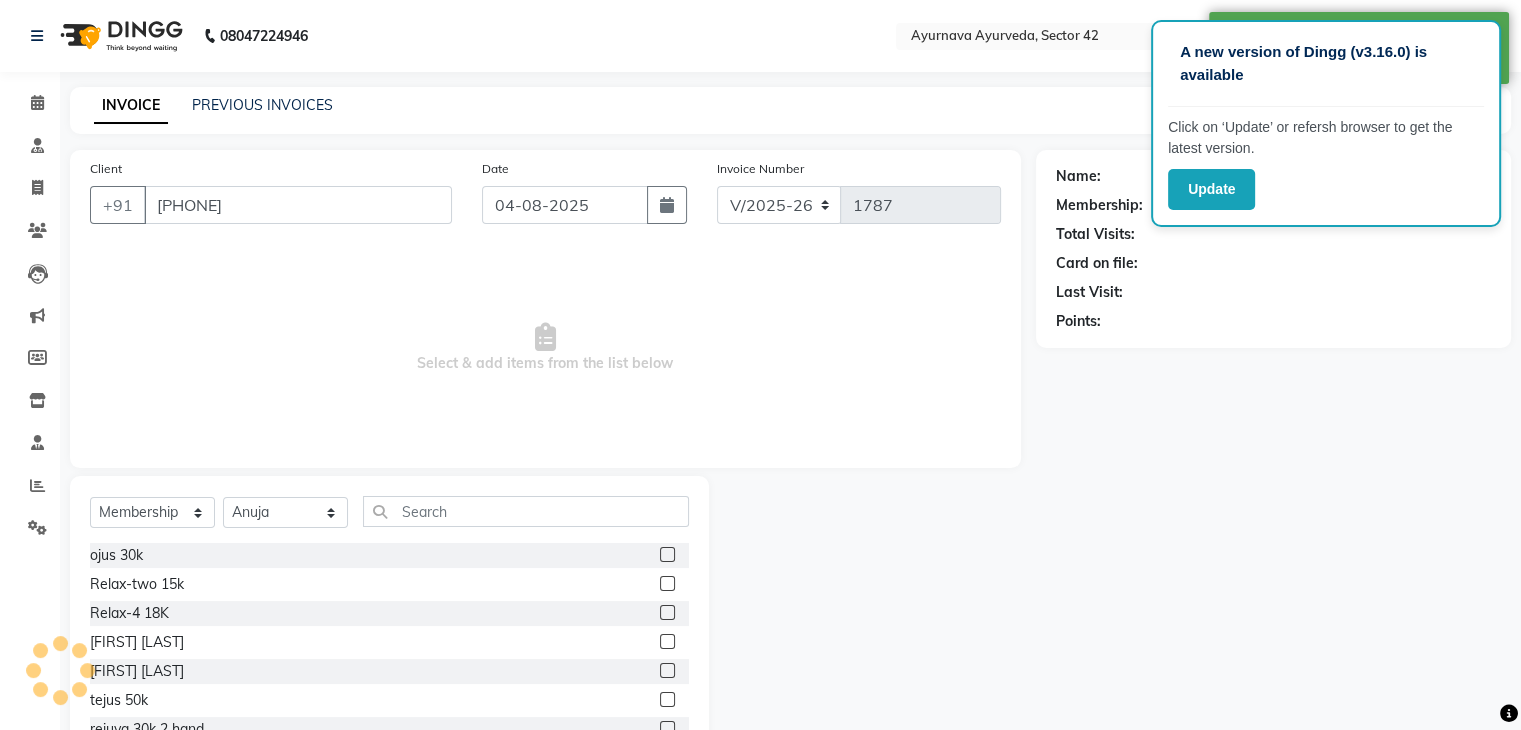 select on "1: Object" 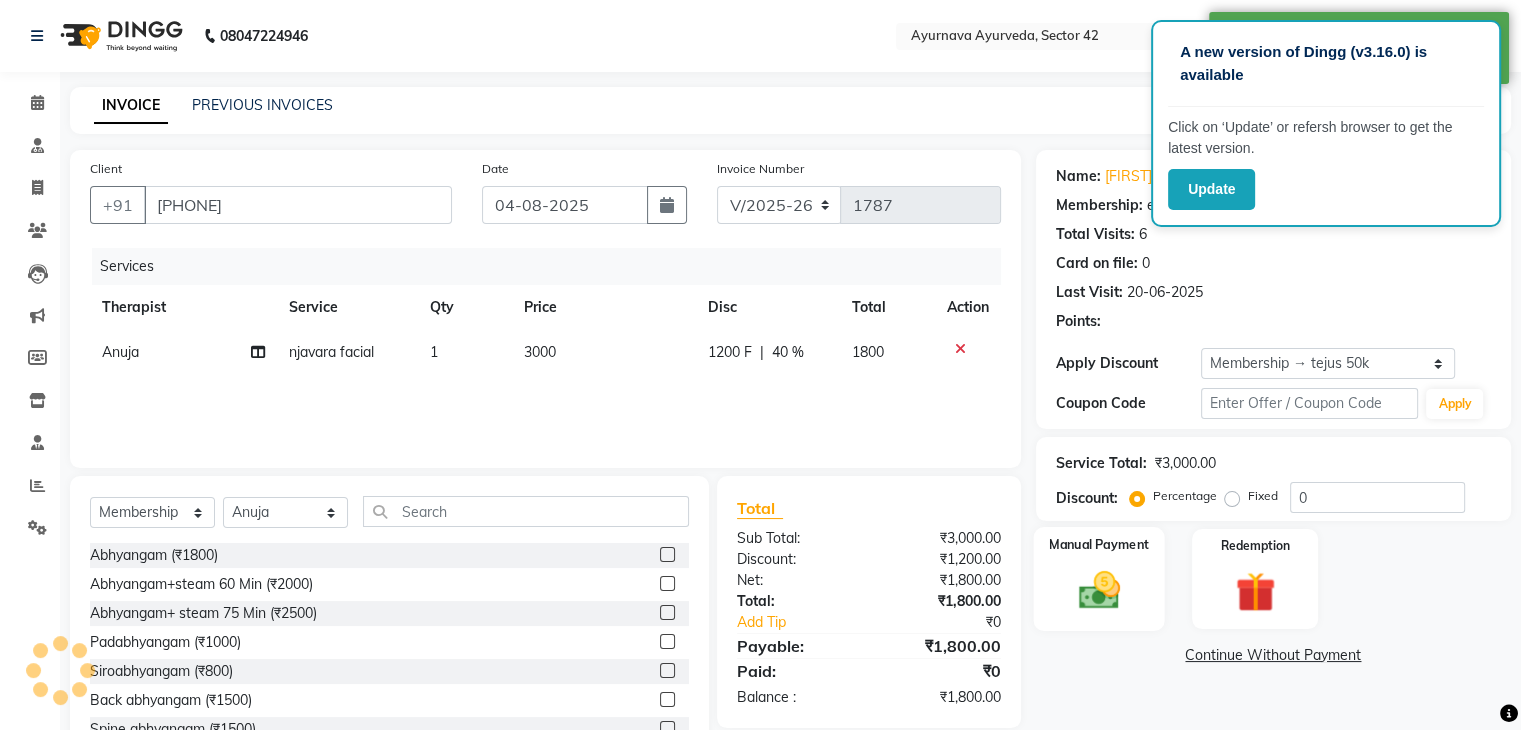 type on "40" 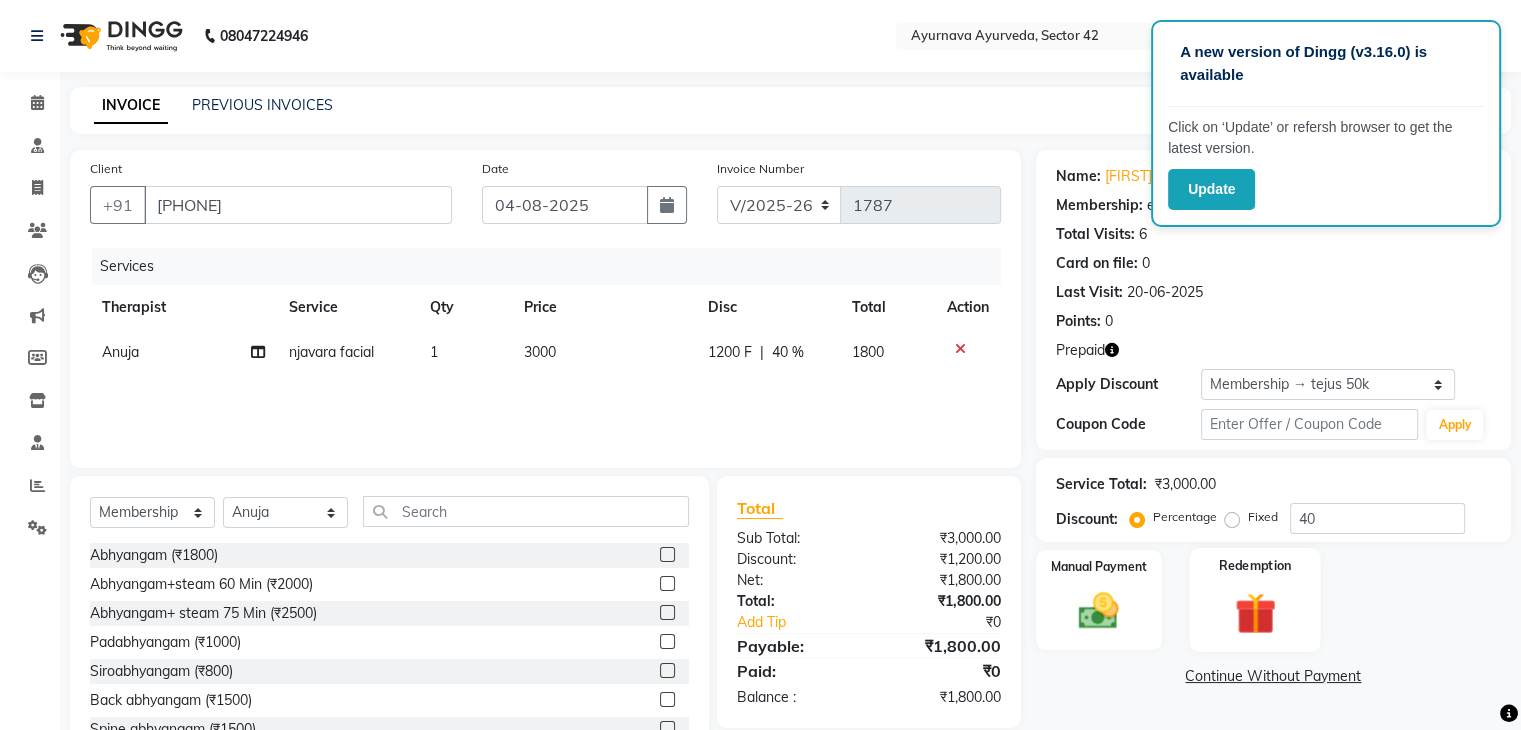click 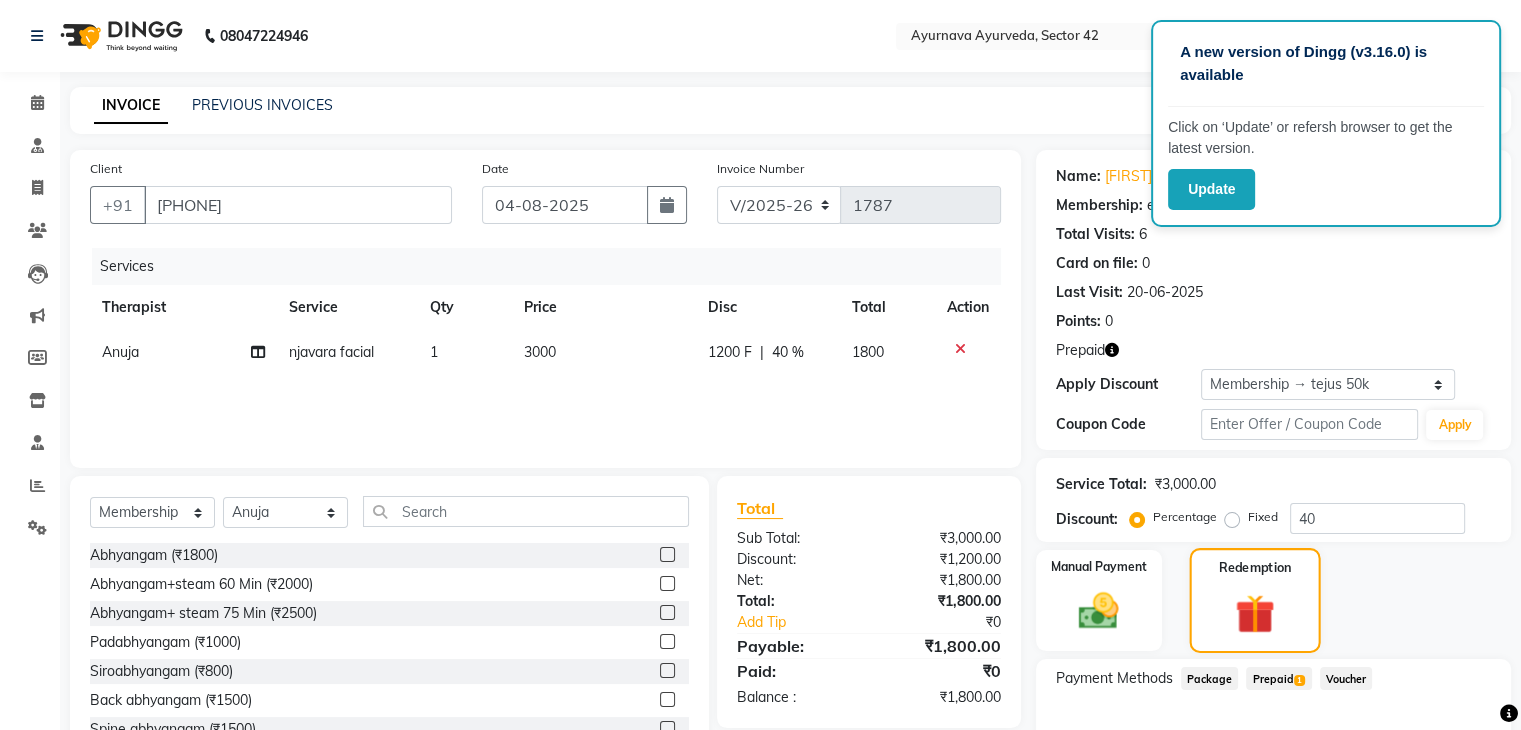 scroll, scrollTop: 120, scrollLeft: 0, axis: vertical 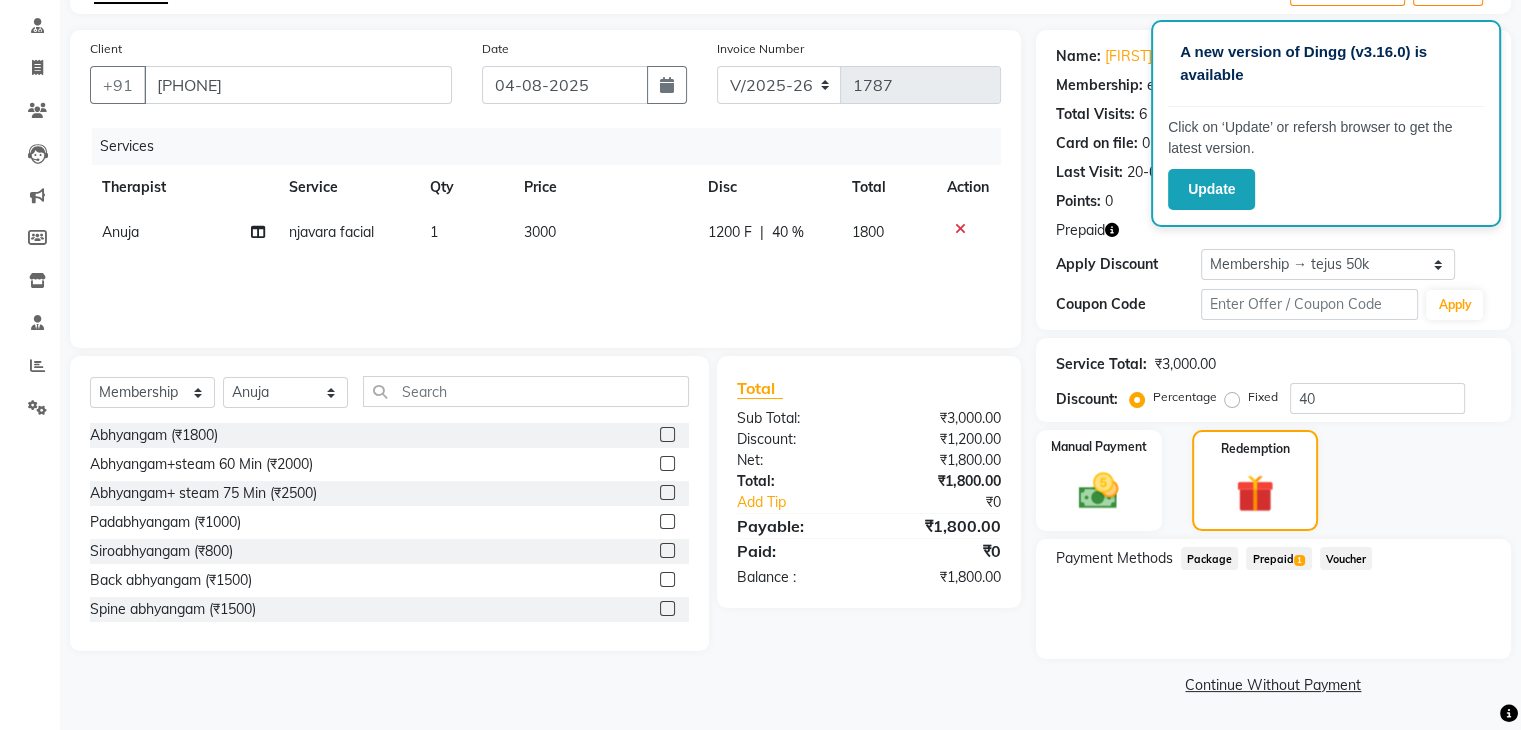 click on "Prepaid  1" 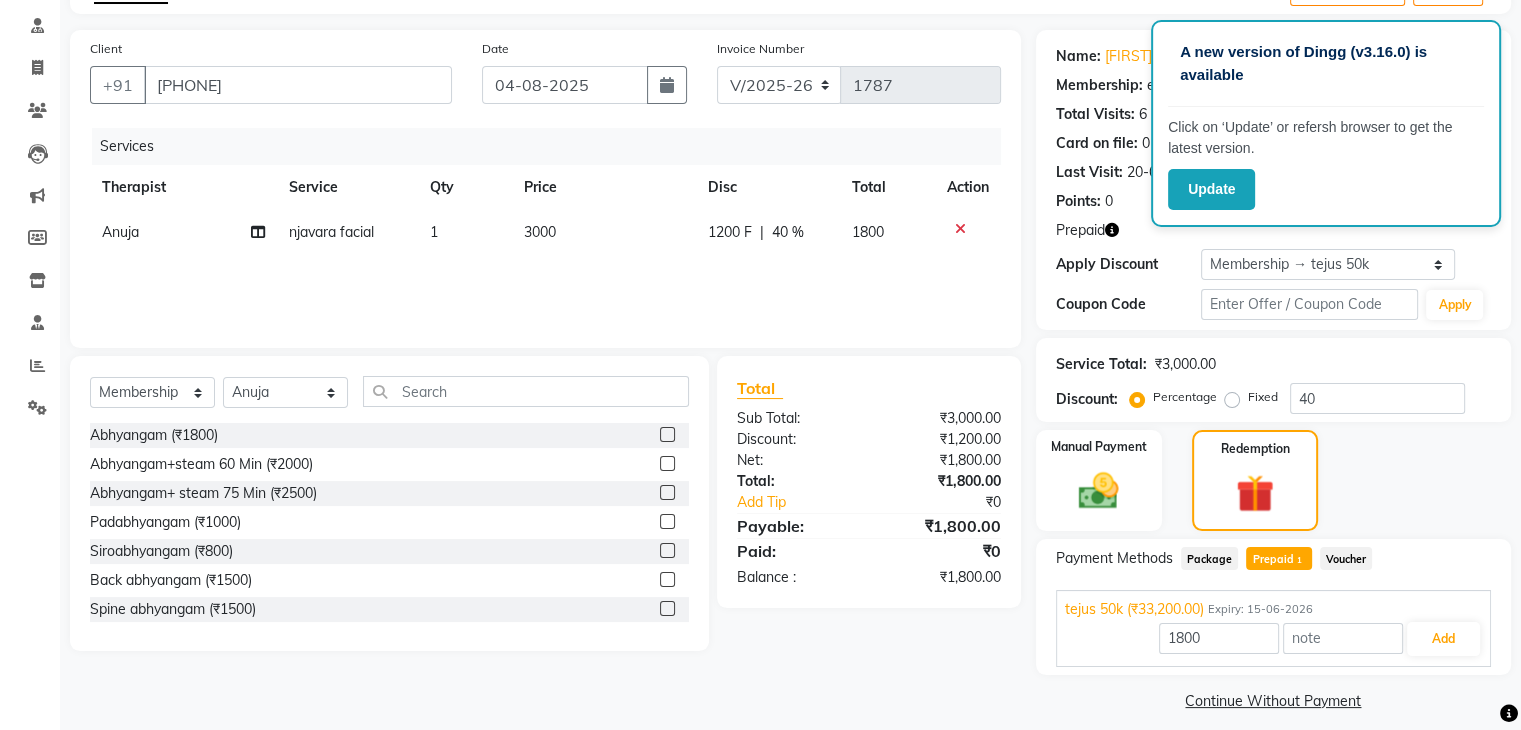 scroll, scrollTop: 136, scrollLeft: 0, axis: vertical 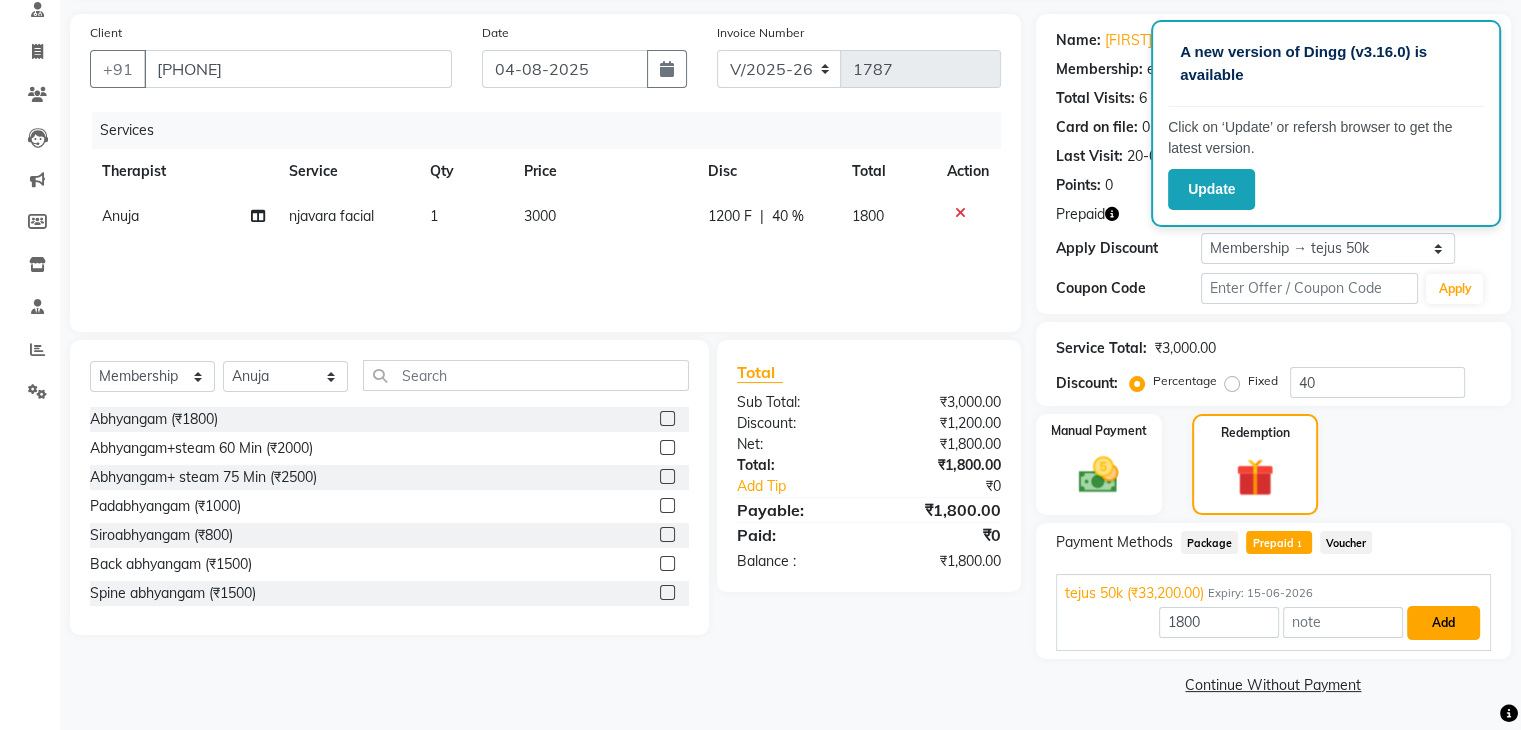 click on "Add" at bounding box center [1443, 623] 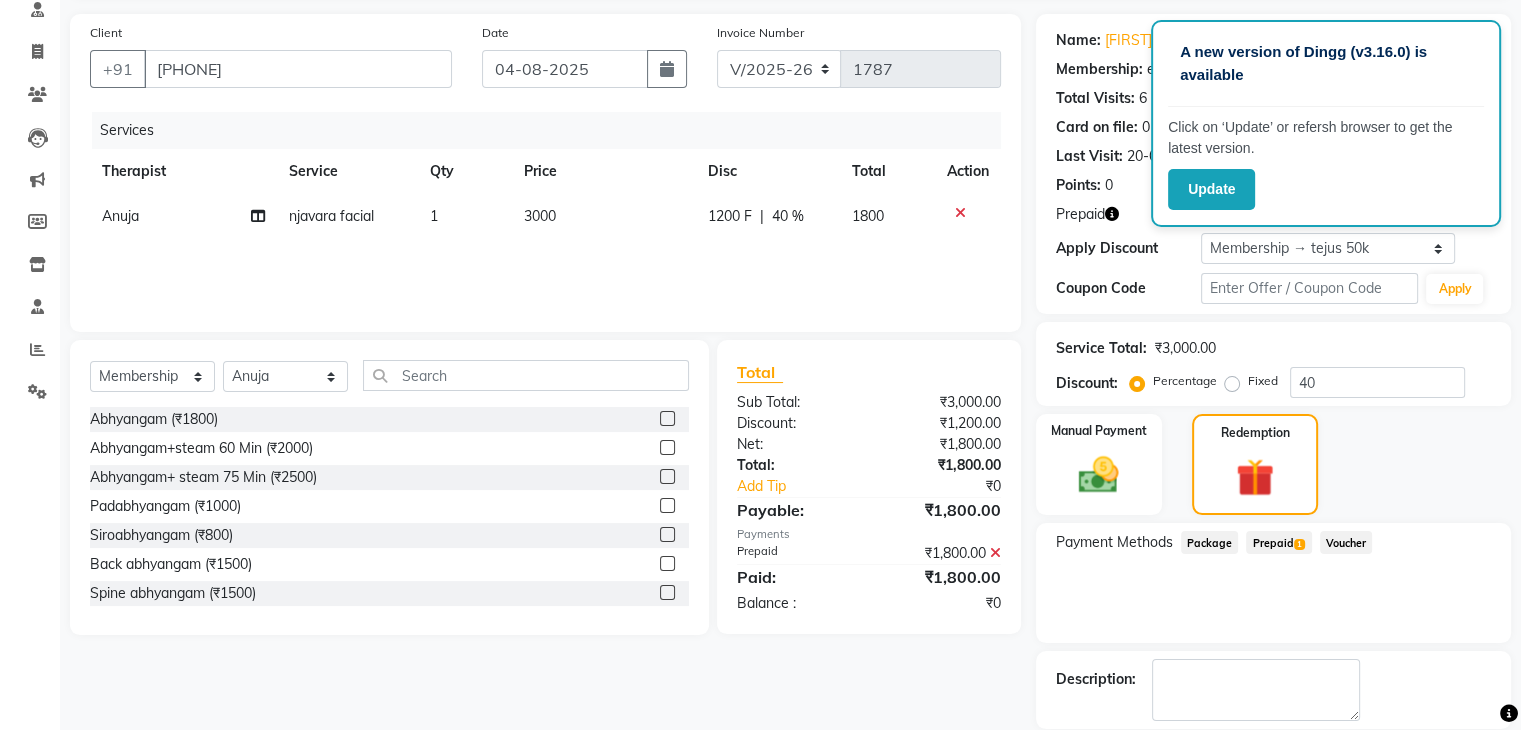 scroll, scrollTop: 232, scrollLeft: 0, axis: vertical 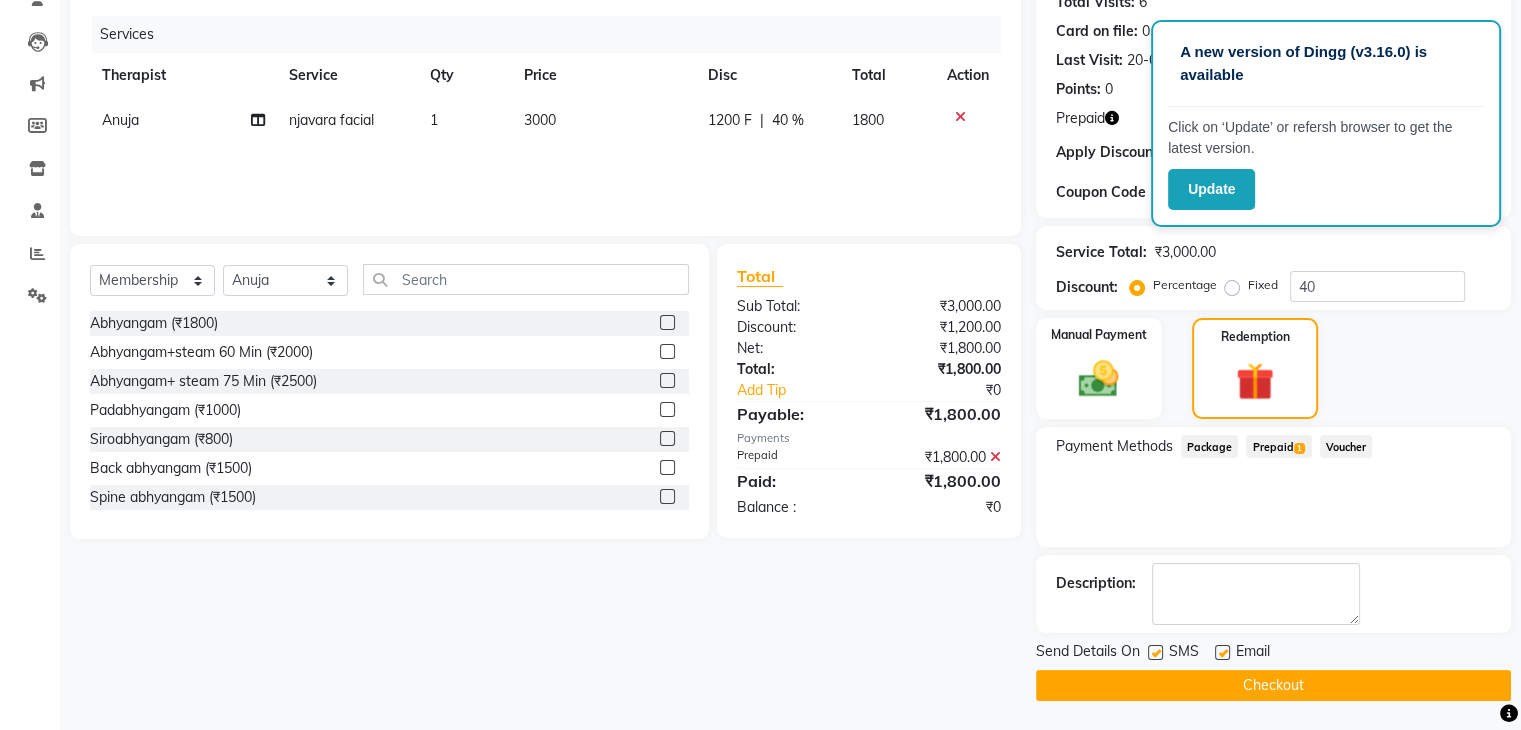 click 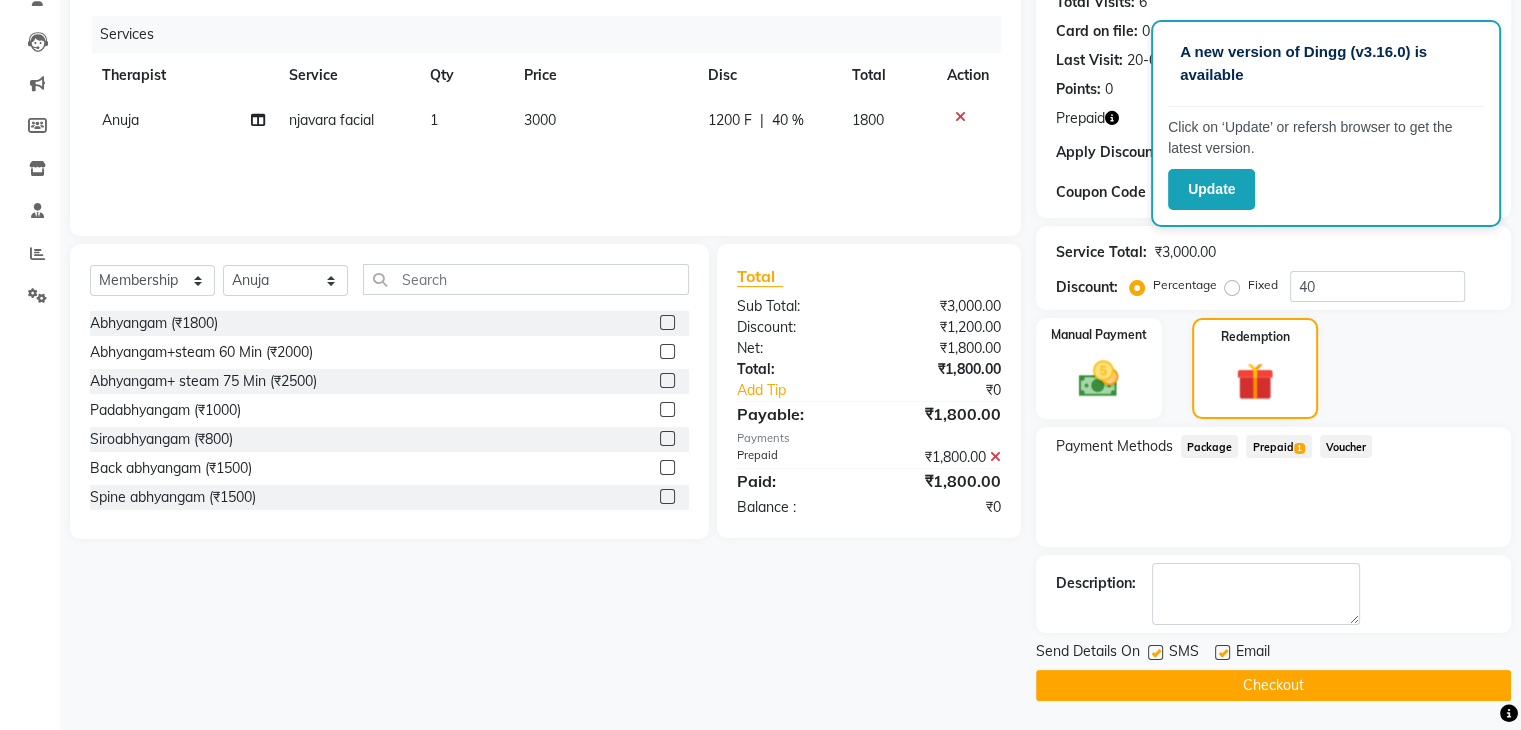 click at bounding box center [1221, 653] 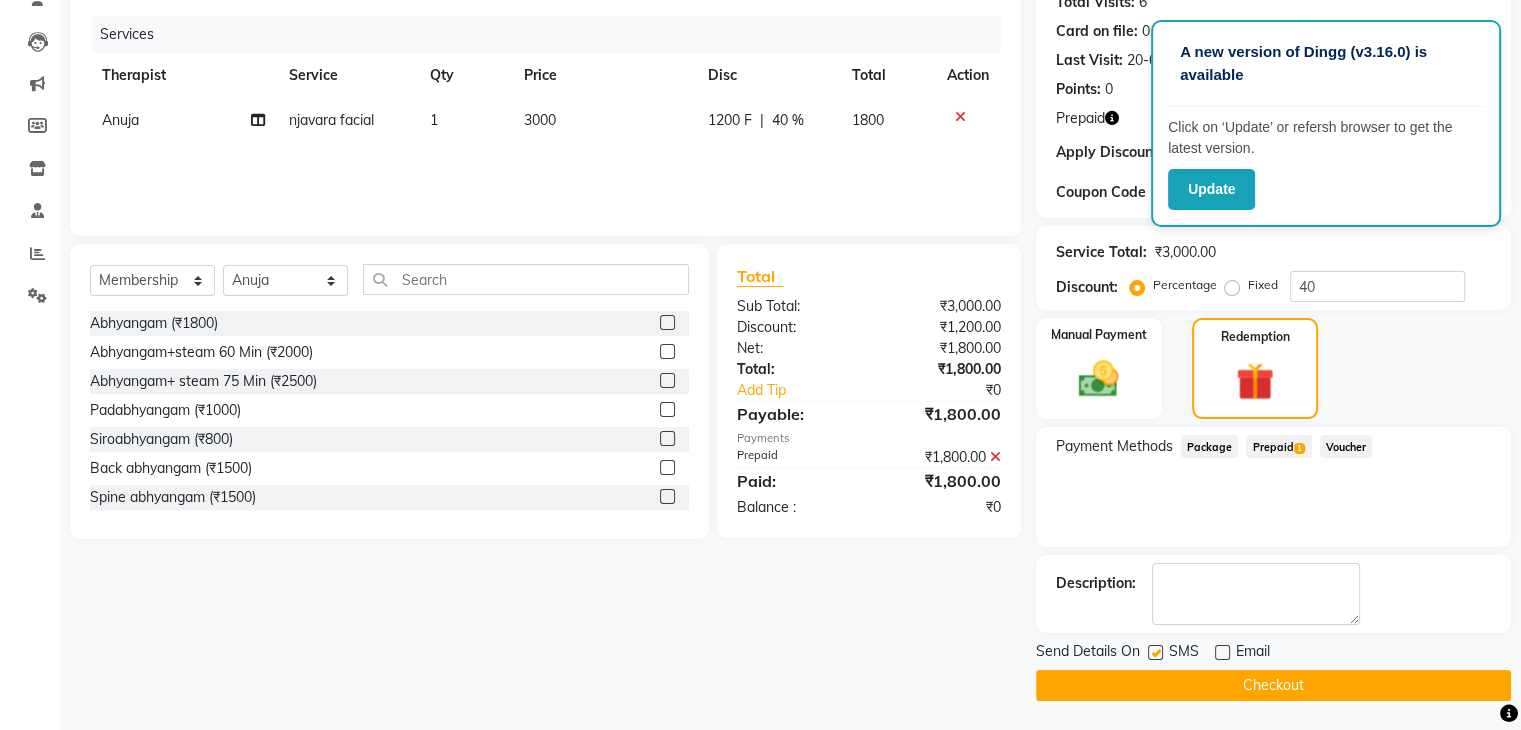 click 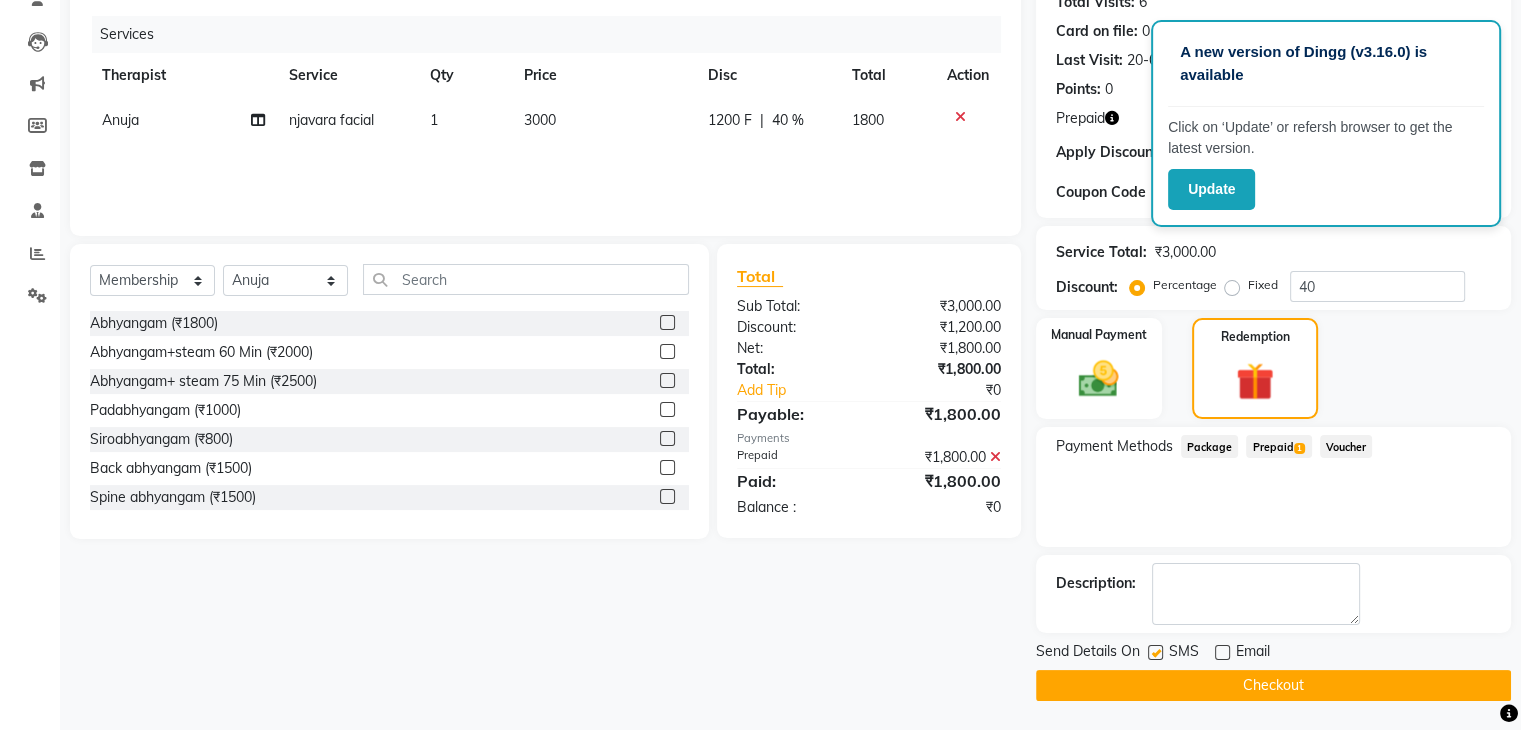 click at bounding box center [1154, 653] 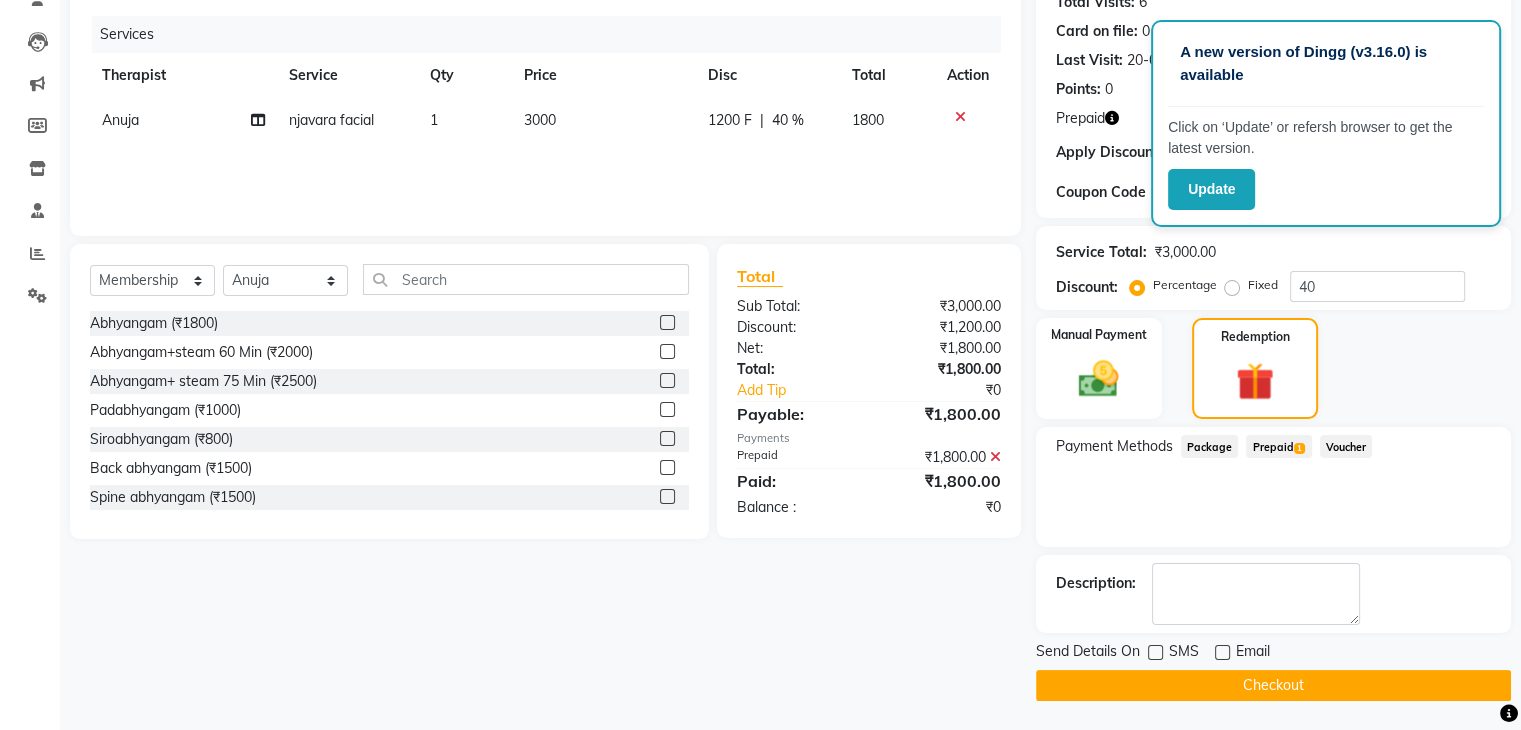 click on "Checkout" 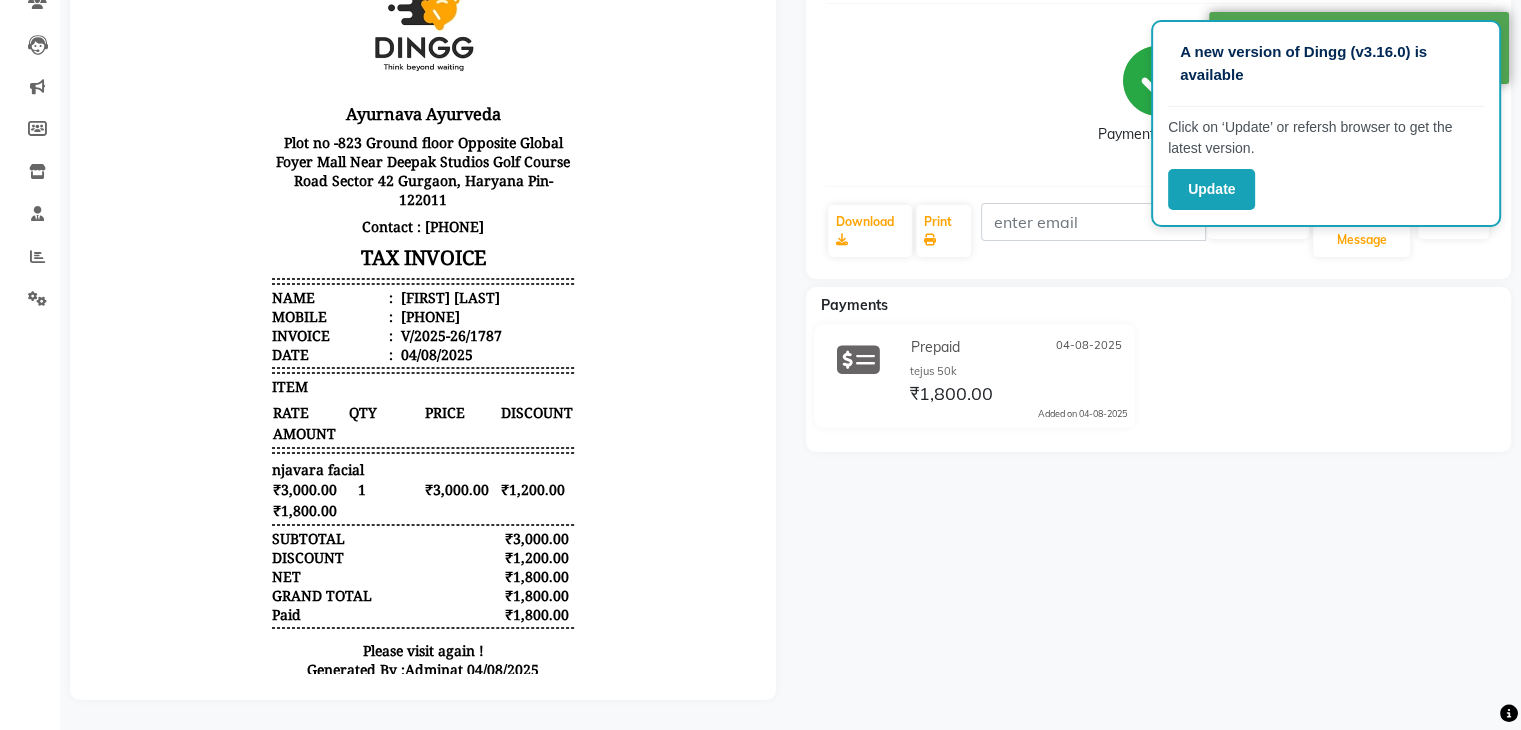 scroll, scrollTop: 0, scrollLeft: 0, axis: both 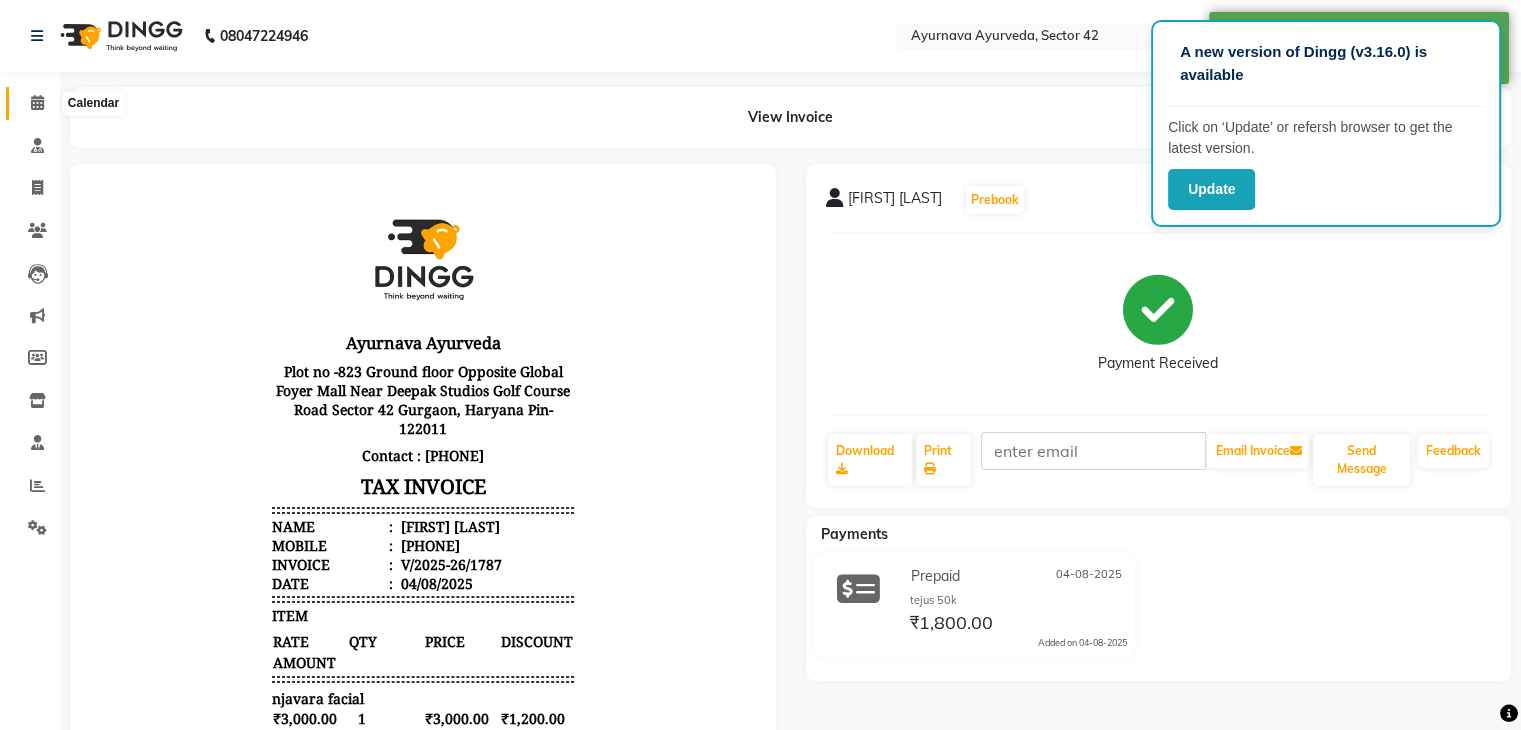 click 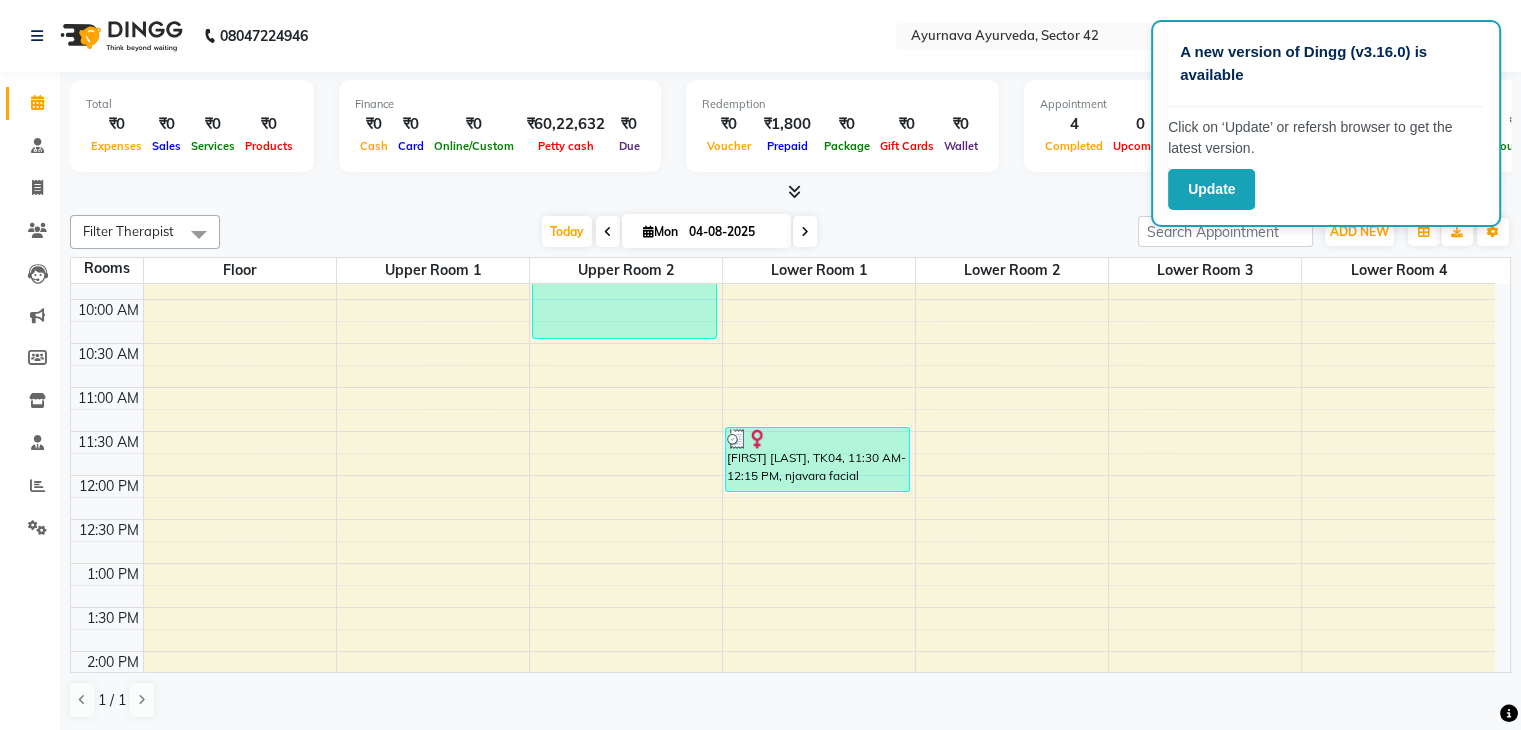 scroll, scrollTop: 339, scrollLeft: 0, axis: vertical 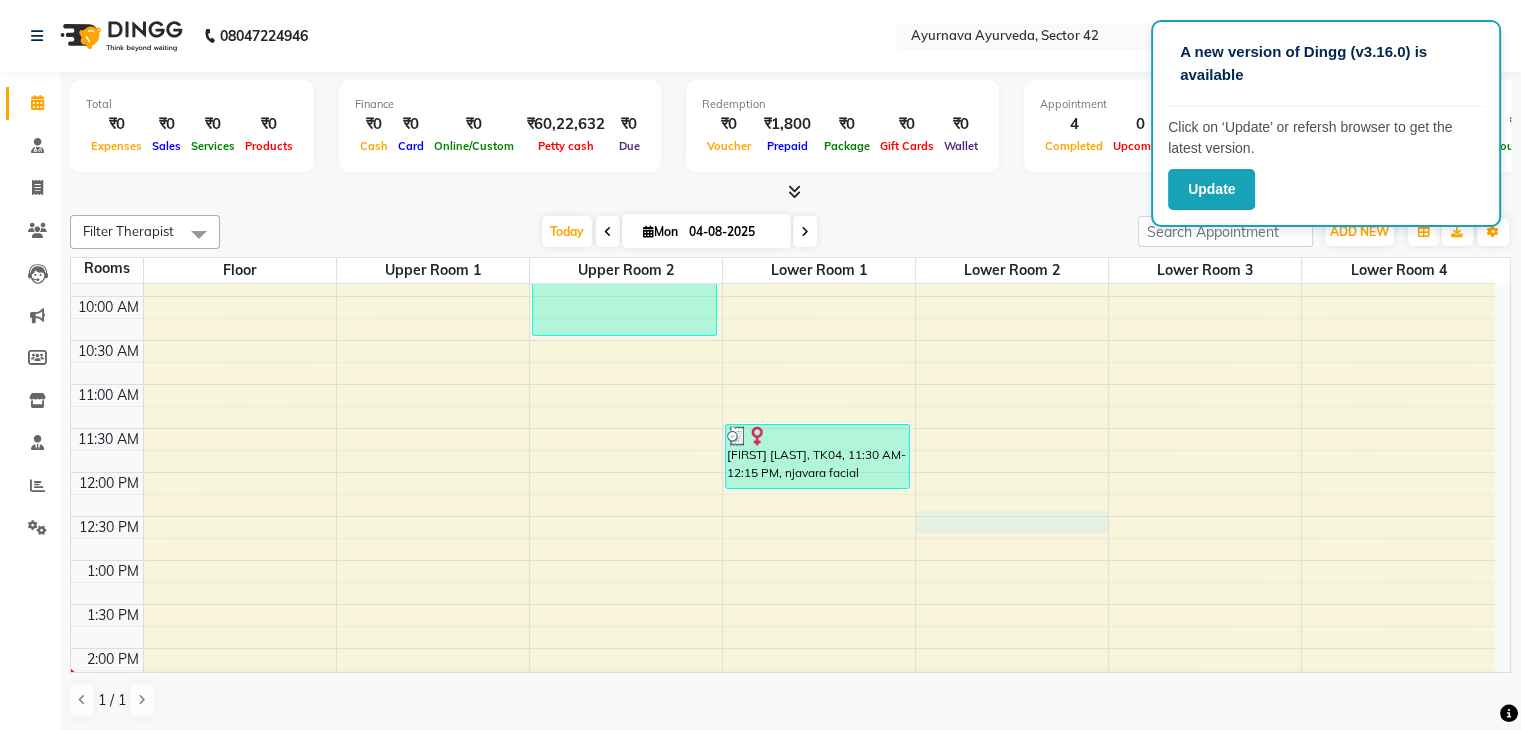 click on "6:00 AM 6:30 AM 7:00 AM 7:30 AM 8:00 AM 8:30 AM 9:00 AM 9:30 AM 10:00 AM 10:30 AM 11:00 AM 11:30 AM 12:00 PM 12:30 PM 1:00 PM 1:30 PM 2:00 PM 2:30 PM 3:00 PM 3:30 PM 4:00 PM 4:30 PM 5:00 PM 5:30 PM 6:00 PM 6:30 PM 7:00 PM 7:30 PM 8:00 PM 8:30 PM T [FIRST], TK02, 08:00 AM-09:30 AM, Abhyangampotli steam [FIRST] [LAST], TK03, 09:00 AM-10:30 AM, Abhyangampotli steam [FIRST] [LAST], TK01, 07:00 AM-08:15 AM, Abhyangam+ steam 75 Min [FIRST] [LAST], TK04, 11:30 AM-12:15 PM, njavara facial" at bounding box center [783, 604] 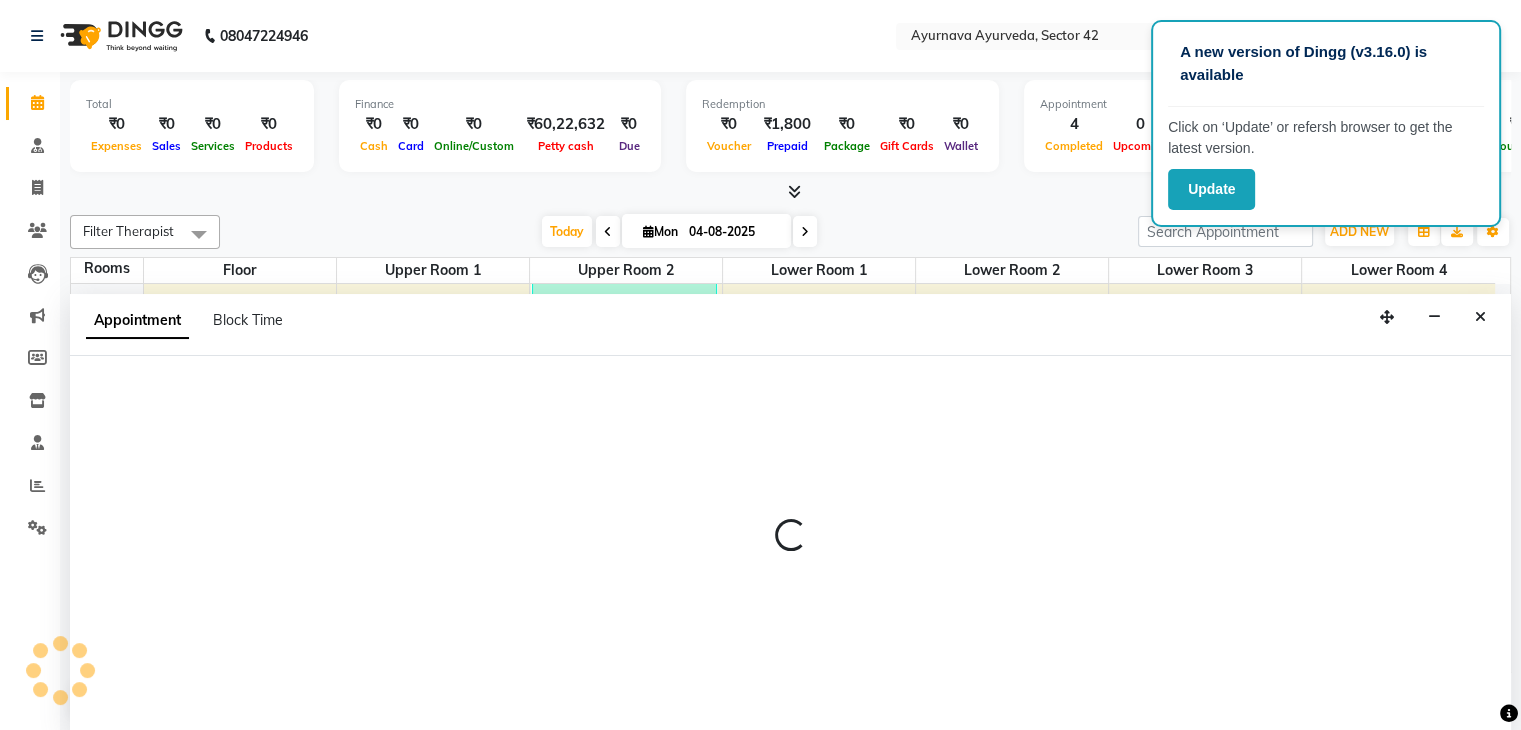 scroll, scrollTop: 1, scrollLeft: 0, axis: vertical 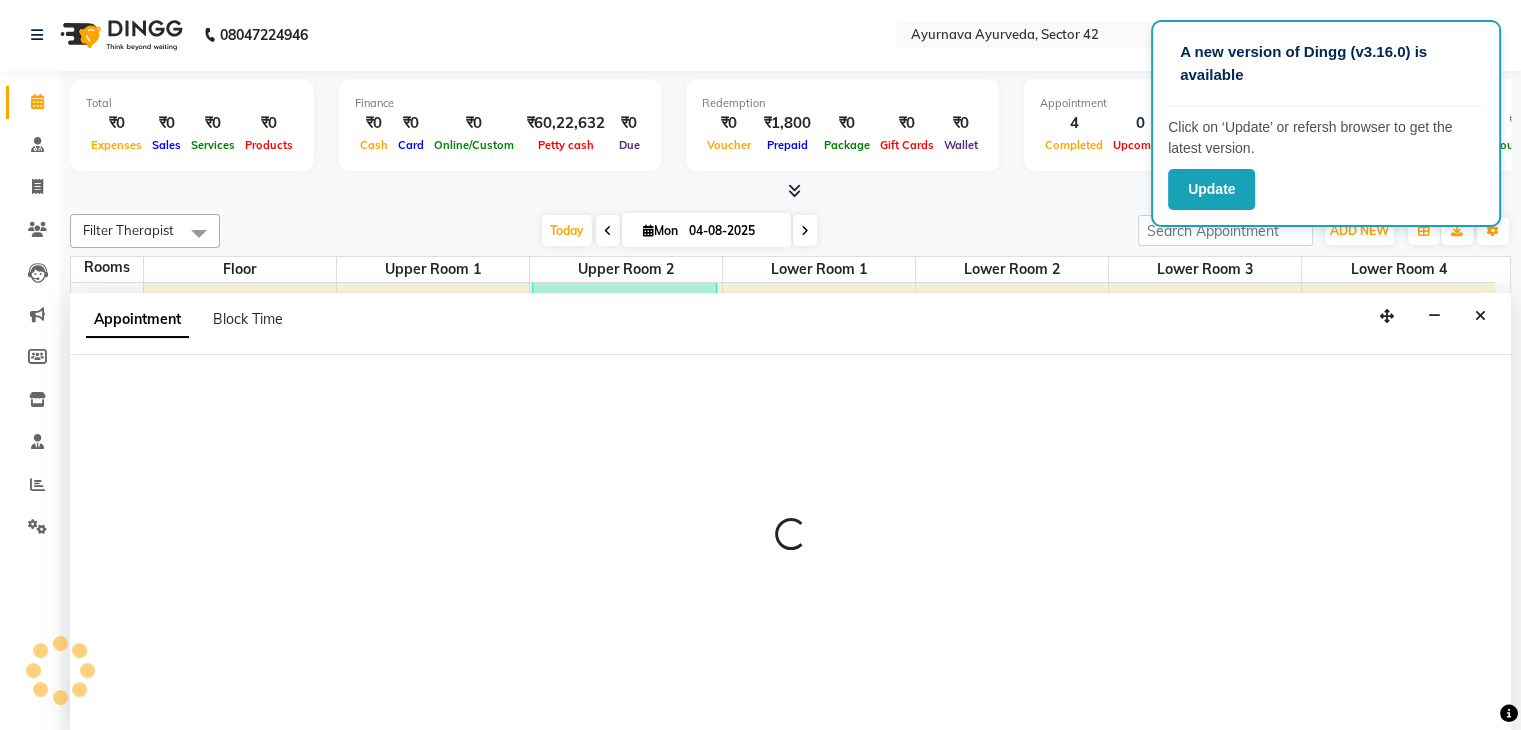 select on "750" 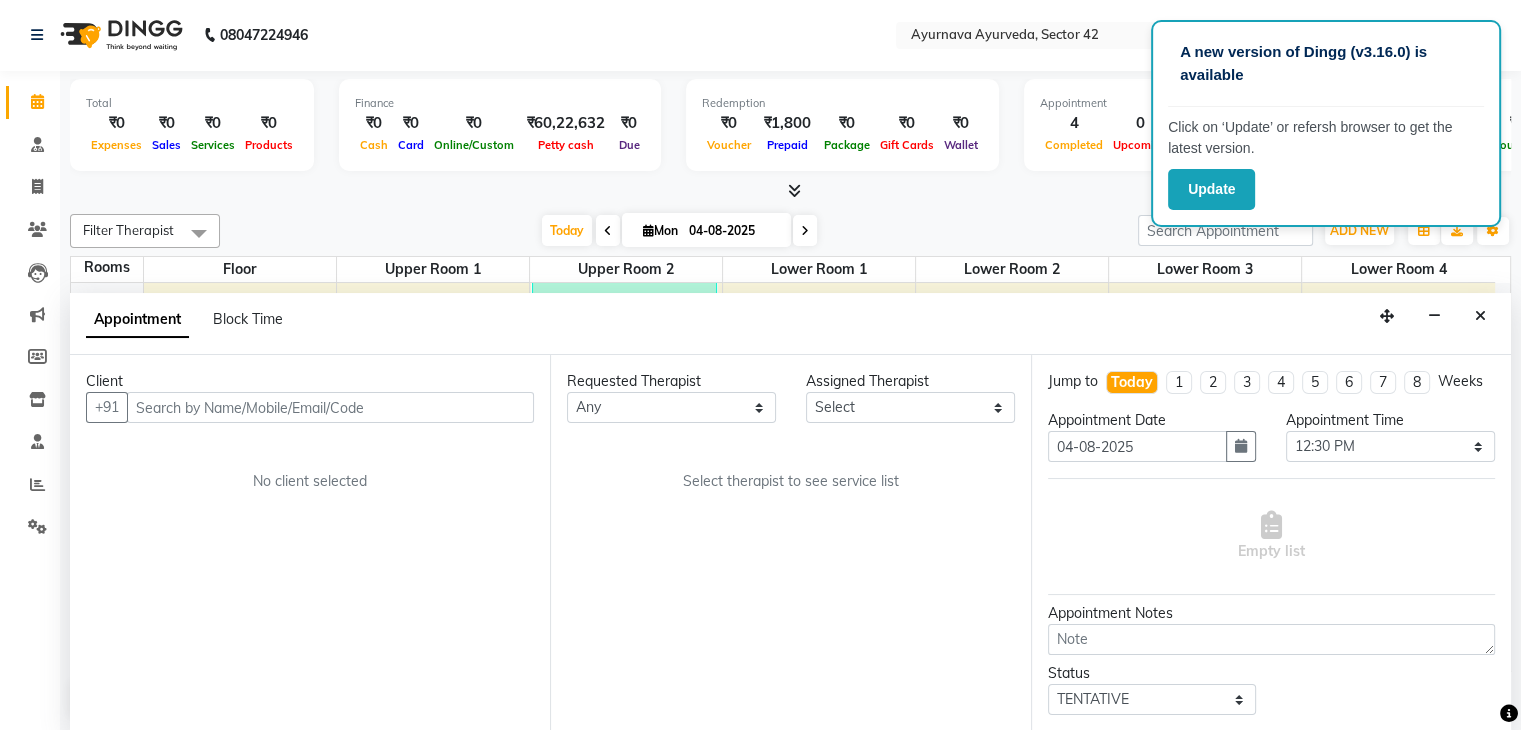 click at bounding box center (330, 407) 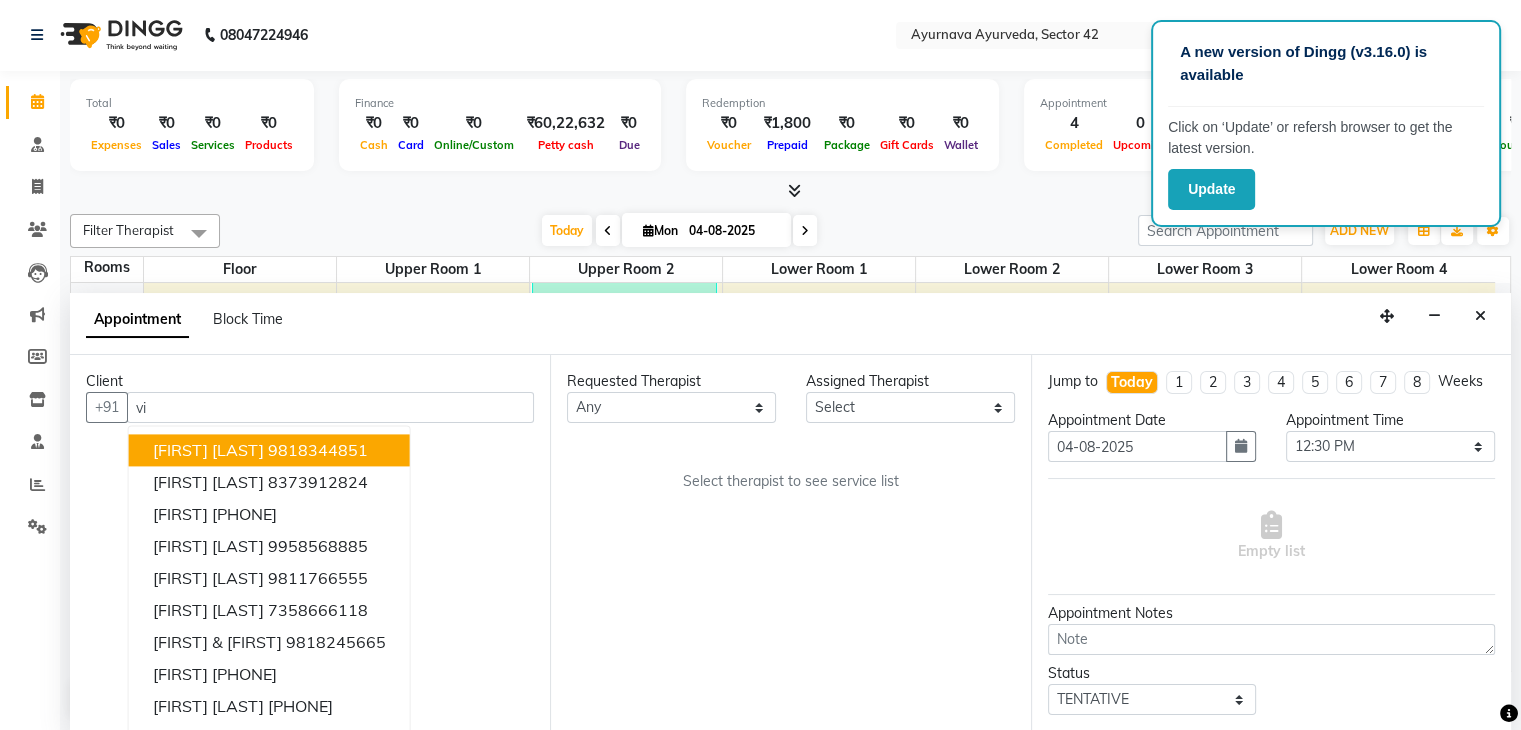 type on "v" 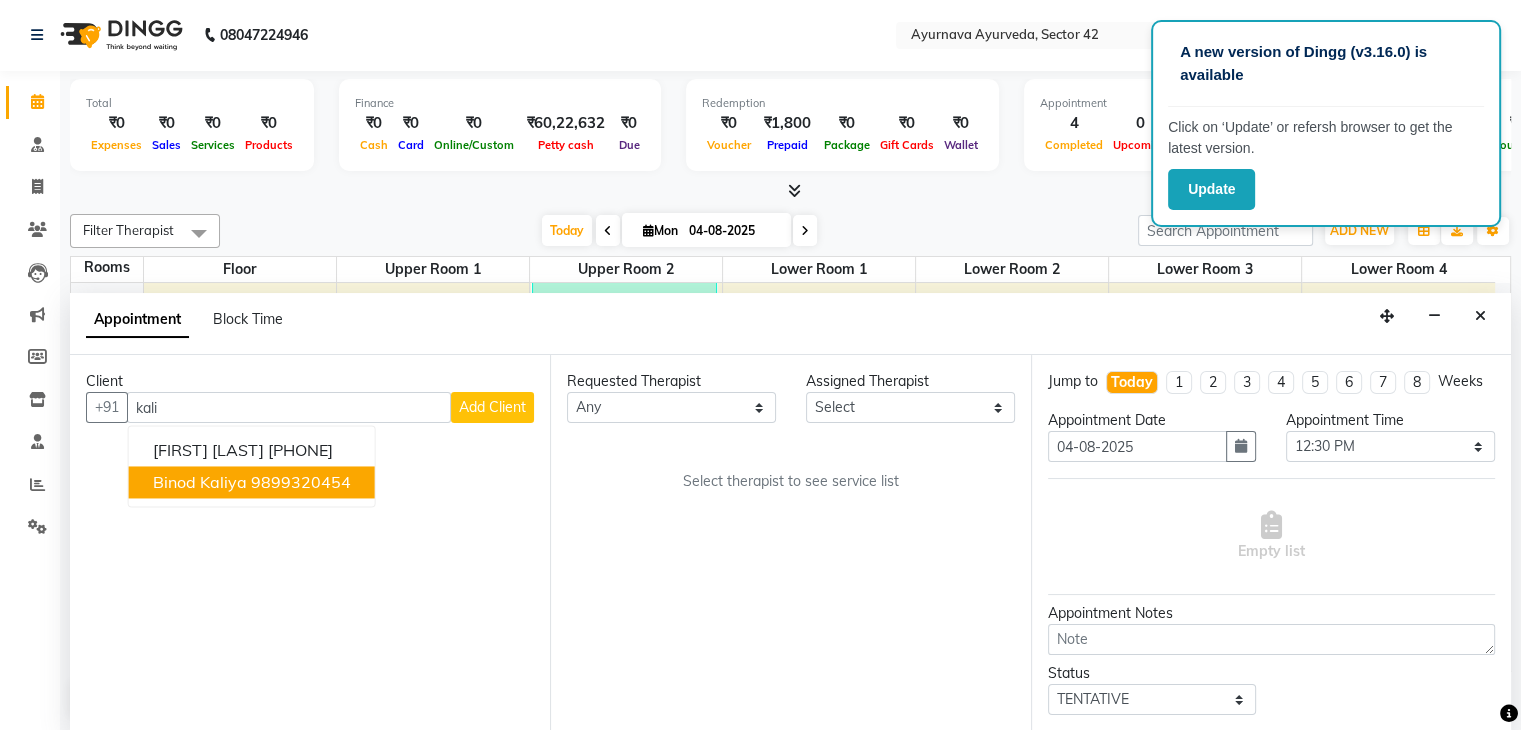 click on "[FIRST] [LAST] [PHONE]" at bounding box center (252, 483) 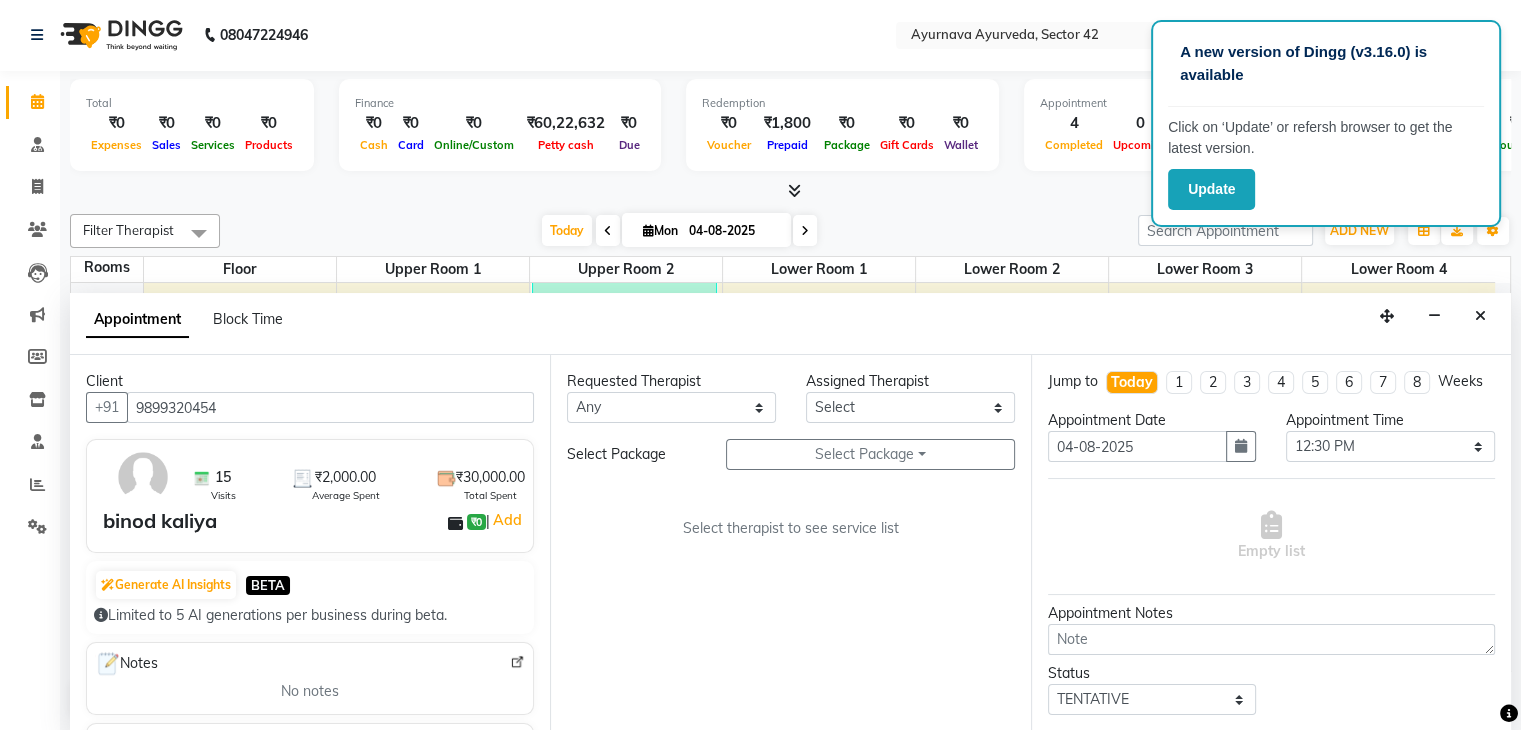 type on "9899320454" 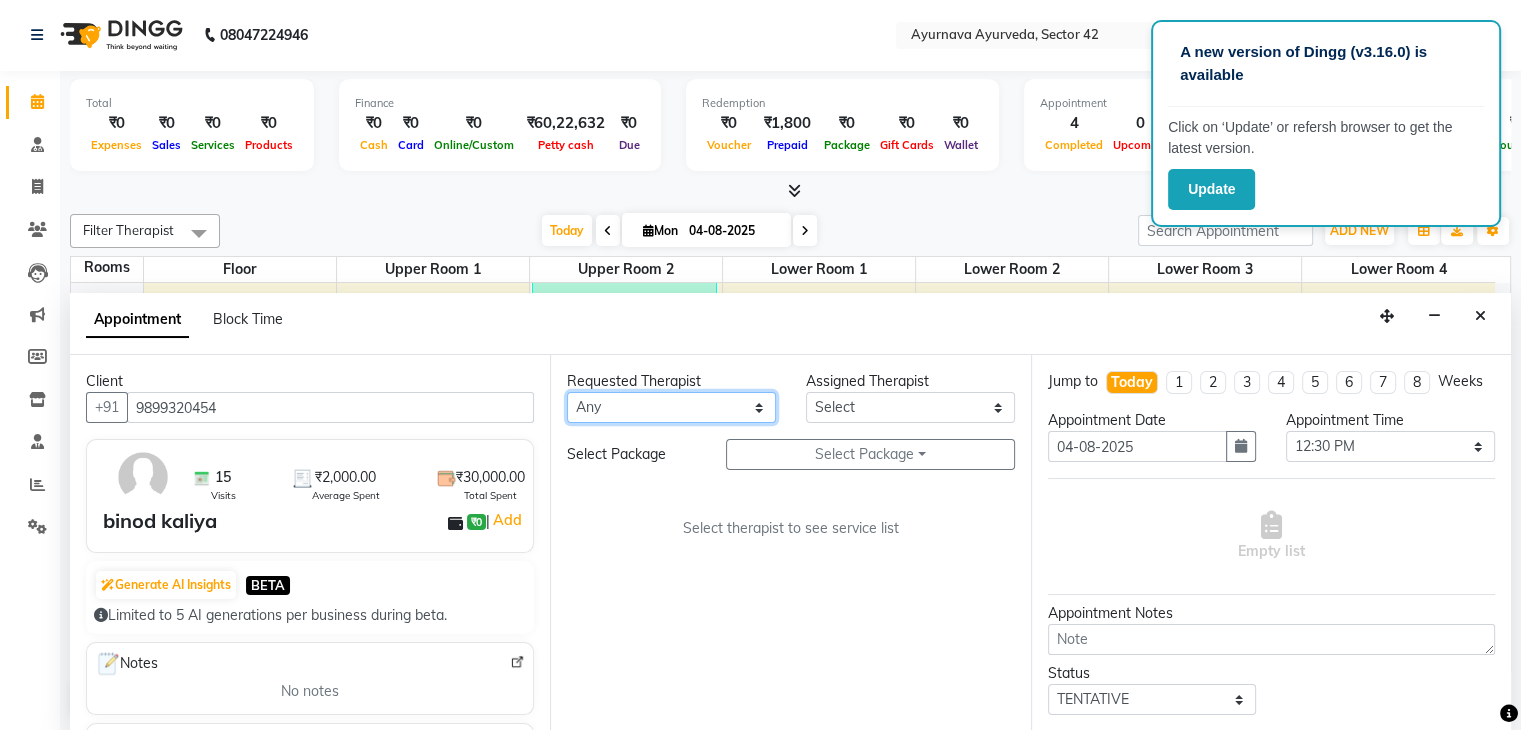 click on "Select [FIRST] [FIRST] [FIRST] [FIRST] [FIRST] [FIRST] [FIRST] [FIRST] [FIRST] [FIRST] [FIRST] [FIRST] [FIRST] [FIRST] [FIRST] [FIRST] [FIRST] [FIRST] [FIRST] [FIRST] [FIRST] [FIRST] [FIRST] [FIRST] [FIRST]" at bounding box center [671, 407] 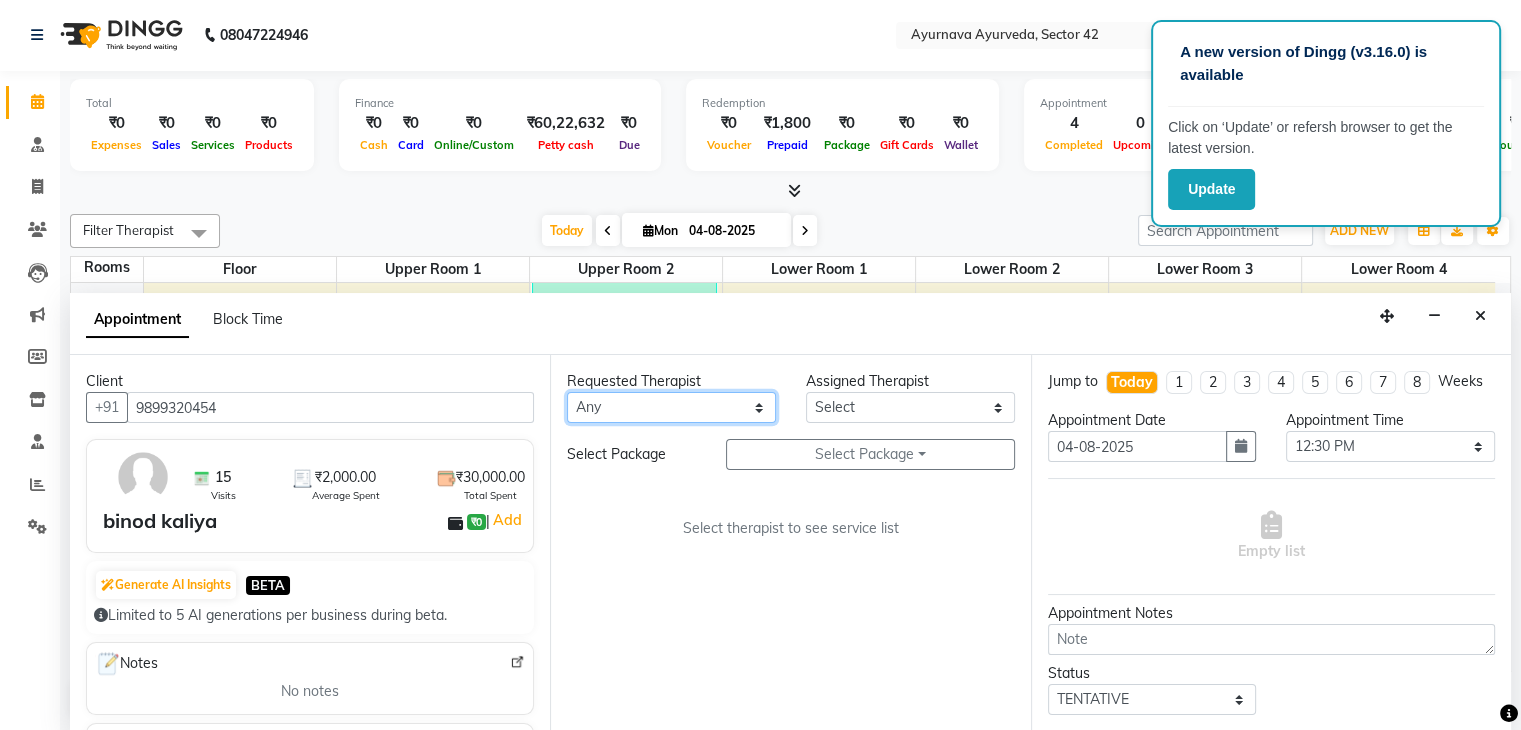 select on "67815" 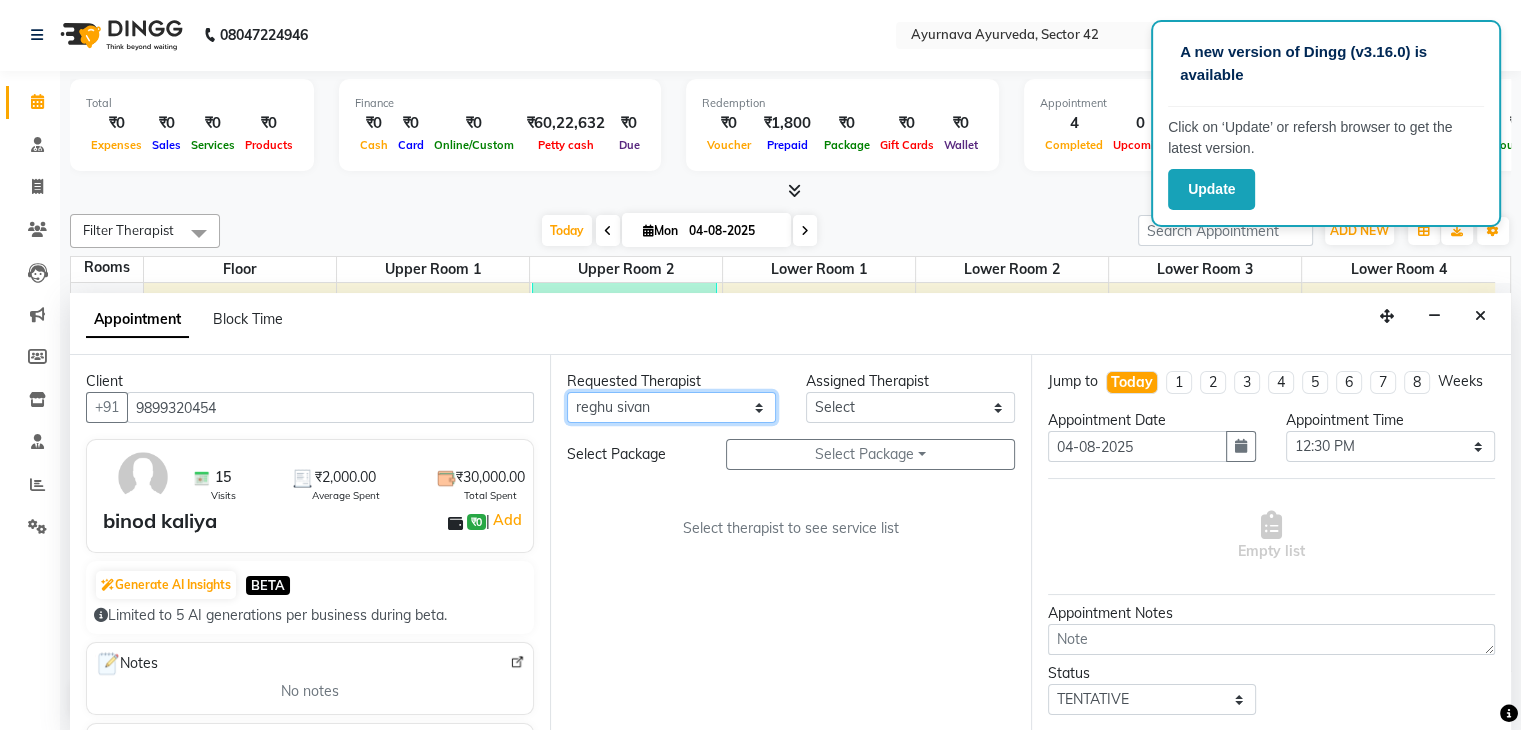 click on "Select [FIRST] [FIRST] [FIRST] [FIRST] [FIRST] [FIRST] [FIRST] [FIRST] [FIRST] [FIRST] [FIRST] [FIRST] [FIRST] [FIRST] [FIRST] [FIRST] [FIRST] [FIRST] [FIRST] [FIRST] [FIRST] [FIRST] [FIRST] [FIRST] [FIRST]" at bounding box center (671, 407) 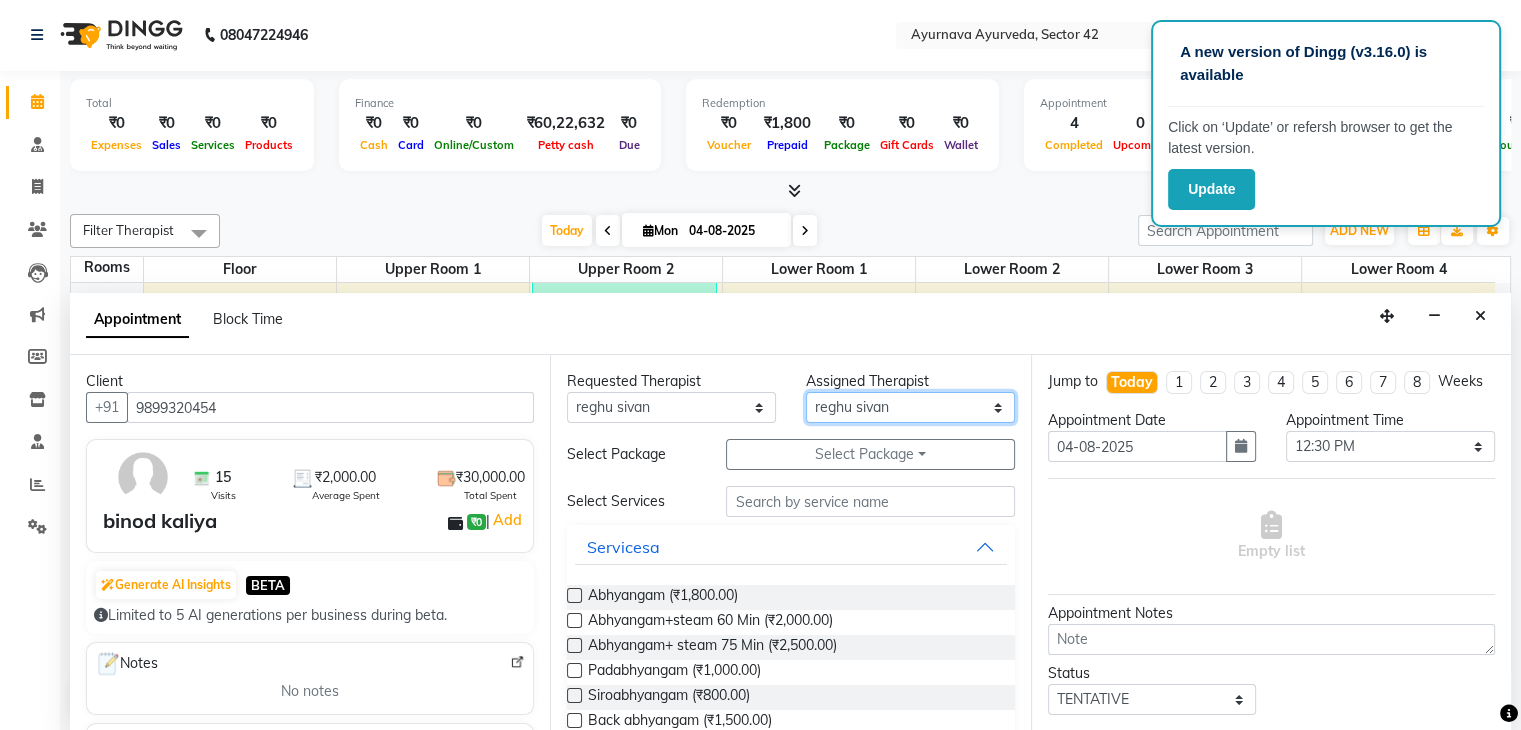 click on "Select [FIRST] [FIRST] [FIRST] [FIRST] [FIRST] [FIRST] [FIRST] [FIRST] [FIRST] [FIRST] [FIRST] [FIRST] [FIRST] [FIRST] [FIRST] [FIRST] [FIRST] [FIRST] [FIRST] [FIRST] [FIRST] [FIRST] [FIRST] [FIRST] [FIRST]" at bounding box center [910, 407] 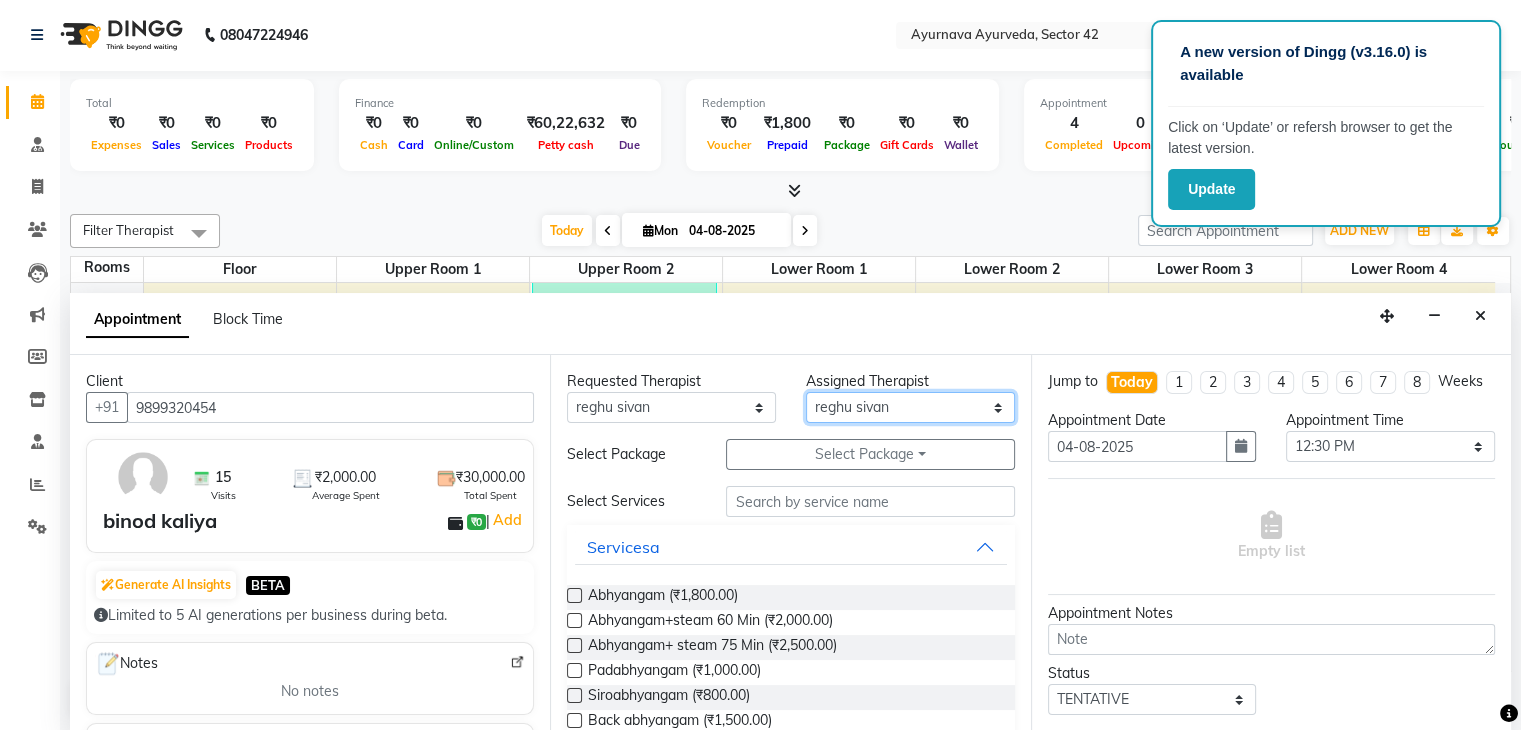 select on "[NUMBER]" 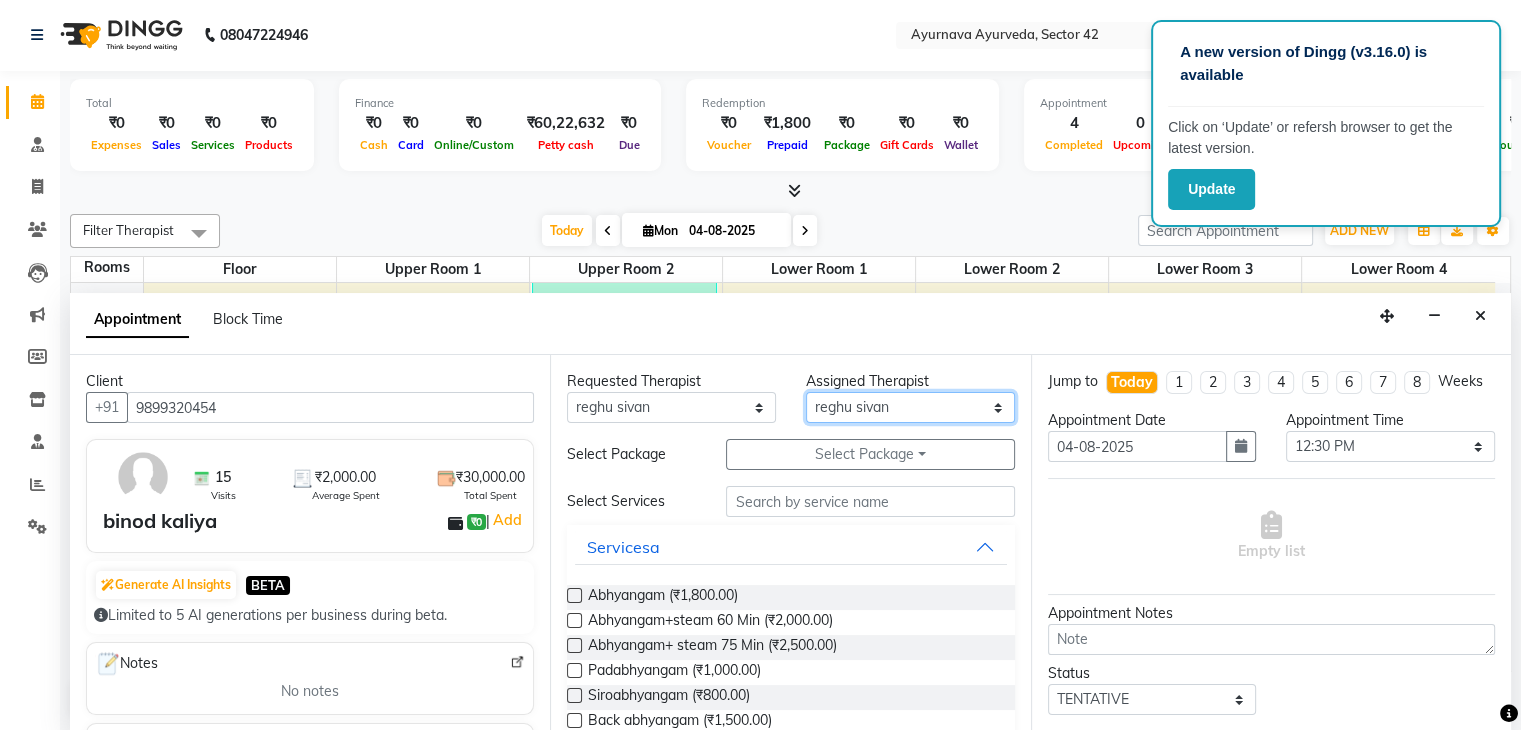click on "Select [FIRST] [FIRST] [FIRST] [FIRST] [FIRST] [FIRST] [FIRST] [FIRST] [FIRST] [FIRST] [FIRST] [FIRST] [FIRST] [FIRST] [FIRST] [FIRST] [FIRST] [FIRST] [FIRST] [FIRST] [FIRST] [FIRST] [FIRST] [FIRST] [FIRST]" at bounding box center (910, 407) 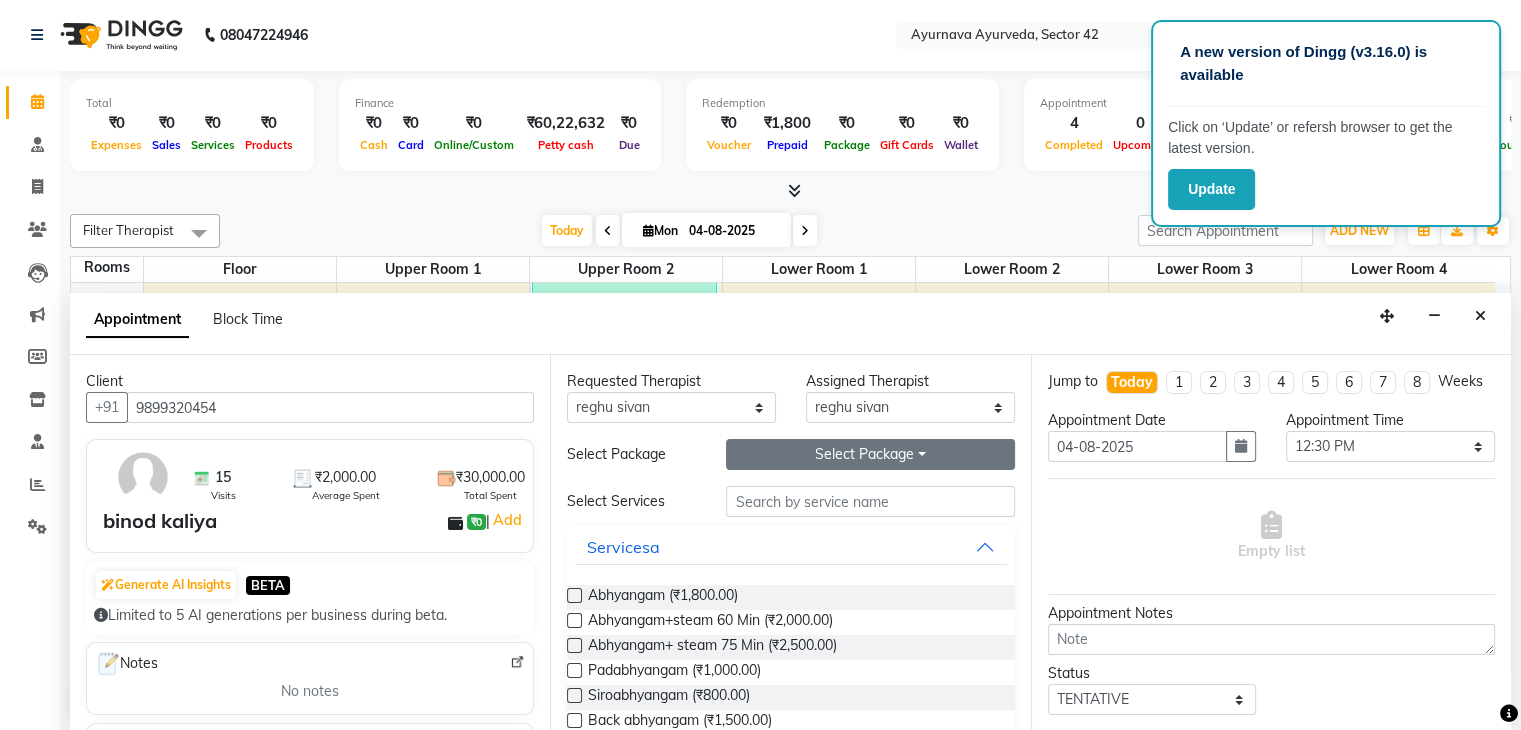 click on "Select Package  Toggle Dropdown" at bounding box center (870, 454) 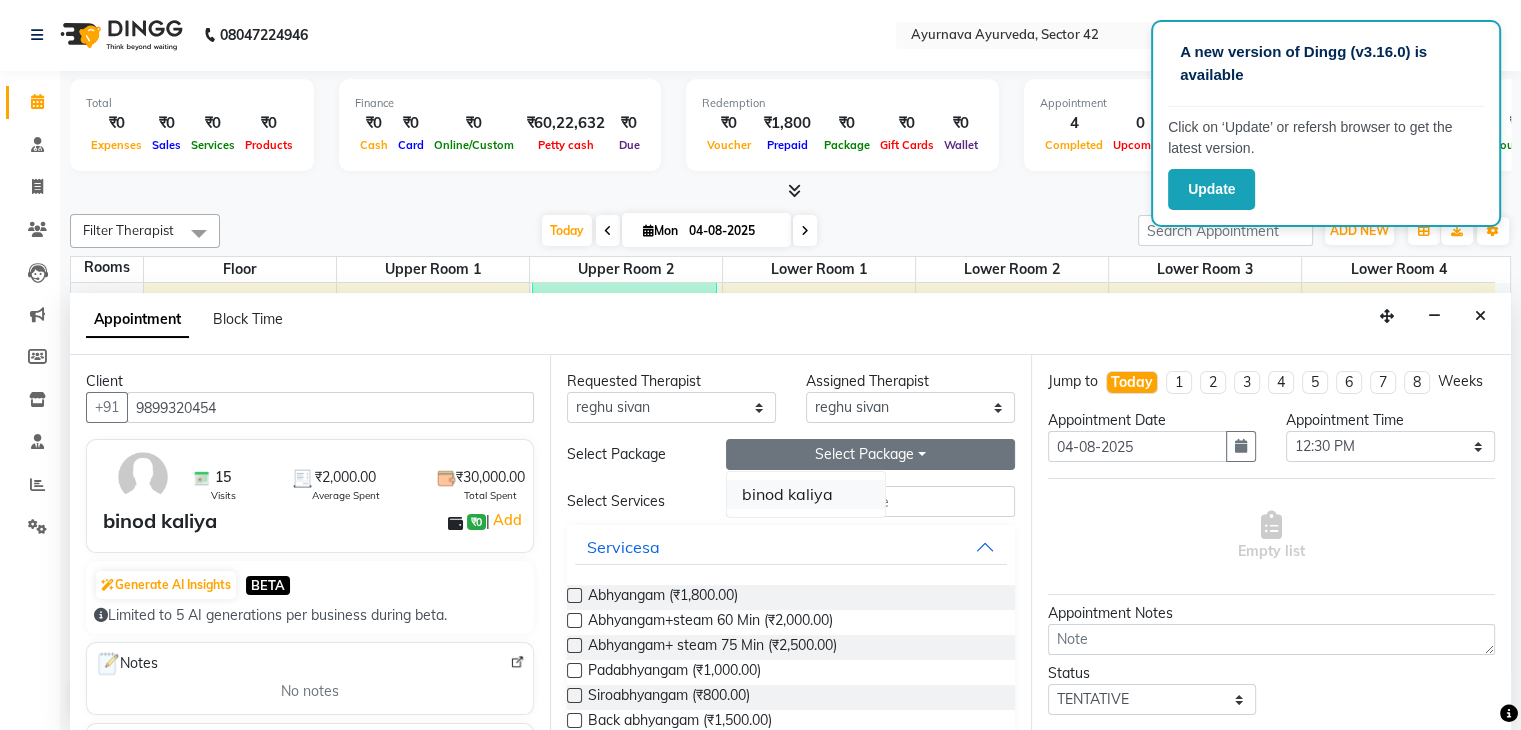 click on "binod kaliya" at bounding box center [806, 494] 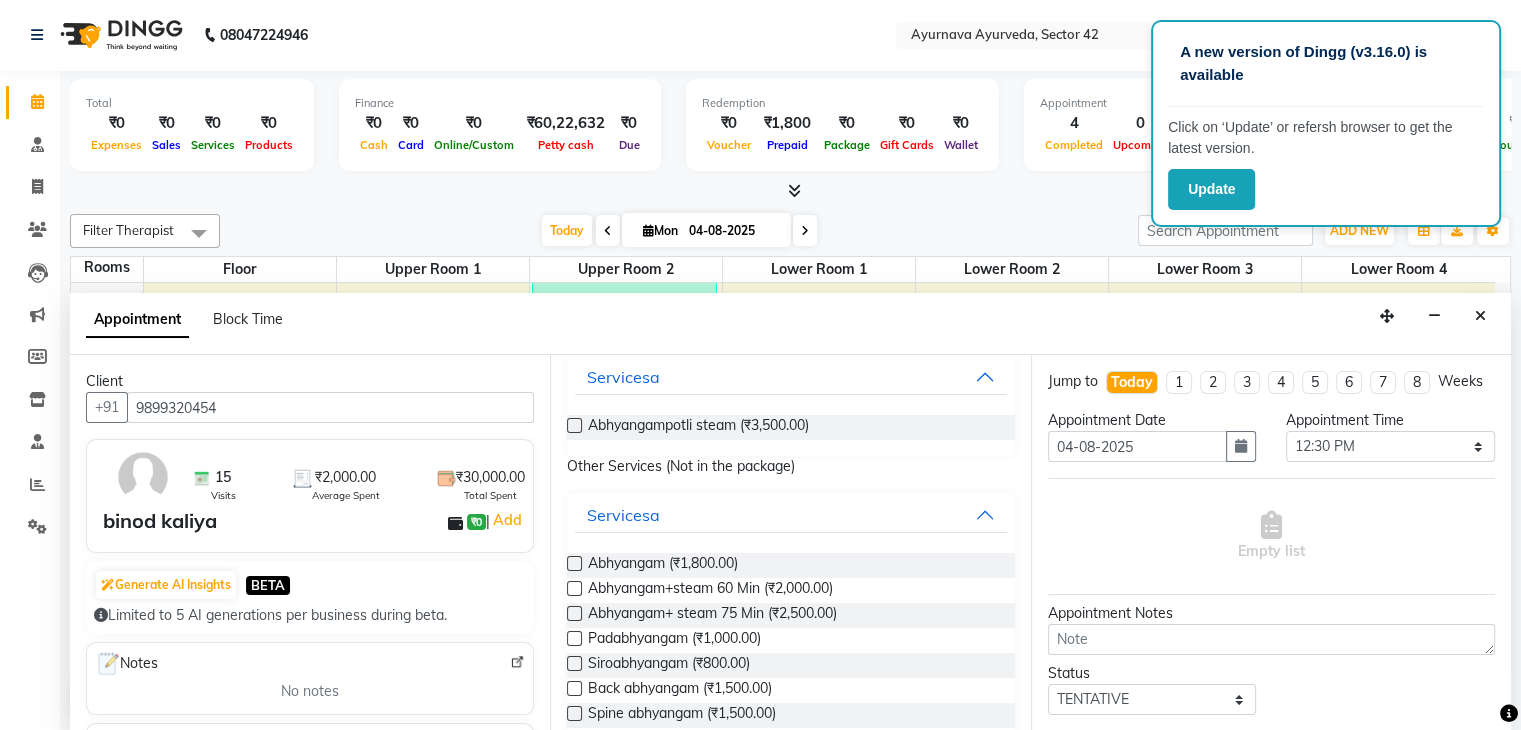 scroll, scrollTop: 171, scrollLeft: 0, axis: vertical 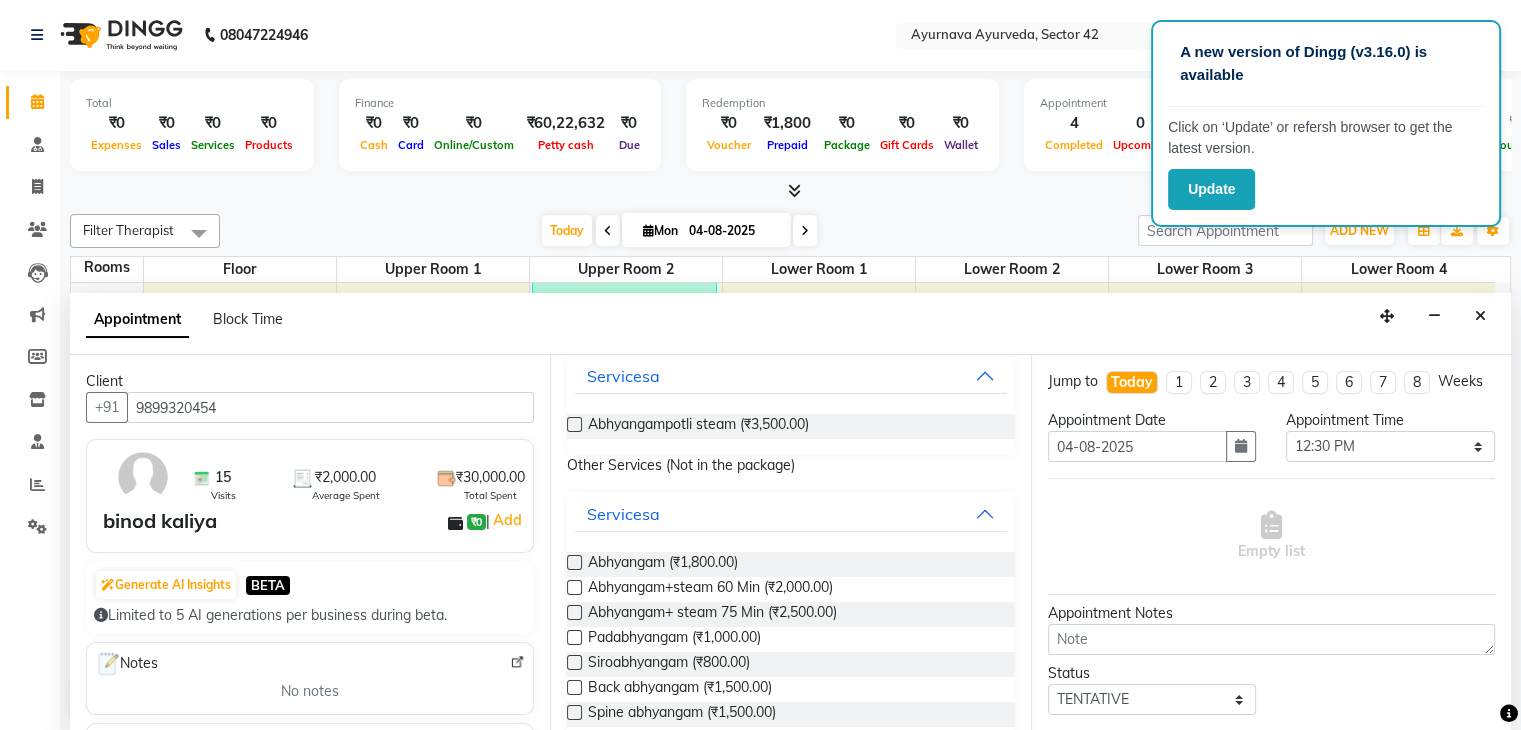 click at bounding box center (574, 424) 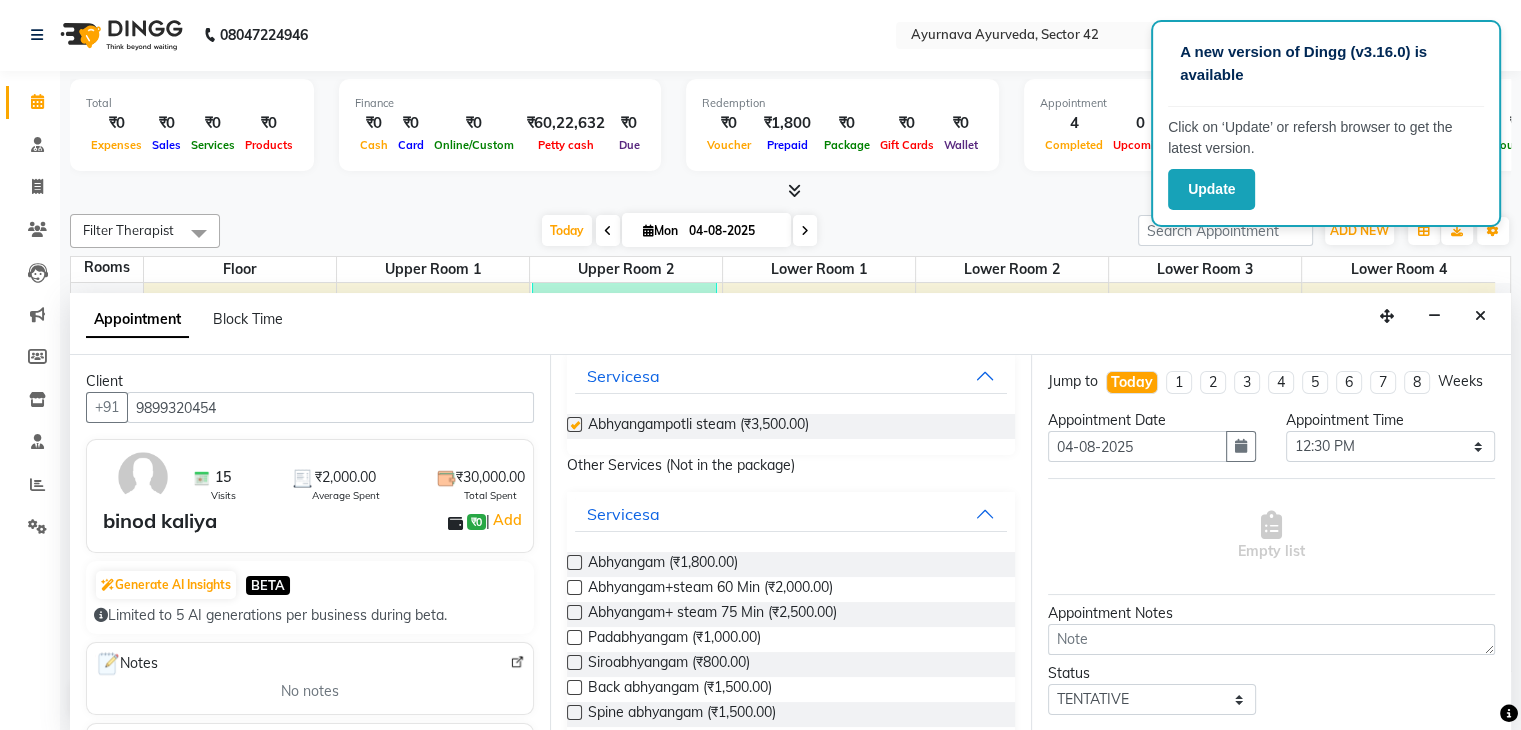select on "2664" 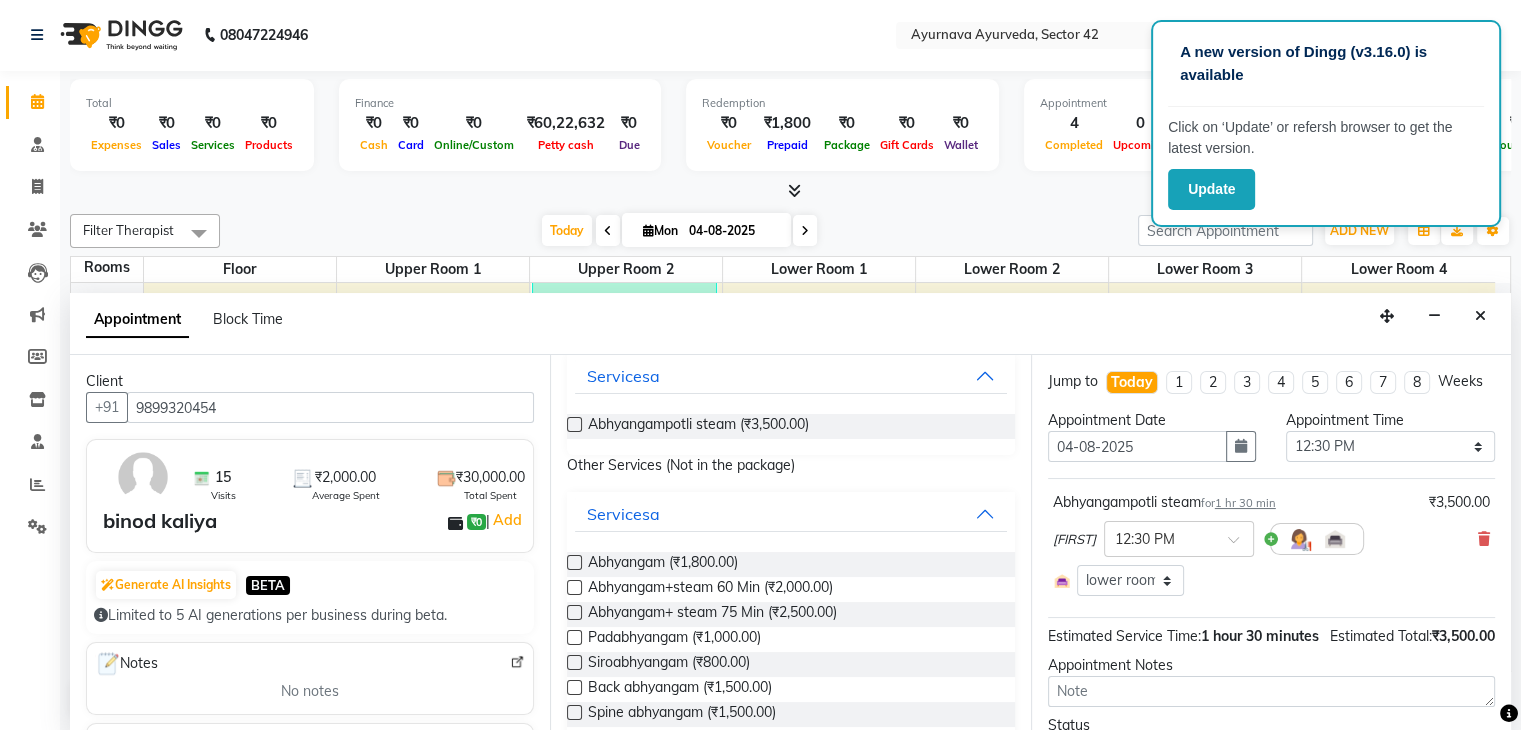checkbox on "false" 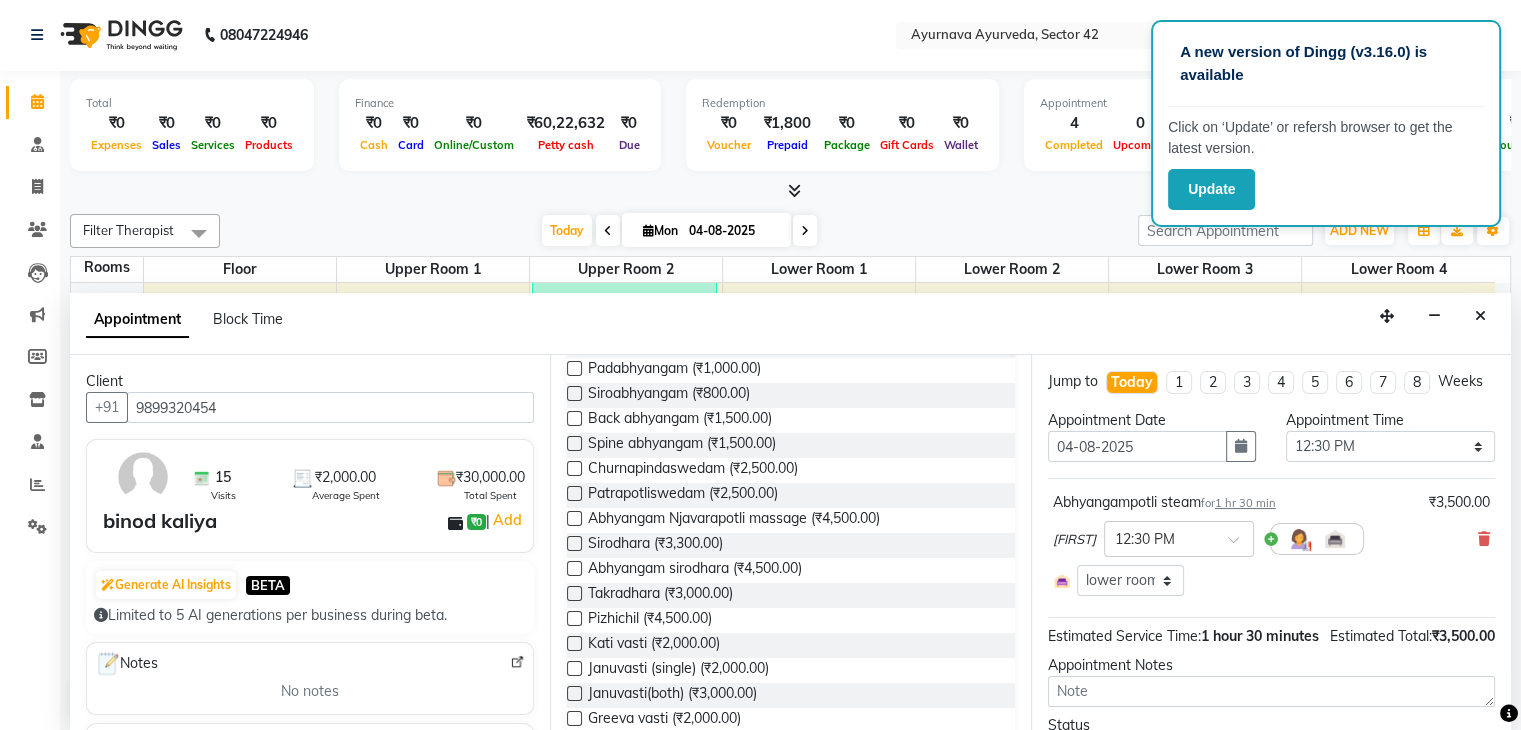 scroll, scrollTop: 443, scrollLeft: 0, axis: vertical 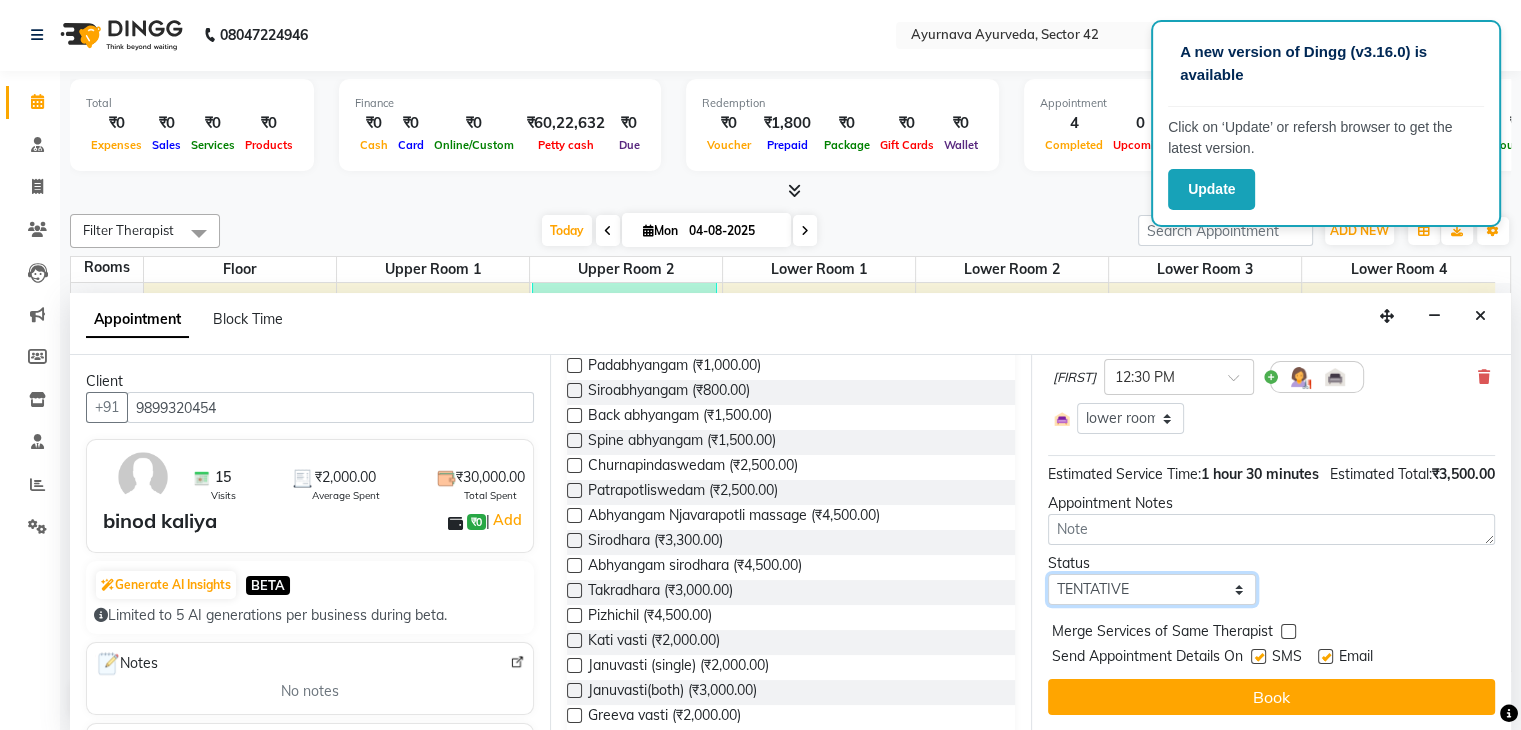 click on "Select TENTATIVE CONFIRM CHECK-IN UPCOMING" at bounding box center (1152, 589) 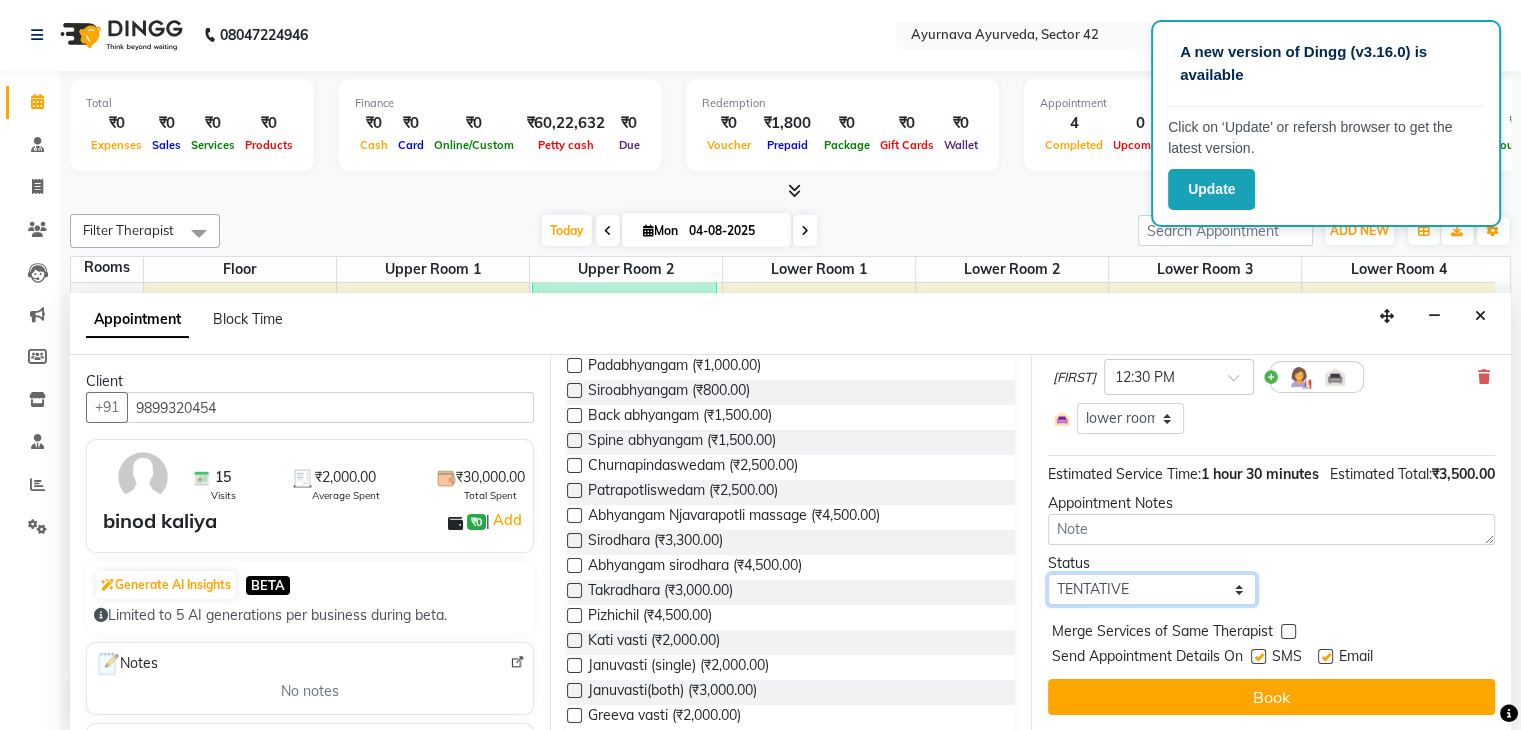 select on "confirm booking" 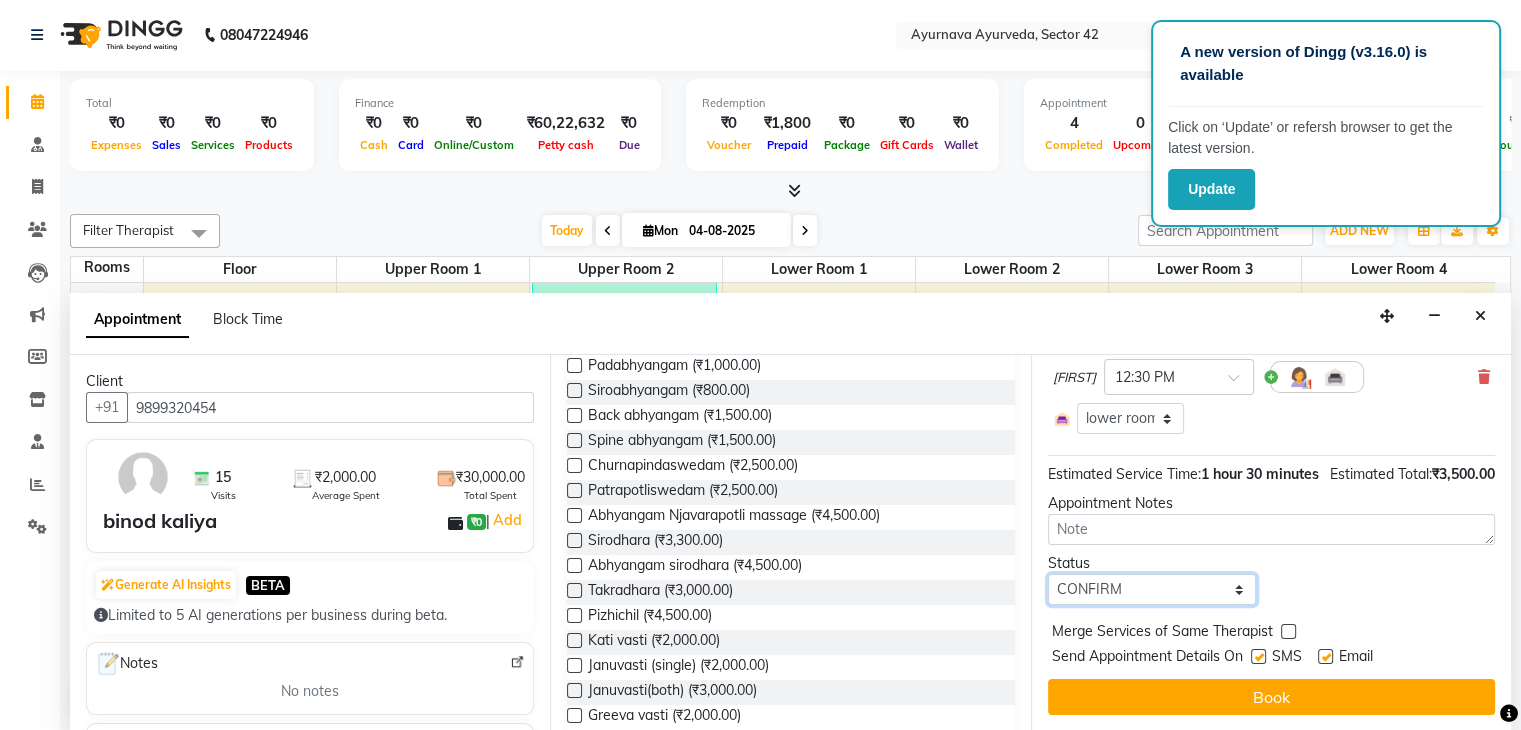 click on "Select TENTATIVE CONFIRM CHECK-IN UPCOMING" at bounding box center (1152, 589) 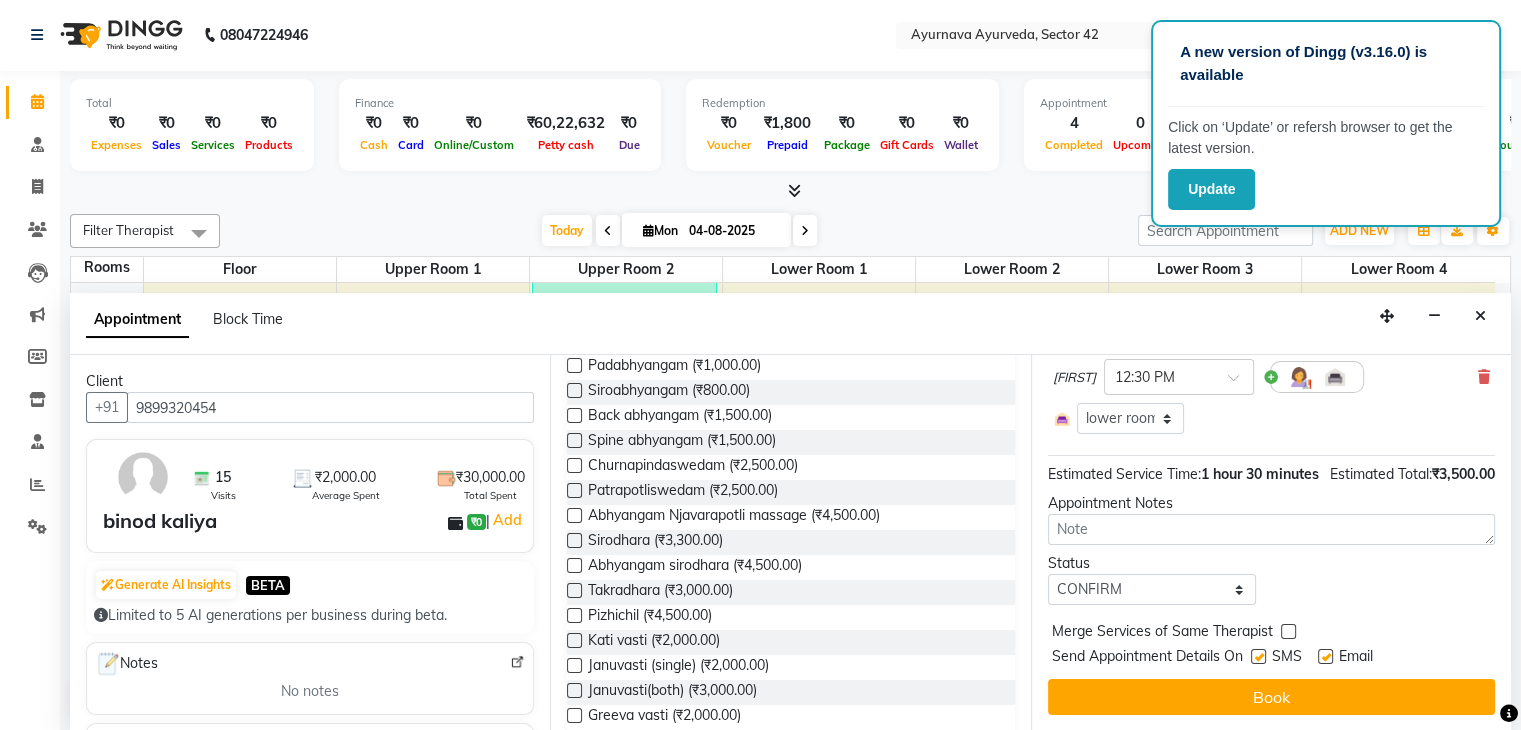 click at bounding box center (1258, 656) 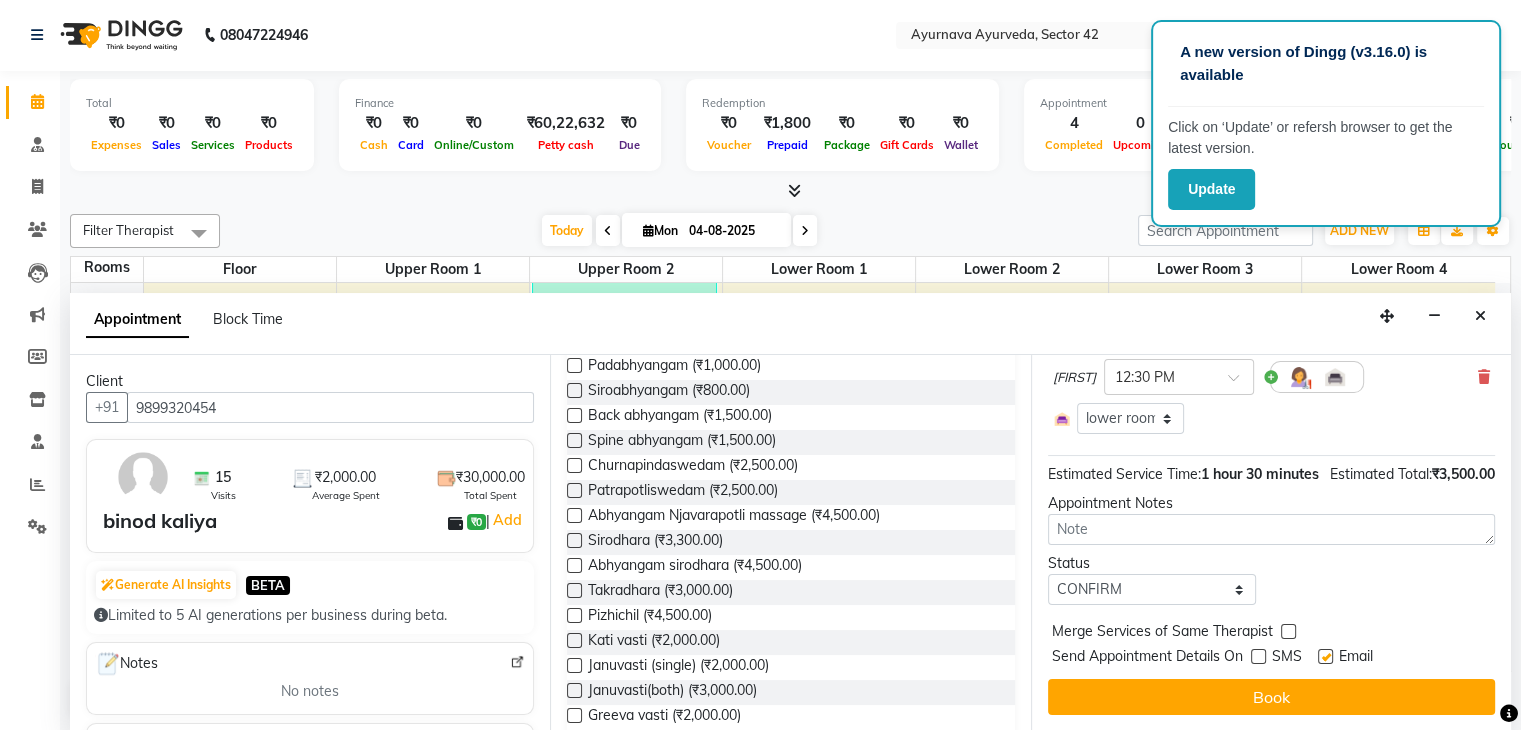 click at bounding box center [1325, 656] 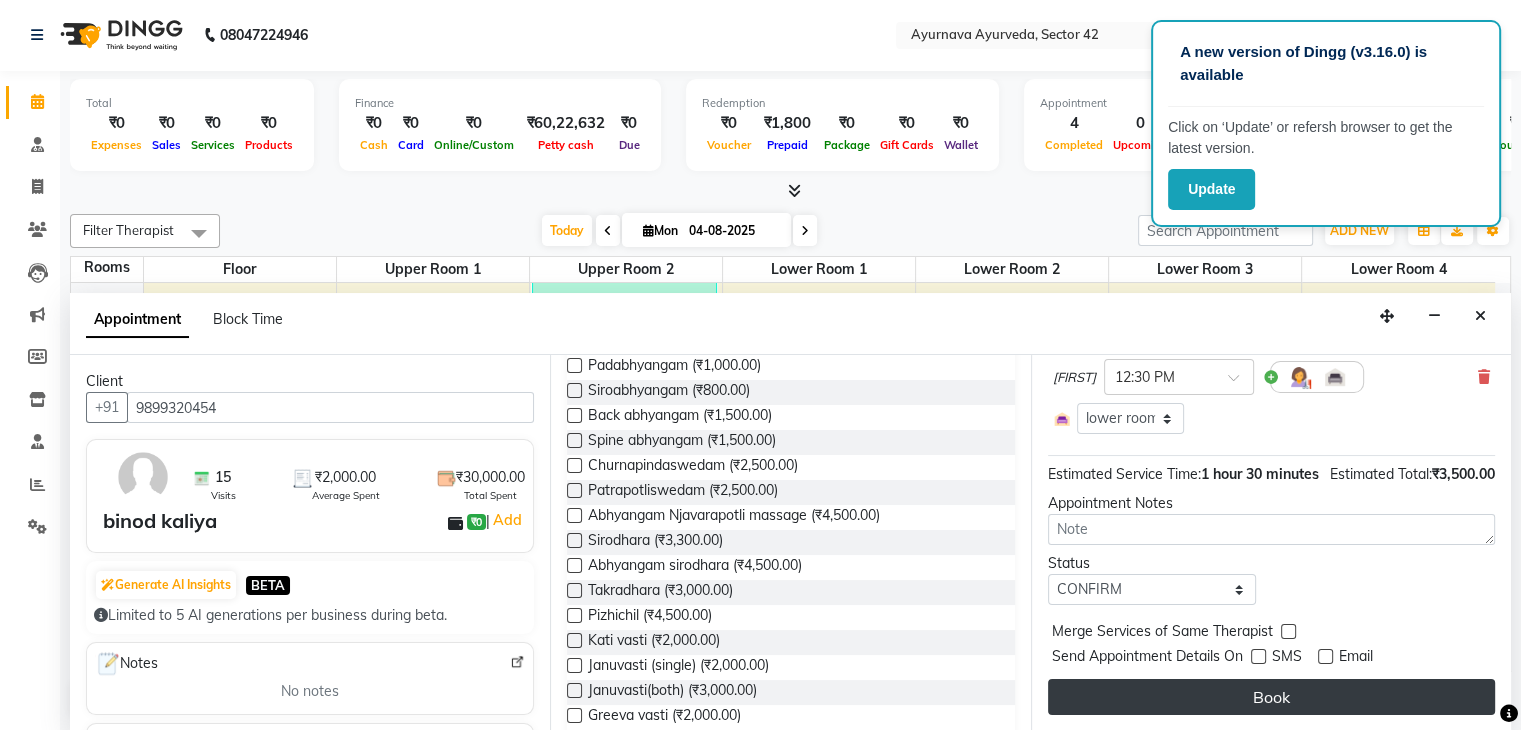 click on "Book" at bounding box center [1271, 697] 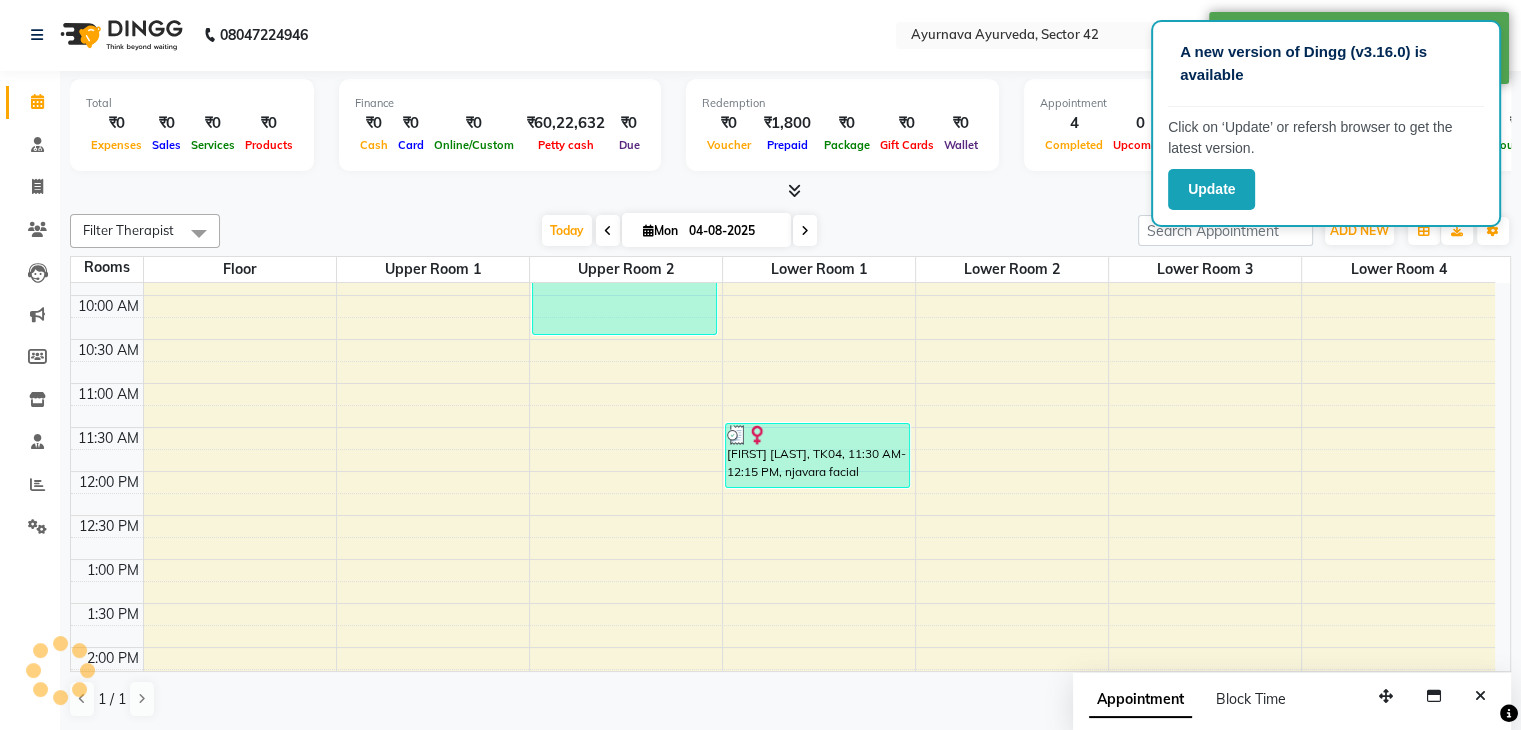 scroll, scrollTop: 0, scrollLeft: 0, axis: both 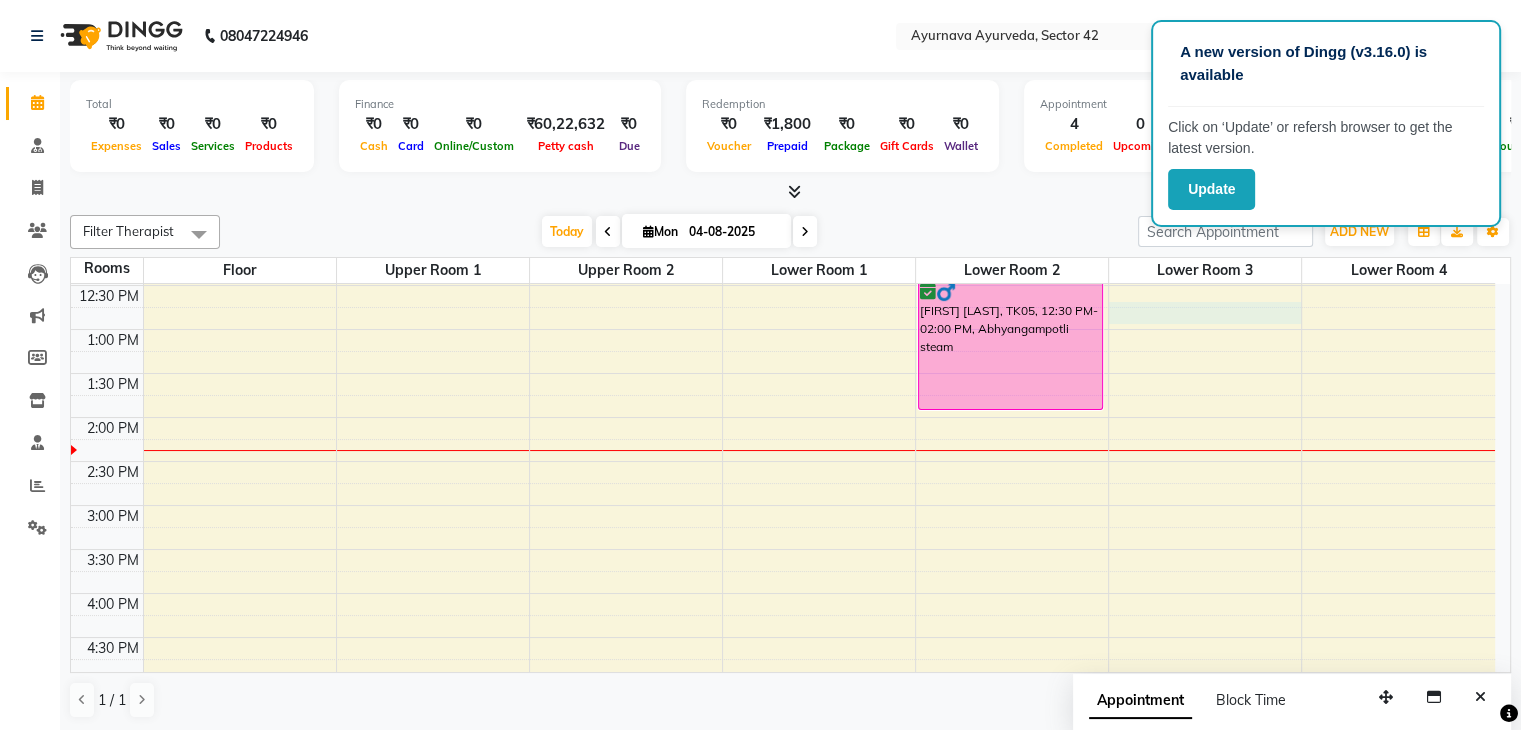 click on "6:00 AM 6:30 AM 7:00 AM 7:30 AM 8:00 AM 8:30 AM 9:00 AM 9:30 AM 10:00 AM 10:30 AM 11:00 AM 11:30 AM 12:00 PM 12:30 PM 1:00 PM 1:30 PM 2:00 PM 2:30 PM 3:00 PM 3:30 PM 4:00 PM 4:30 PM 5:00 PM 5:30 PM 6:00 PM 6:30 PM 7:00 PM 7:30 PM 8:00 PM 8:30 PM T [FIRST], TK02, 08:00 AM-09:30 AM, Abhyangampotli steam [FIRST] [LAST], TK03, 09:00 AM-10:30 AM, Abhyangampotli steam [FIRST] [LAST], TK01, 07:00 AM-08:15 AM, Abhyangam+ steam 75 Min [FIRST] [LAST], TK04, 11:30 AM-12:15 PM, njavara facial [FIRST] [LAST], TK05, 12:30 PM-02:00 PM, Abhyangampotli steam" at bounding box center [783, 373] 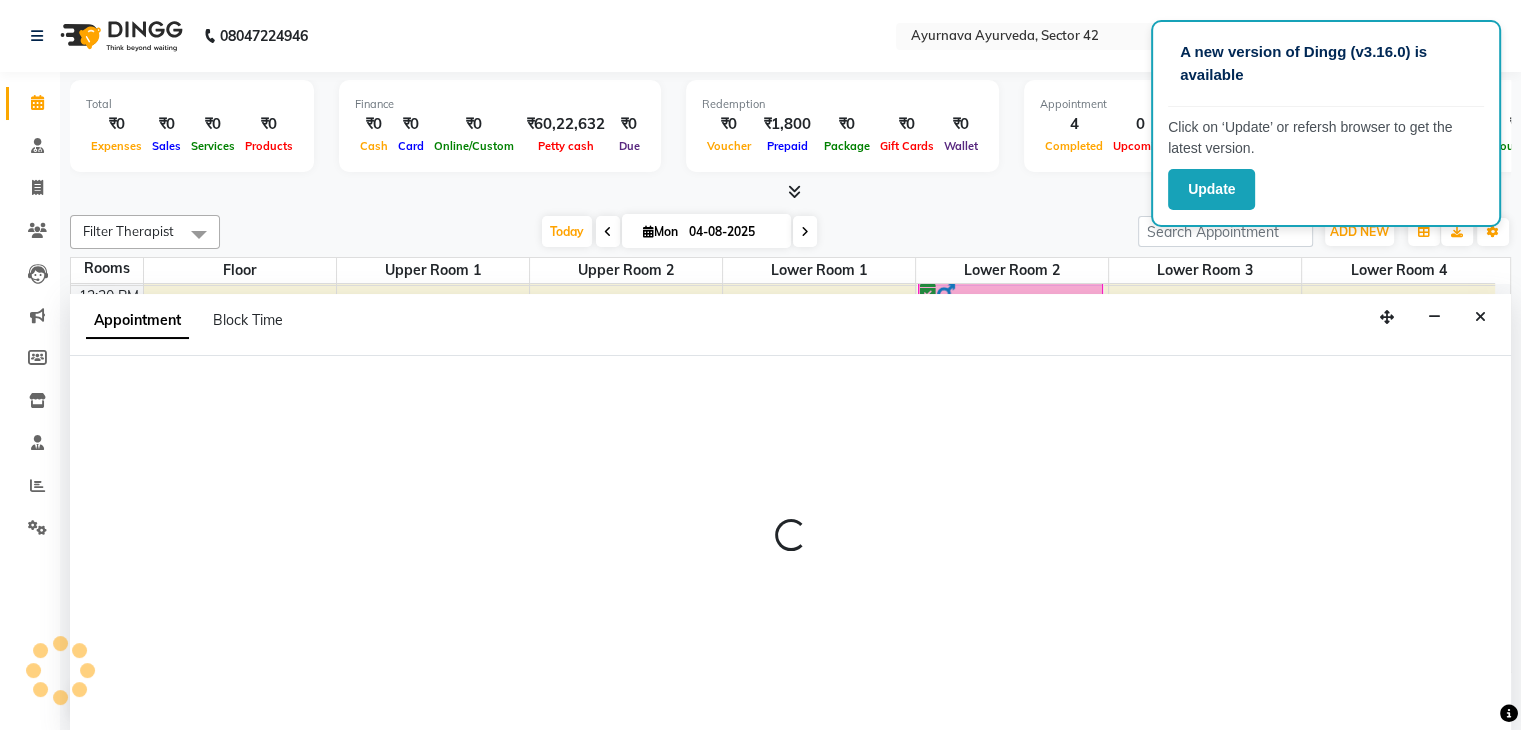 scroll, scrollTop: 1, scrollLeft: 0, axis: vertical 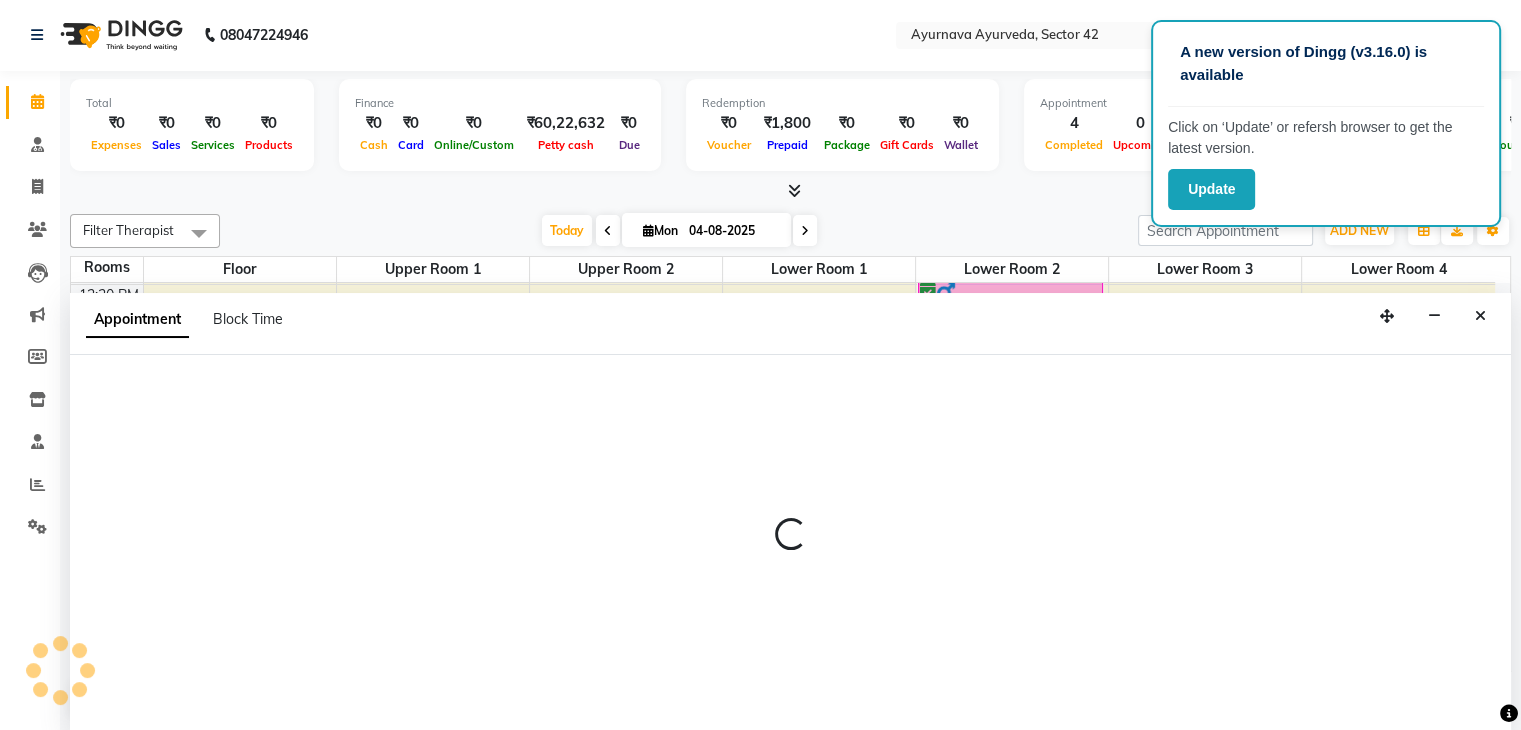 select on "tentative" 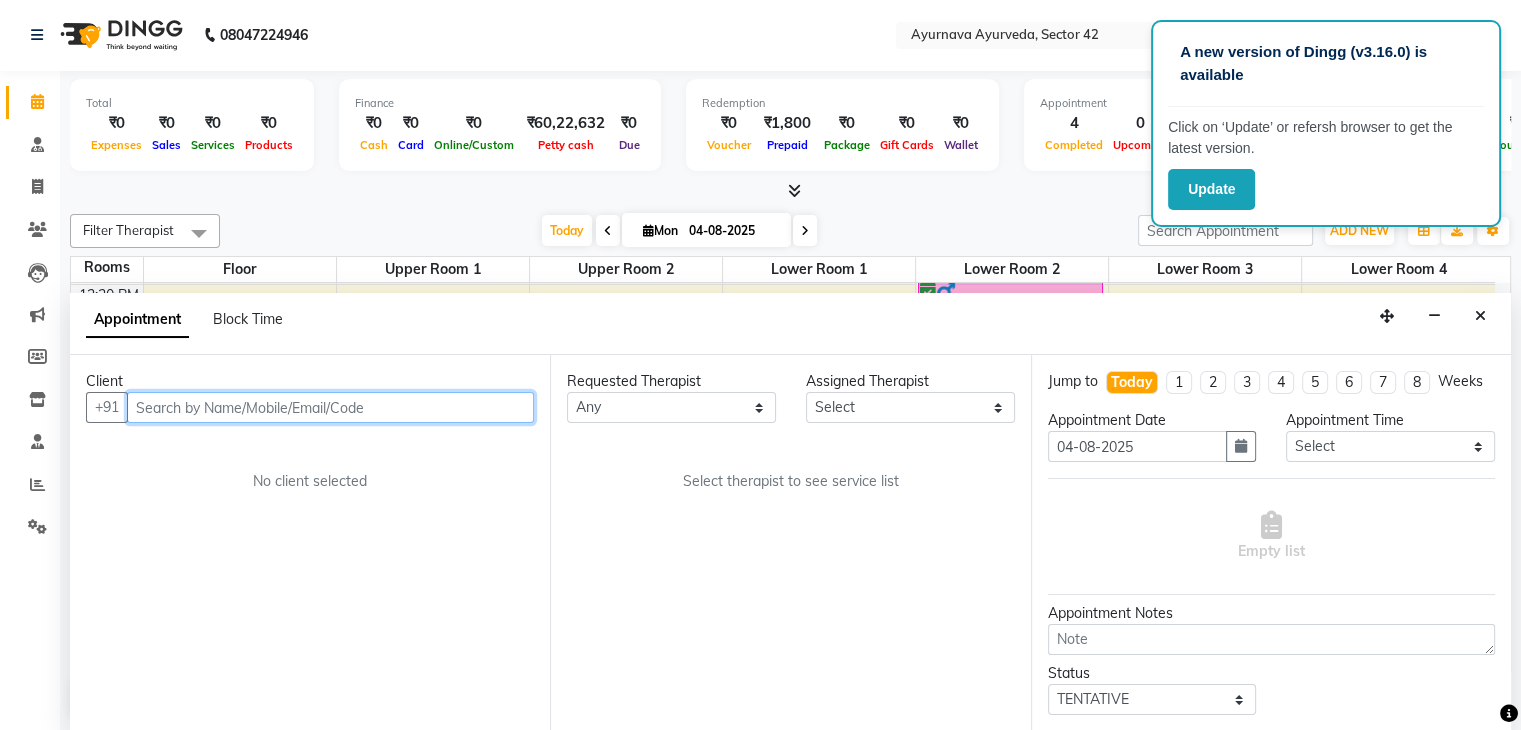 click at bounding box center (330, 407) 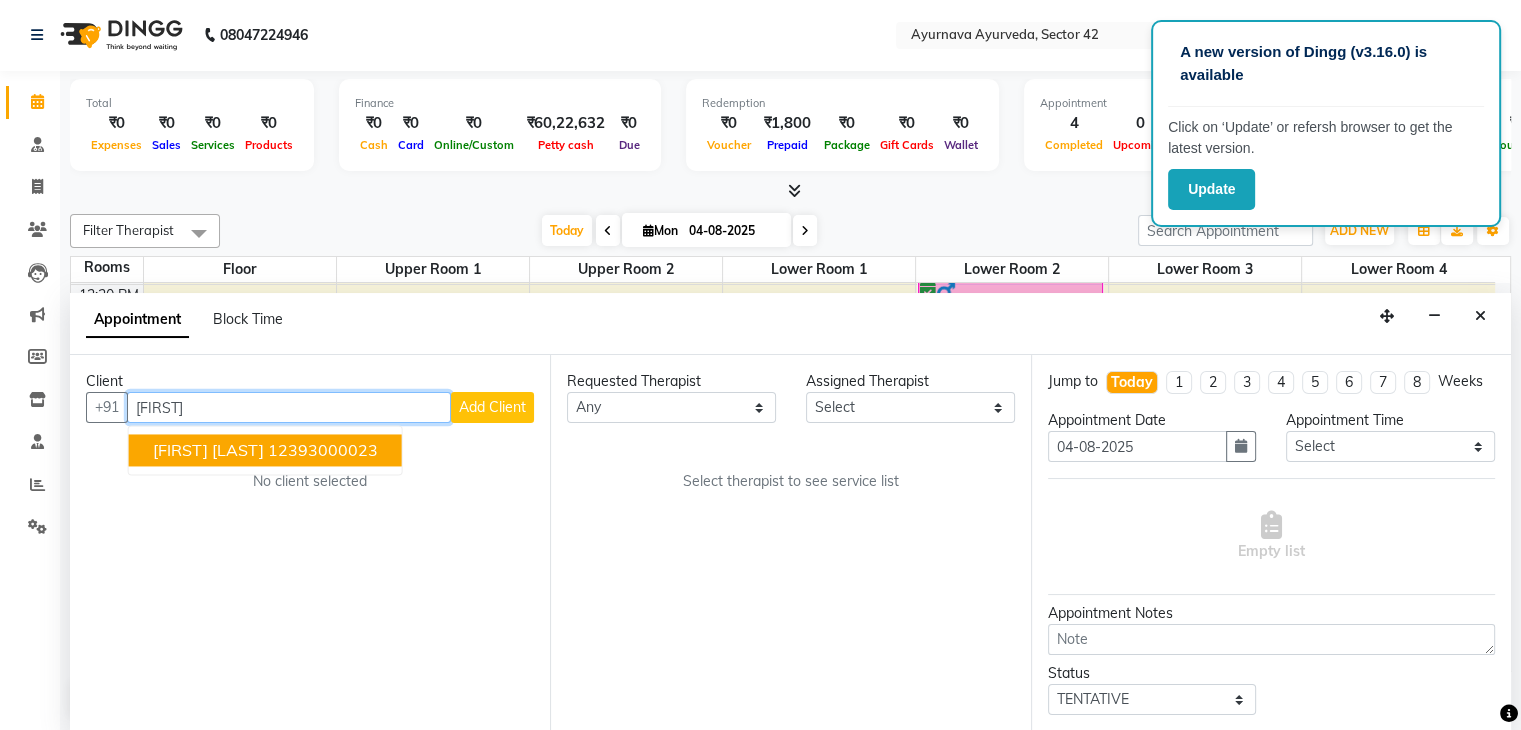 click on "12393000023" at bounding box center (323, 451) 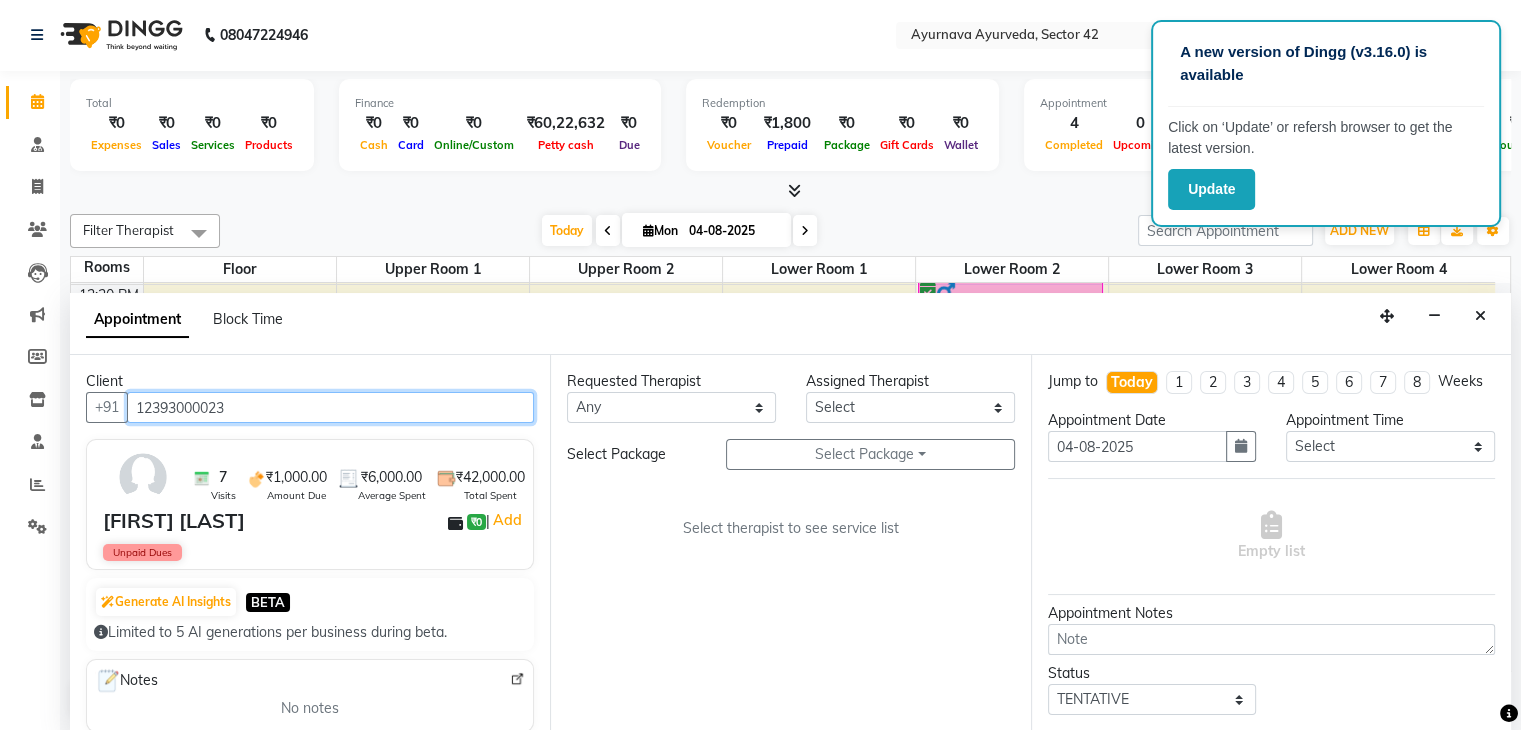 type on "12393000023" 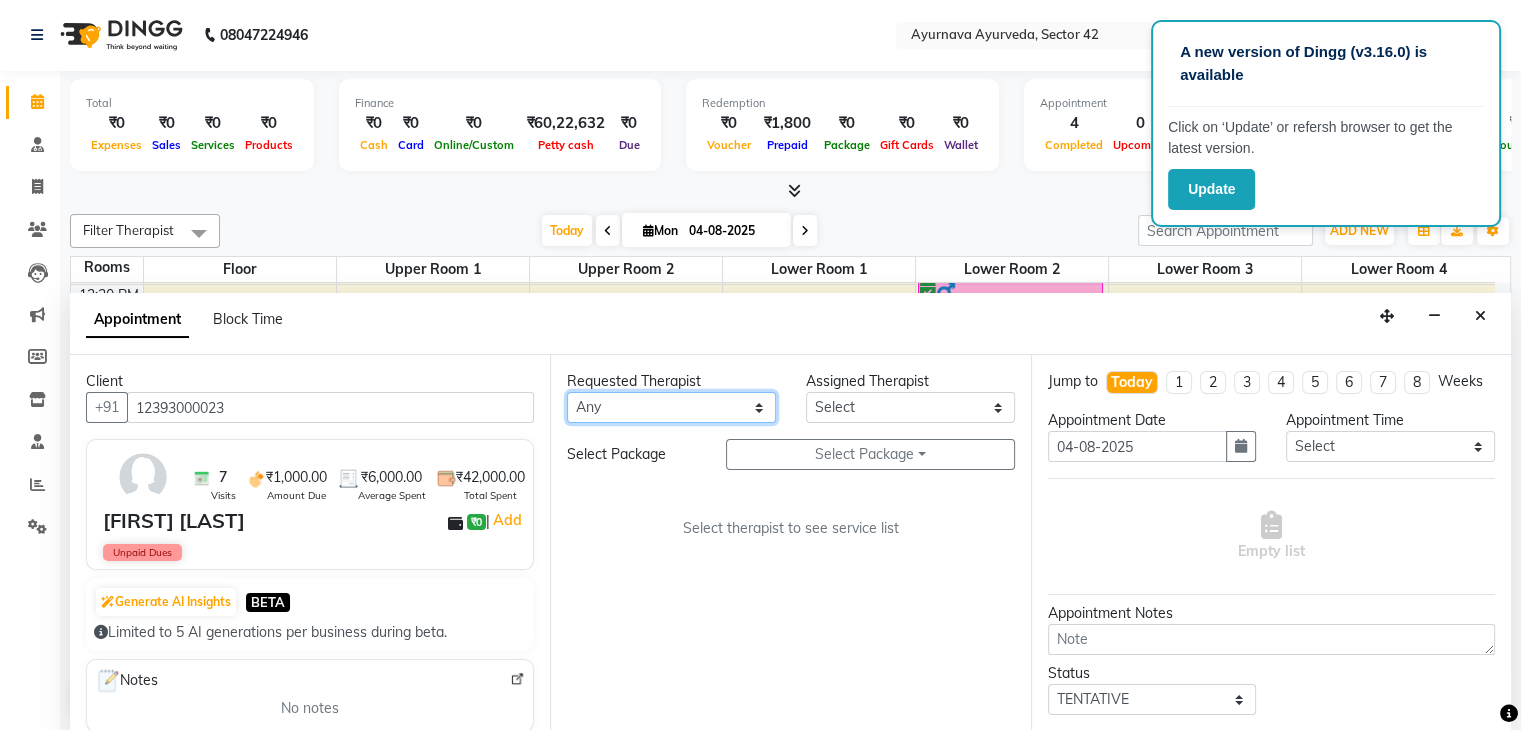 click on "Select [FIRST] [FIRST] [FIRST] [FIRST] [FIRST] [FIRST] [FIRST] [FIRST] [FIRST] [FIRST] [FIRST] [FIRST] [FIRST] [FIRST] [FIRST] [FIRST] [FIRST] [FIRST] [FIRST] [FIRST] [FIRST] [FIRST] [FIRST] [FIRST] [FIRST]" at bounding box center [671, 407] 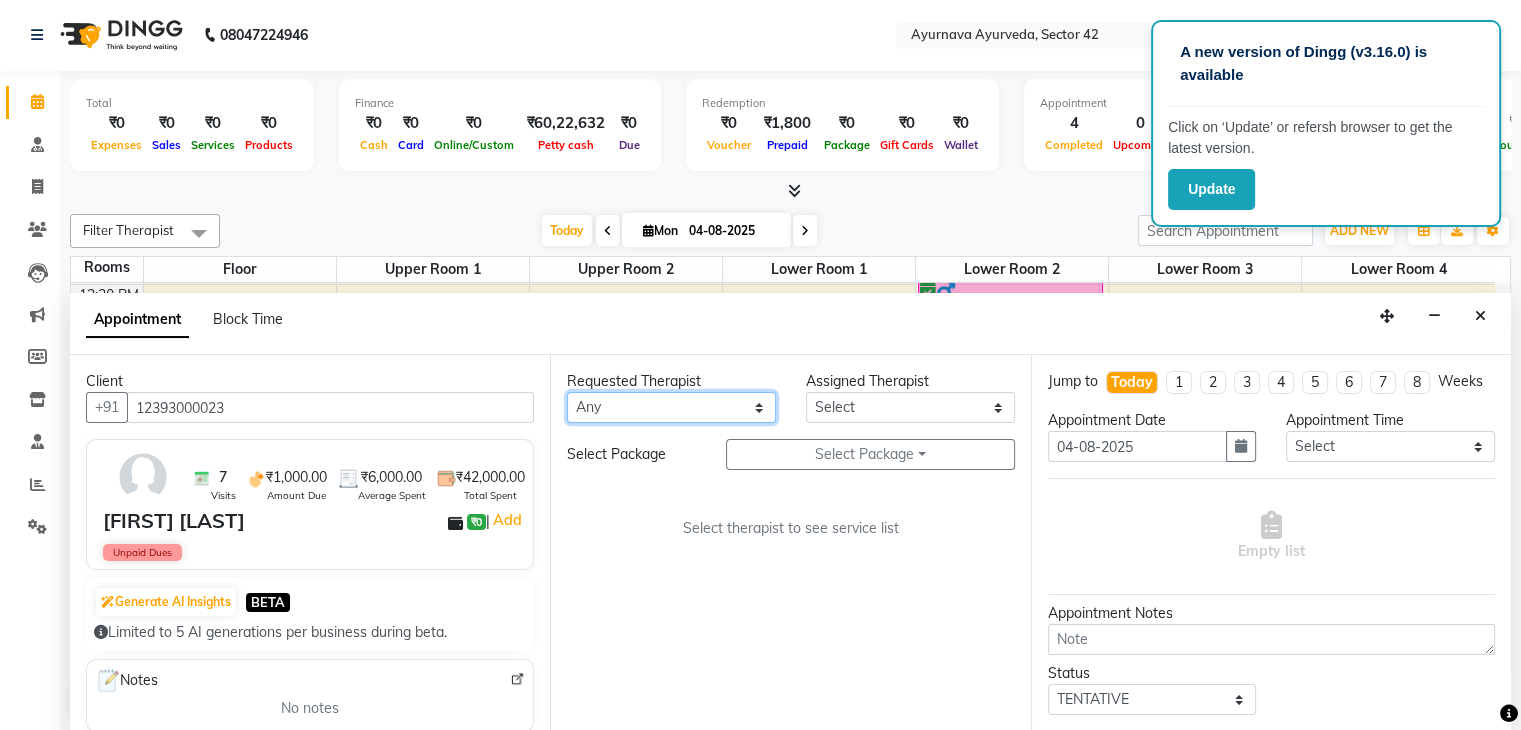 select on "38434" 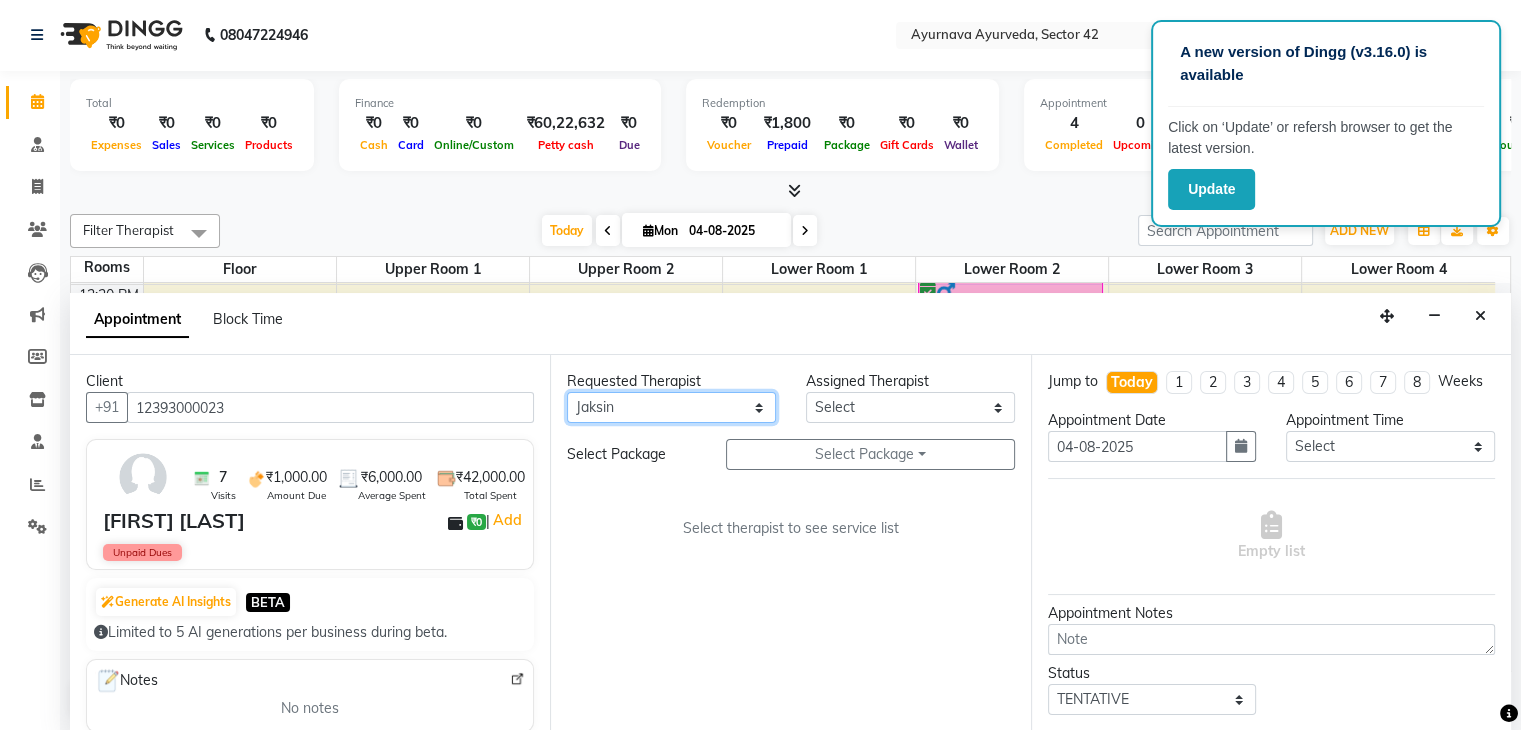 click on "Select [FIRST] [FIRST] [FIRST] [FIRST] [FIRST] [FIRST] [FIRST] [FIRST] [FIRST] [FIRST] [FIRST] [FIRST] [FIRST] [FIRST] [FIRST] [FIRST] [FIRST] [FIRST] [FIRST] [FIRST] [FIRST] [FIRST] [FIRST] [FIRST] [FIRST]" at bounding box center (671, 407) 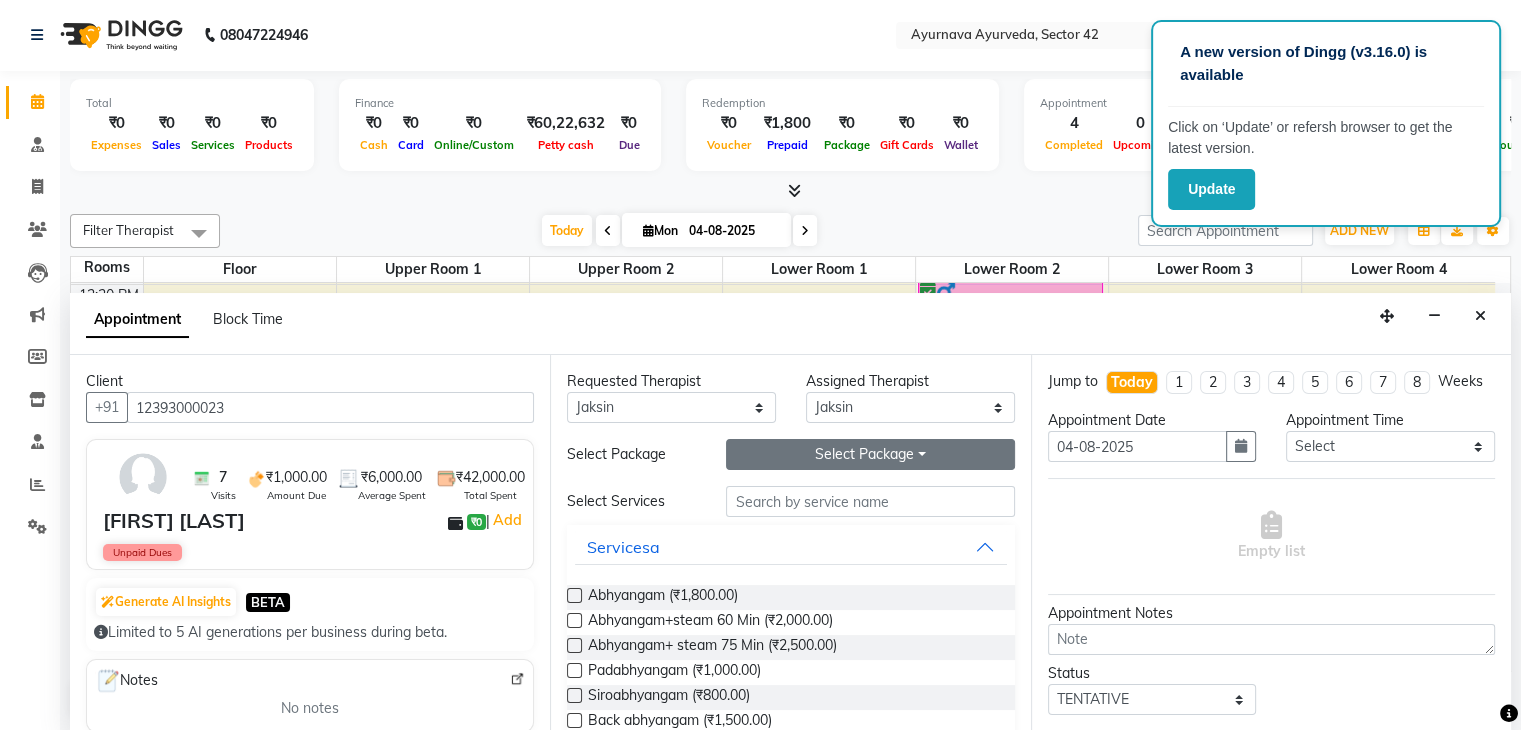 click on "Select Package  Toggle Dropdown" at bounding box center (870, 454) 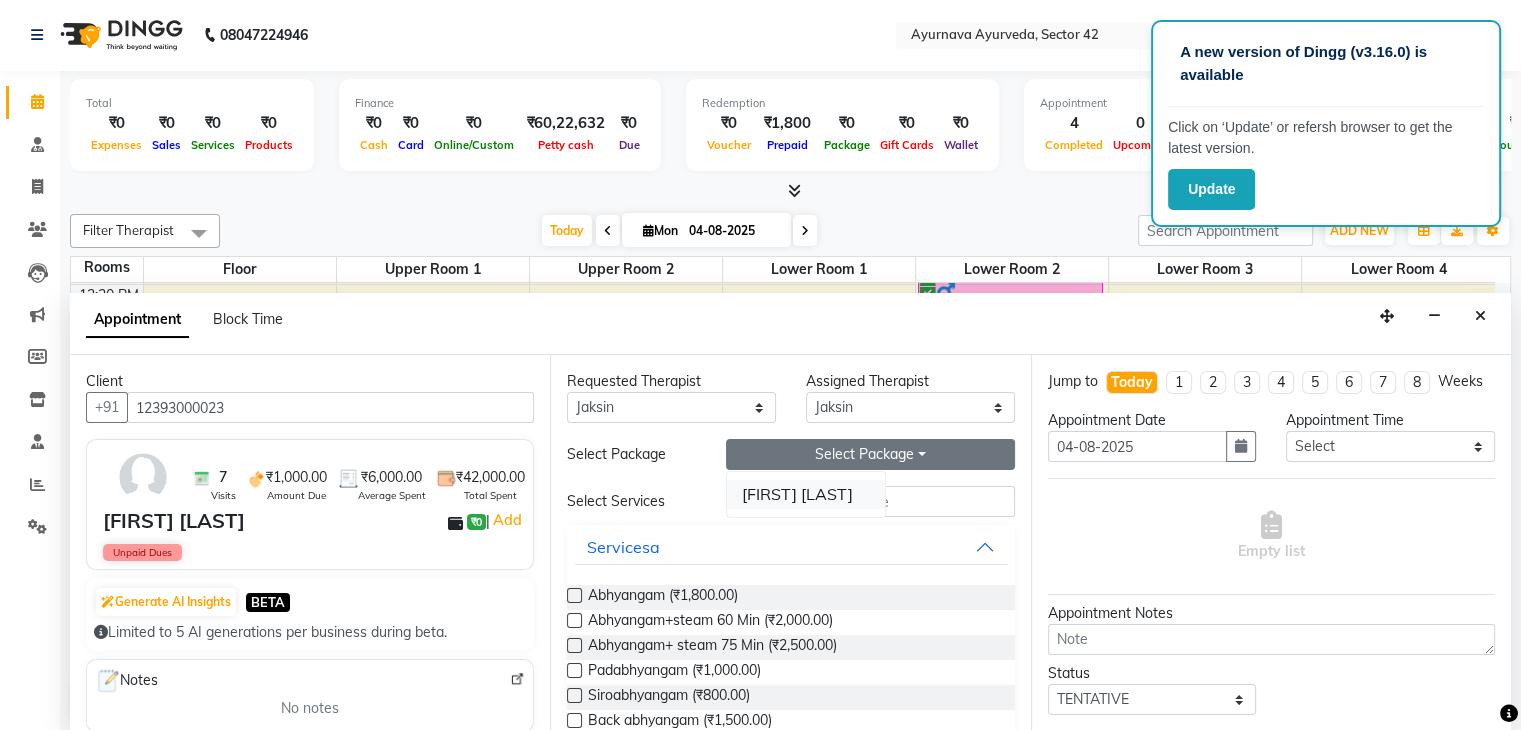 click on "[FIRST] [LAST]" at bounding box center [806, 494] 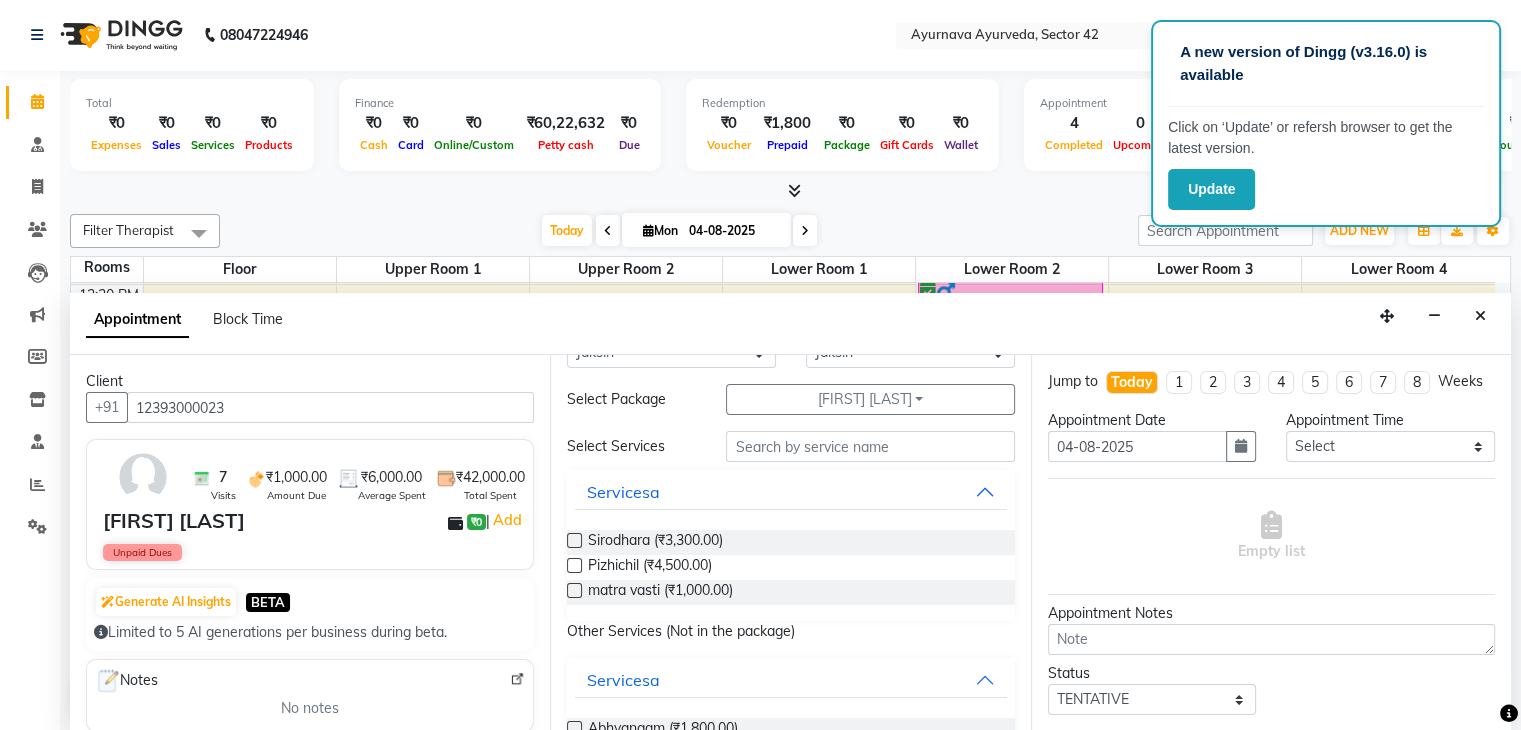 scroll, scrollTop: 56, scrollLeft: 0, axis: vertical 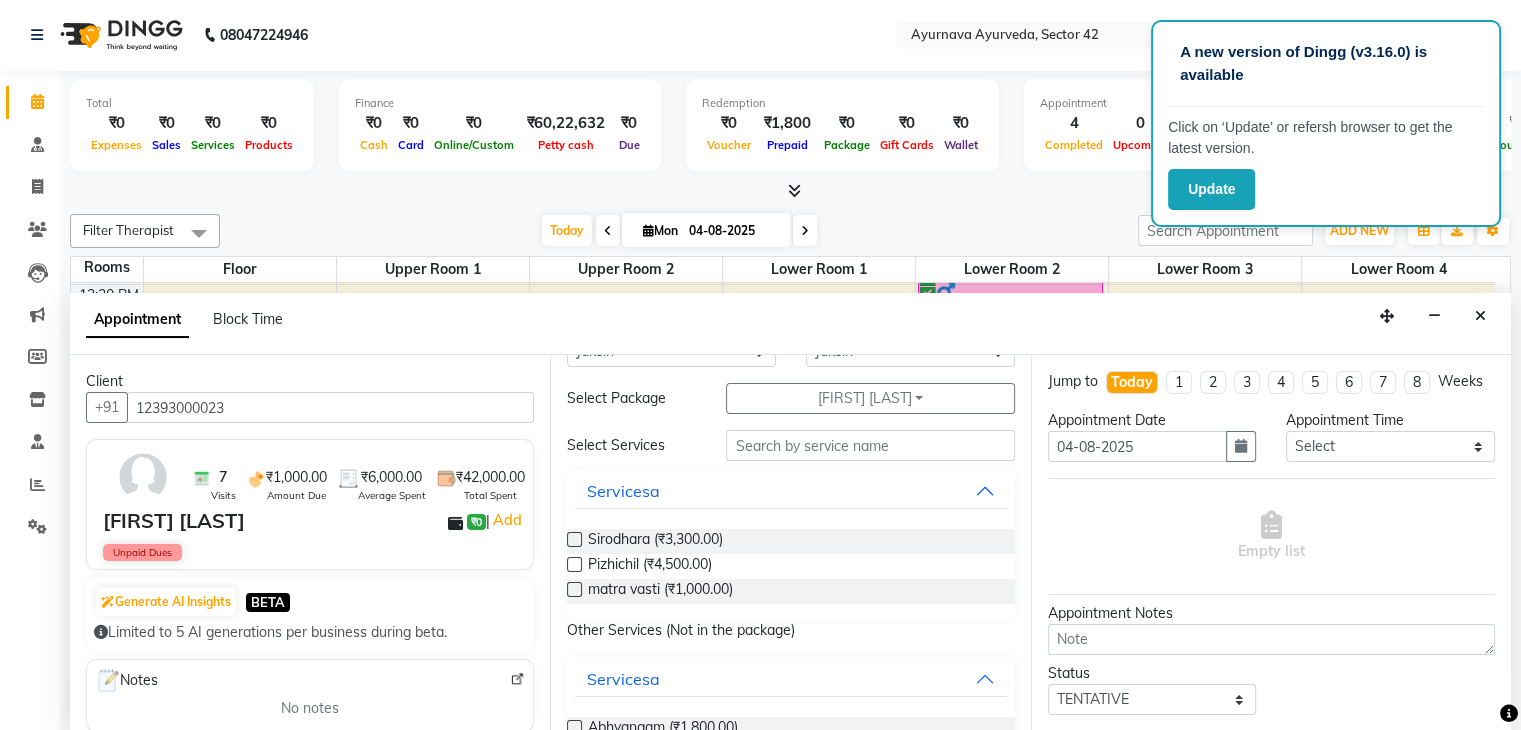 click at bounding box center (574, 589) 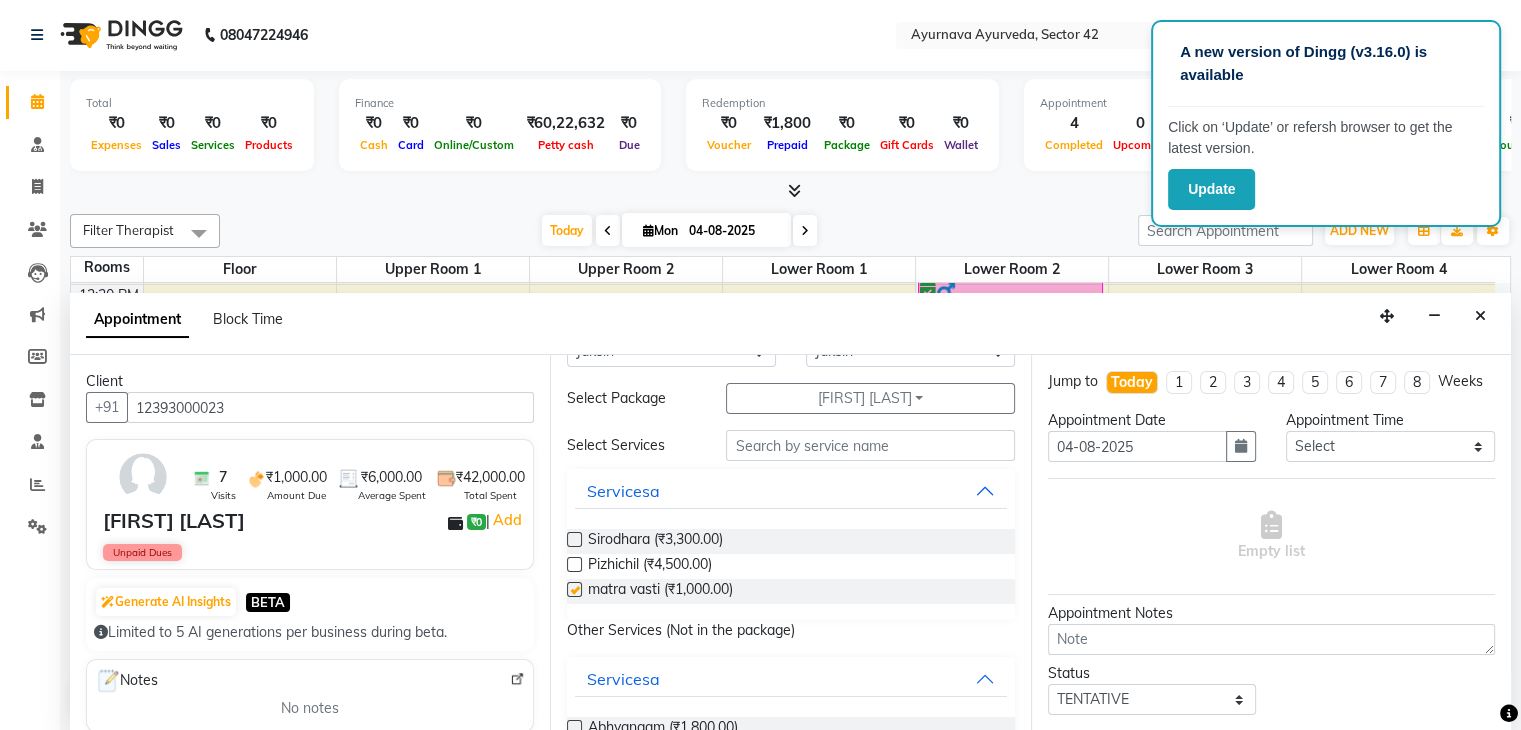 select on "2665" 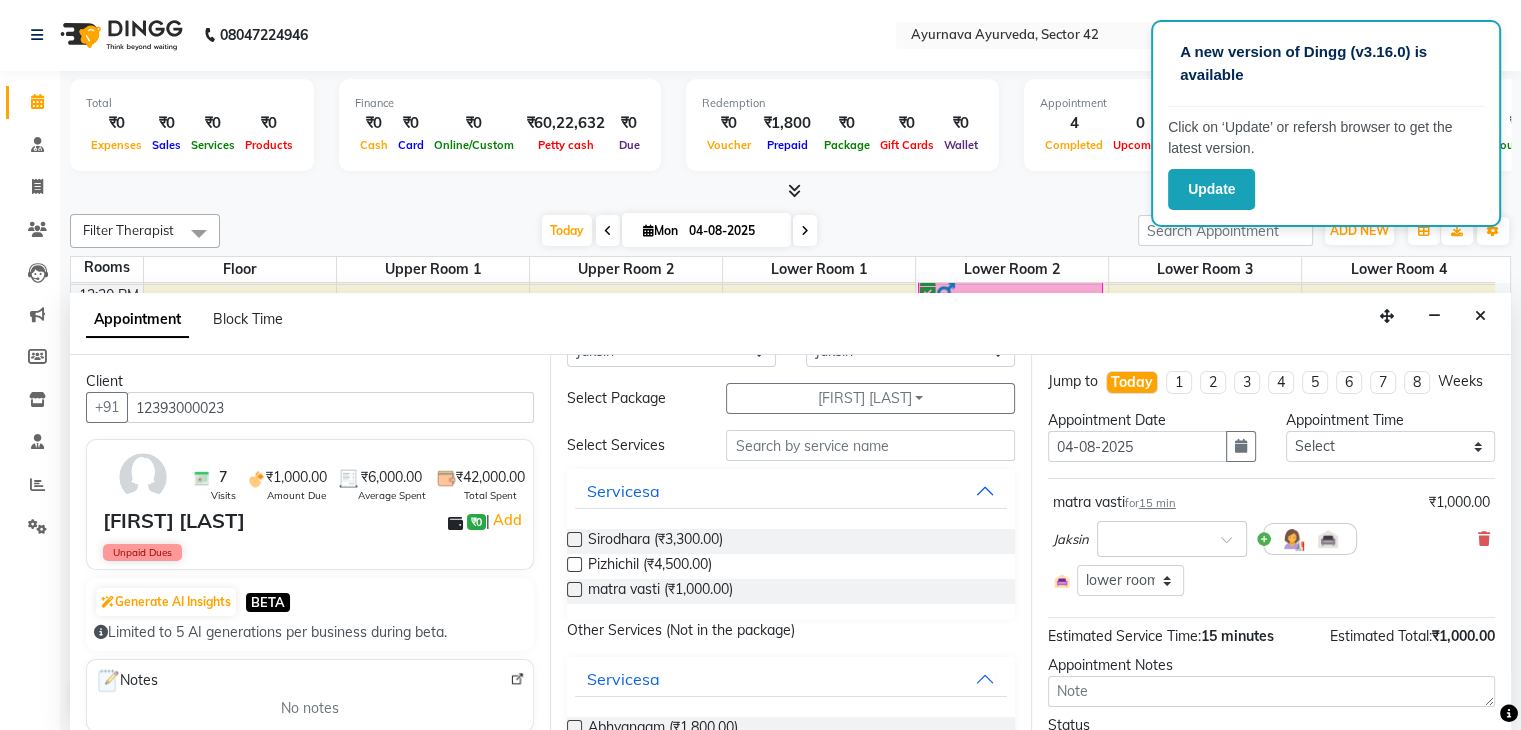 checkbox on "false" 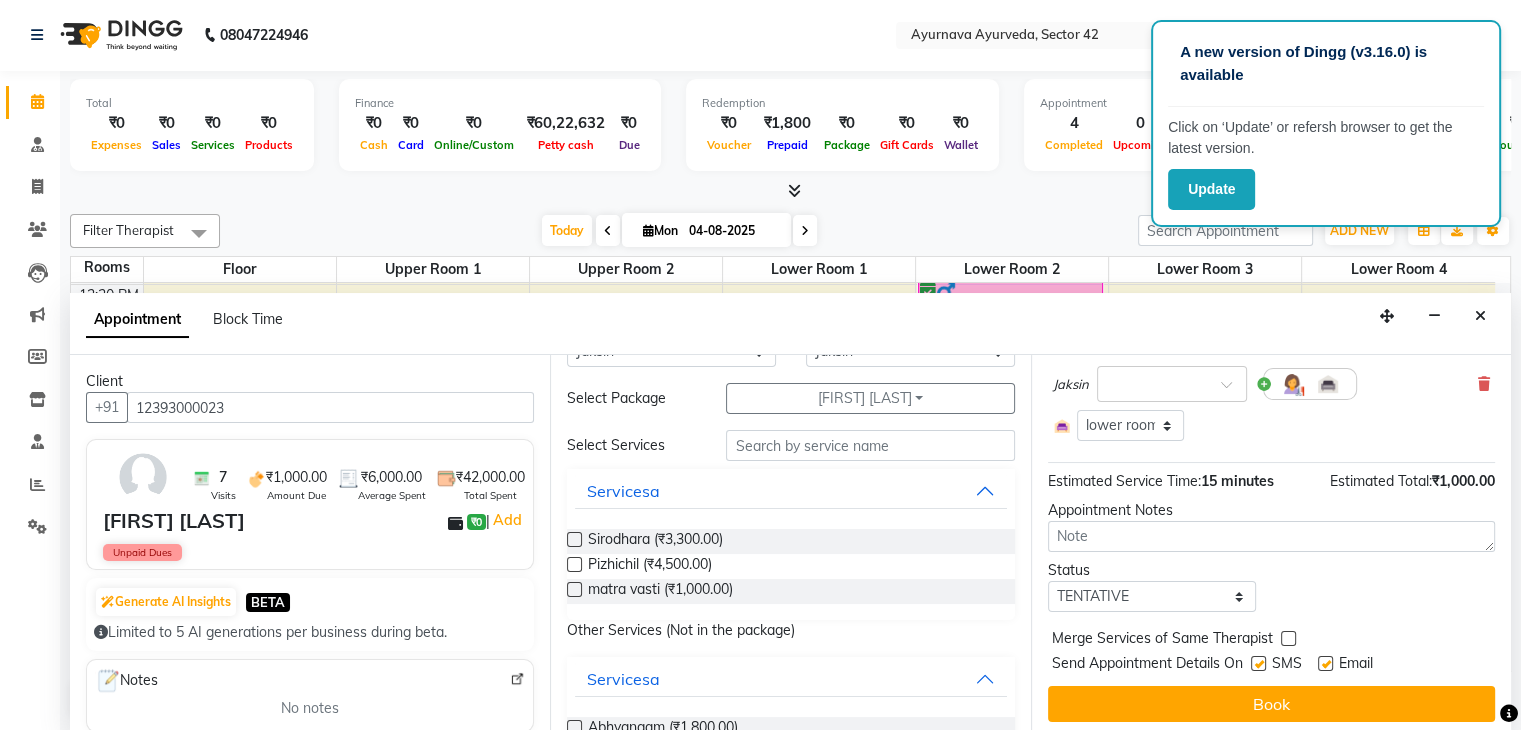 scroll, scrollTop: 180, scrollLeft: 0, axis: vertical 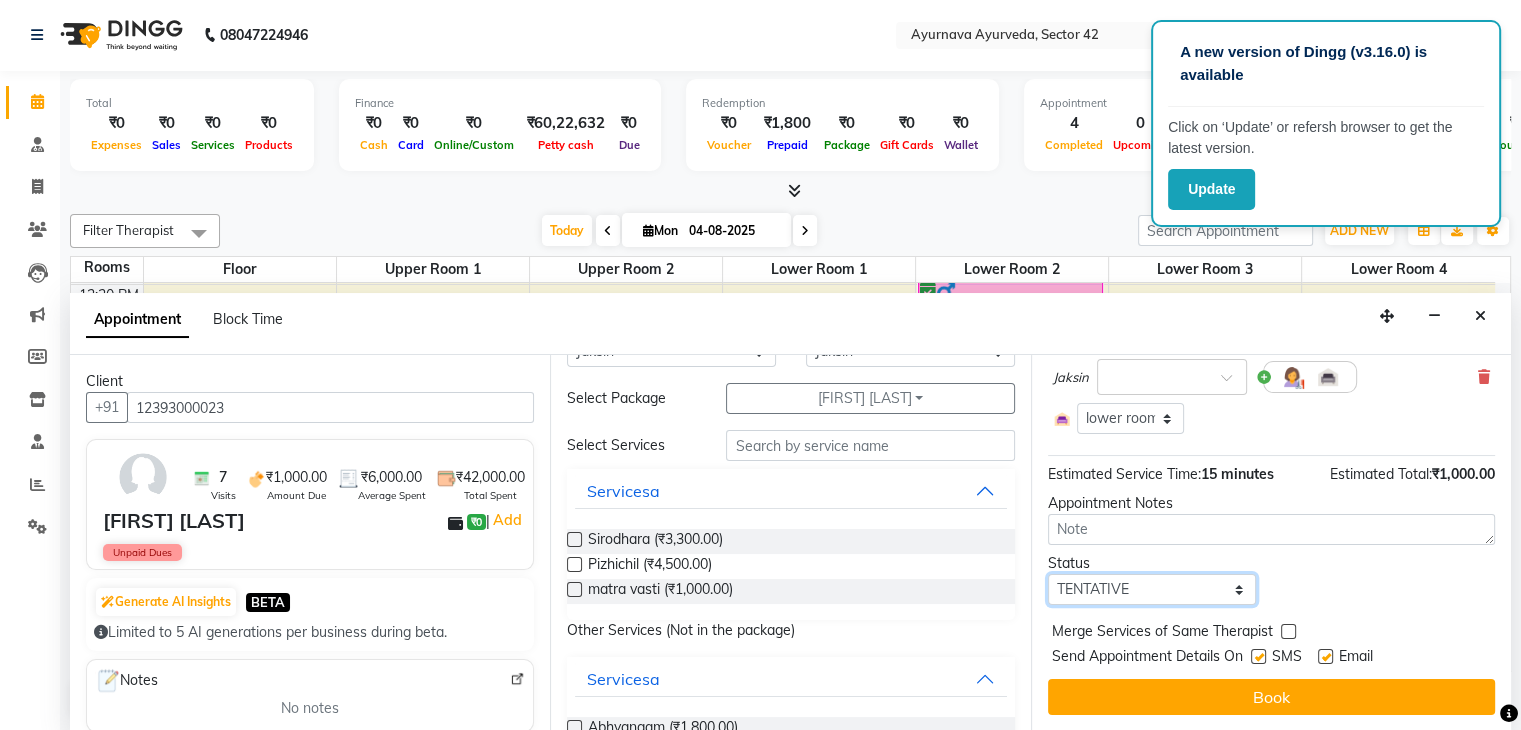 click on "Select TENTATIVE CONFIRM CHECK-IN UPCOMING" at bounding box center (1152, 589) 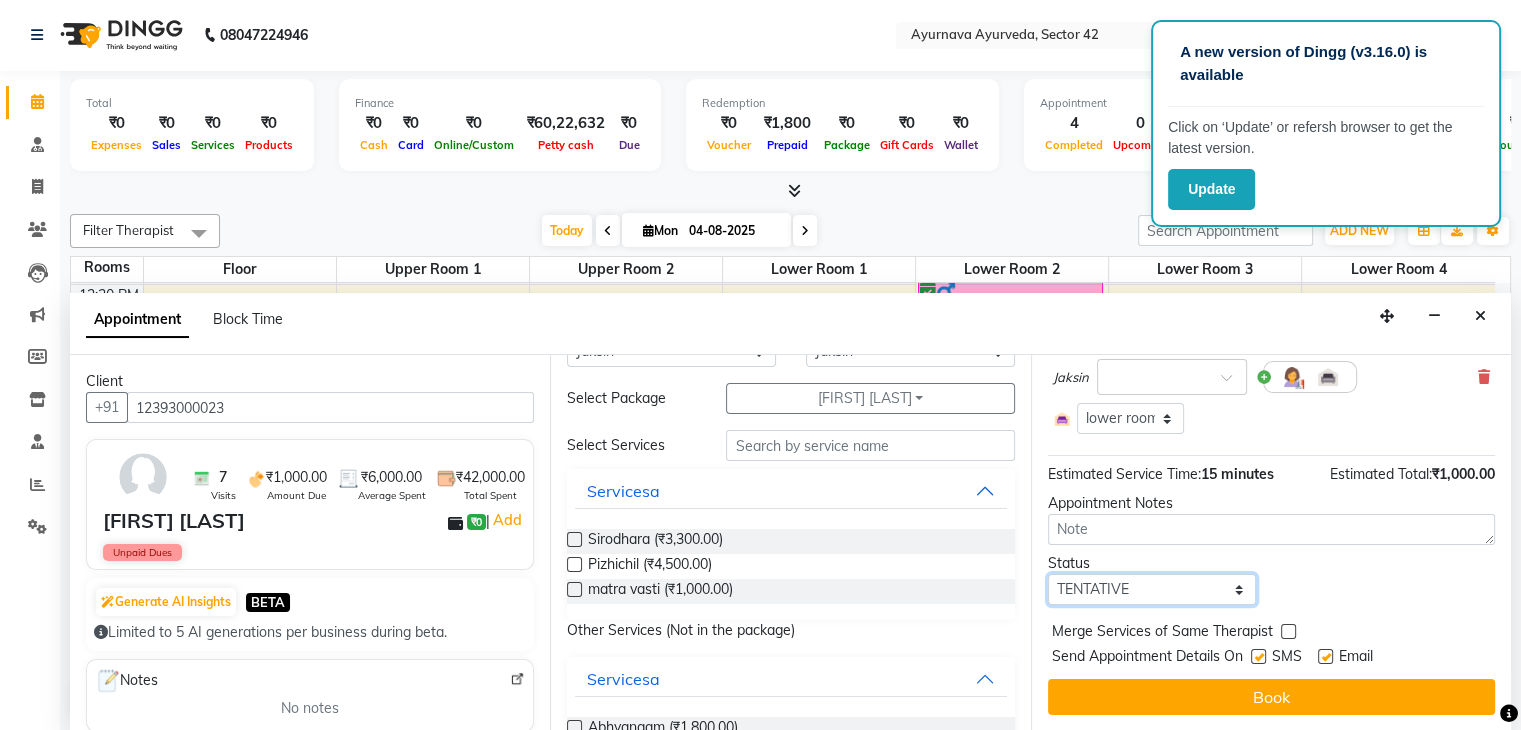 select on "confirm booking" 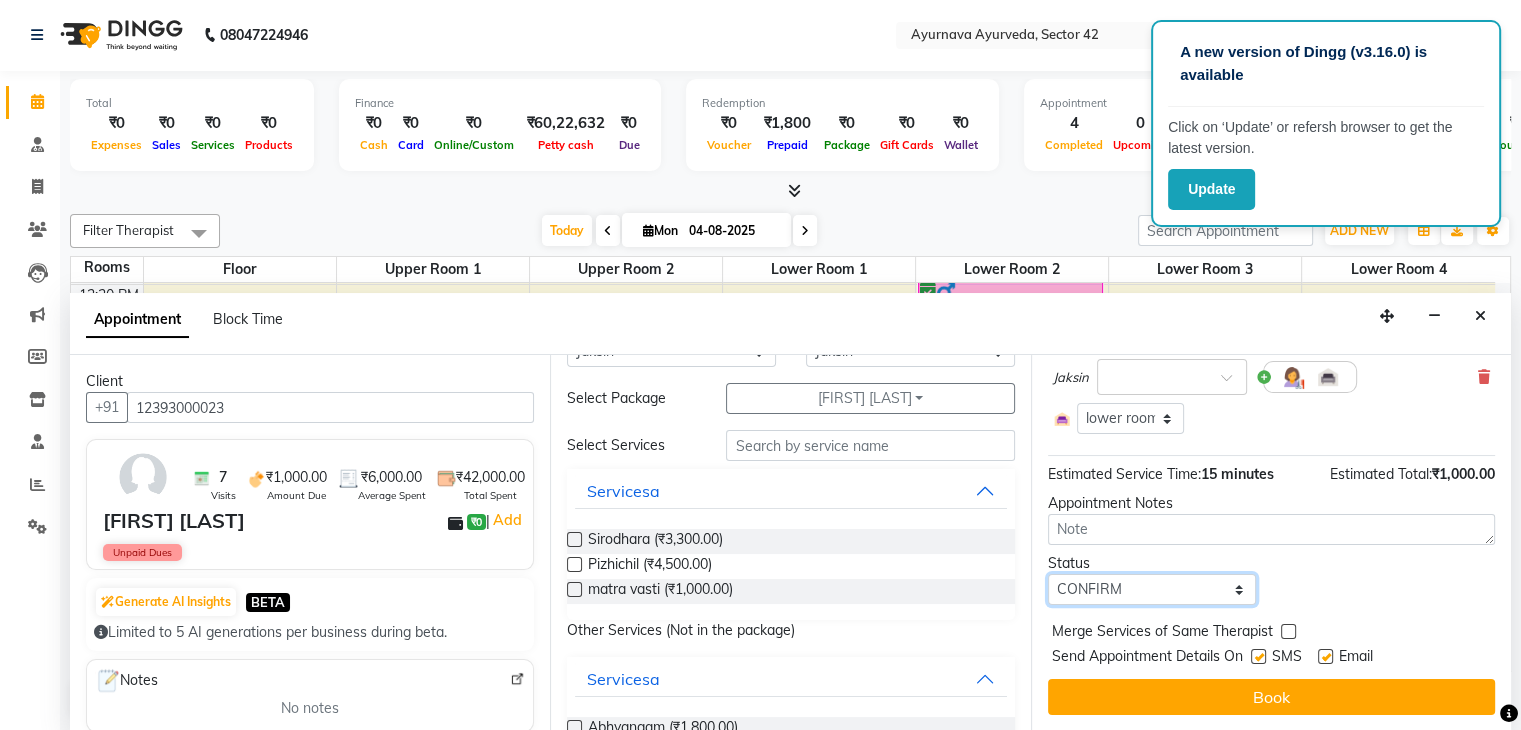 click on "Select TENTATIVE CONFIRM CHECK-IN UPCOMING" at bounding box center (1152, 589) 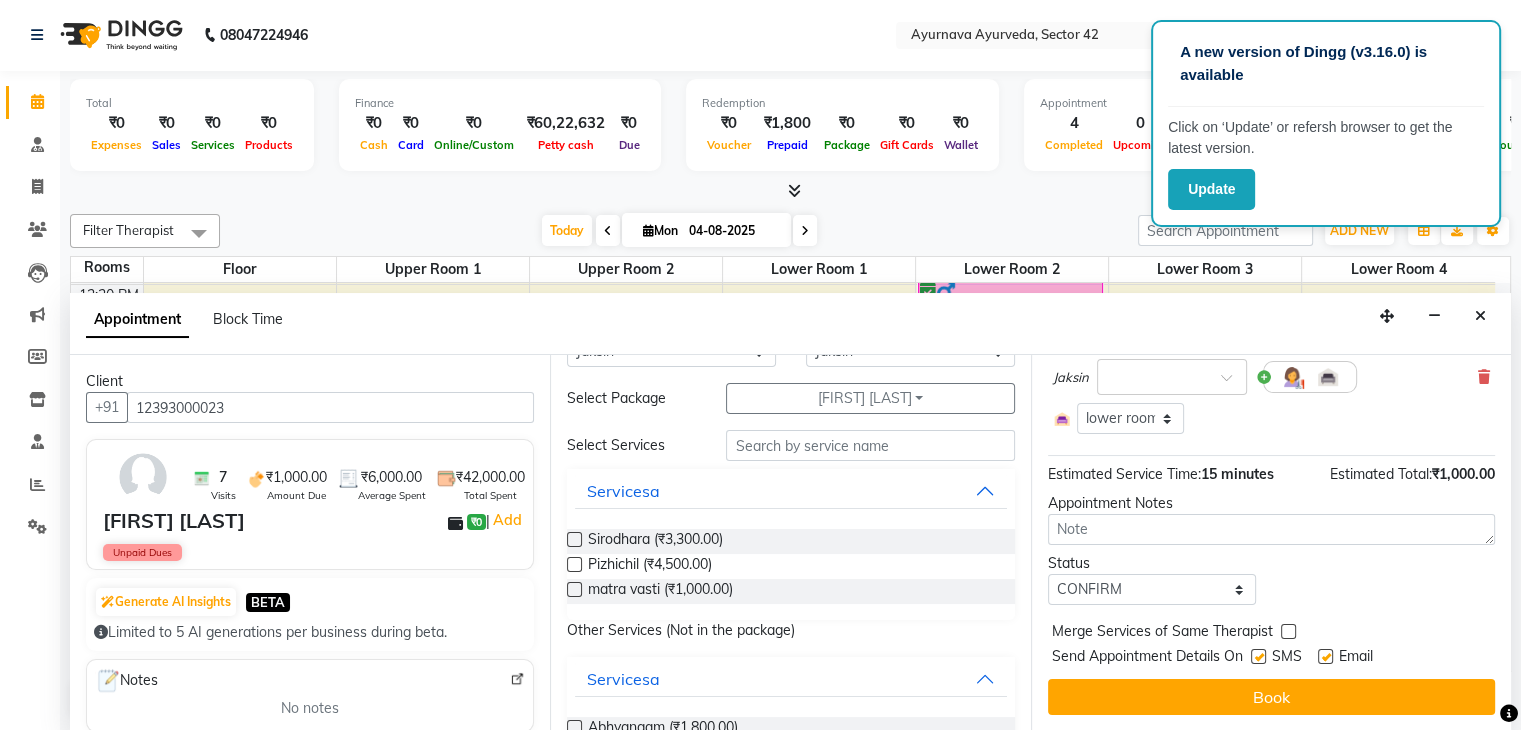 click at bounding box center (1258, 656) 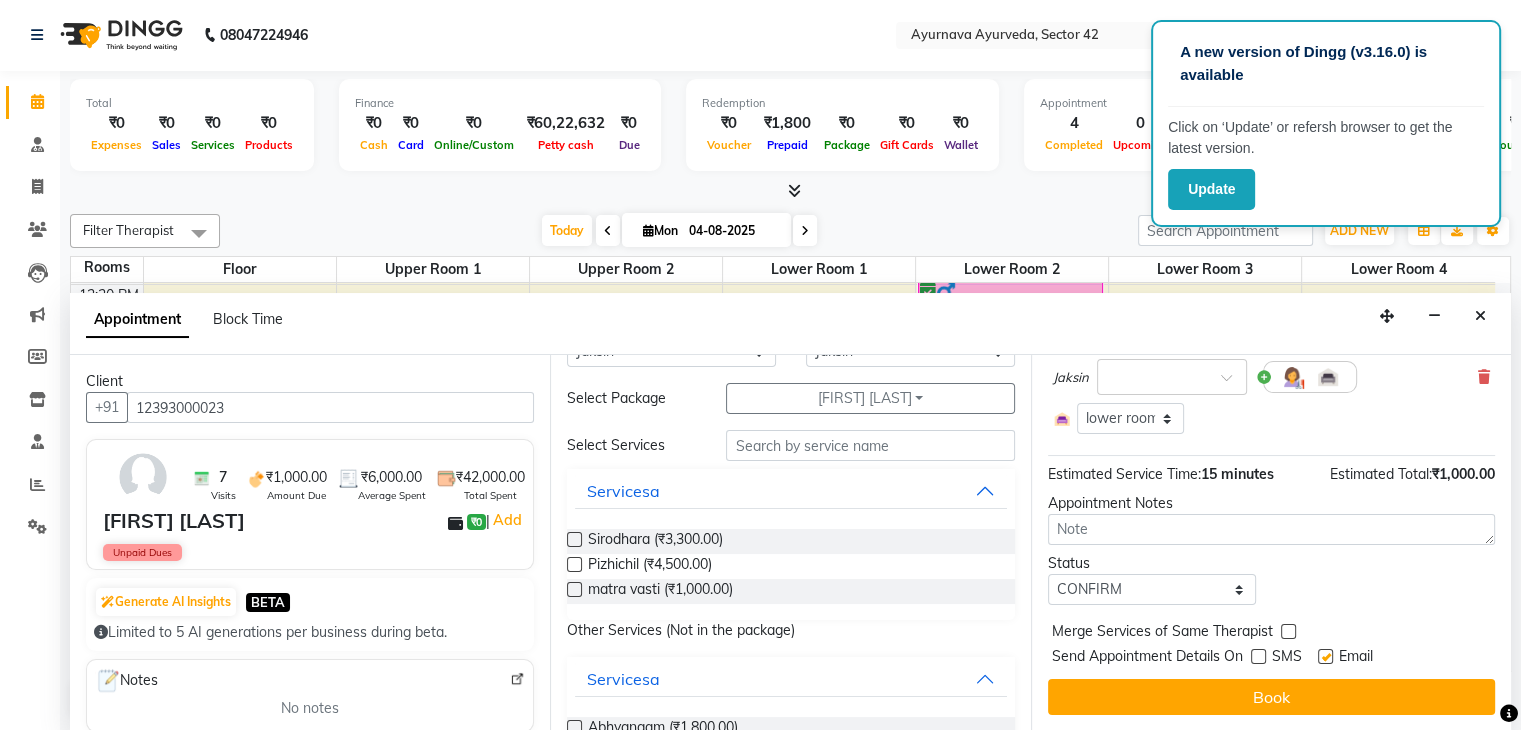 click at bounding box center (1325, 656) 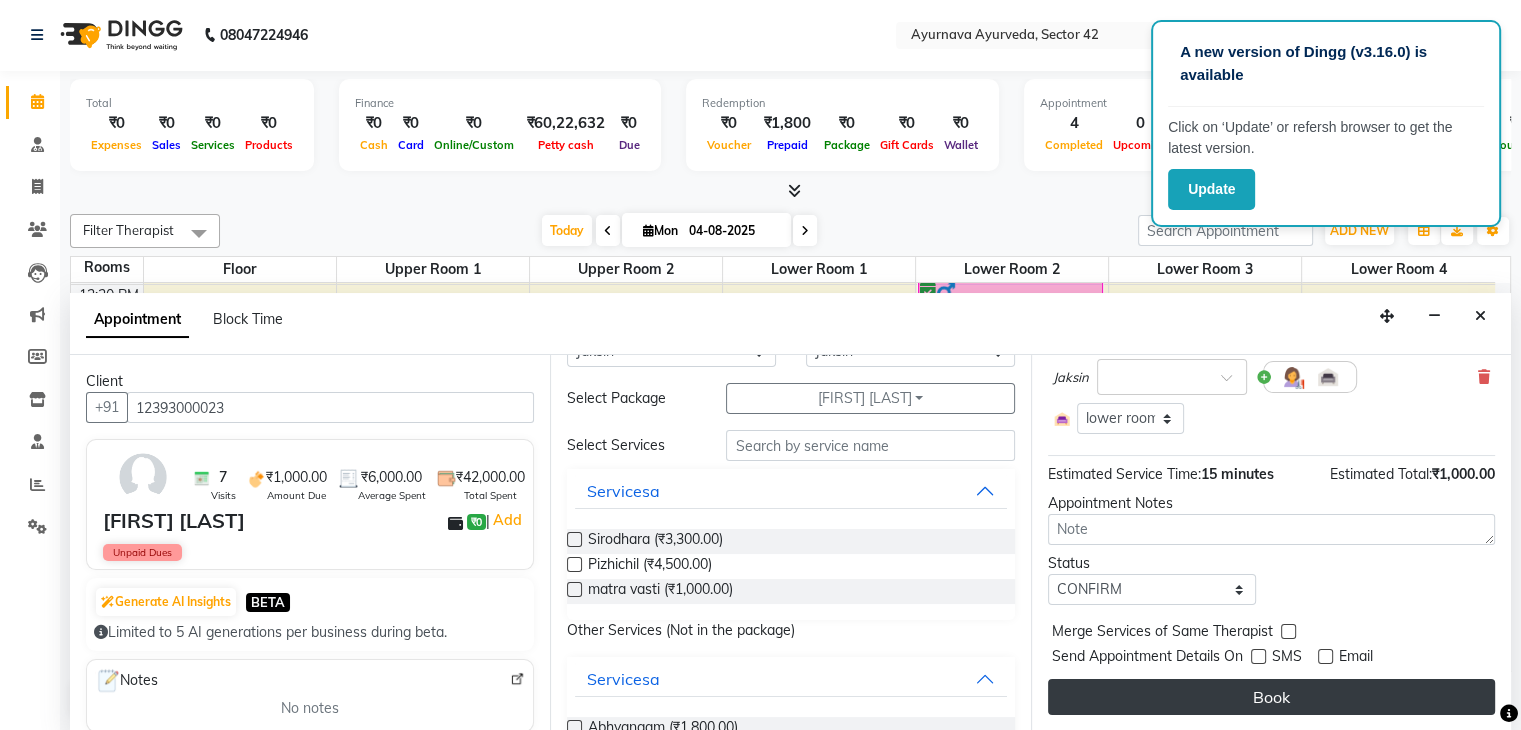 click on "Book" at bounding box center [1271, 697] 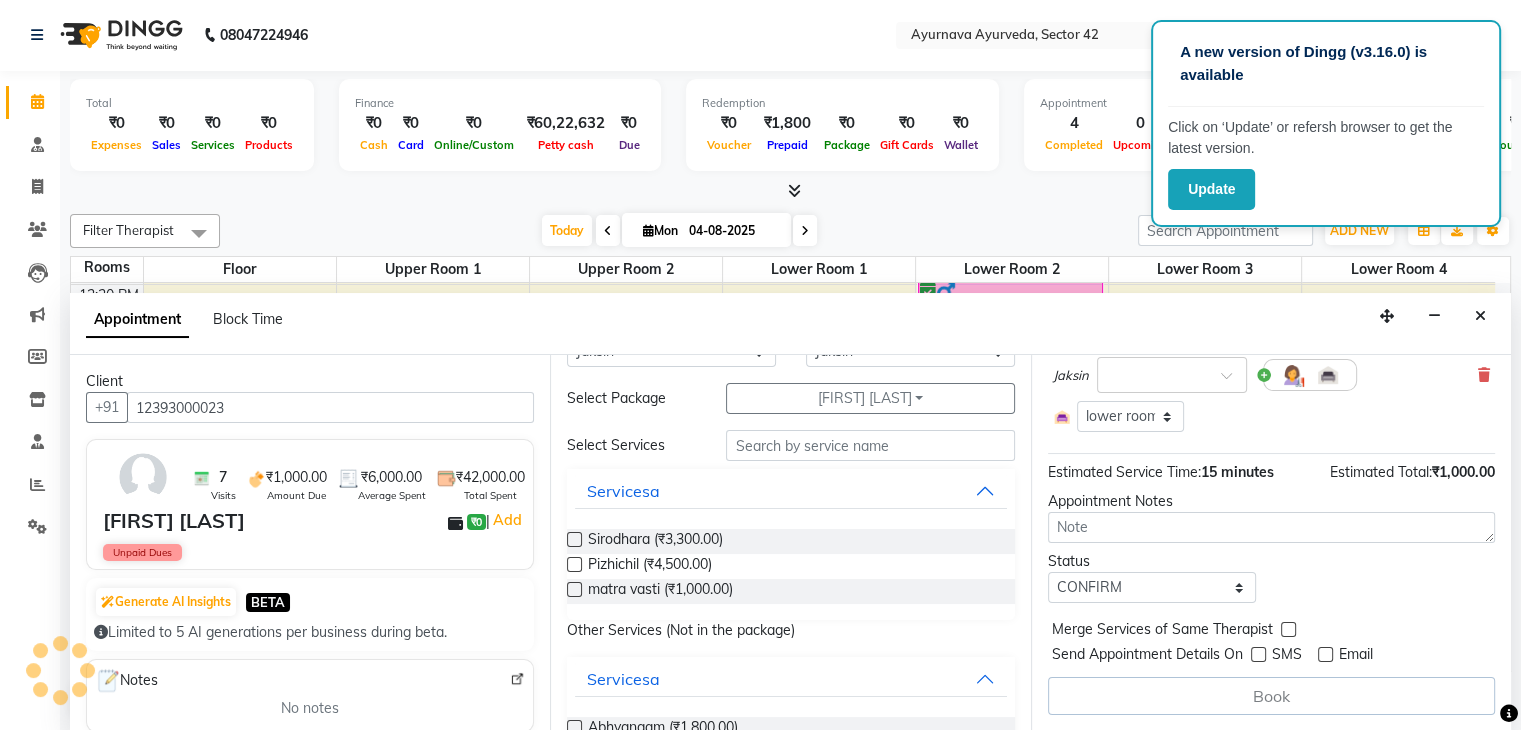 scroll, scrollTop: 0, scrollLeft: 0, axis: both 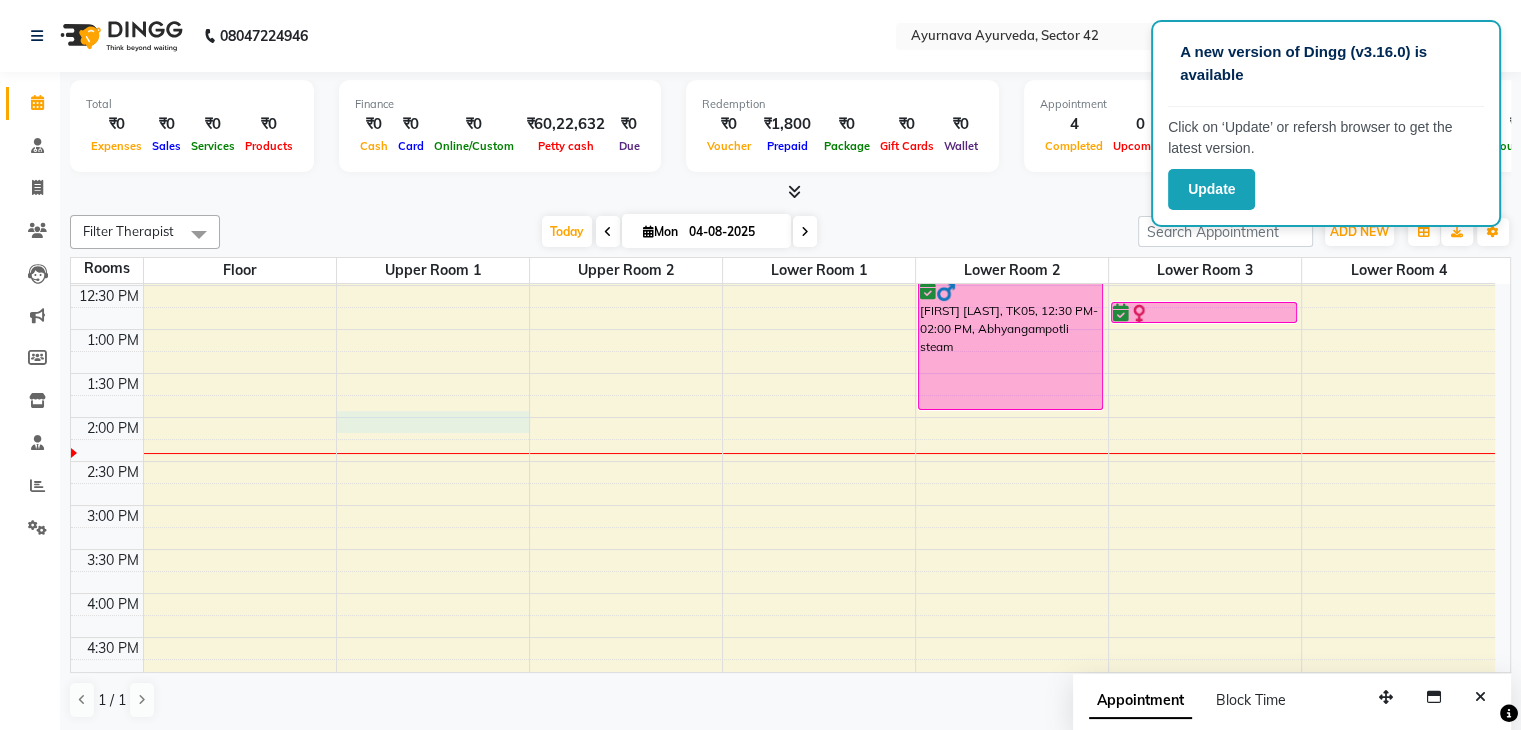 click on "6:00 AM 6:30 AM 7:00 AM 7:30 AM 8:00 AM 8:30 AM 9:00 AM 9:30 AM 10:00 AM 10:30 AM 11:00 AM 11:30 AM 12:00 PM 12:30 PM 1:00 PM 1:30 PM 2:00 PM 2:30 PM 3:00 PM 3:30 PM 4:00 PM 4:30 PM 5:00 PM 5:30 PM 6:00 PM 6:30 PM 7:00 PM 7:30 PM 8:00 PM 8:30 PM T [FIRST], TK02, 08:00 AM-09:30 AM, Abhyangampotli steam [FIRST] [LAST], TK03, 09:00 AM-10:30 AM, Abhyangampotli steam [FIRST] [LAST], TK01, 07:00 AM-08:15 AM, Abhyangam+ steam 75 Min [FIRST] [LAST], TK04, 11:30 AM-12:15 PM, njavara facial [FIRST] [LAST], TK05, 12:30 PM-02:00 PM, Abhyangampotli steam [FIRST] [LAST], TK06, 12:45 PM-01:00 PM, matra vasti" at bounding box center [783, 373] 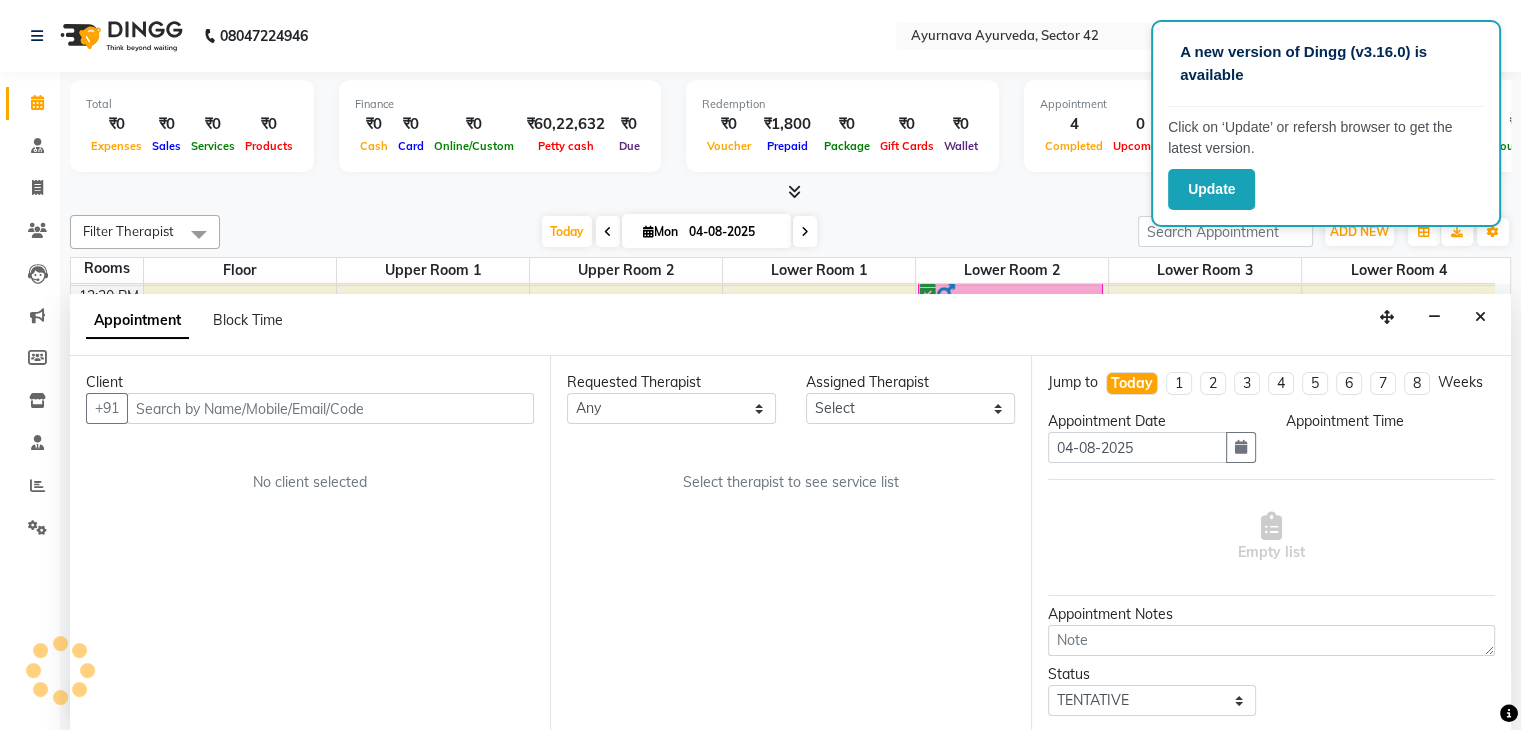 scroll, scrollTop: 1, scrollLeft: 0, axis: vertical 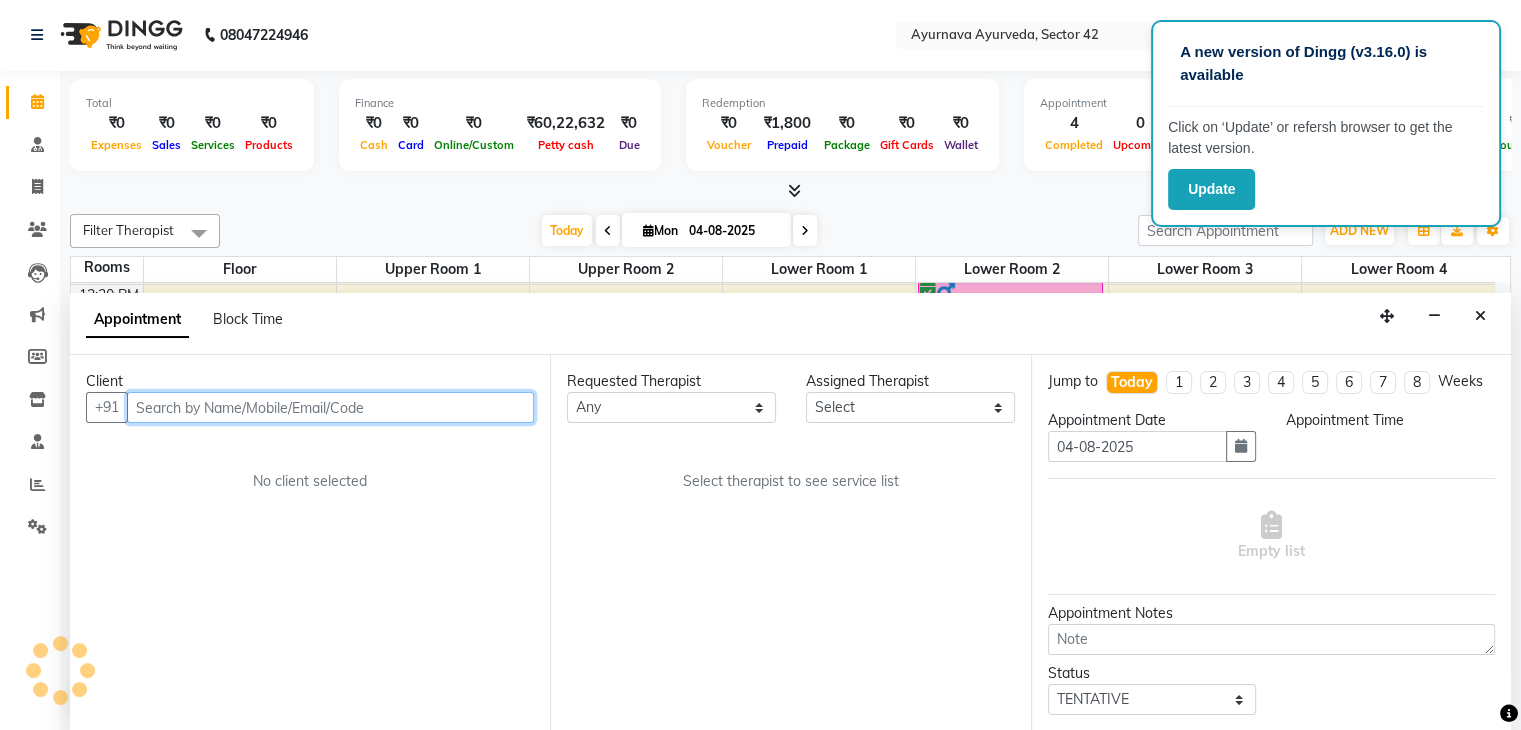 select on "840" 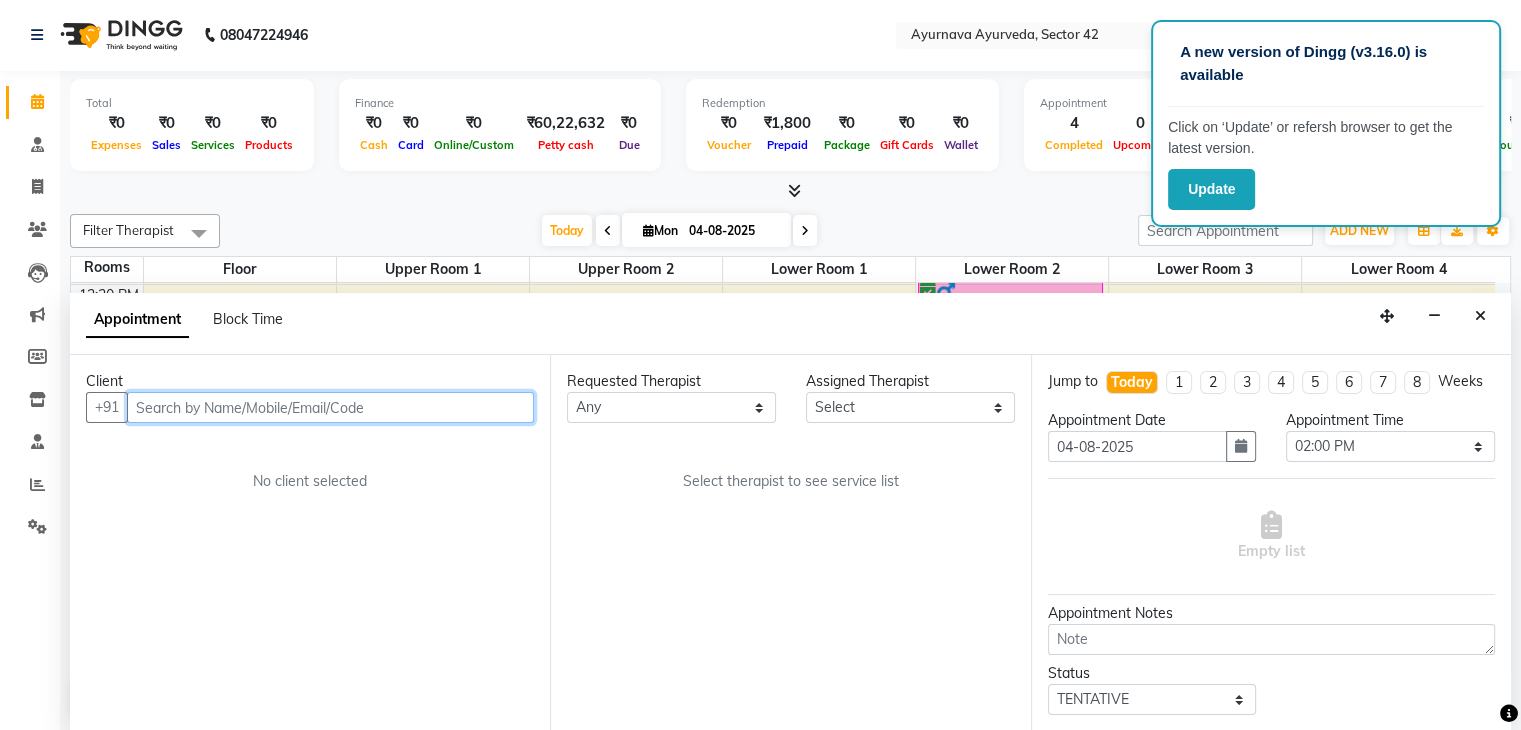 click at bounding box center (330, 407) 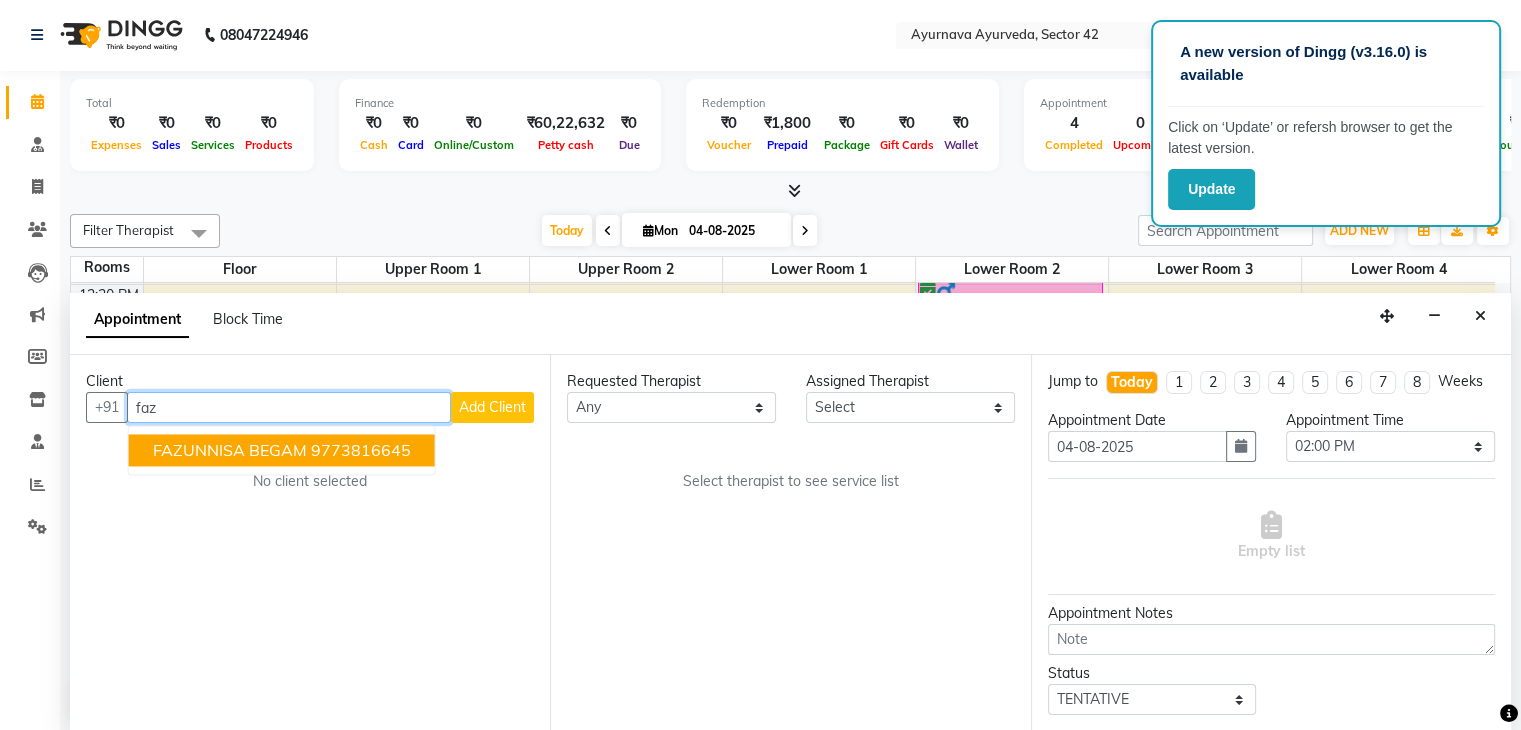 click on "9773816645" at bounding box center [361, 451] 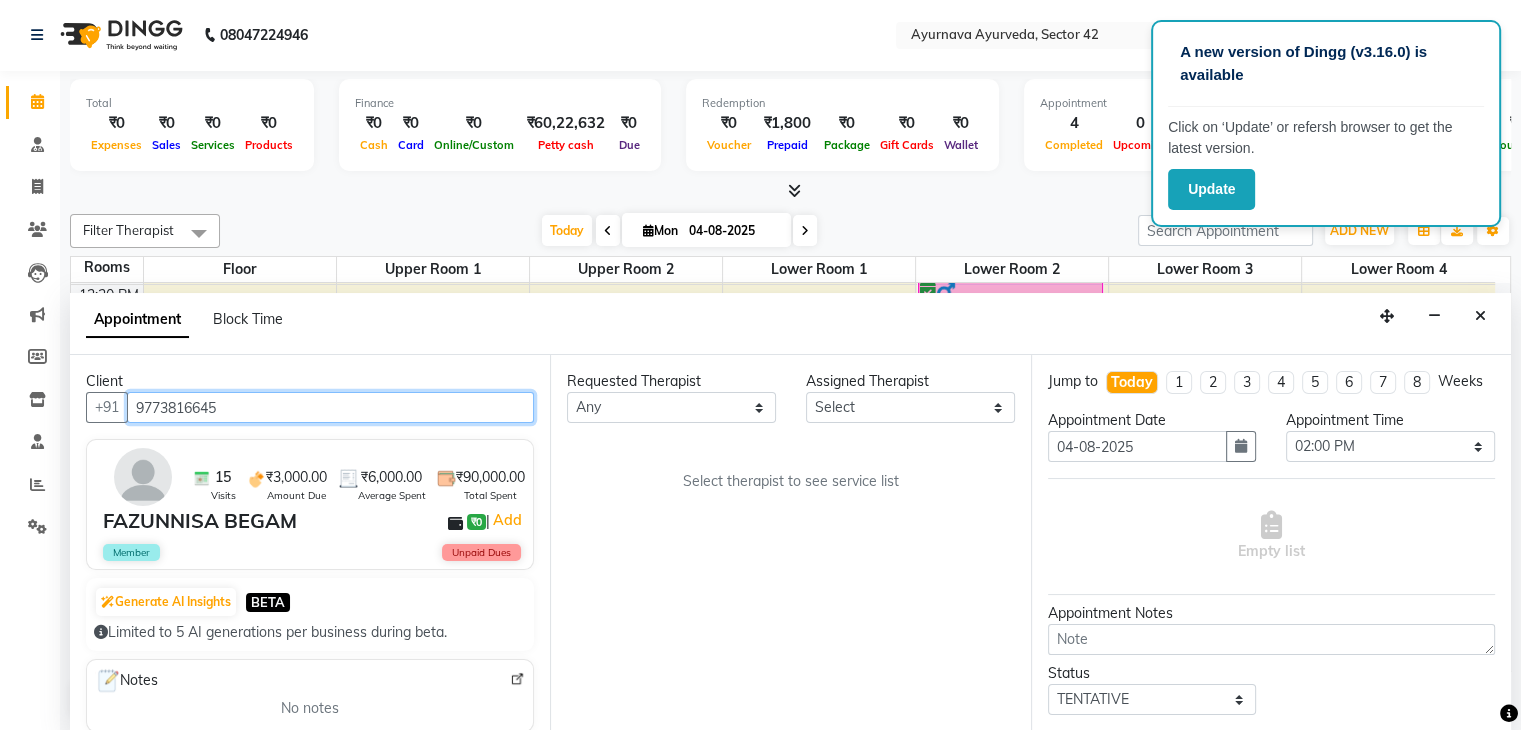 type on "9773816645" 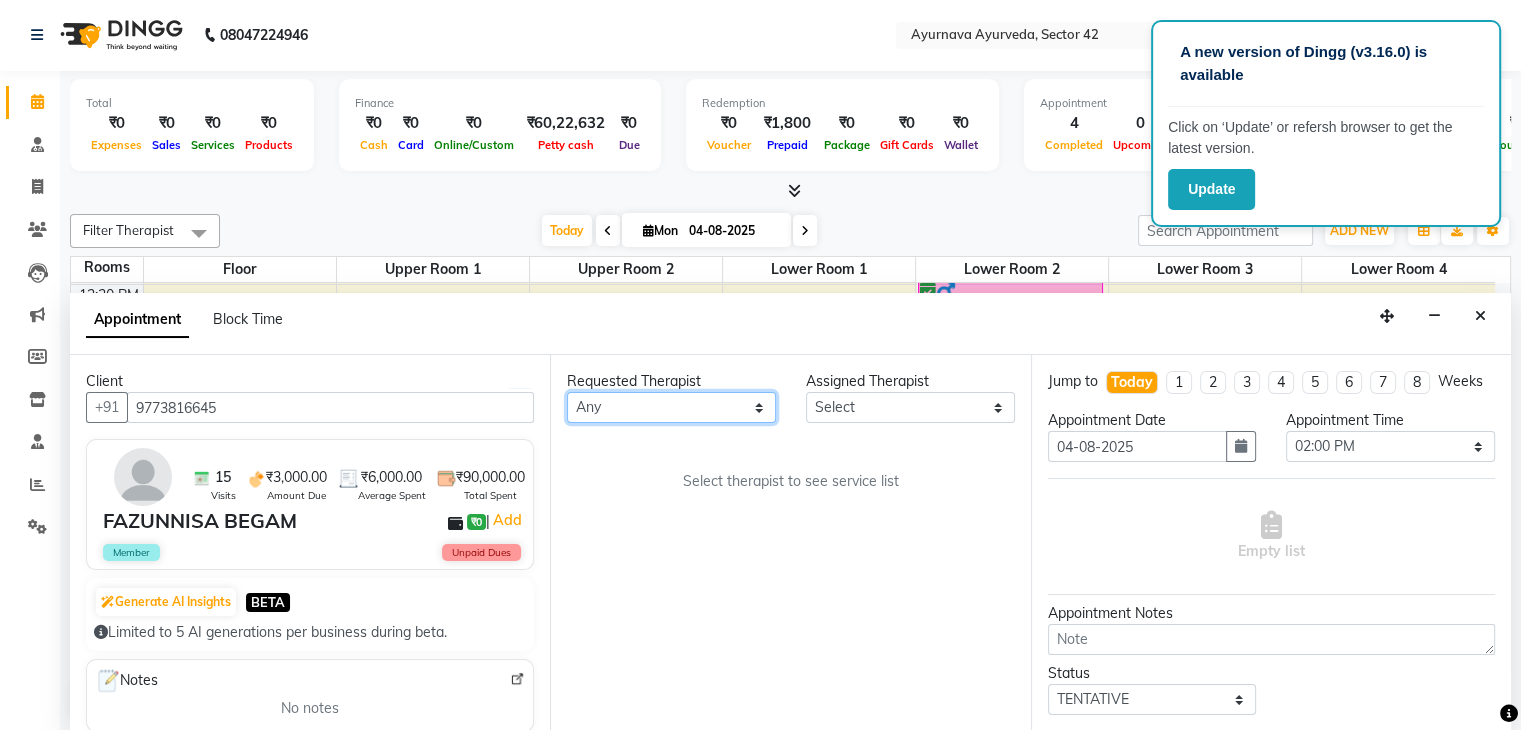 click on "Select [FIRST] [FIRST] [FIRST] [FIRST] [FIRST] [FIRST] [FIRST] [FIRST] [FIRST] [FIRST] [FIRST] [FIRST] [FIRST] [FIRST] [FIRST] [FIRST] [FIRST] [FIRST] [FIRST] [FIRST] [FIRST] [FIRST] [FIRST] [FIRST] [FIRST]" at bounding box center [671, 407] 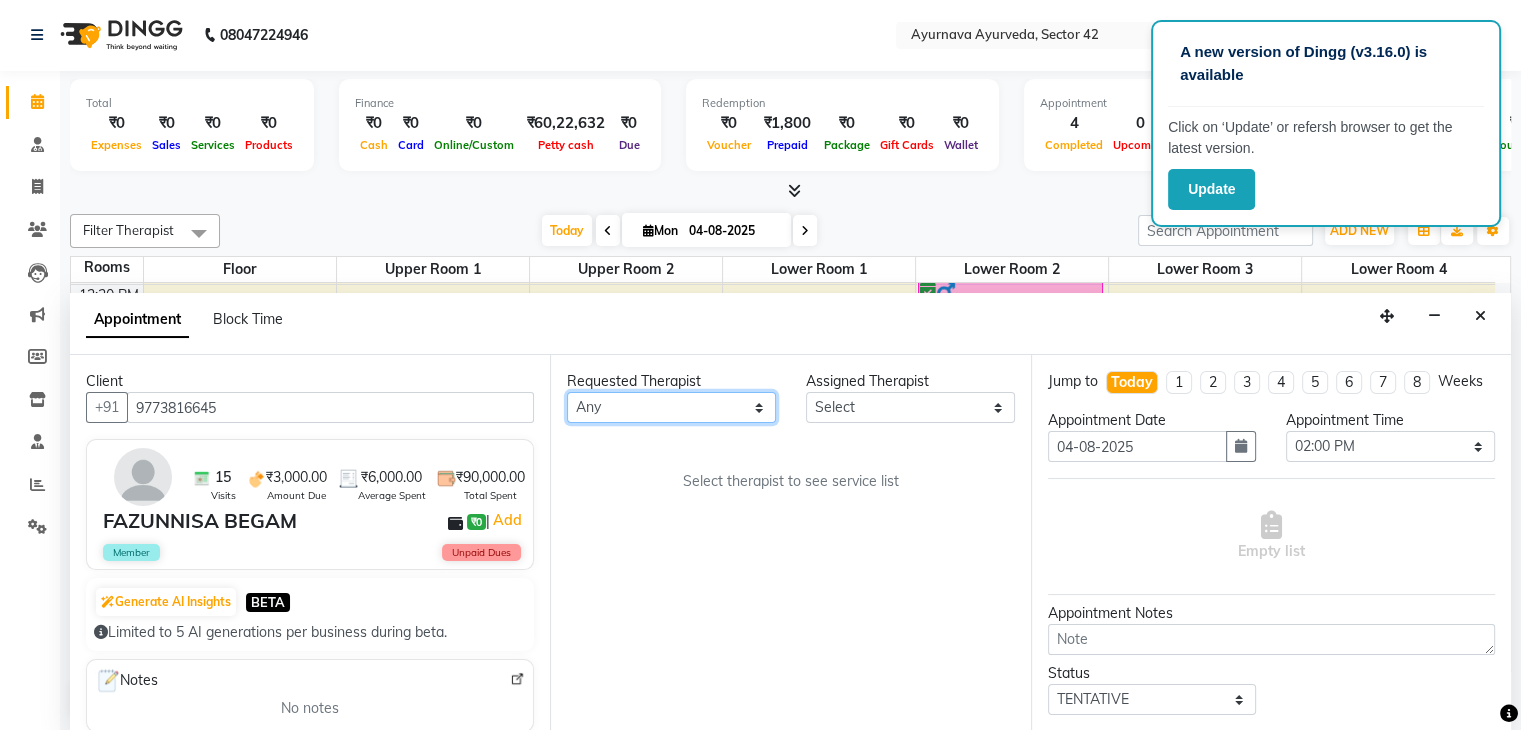 select on "38432" 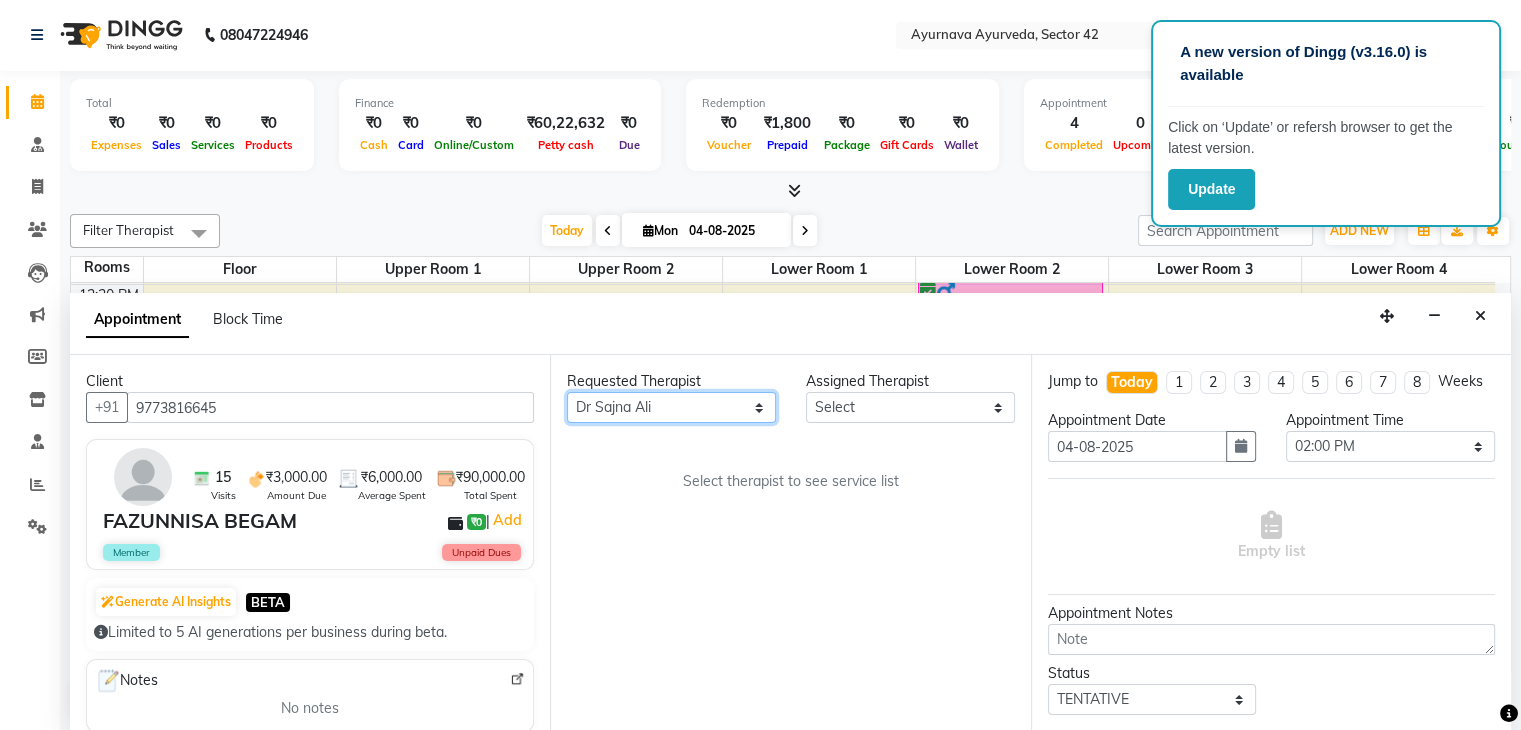 click on "Select [FIRST] [FIRST] [FIRST] [FIRST] [FIRST] [FIRST] [FIRST] [FIRST] [FIRST] [FIRST] [FIRST] [FIRST] [FIRST] [FIRST] [FIRST] [FIRST] [FIRST] [FIRST] [FIRST] [FIRST] [FIRST] [FIRST] [FIRST] [FIRST] [FIRST]" at bounding box center (671, 407) 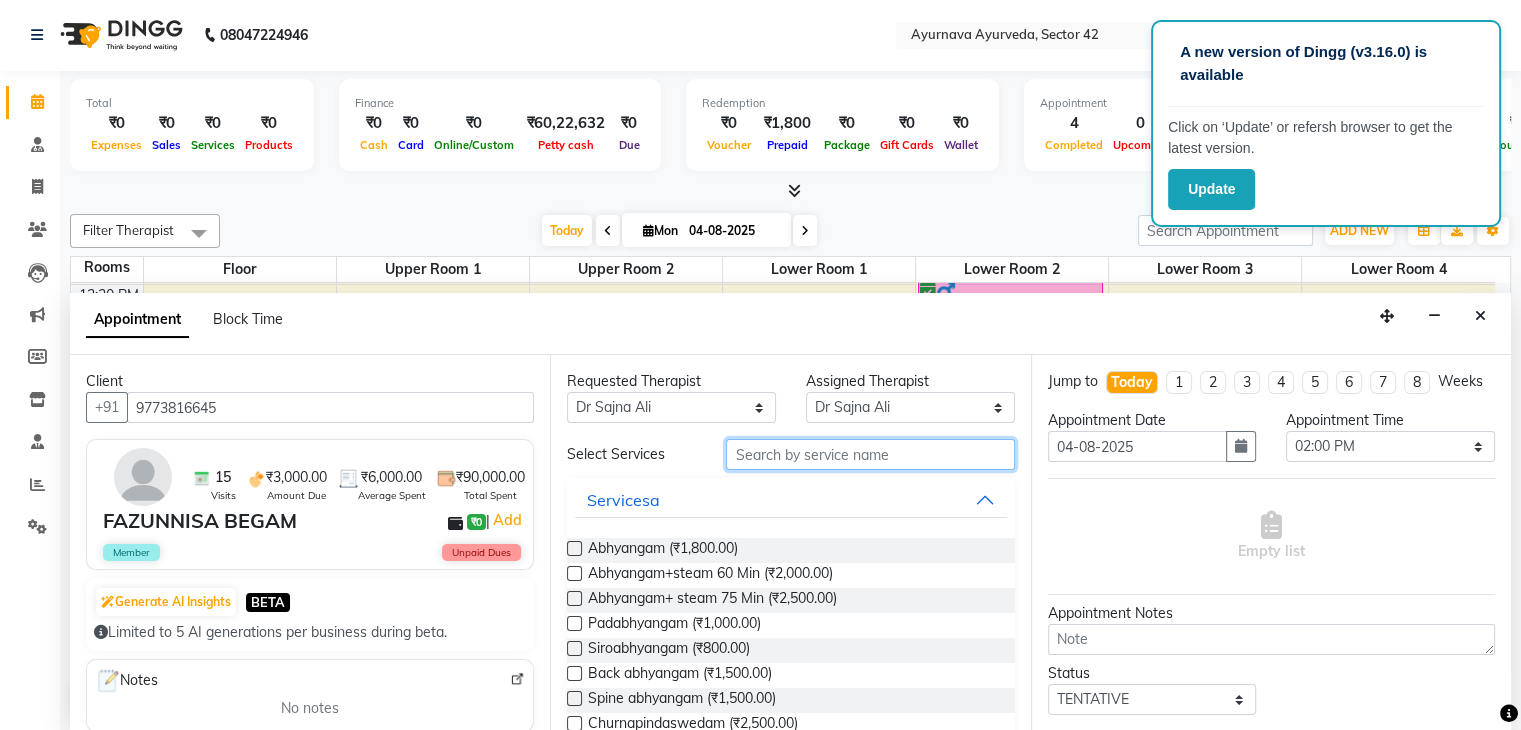 click at bounding box center (870, 454) 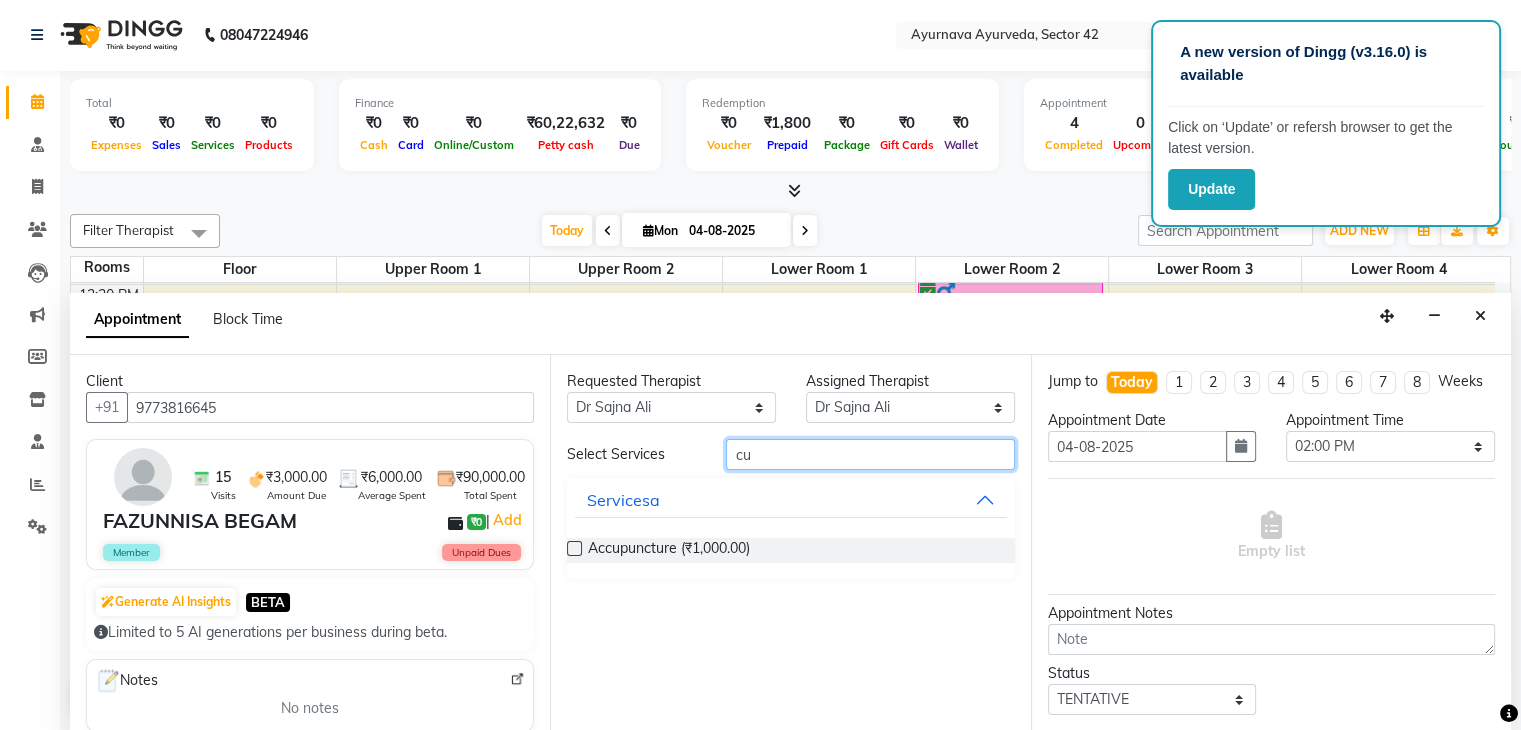 type on "cu" 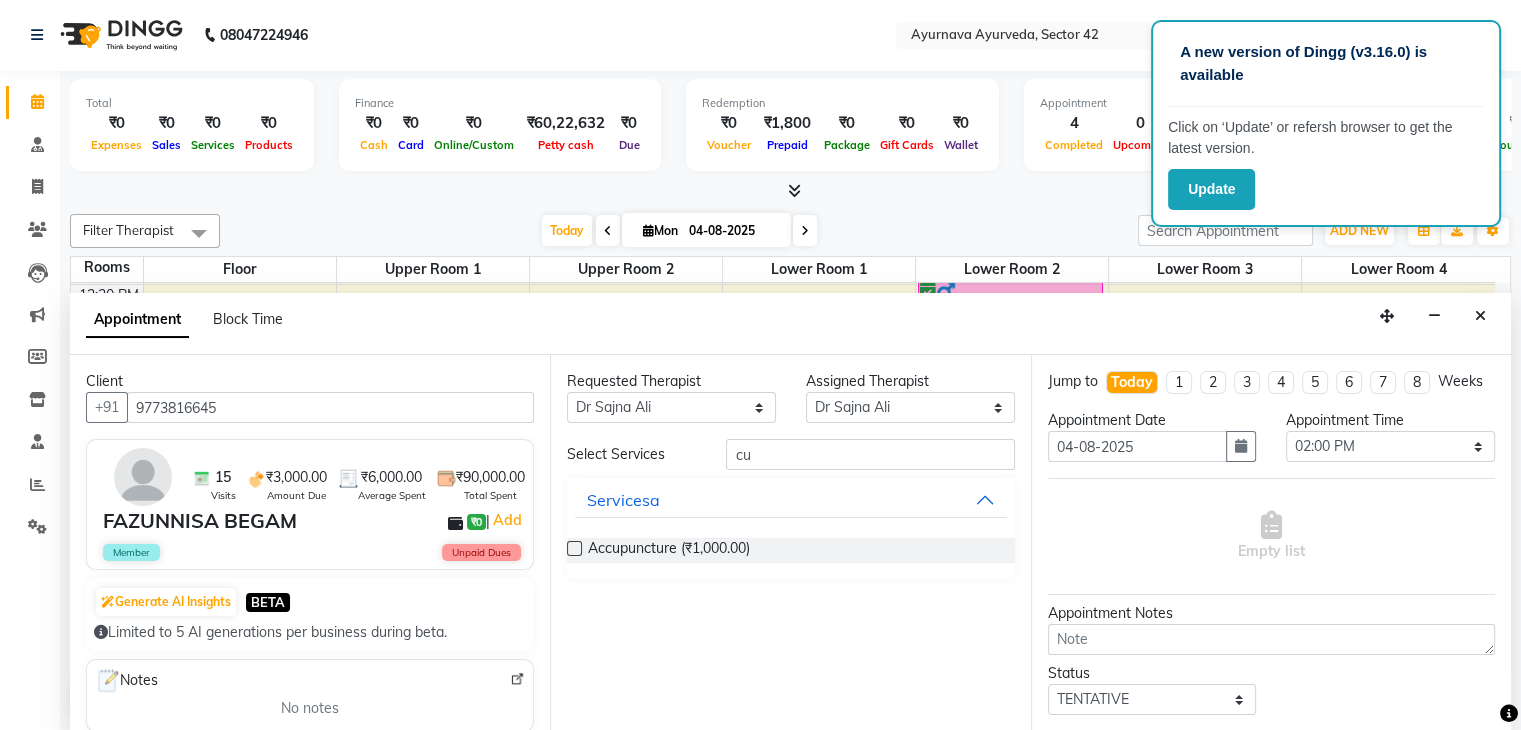 click at bounding box center (574, 548) 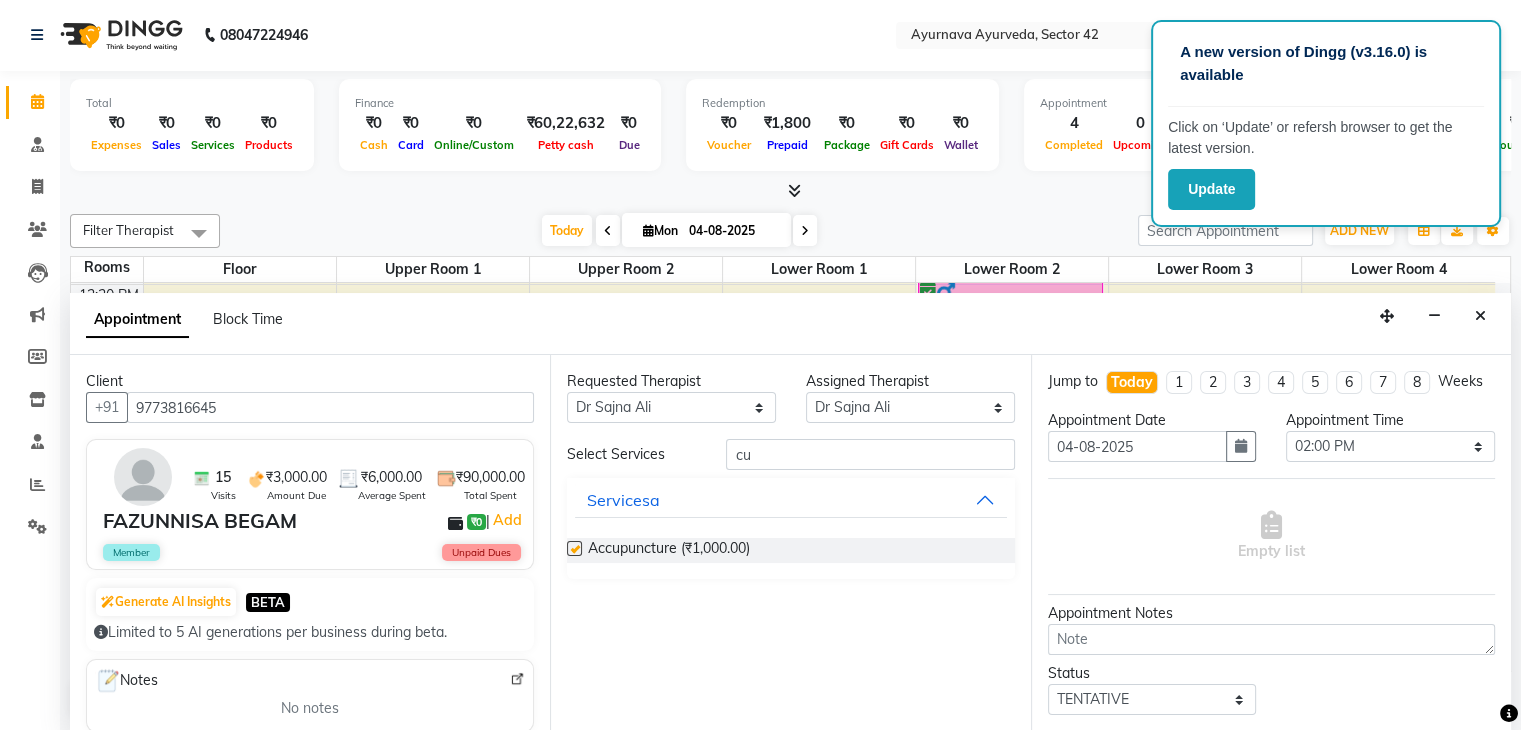 select on "2659" 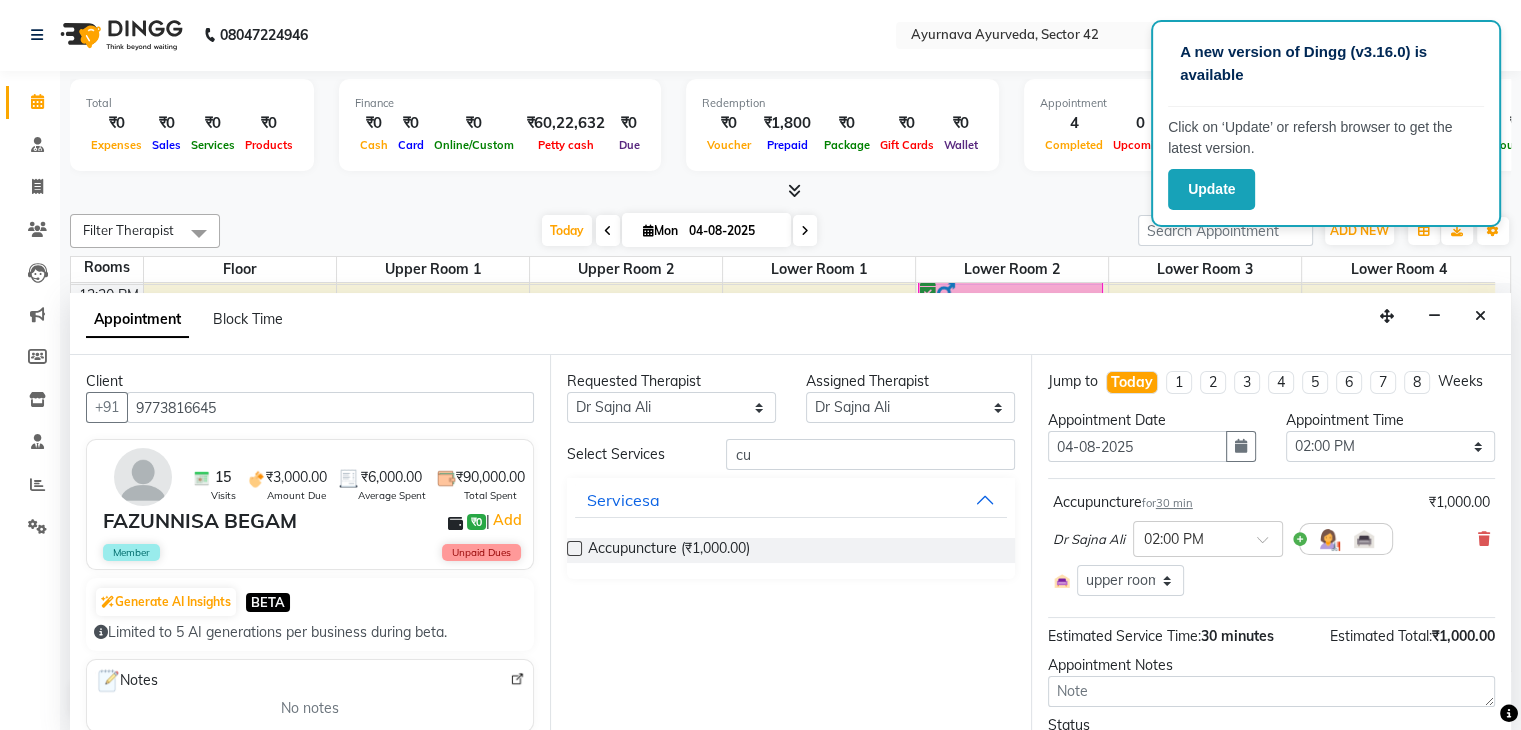checkbox on "false" 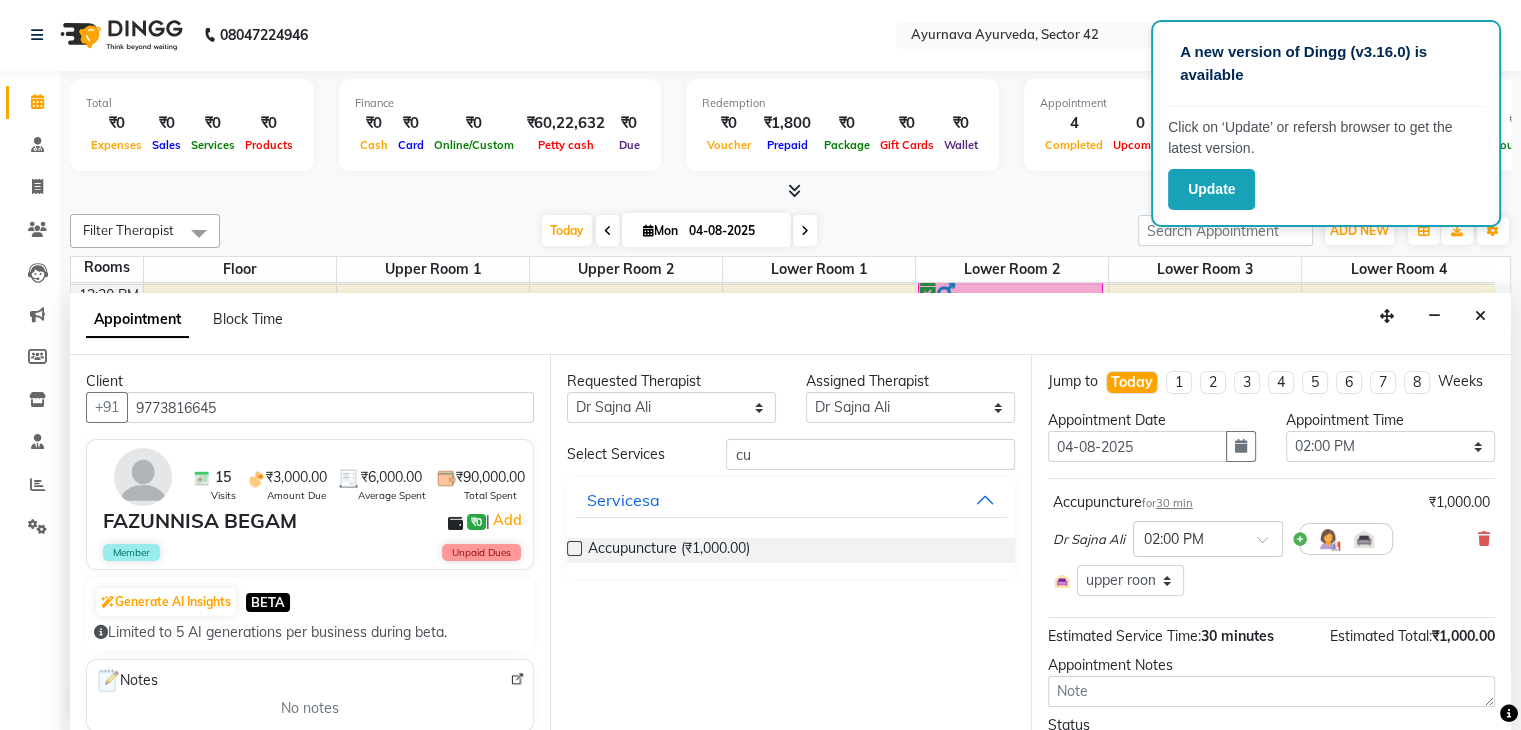 scroll, scrollTop: 180, scrollLeft: 0, axis: vertical 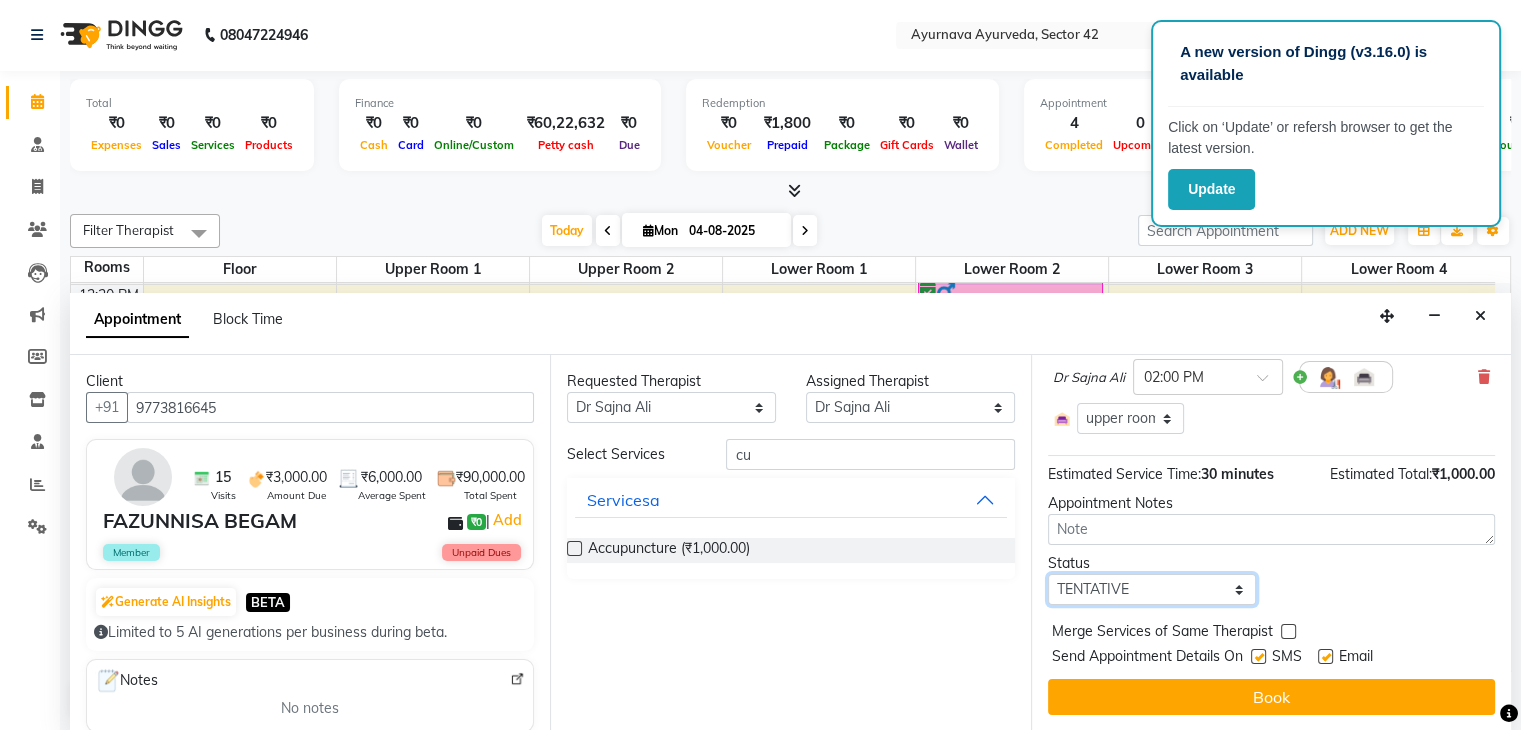 click on "Select TENTATIVE CONFIRM CHECK-IN UPCOMING" at bounding box center [1152, 589] 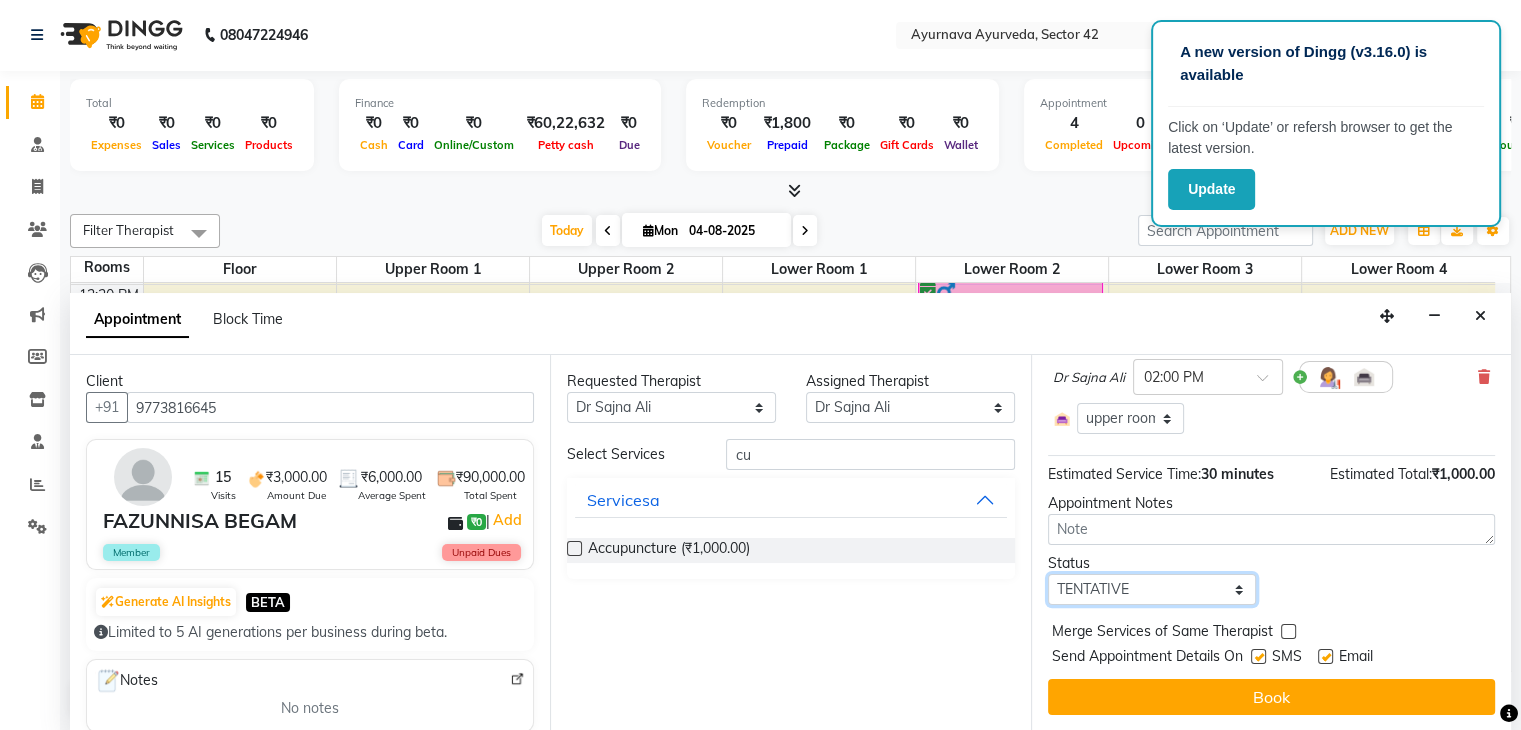 select on "confirm booking" 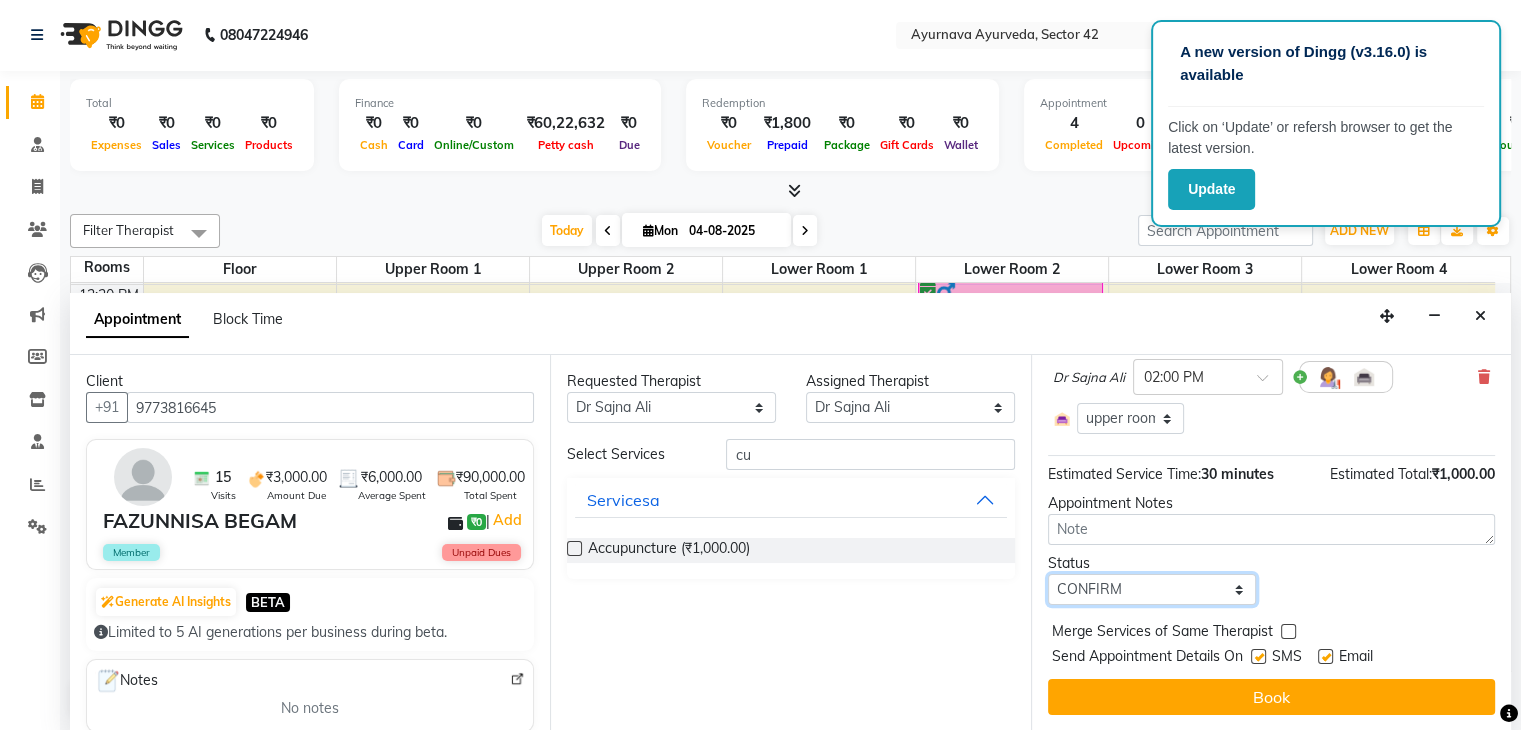 click on "Select TENTATIVE CONFIRM CHECK-IN UPCOMING" at bounding box center (1152, 589) 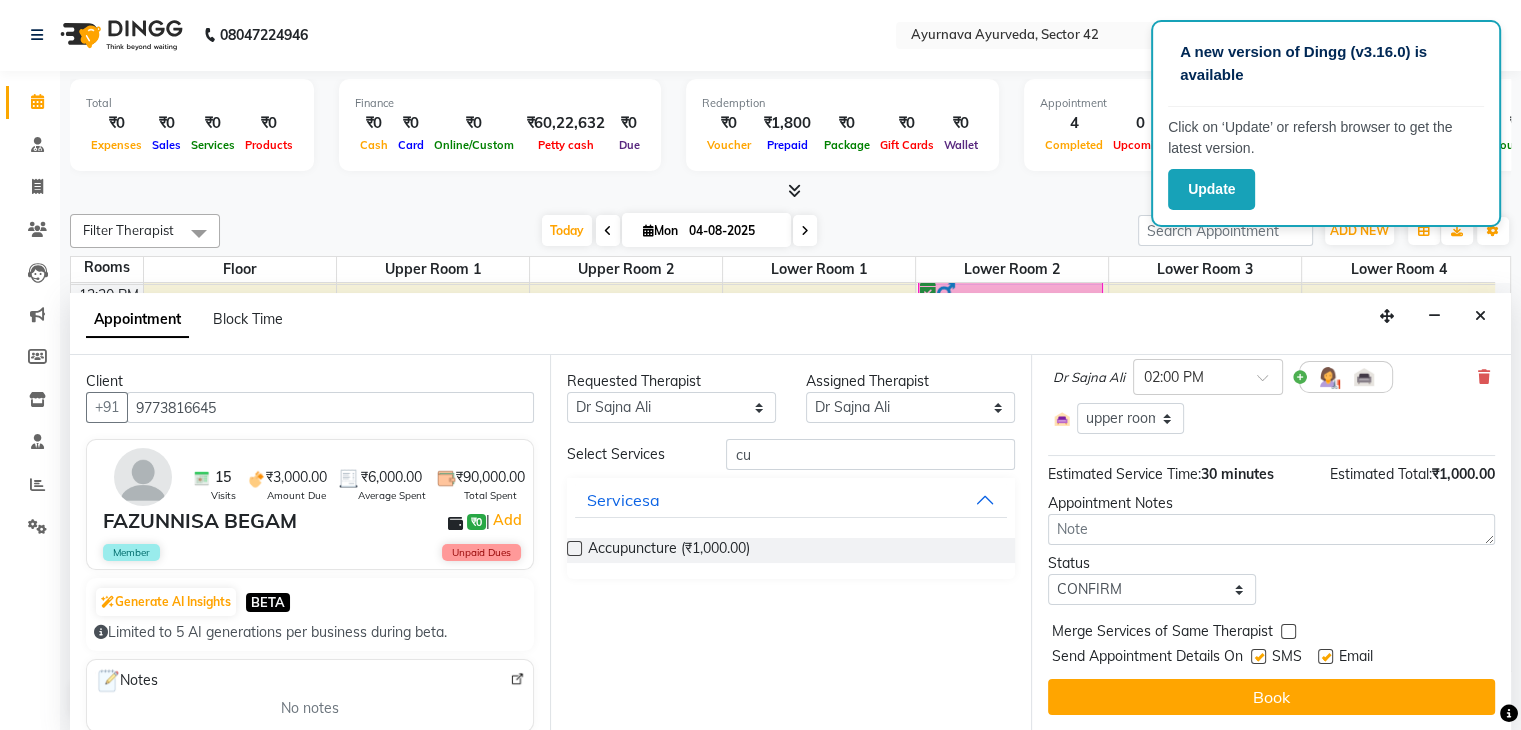 click at bounding box center [1258, 656] 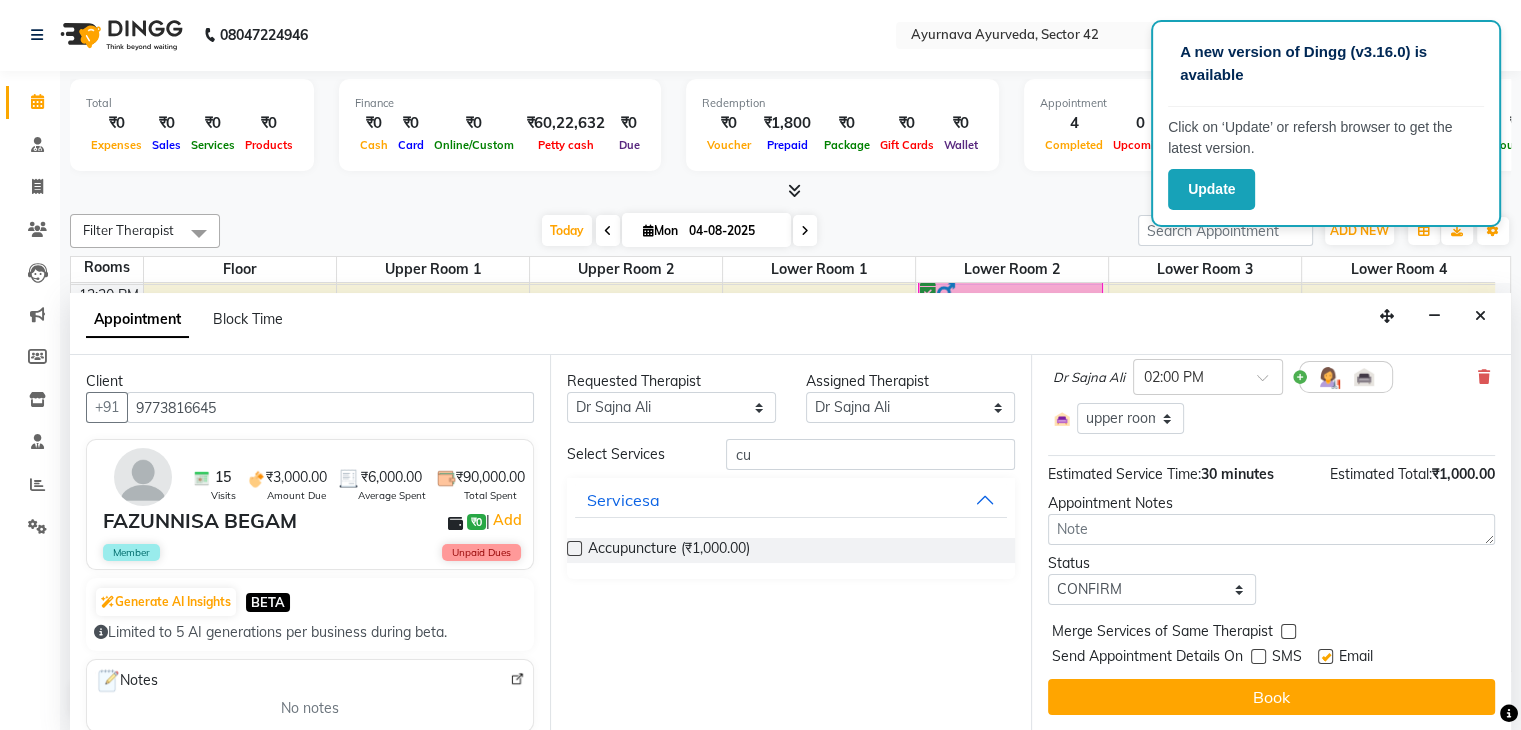 click at bounding box center (1325, 656) 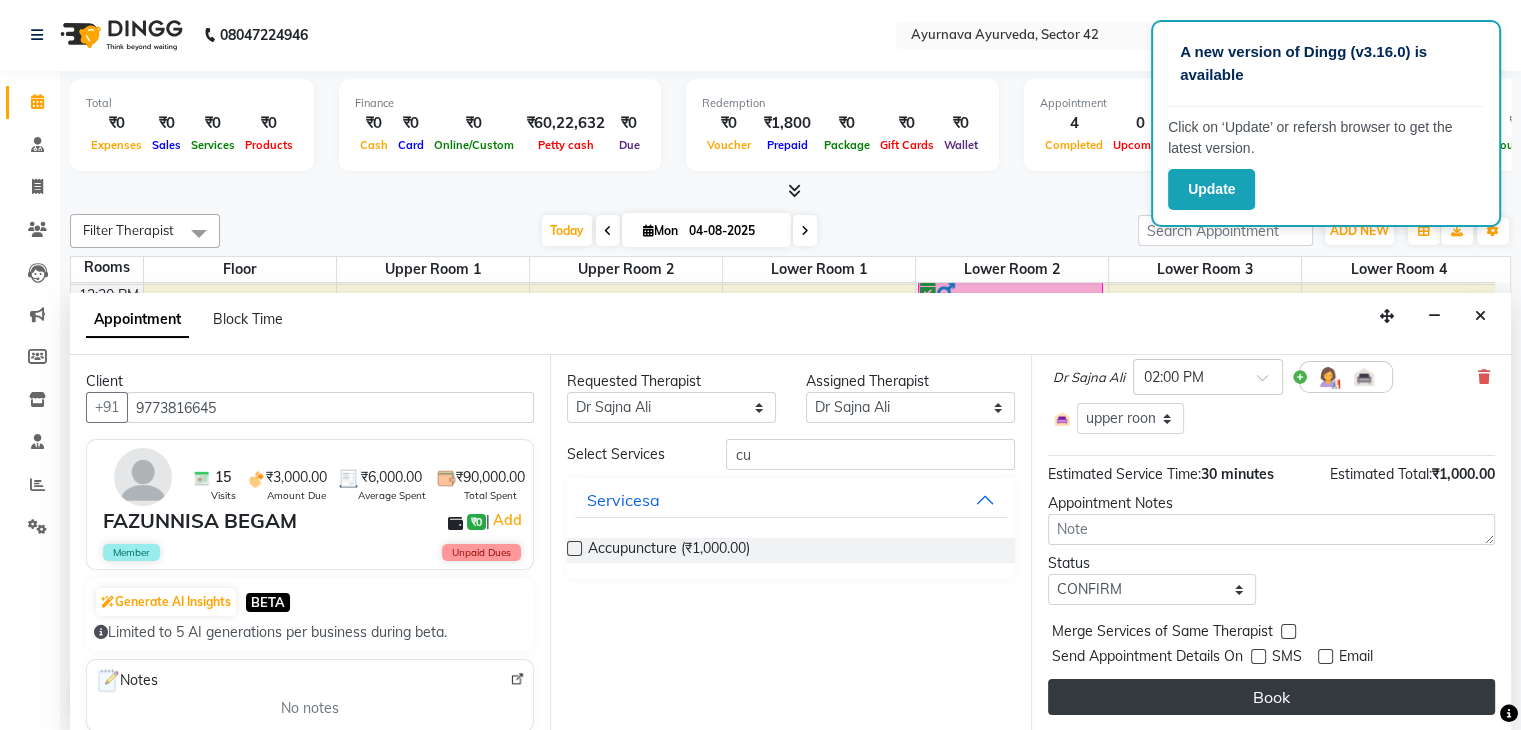 click on "Book" at bounding box center [1271, 697] 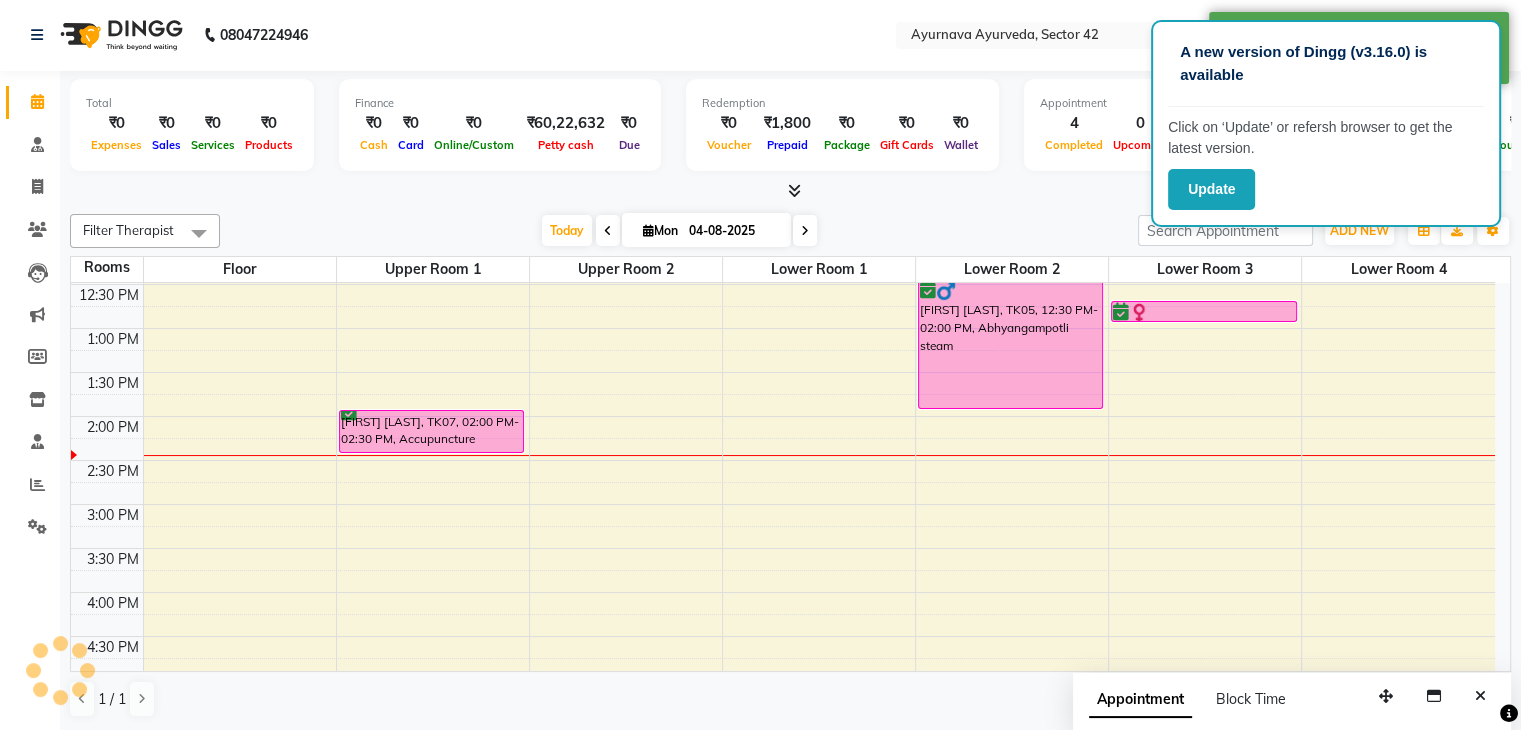 scroll, scrollTop: 0, scrollLeft: 0, axis: both 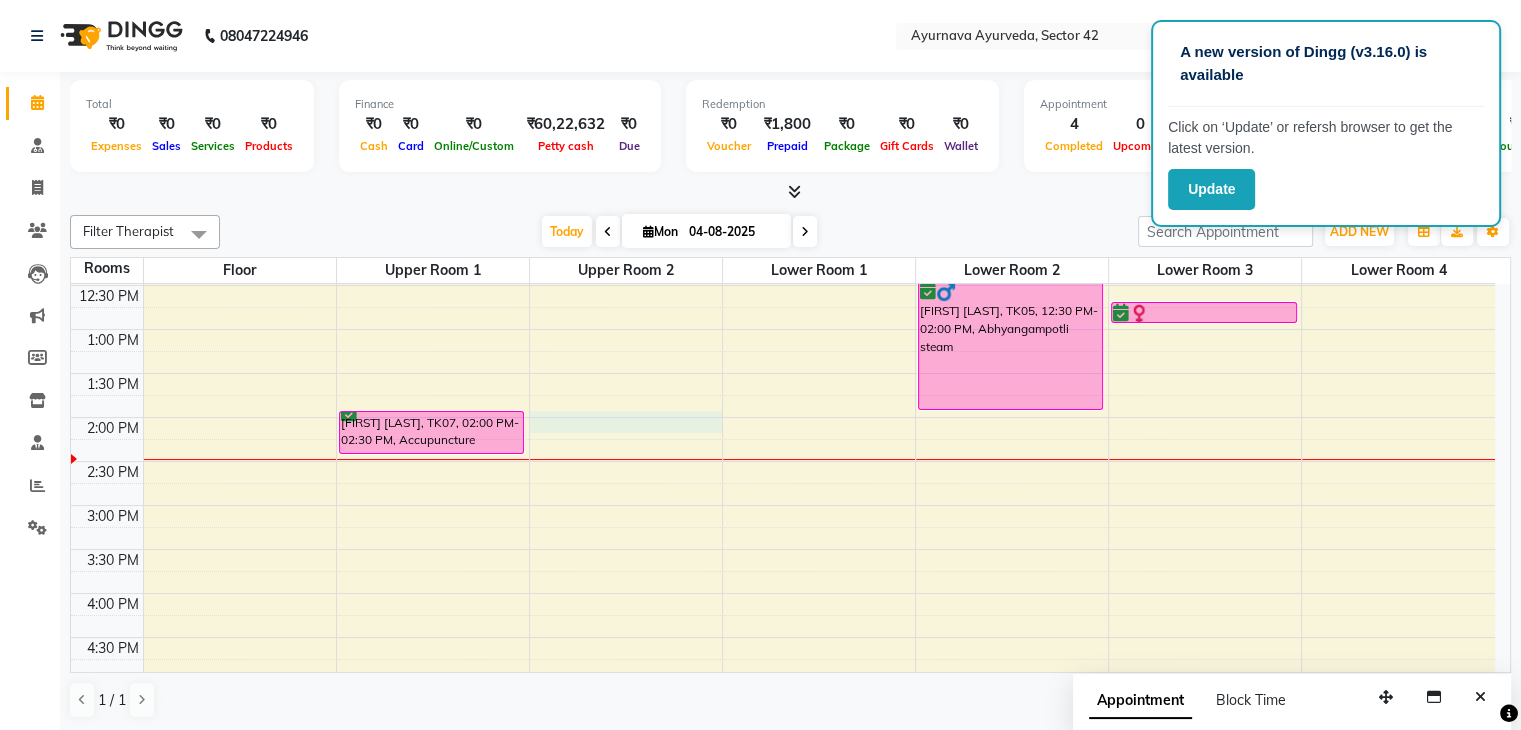 click on "6:00 AM 6:30 AM 7:00 AM 7:30 AM 8:00 AM 8:30 AM 9:00 AM 9:30 AM 10:00 AM 10:30 AM 11:00 AM 11:30 AM 12:00 PM 12:30 PM 1:00 PM 1:30 PM 2:00 PM 2:30 PM 3:00 PM 3:30 PM 4:00 PM 4:30 PM 5:00 PM 5:30 PM 6:00 PM 6:30 PM 7:00 PM 7:30 PM 8:00 PM 8:30 PM T [FIRST], TK02, 08:00 AM-09:30 AM, Abhyangampotli steam [FIRST] [LAST], TK07, 02:00 PM-02:30 PM, Accupuncture [FIRST] [LAST], TK03, 09:00 AM-10:30 AM, Abhyangampotli steam [FIRST] [LAST], TK01, 07:00 AM-08:15 AM, Abhyangam+ steam 75 Min [FIRST] [LAST], TK04, 11:30 AM-12:15 PM, njavara facial [FIRST] [LAST], TK05, 12:30 PM-02:00 PM, Abhyangampotli steam [FIRST] [LAST], TK06, 12:45 PM-01:00 PM, matra vasti" at bounding box center [783, 373] 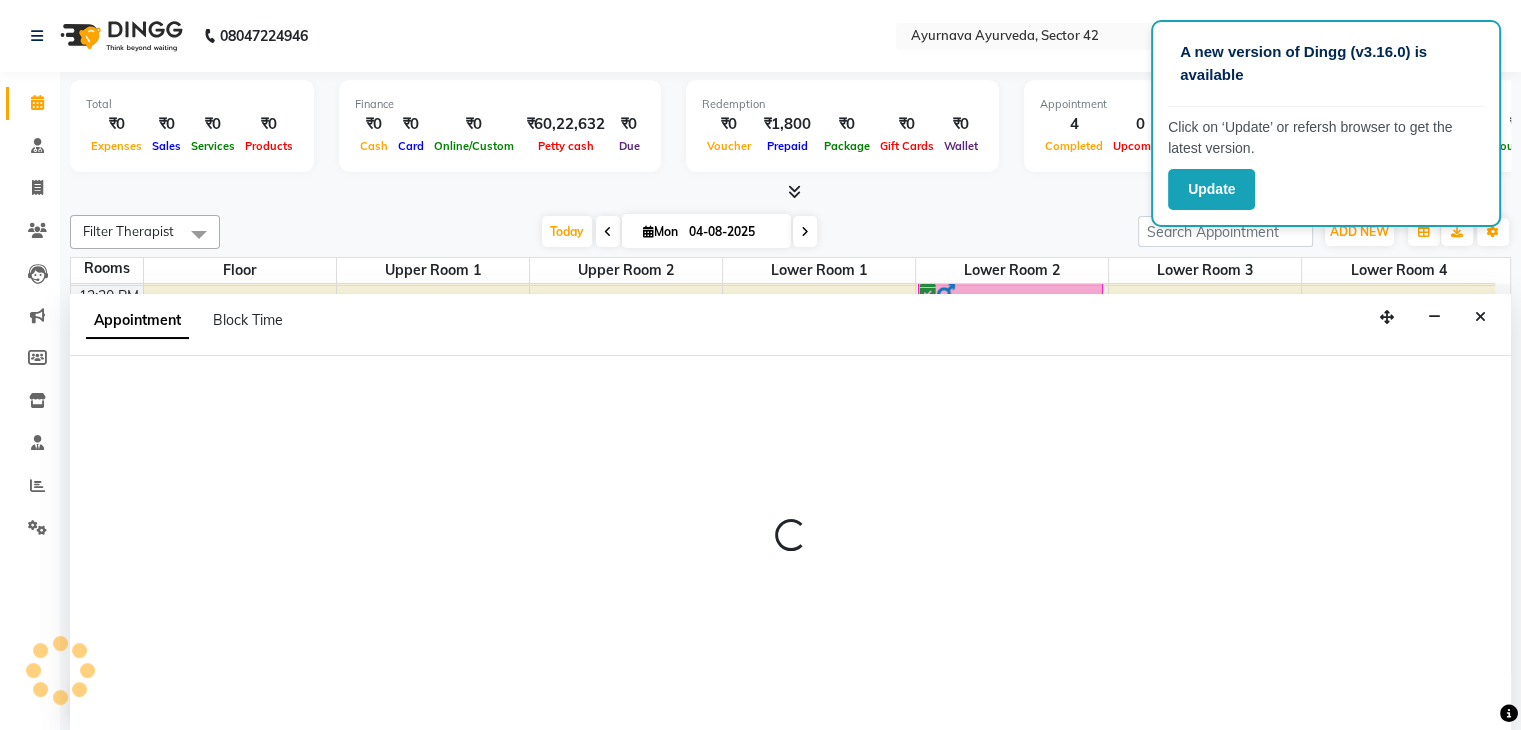 scroll, scrollTop: 1, scrollLeft: 0, axis: vertical 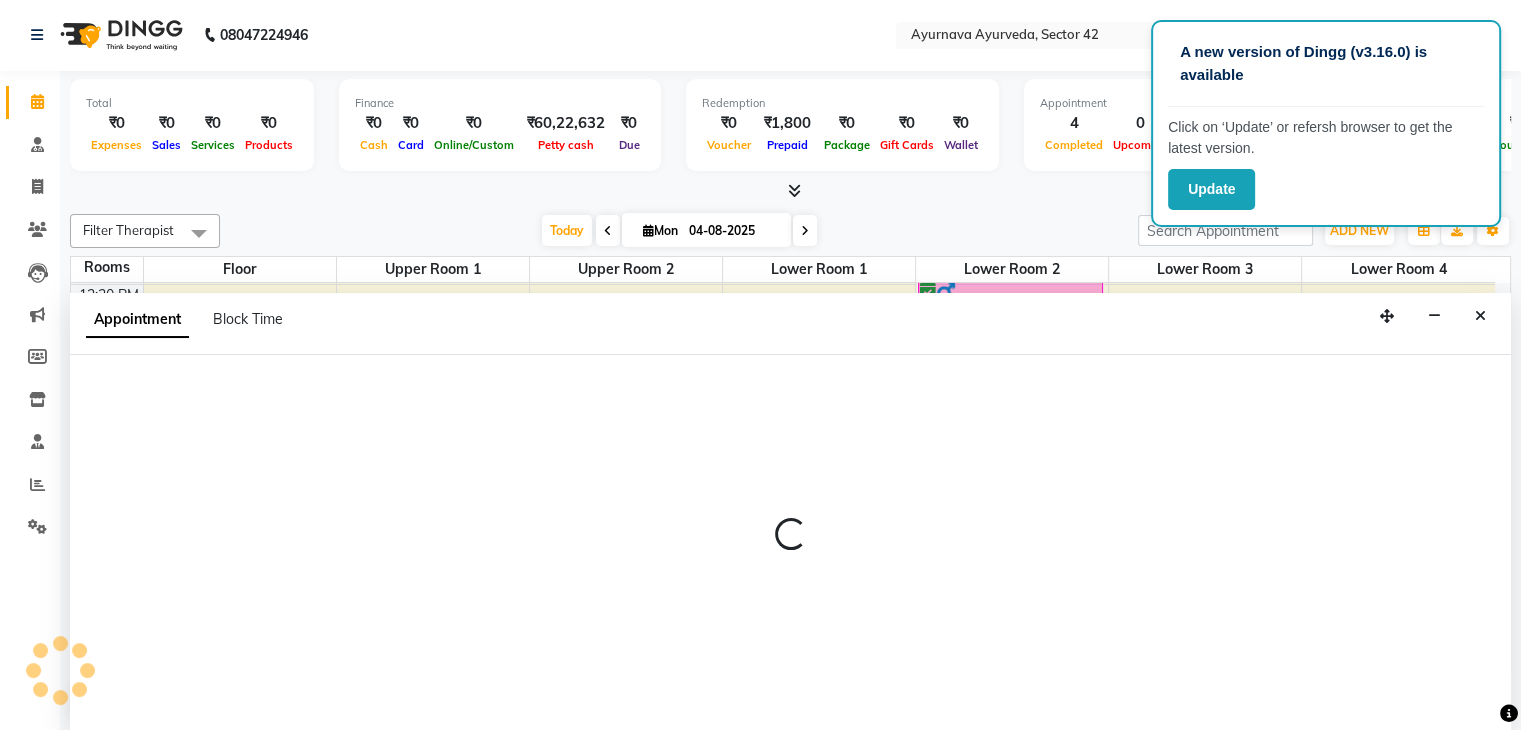 select on "tentative" 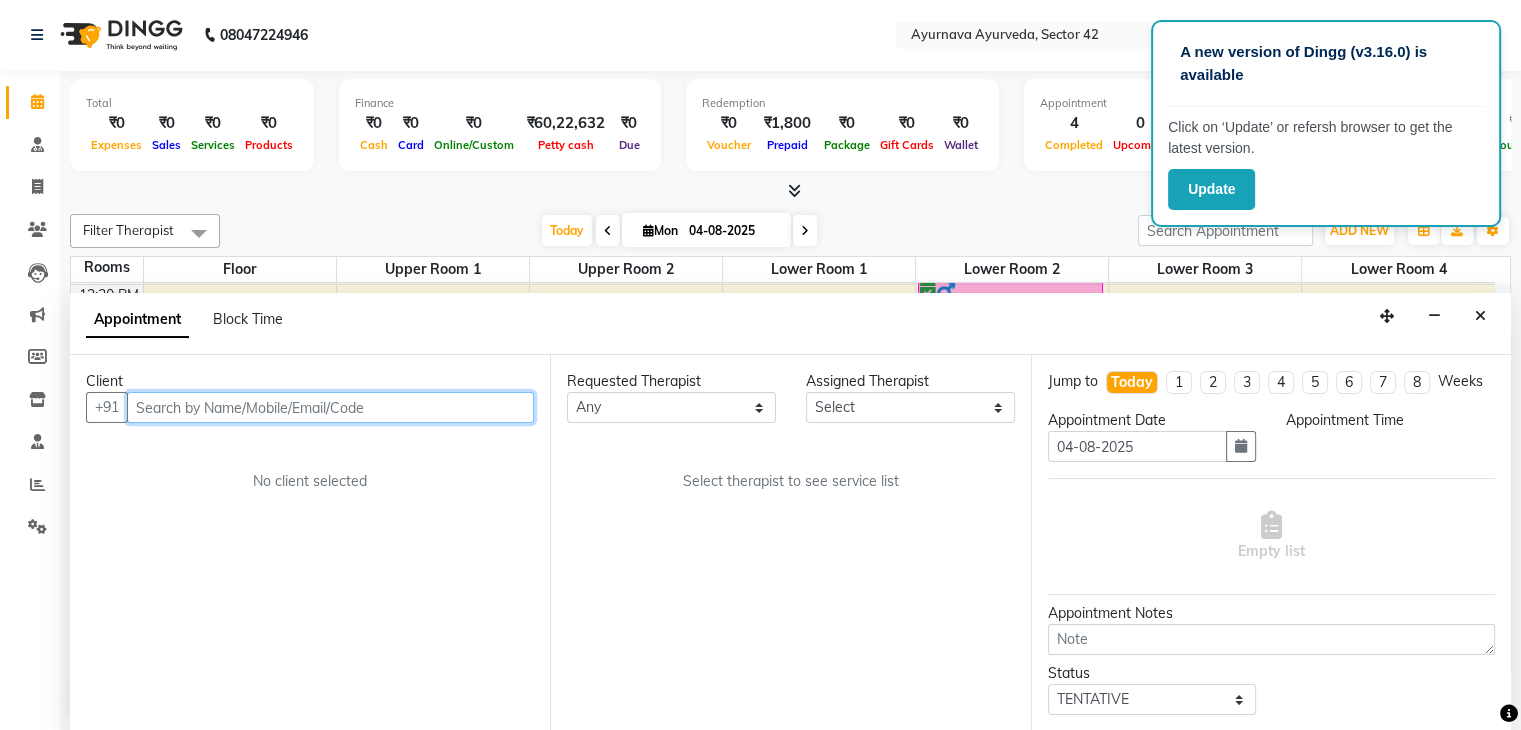 select on "840" 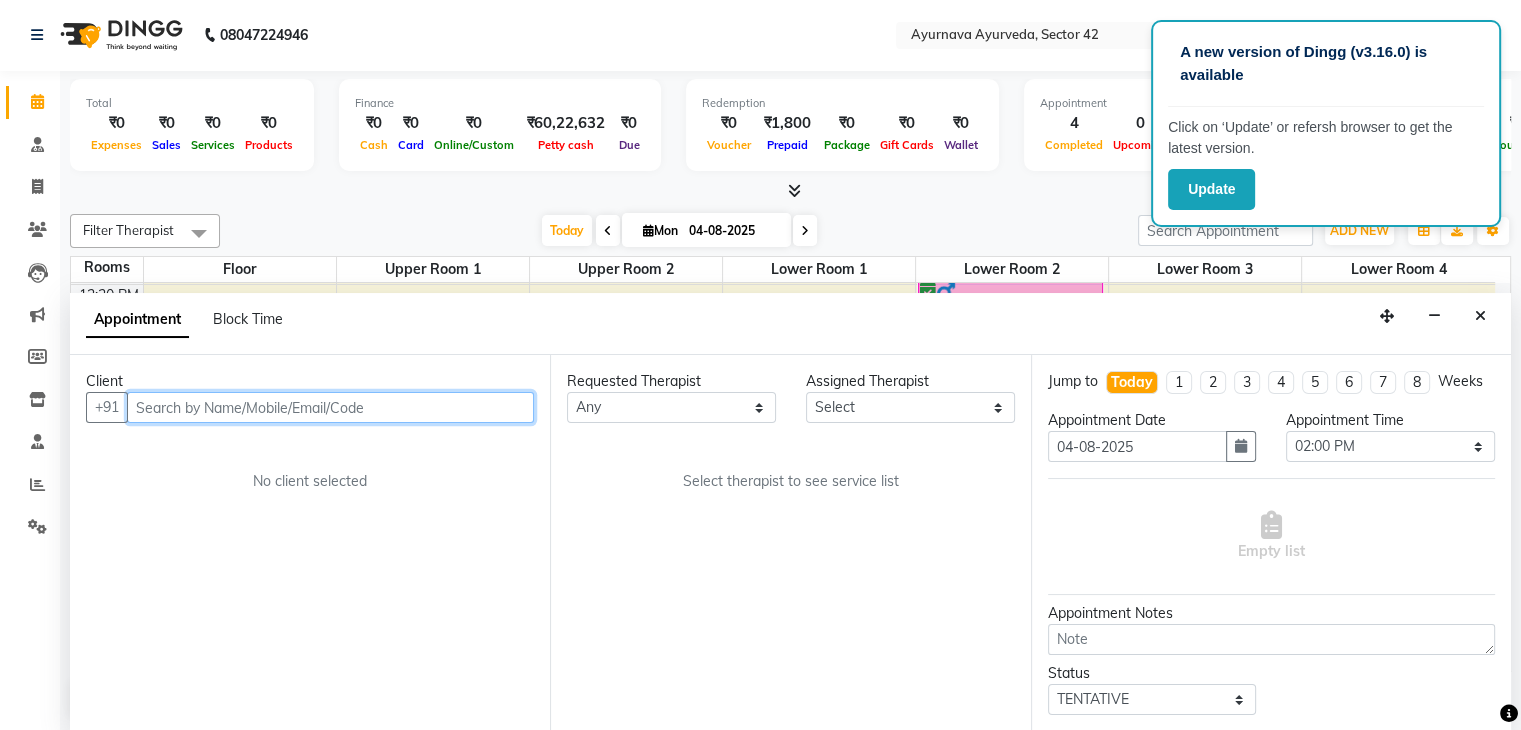 click at bounding box center [330, 407] 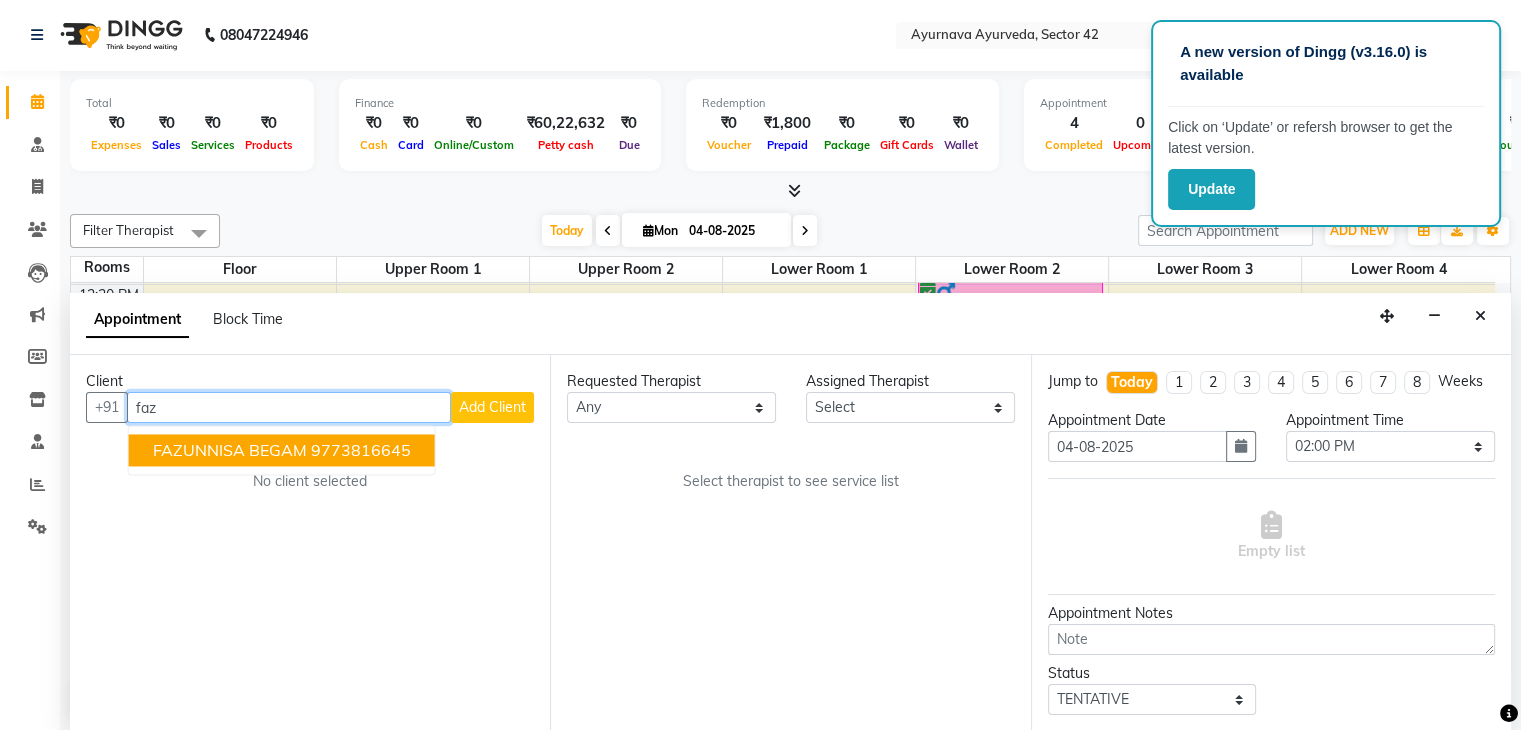 click on "9773816645" at bounding box center (361, 451) 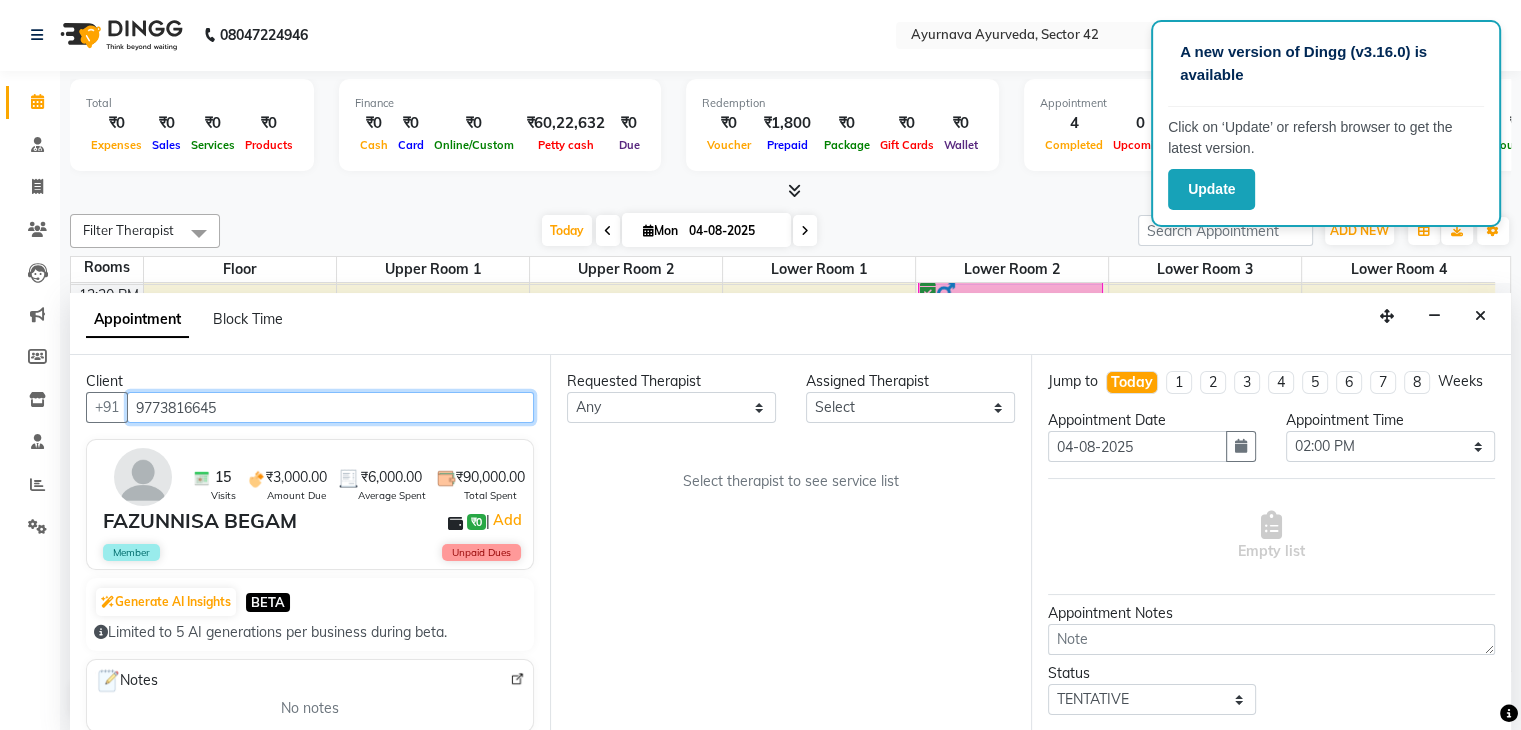 type on "9773816645" 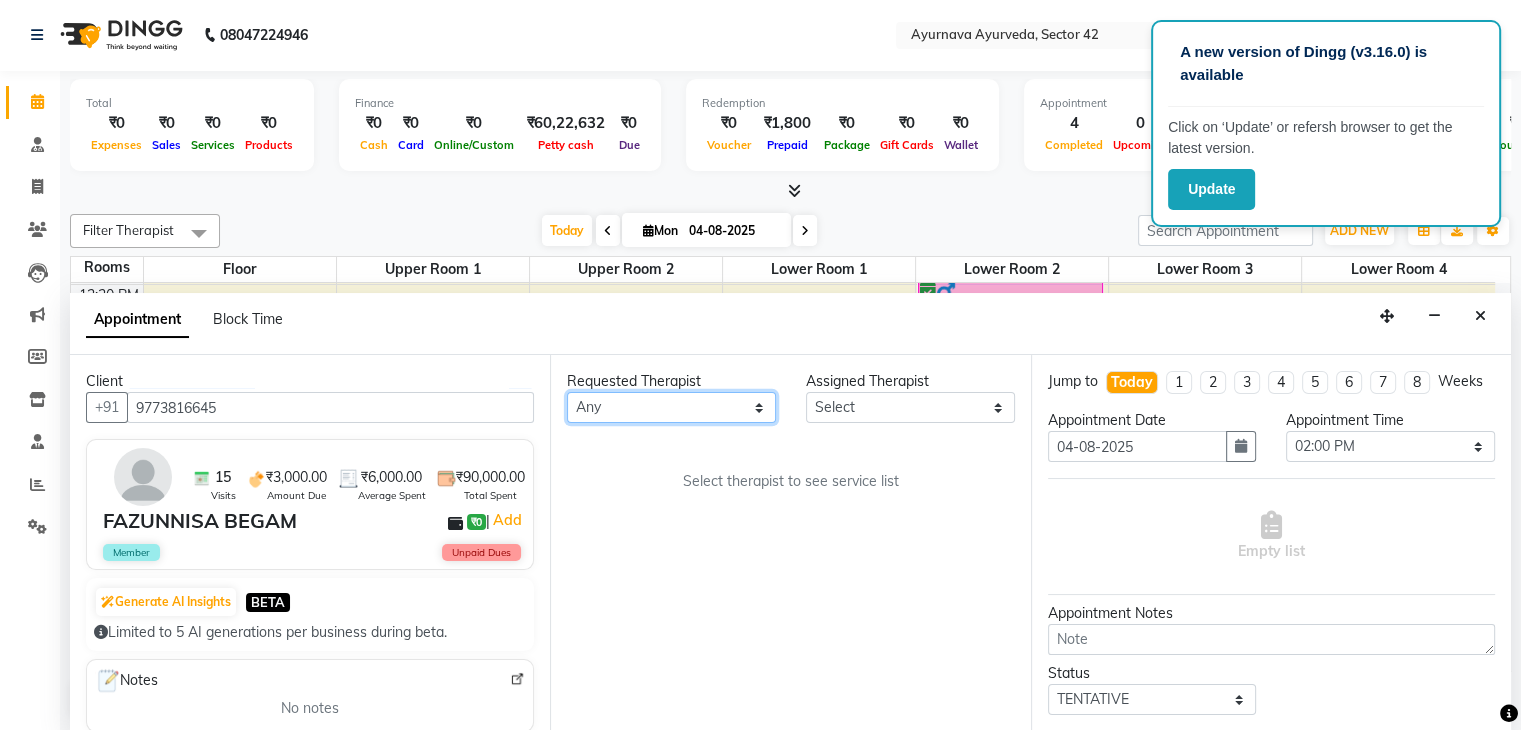 click on "Select [FIRST] [FIRST] [FIRST] [FIRST] [FIRST] [FIRST] [FIRST] [FIRST] [FIRST] [FIRST] [FIRST] [FIRST] [FIRST] [FIRST] [FIRST] [FIRST] [FIRST] [FIRST] [FIRST] [FIRST] [FIRST] [FIRST] [FIRST] [FIRST] [FIRST]" at bounding box center (671, 407) 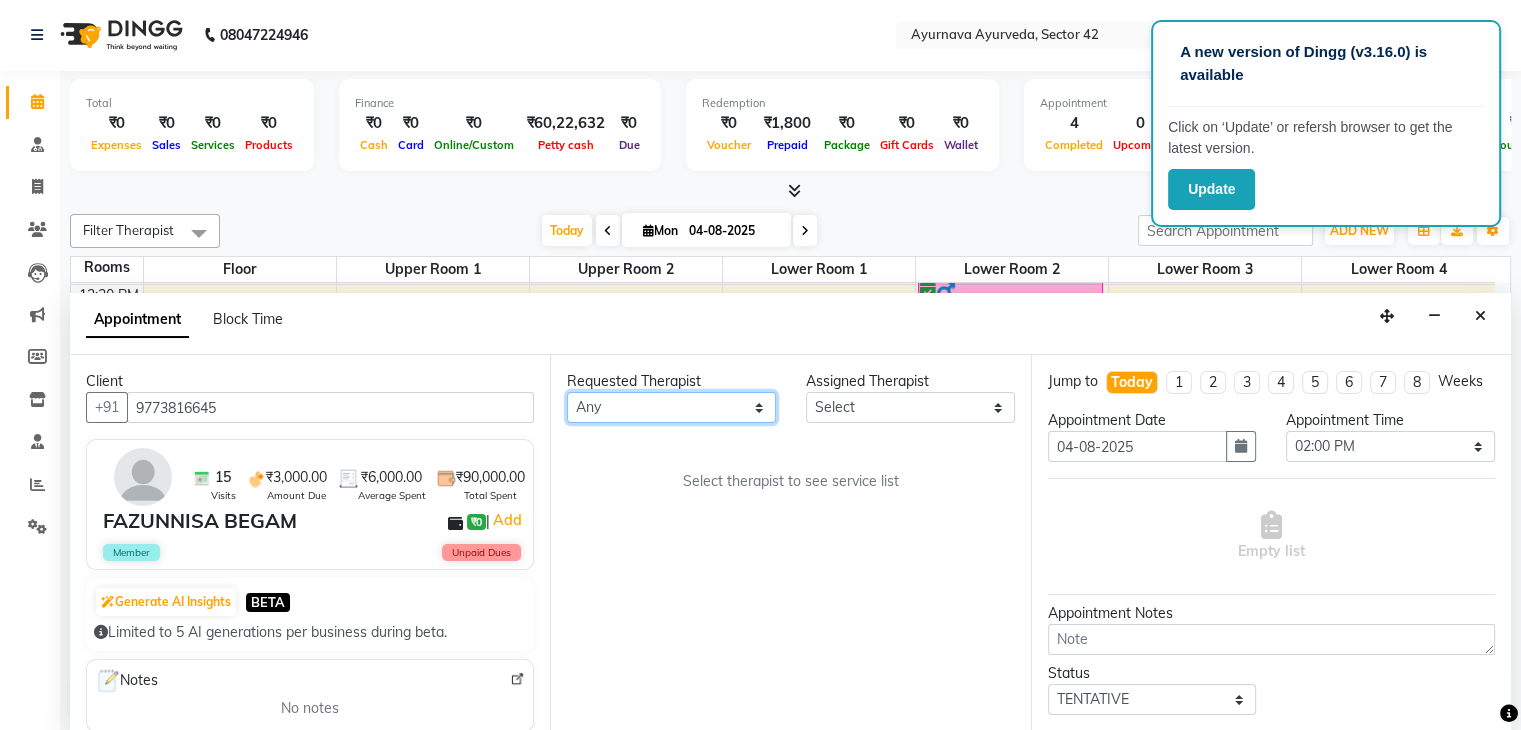 select on "38434" 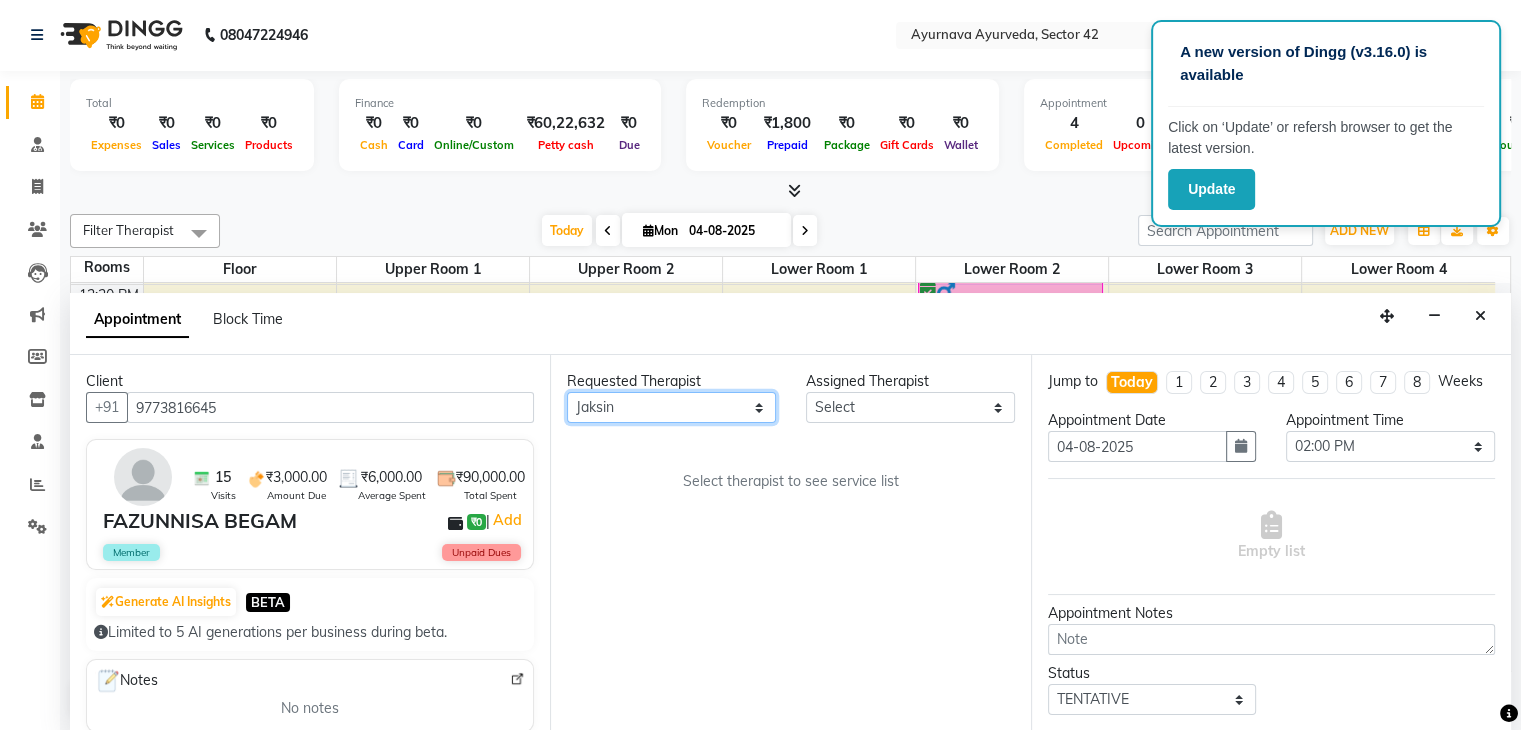 click on "Select [FIRST] [FIRST] [FIRST] [FIRST] [FIRST] [FIRST] [FIRST] [FIRST] [FIRST] [FIRST] [FIRST] [FIRST] [FIRST] [FIRST] [FIRST] [FIRST] [FIRST] [FIRST] [FIRST] [FIRST] [FIRST] [FIRST] [FIRST] [FIRST] [FIRST]" at bounding box center [671, 407] 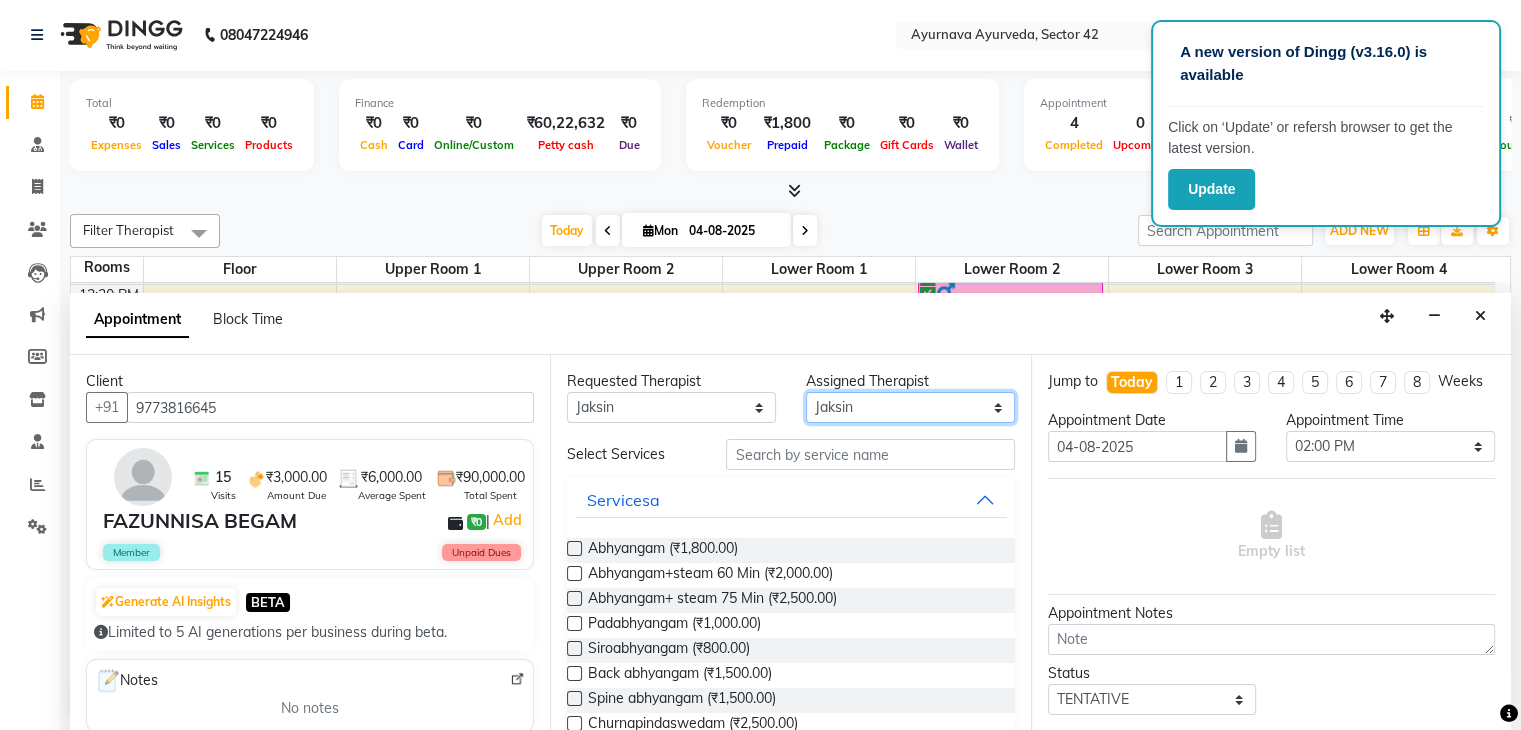 click on "Select [FIRST] [FIRST] [FIRST] [FIRST] [FIRST] [FIRST] [FIRST] [FIRST] [FIRST] [FIRST] [FIRST] [FIRST] [FIRST] [FIRST] [FIRST] [FIRST] [FIRST] [FIRST] [FIRST] [FIRST] [FIRST] [FIRST] [FIRST] [FIRST] [FIRST]" at bounding box center (910, 407) 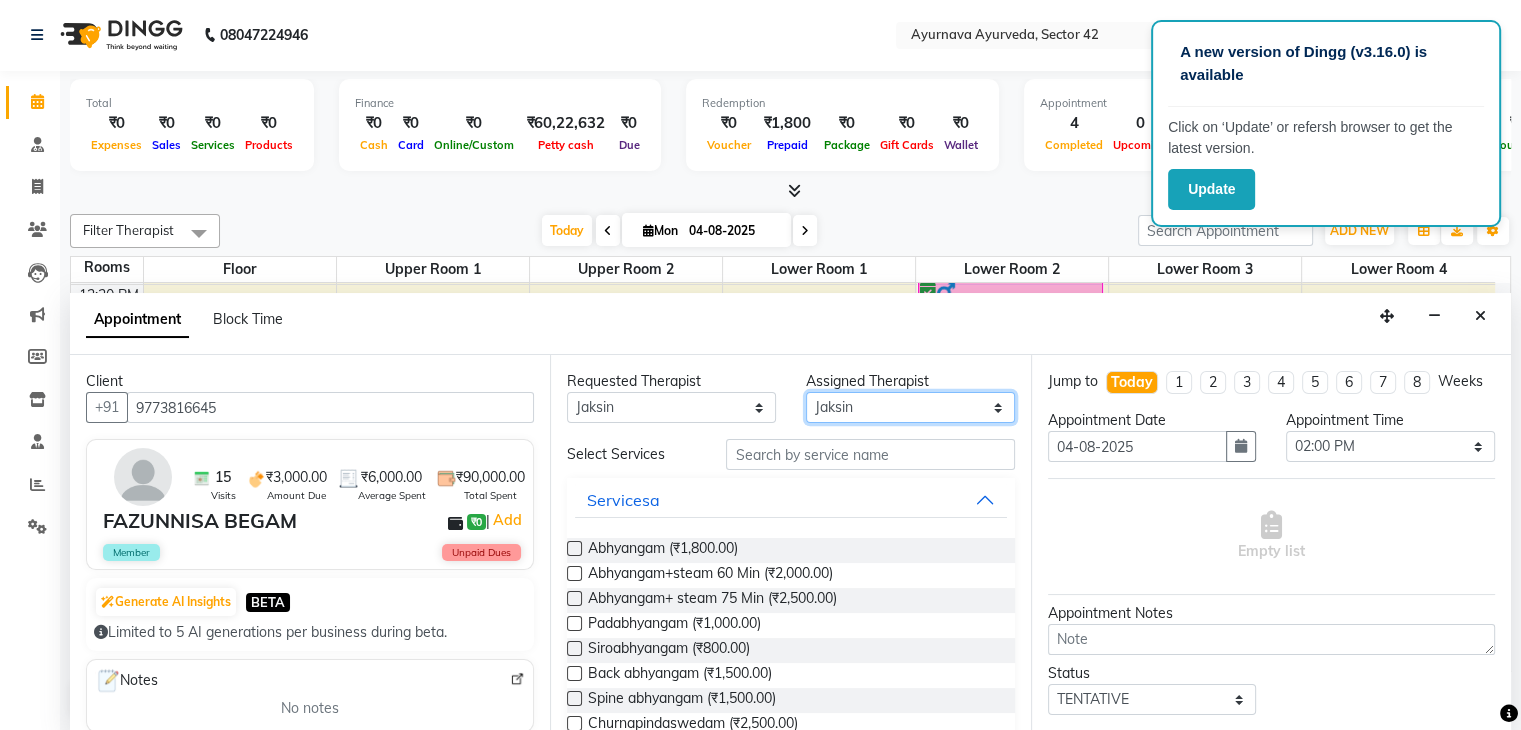 select on "67815" 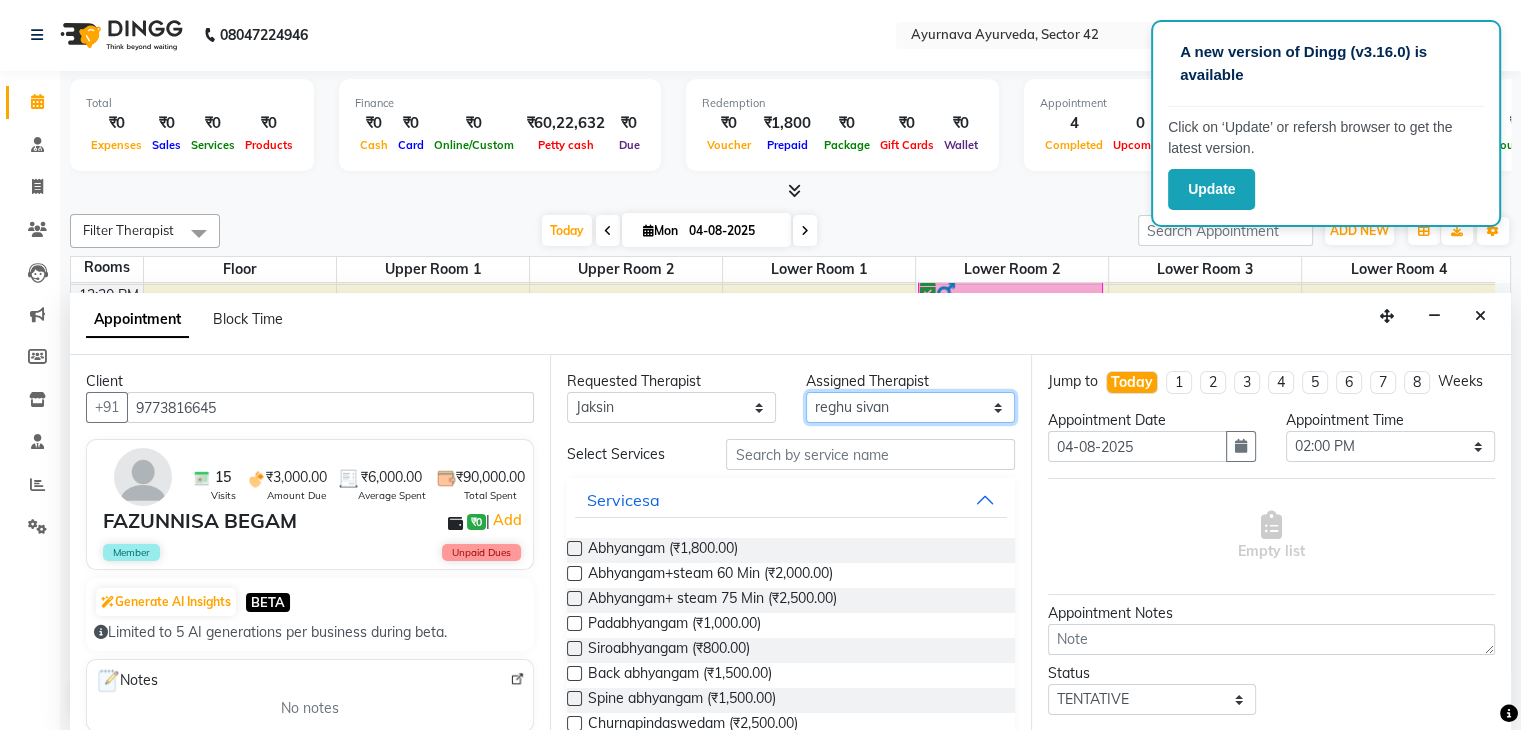 click on "Select [FIRST] [FIRST] [FIRST] [FIRST] [FIRST] [FIRST] [FIRST] [FIRST] [FIRST] [FIRST] [FIRST] [FIRST] [FIRST] [FIRST] [FIRST] [FIRST] [FIRST] [FIRST] [FIRST] [FIRST] [FIRST] [FIRST] [FIRST] [FIRST] [FIRST]" at bounding box center [910, 407] 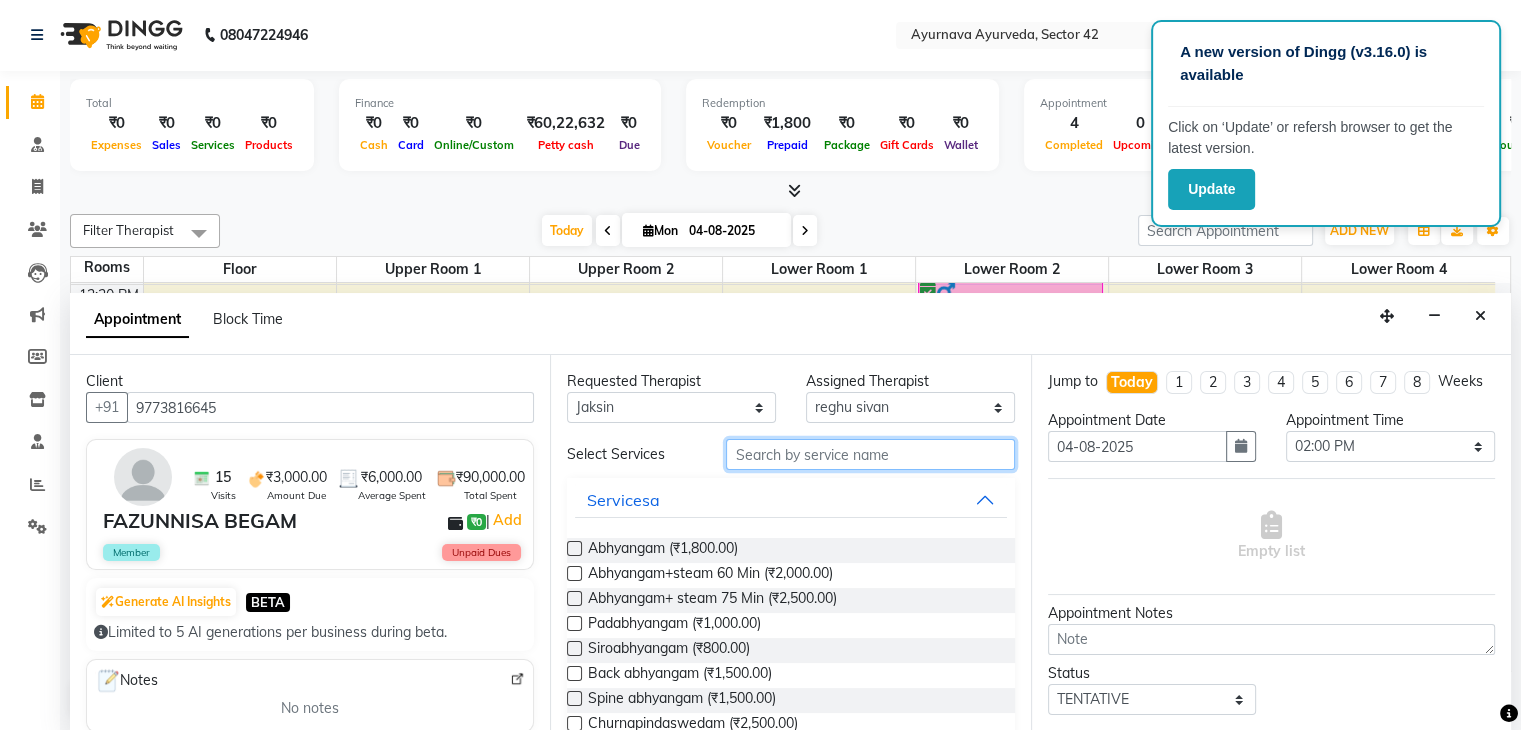 click at bounding box center (870, 454) 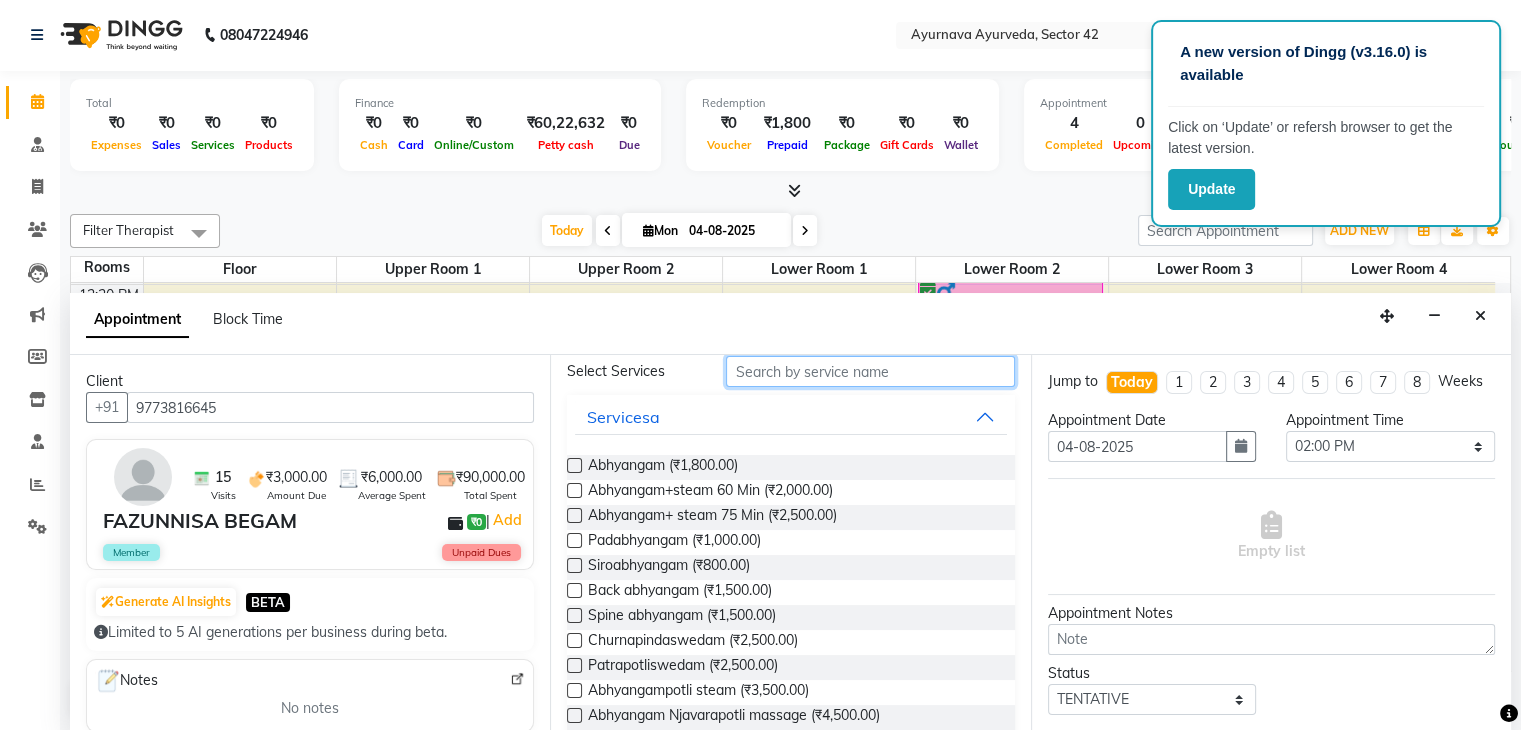 scroll, scrollTop: 56, scrollLeft: 0, axis: vertical 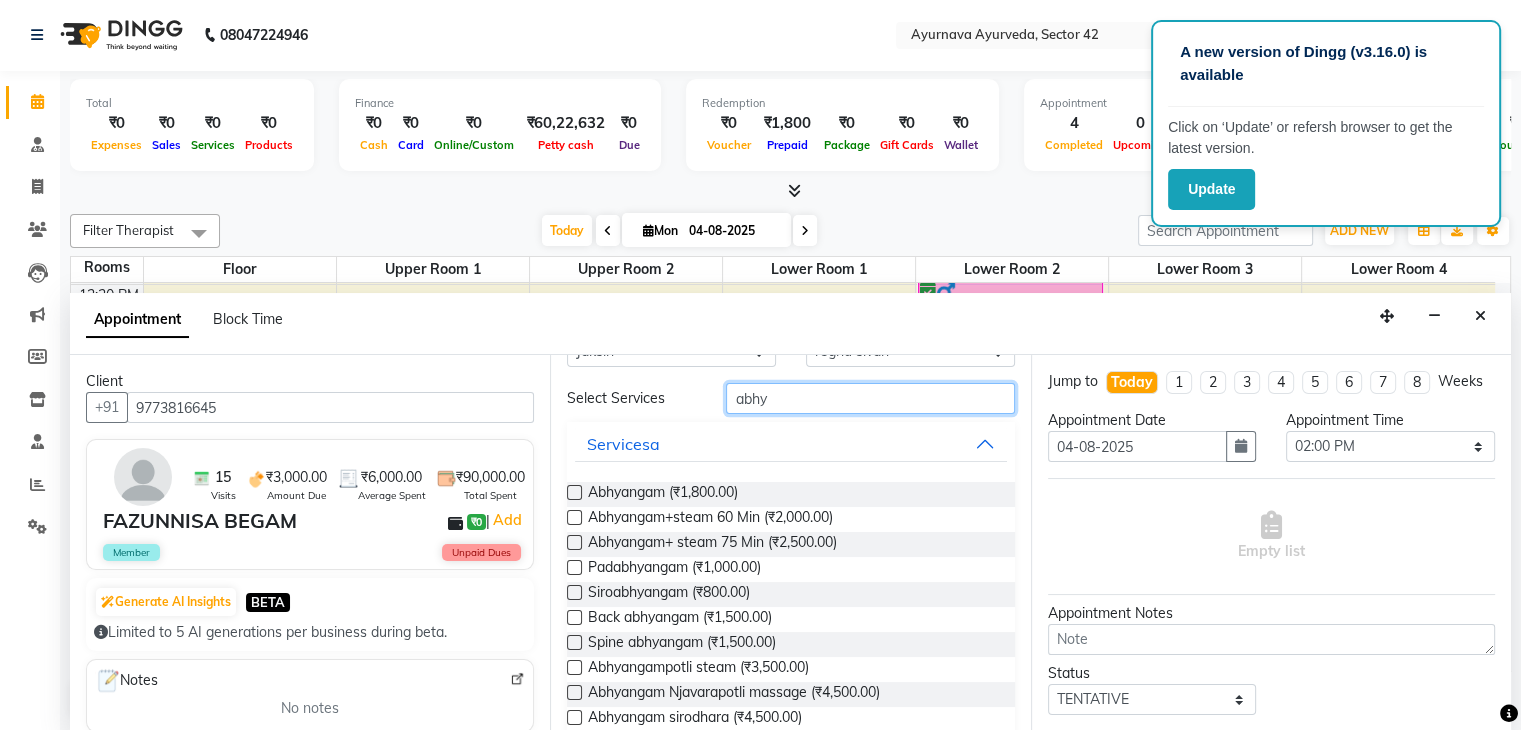 type on "abhy" 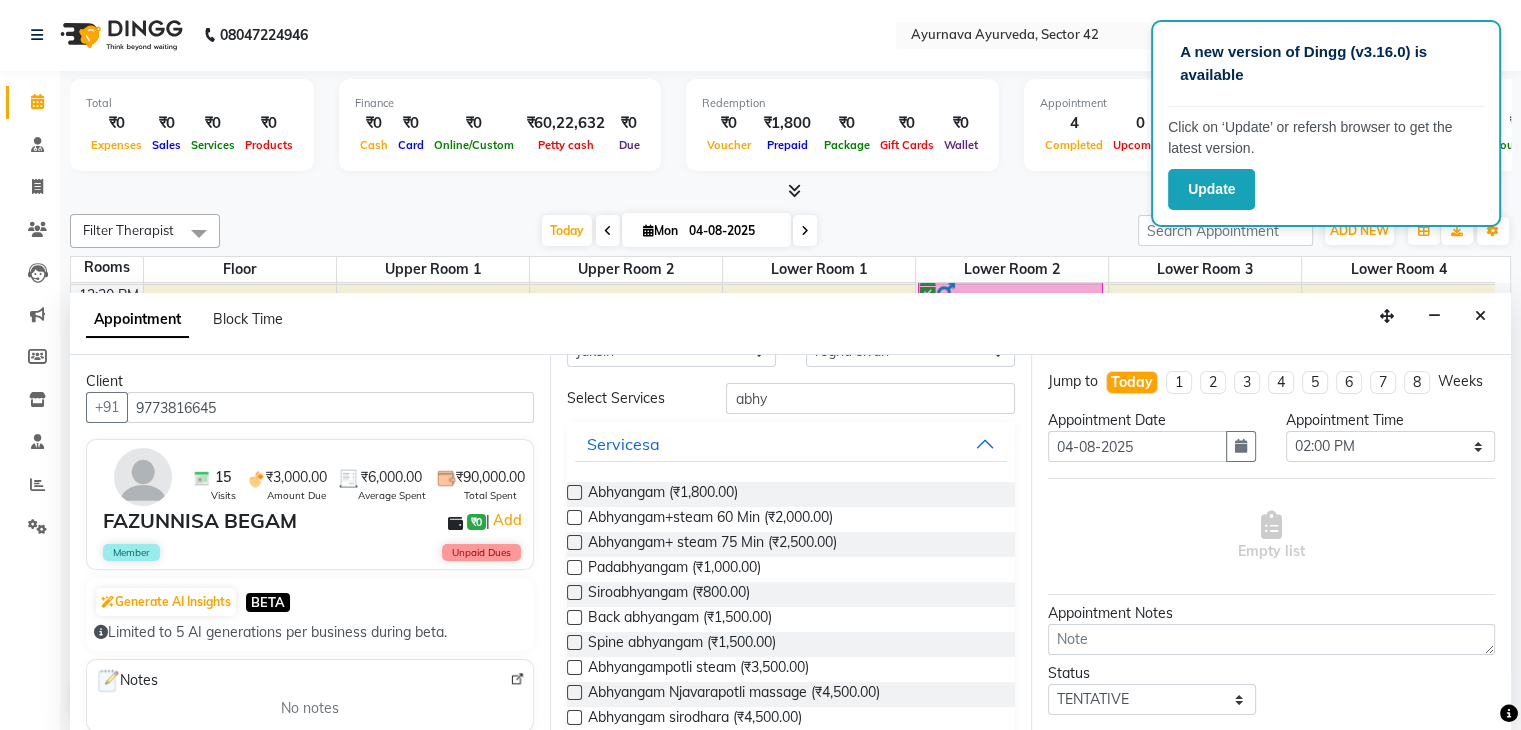 click at bounding box center (574, 542) 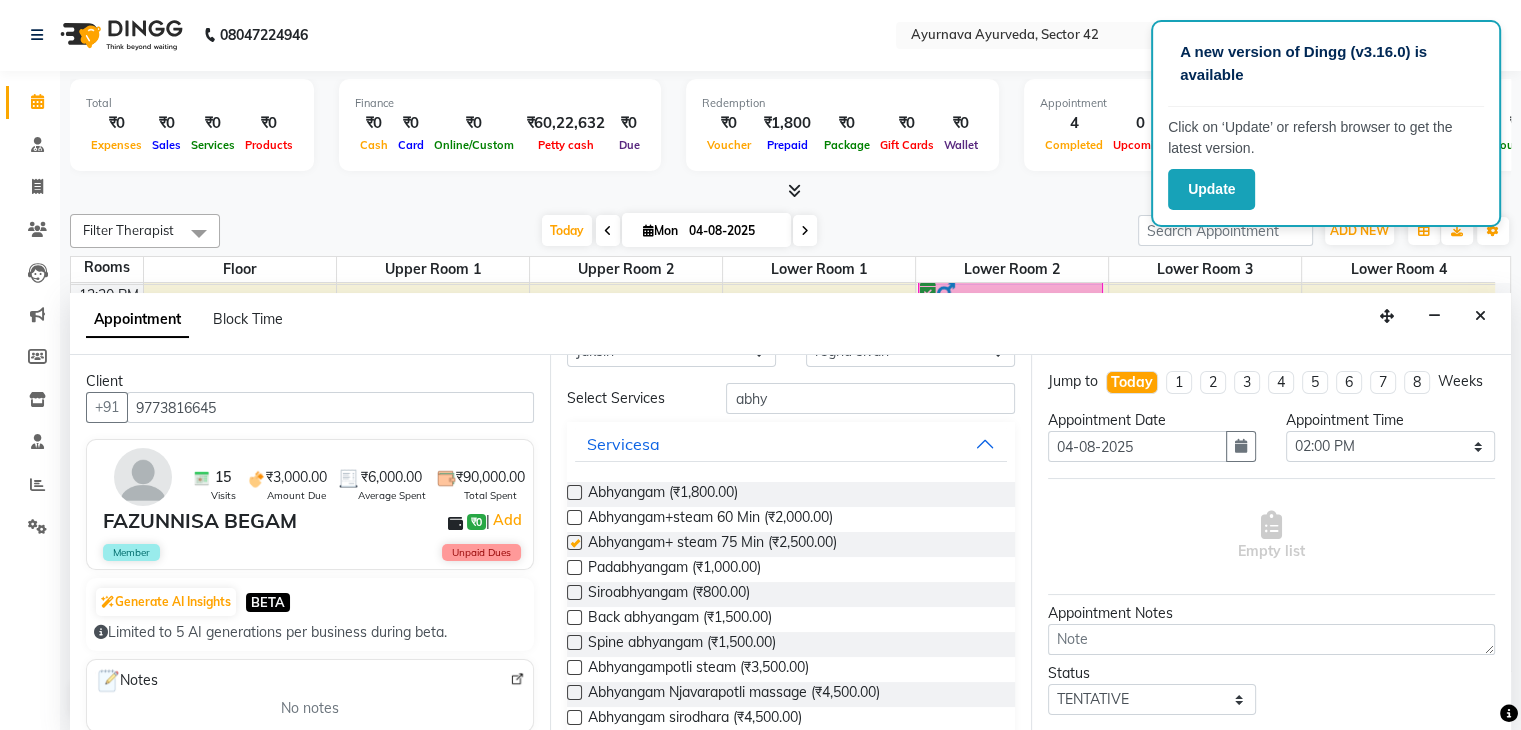 select on "[NUMBER]" 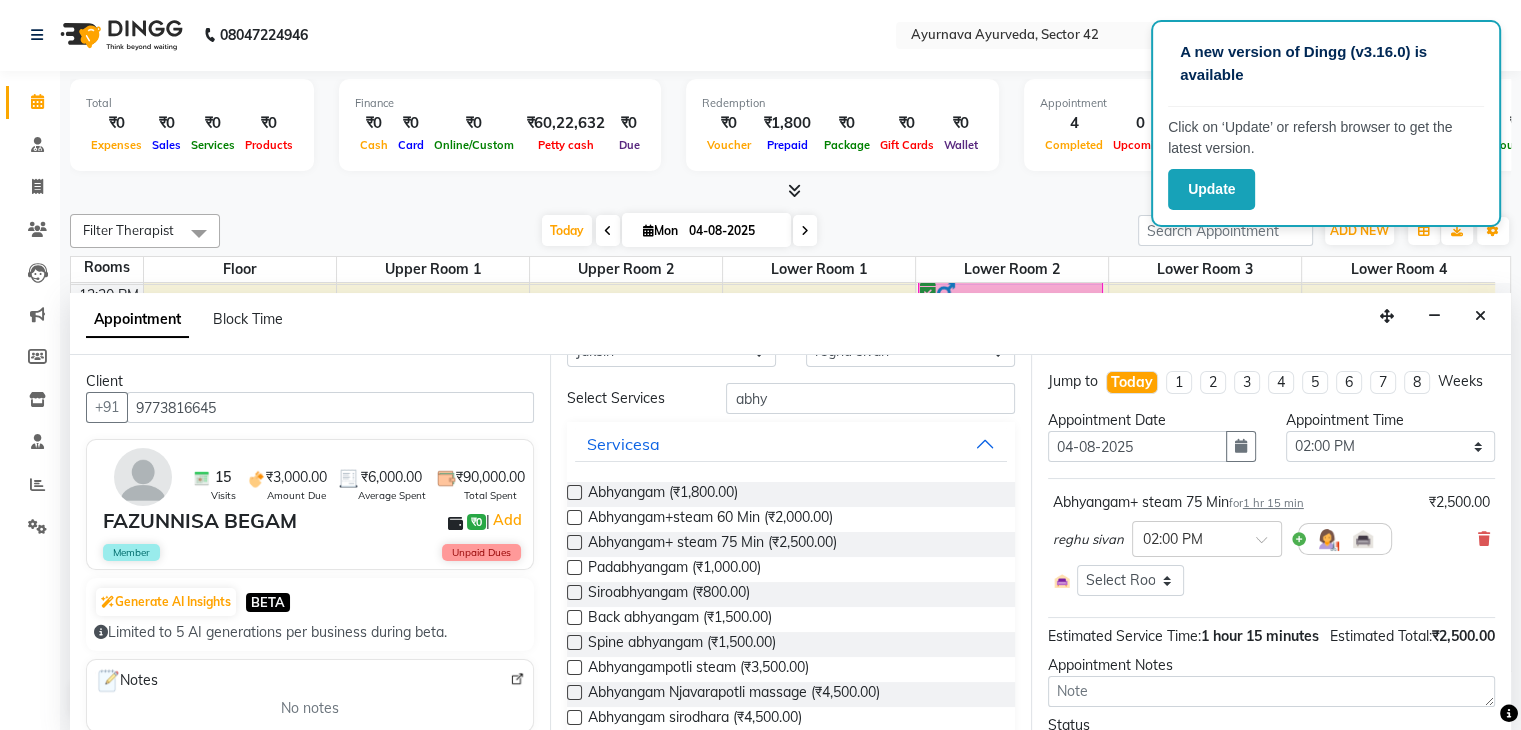 checkbox on "false" 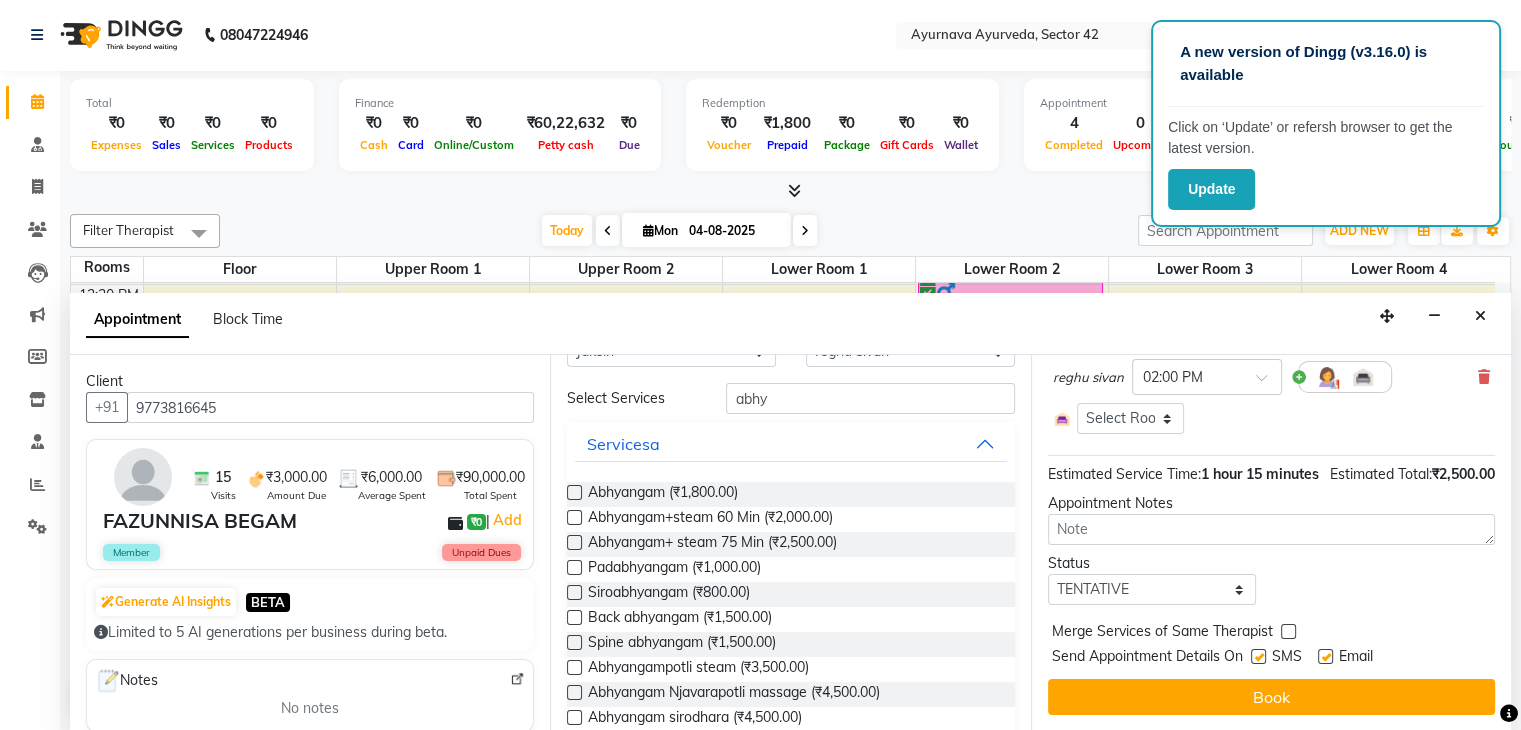 scroll, scrollTop: 201, scrollLeft: 0, axis: vertical 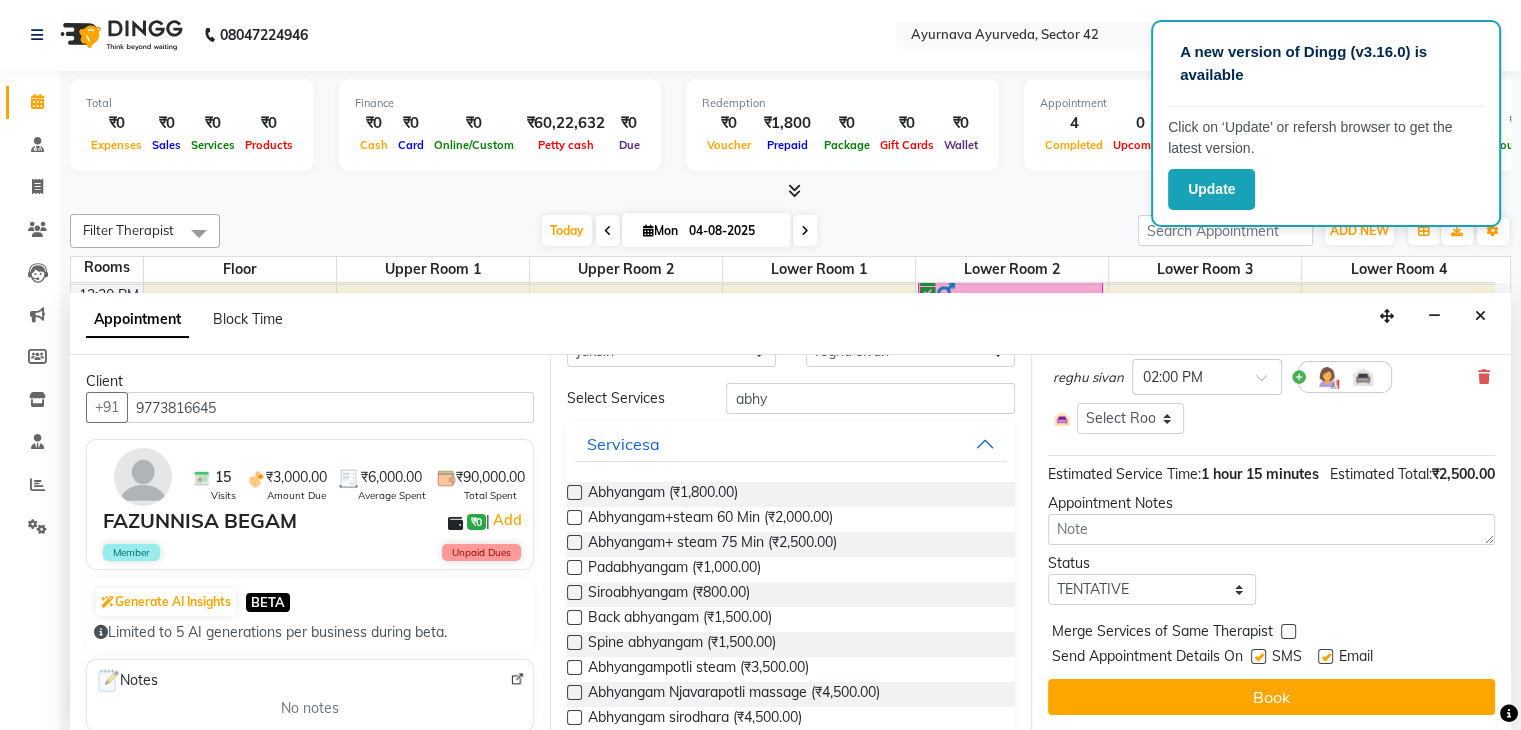 click at bounding box center [1258, 656] 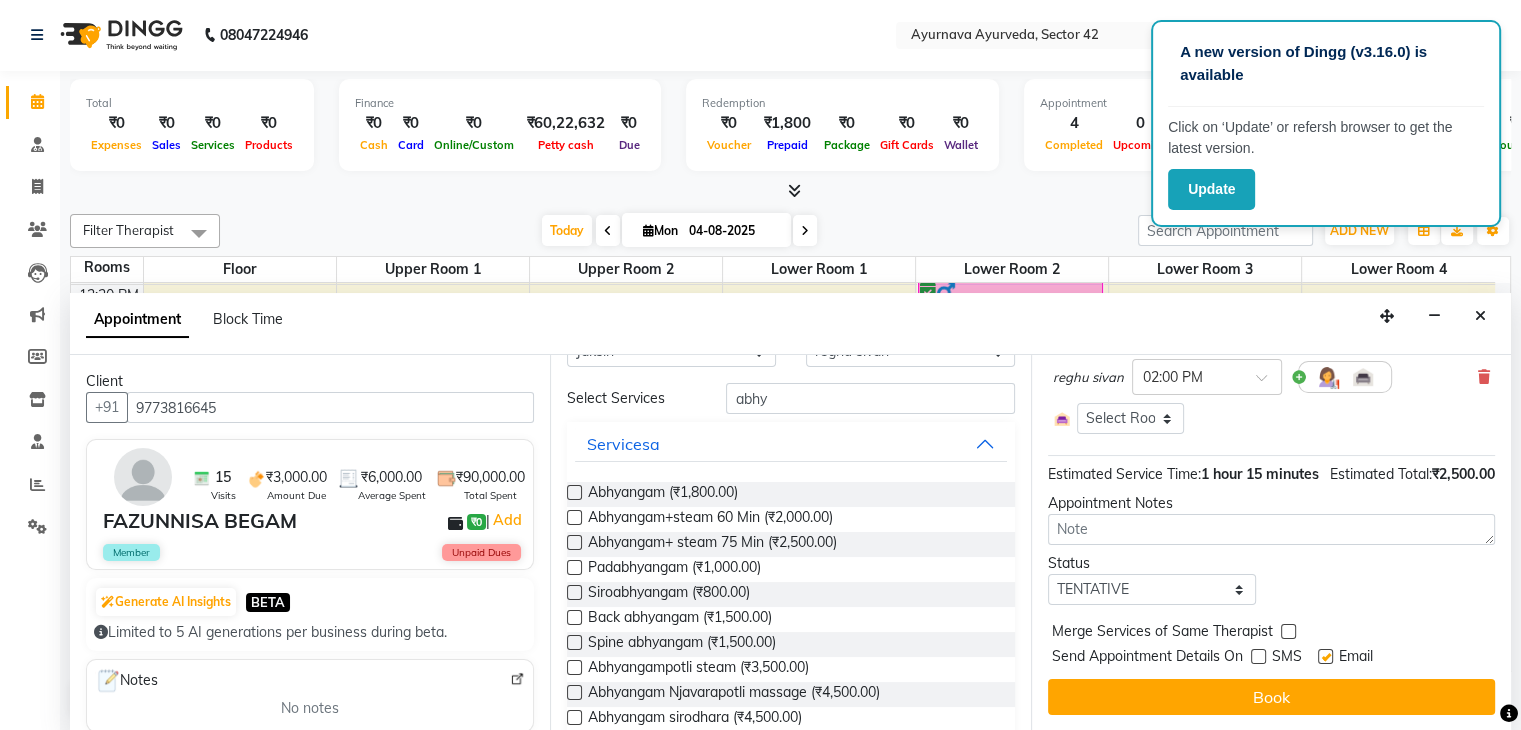 click at bounding box center (1325, 656) 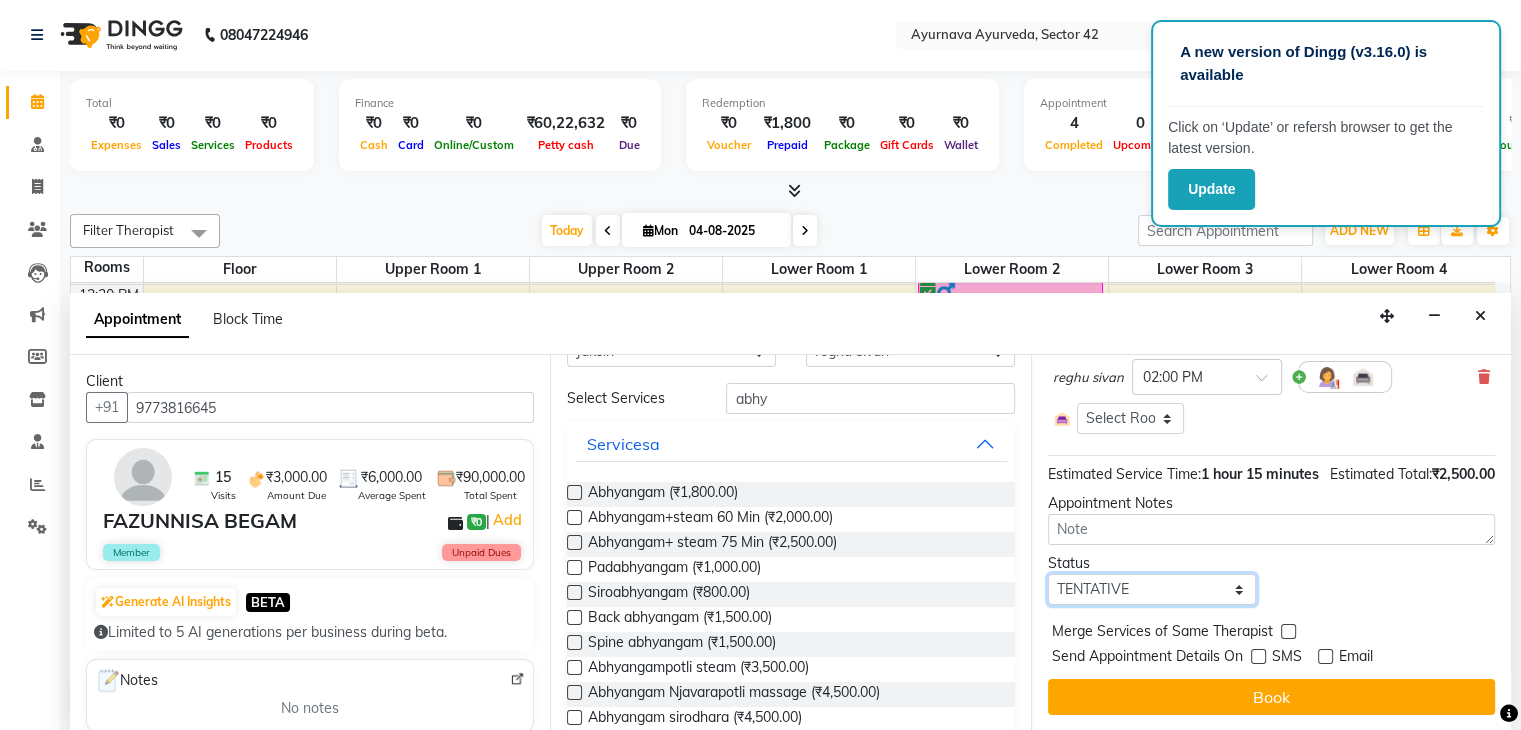 click on "Select TENTATIVE CONFIRM CHECK-IN UPCOMING" at bounding box center [1152, 589] 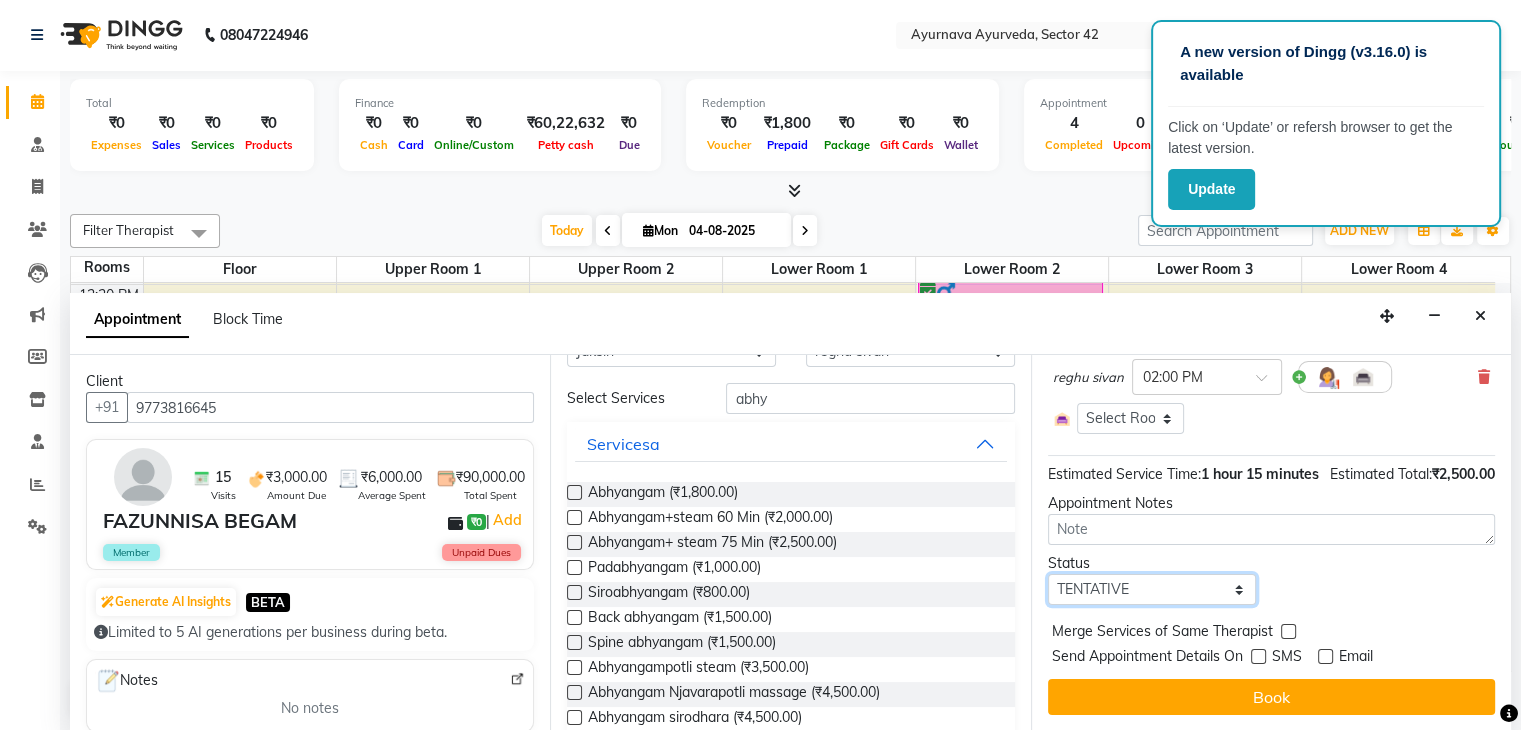 select on "confirm booking" 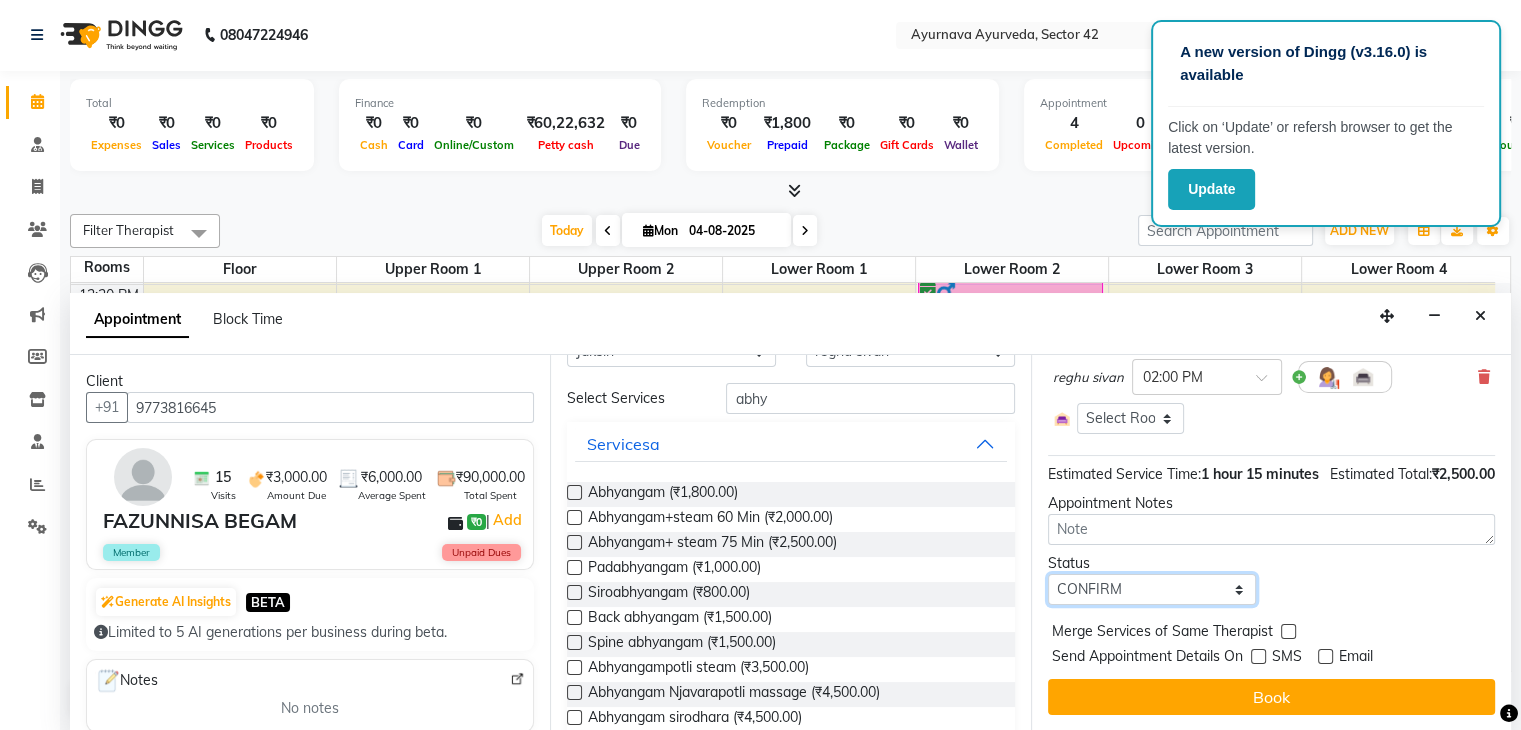 click on "Select TENTATIVE CONFIRM CHECK-IN UPCOMING" at bounding box center (1152, 589) 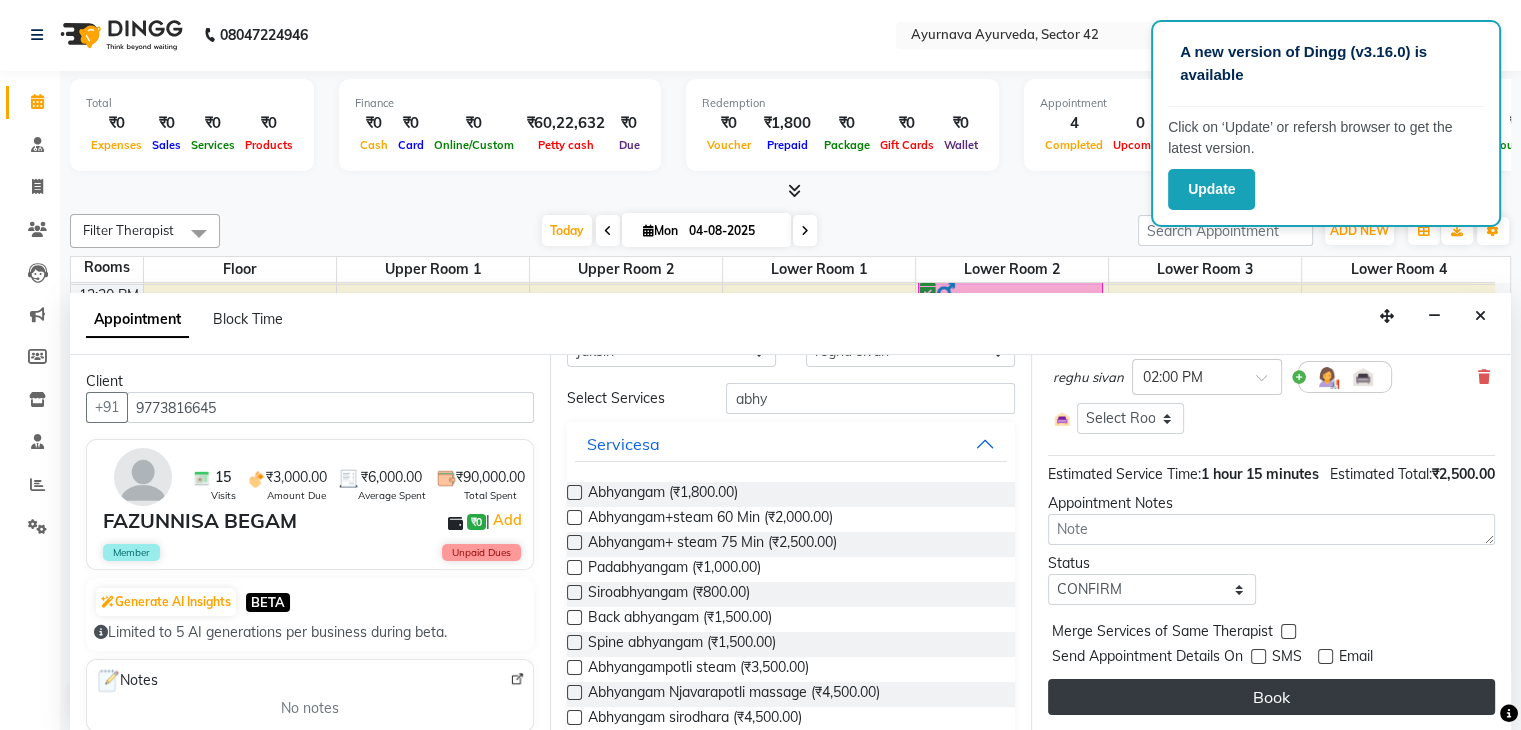 click on "Book" at bounding box center (1271, 697) 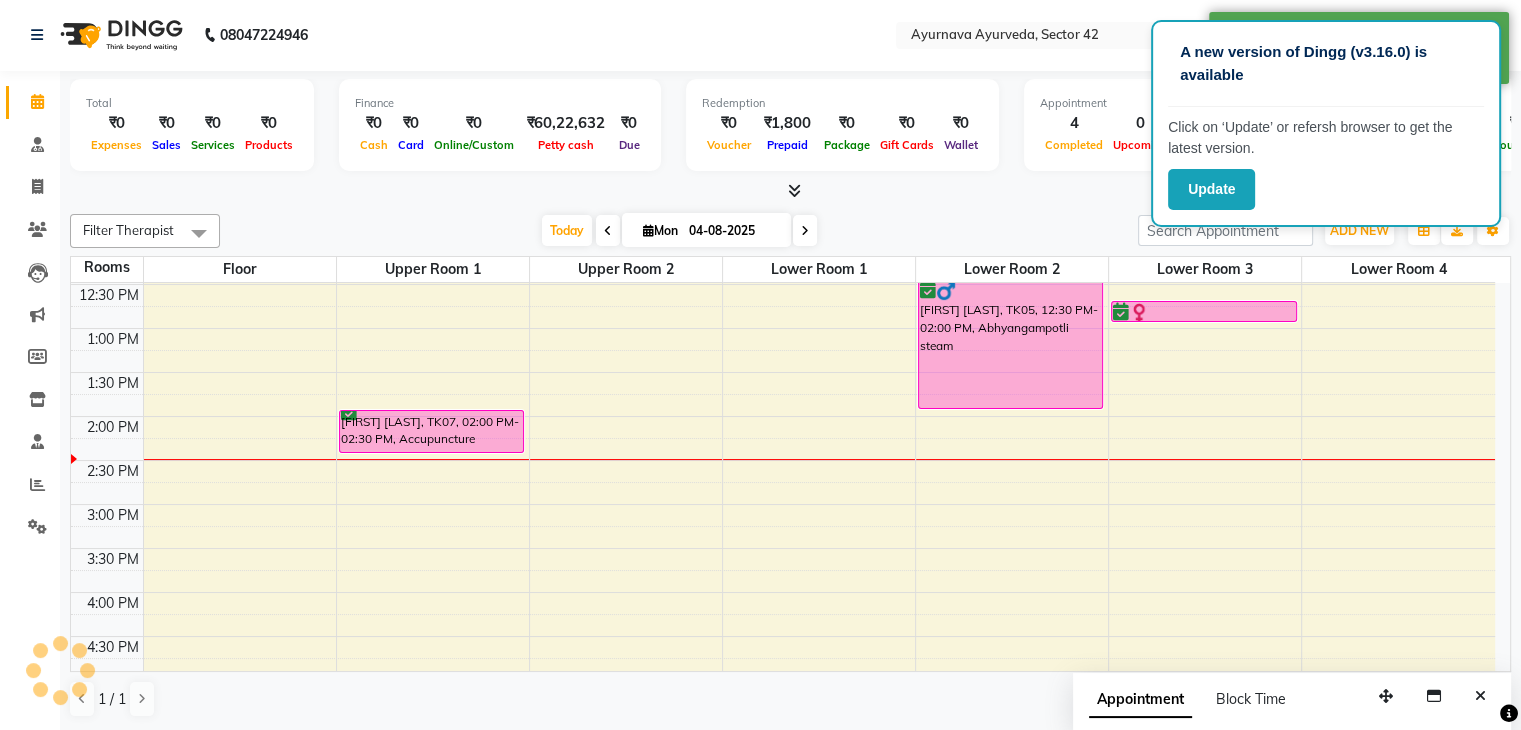 scroll, scrollTop: 0, scrollLeft: 0, axis: both 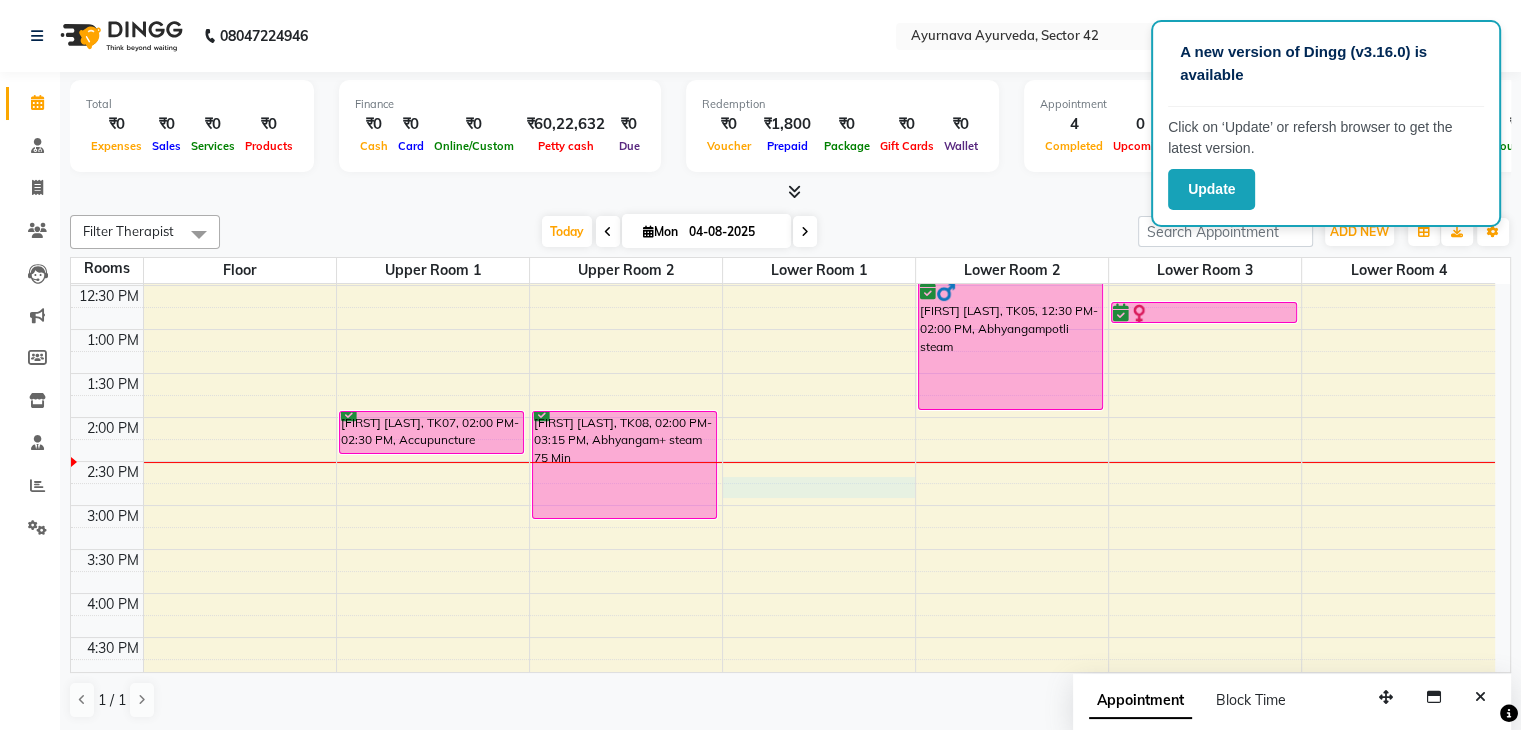 click on "6:00 AM 6:30 AM 7:00 AM 7:30 AM 8:00 AM 8:30 AM 9:00 AM 9:30 AM 10:00 AM 10:30 AM 11:00 AM 11:30 AM 12:00 PM 12:30 PM 1:00 PM 1:30 PM 2:00 PM 2:30 PM 3:00 PM 3:30 PM 4:00 PM 4:30 PM 5:00 PM 5:30 PM 6:00 PM 6:30 PM 7:00 PM 7:30 PM 8:00 PM 8:30 PM T [FIRST], TK02, 08:00 AM-09:30 AM, Abhyangampotli steam [FIRST] [LAST], TK07, 02:00 PM-02:30 PM, Accupuncture [FIRST] [LAST], TK03, 09:00 AM-10:30 AM, Abhyangampotli steam [FIRST] [LAST], TK08, 02:00 PM-03:15 PM, Abhyangam+ steam 75 Min [FIRST] [LAST], TK01, 07:00 AM-08:15 AM, Abhyangam+ steam 75 Min [FIRST] [LAST], TK04, 11:30 AM-12:15 PM, njavara facial [FIRST] [LAST], TK05, 12:30 PM-02:00 PM, Abhyangampotli steam [FIRST] [LAST], TK06, 12:45 PM-01:00 PM, matra vasti" at bounding box center (783, 373) 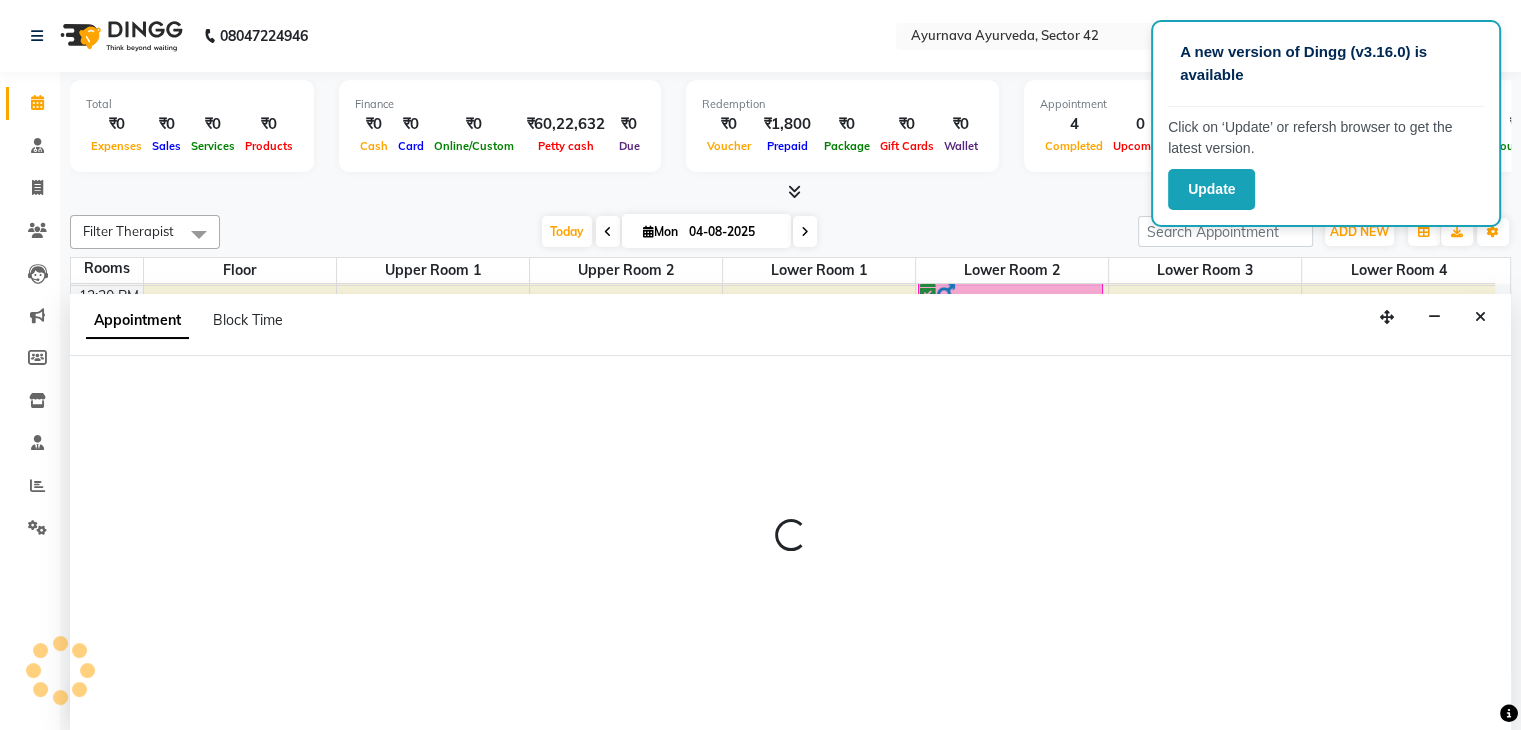 scroll, scrollTop: 1, scrollLeft: 0, axis: vertical 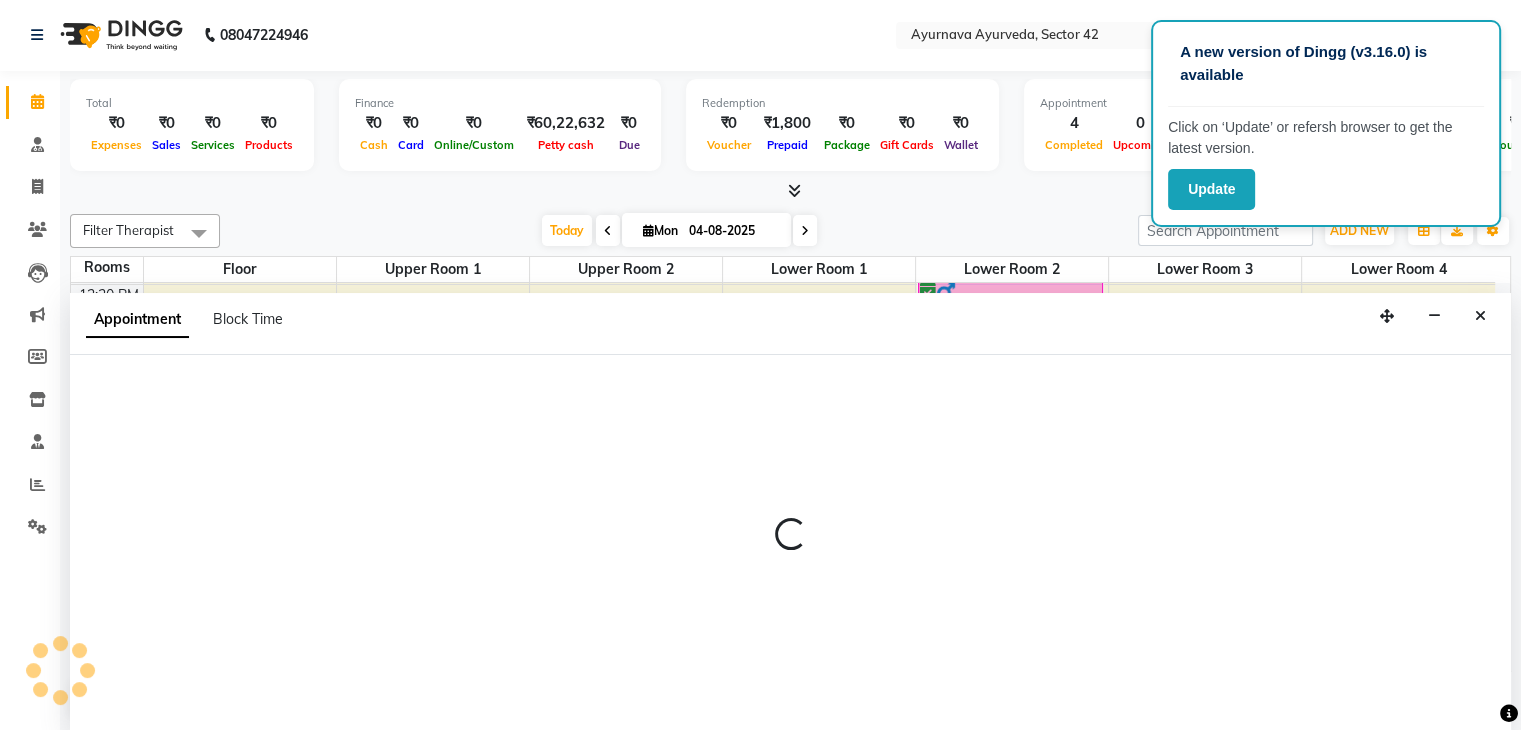 select on "tentative" 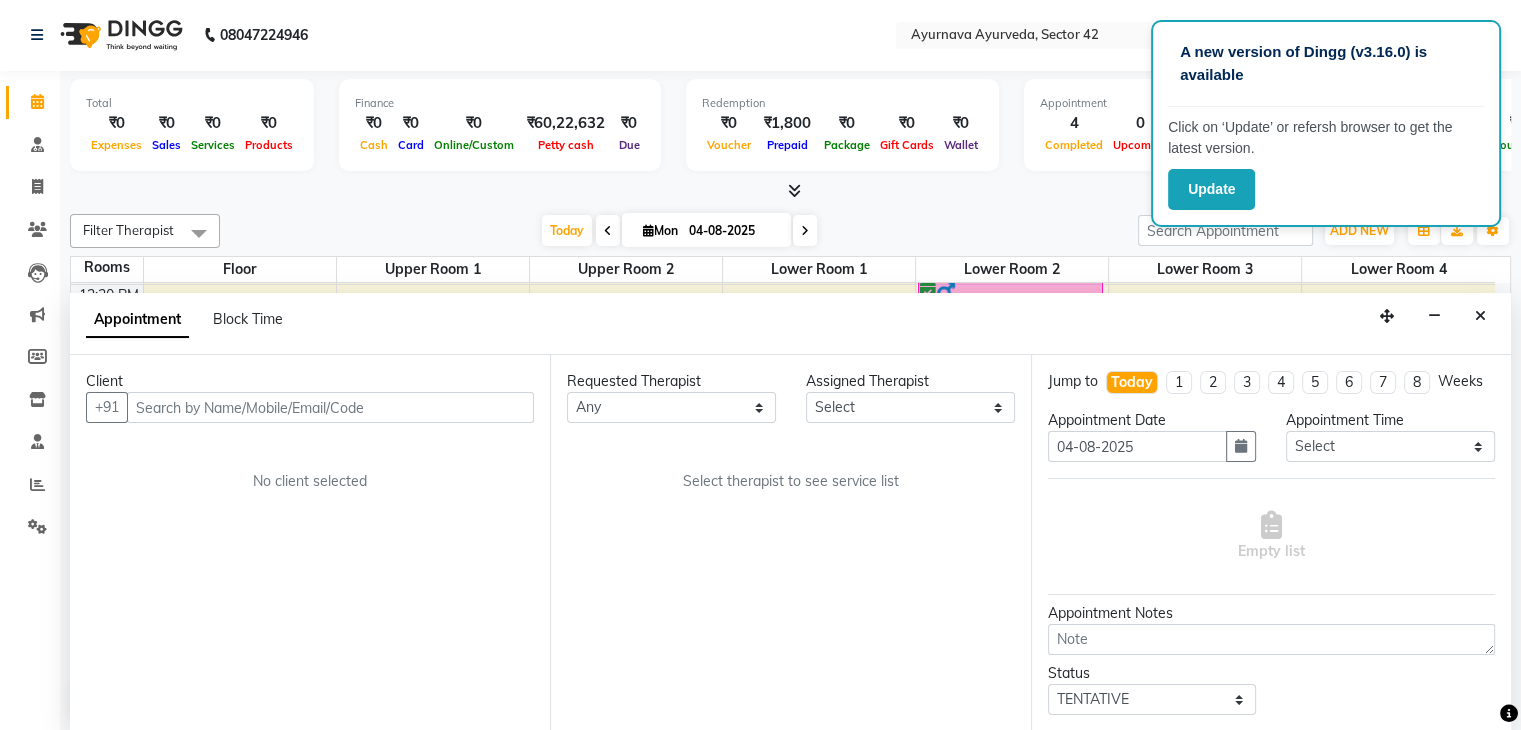 click at bounding box center (330, 407) 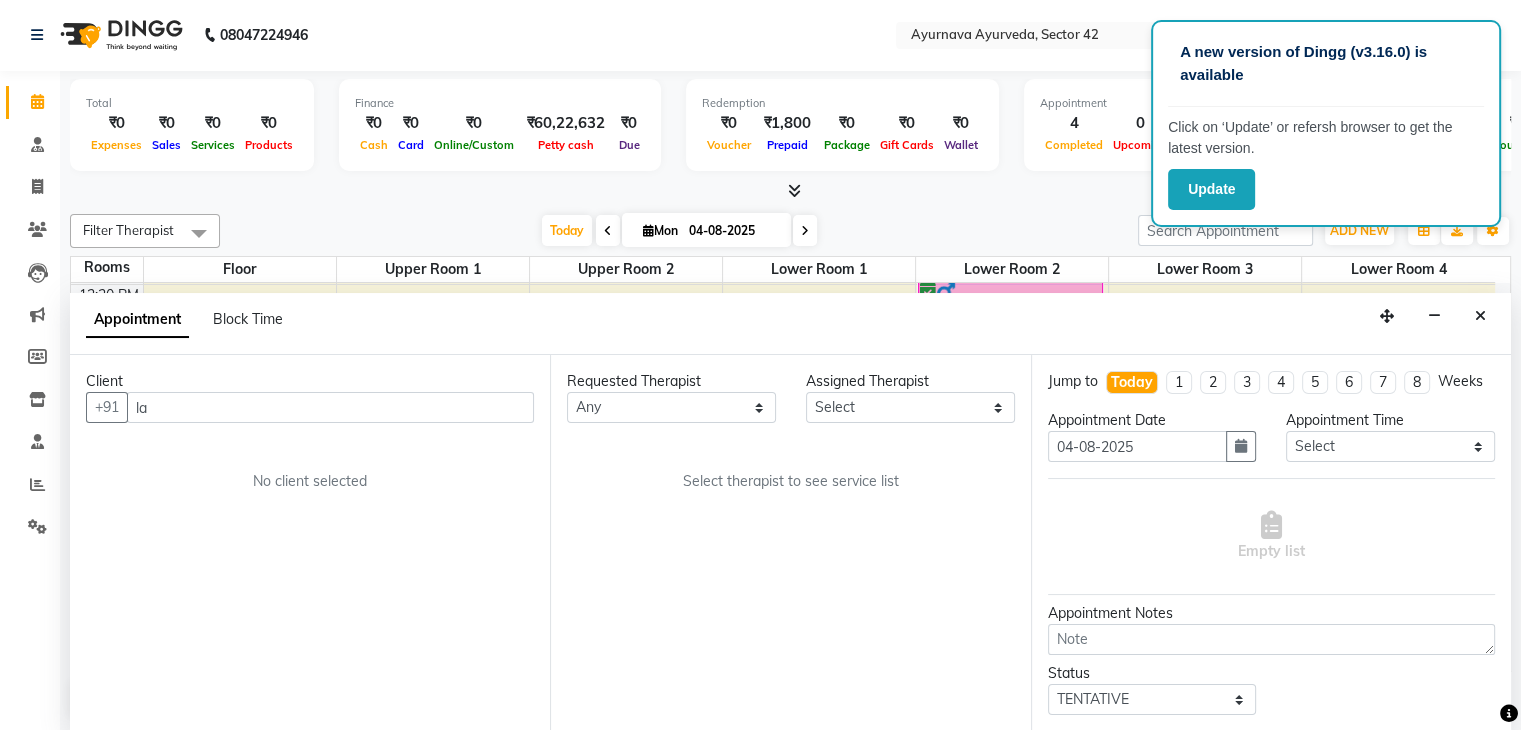 type on "l" 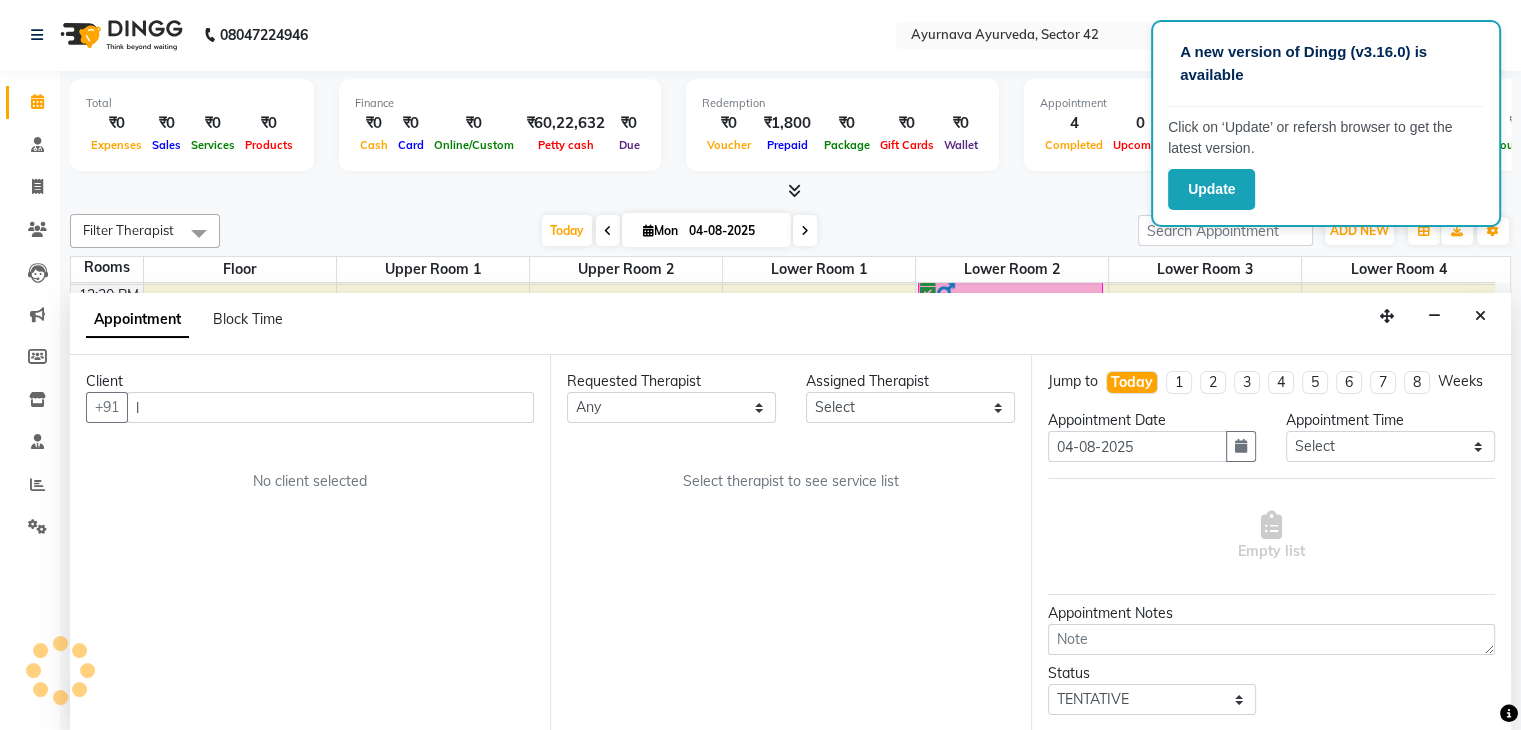 click on "l" at bounding box center (330, 407) 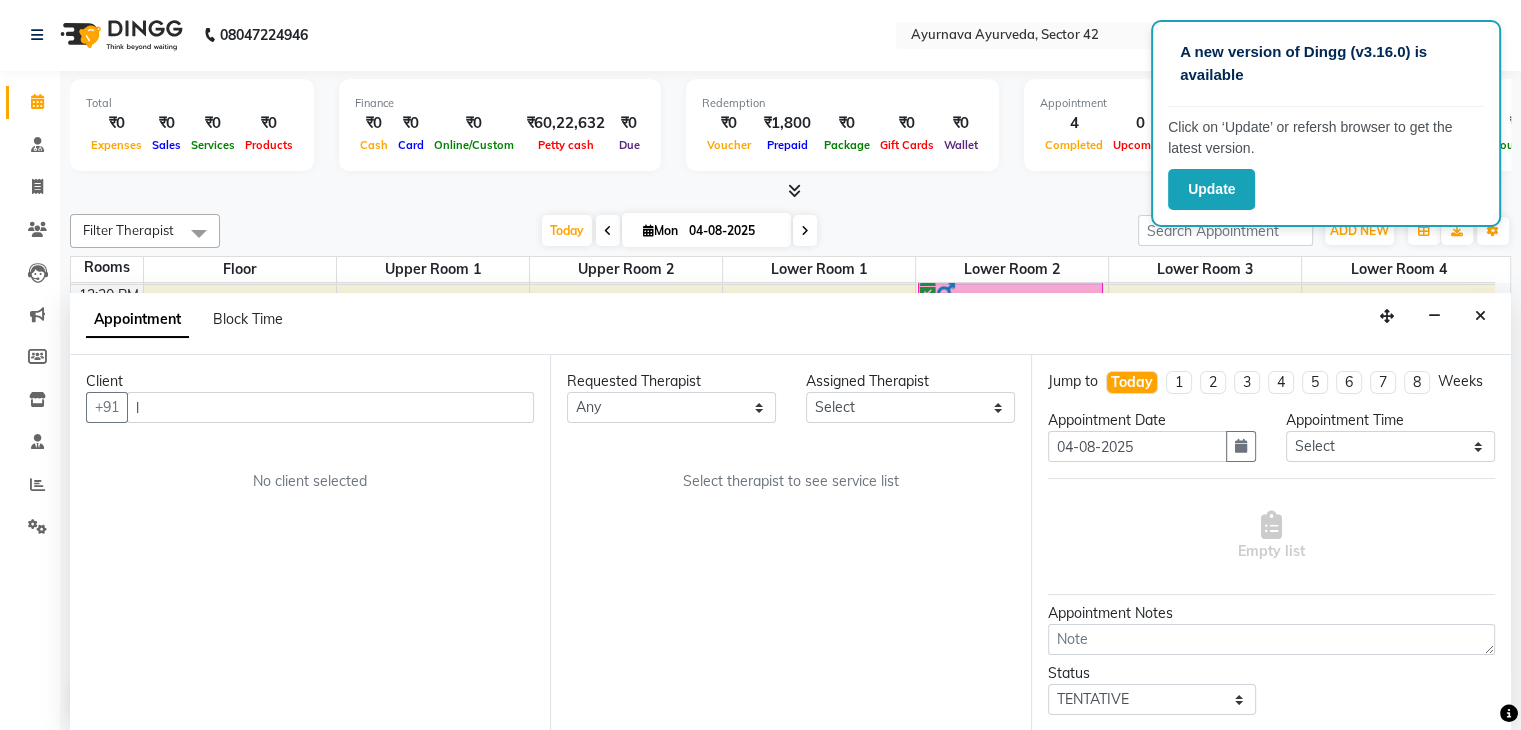 type 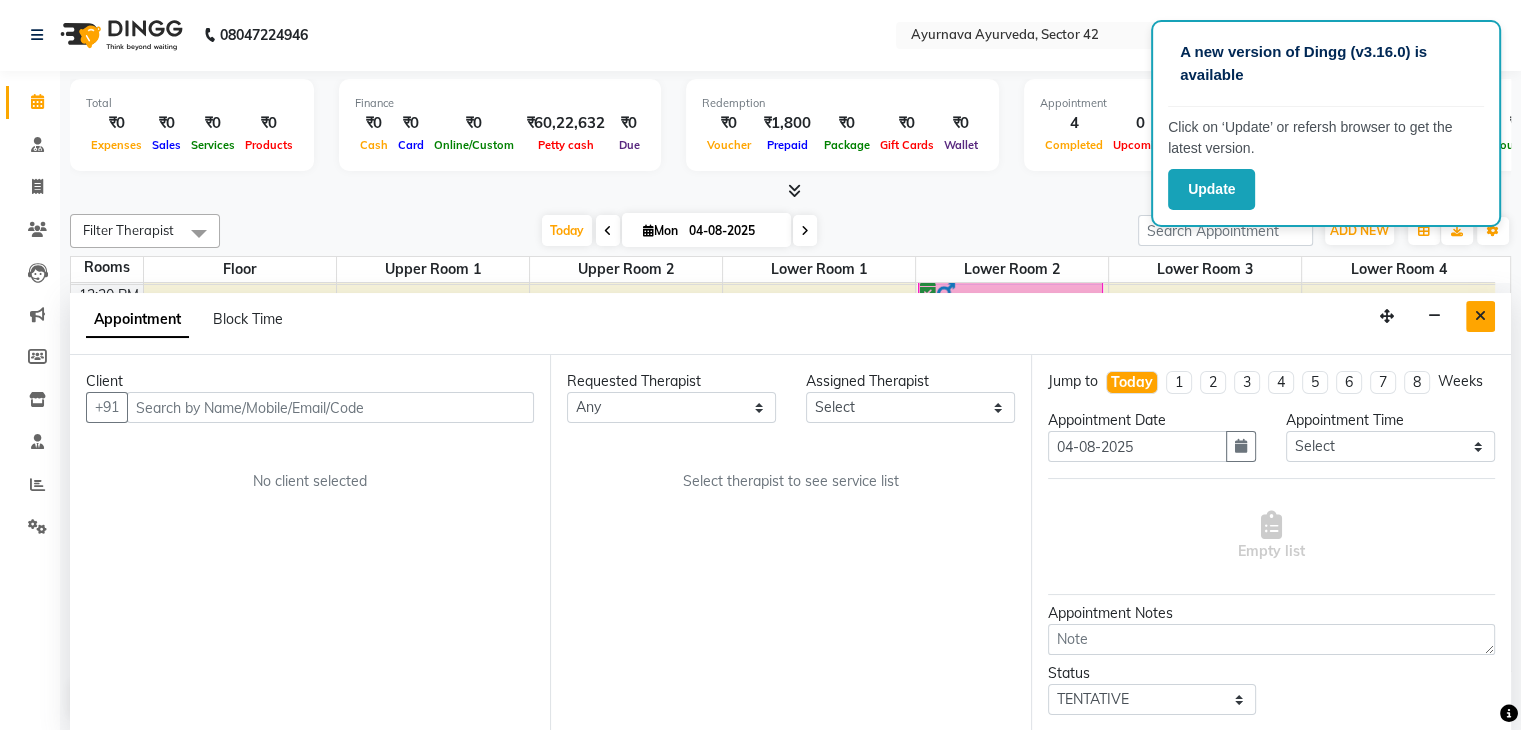 click at bounding box center (1480, 316) 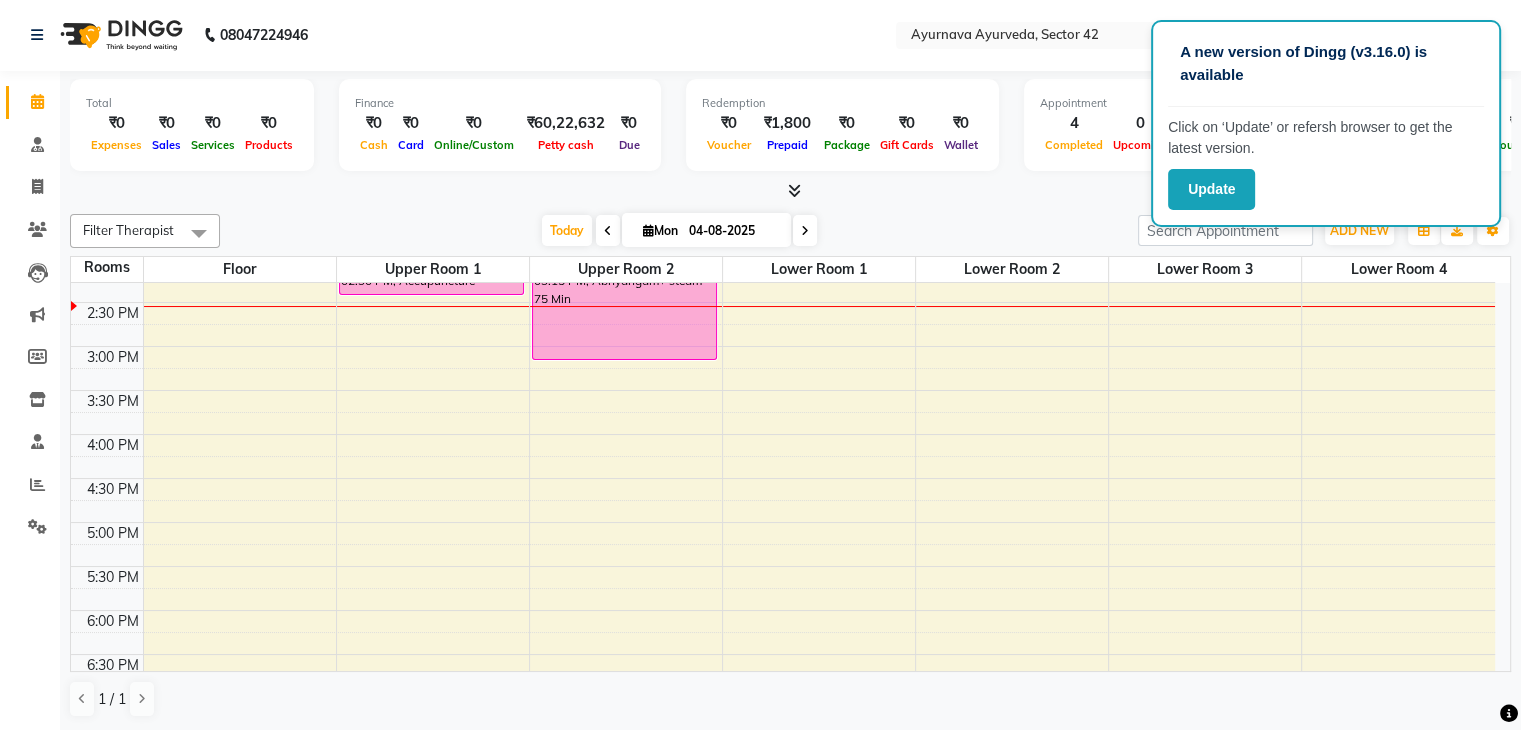 scroll, scrollTop: 746, scrollLeft: 0, axis: vertical 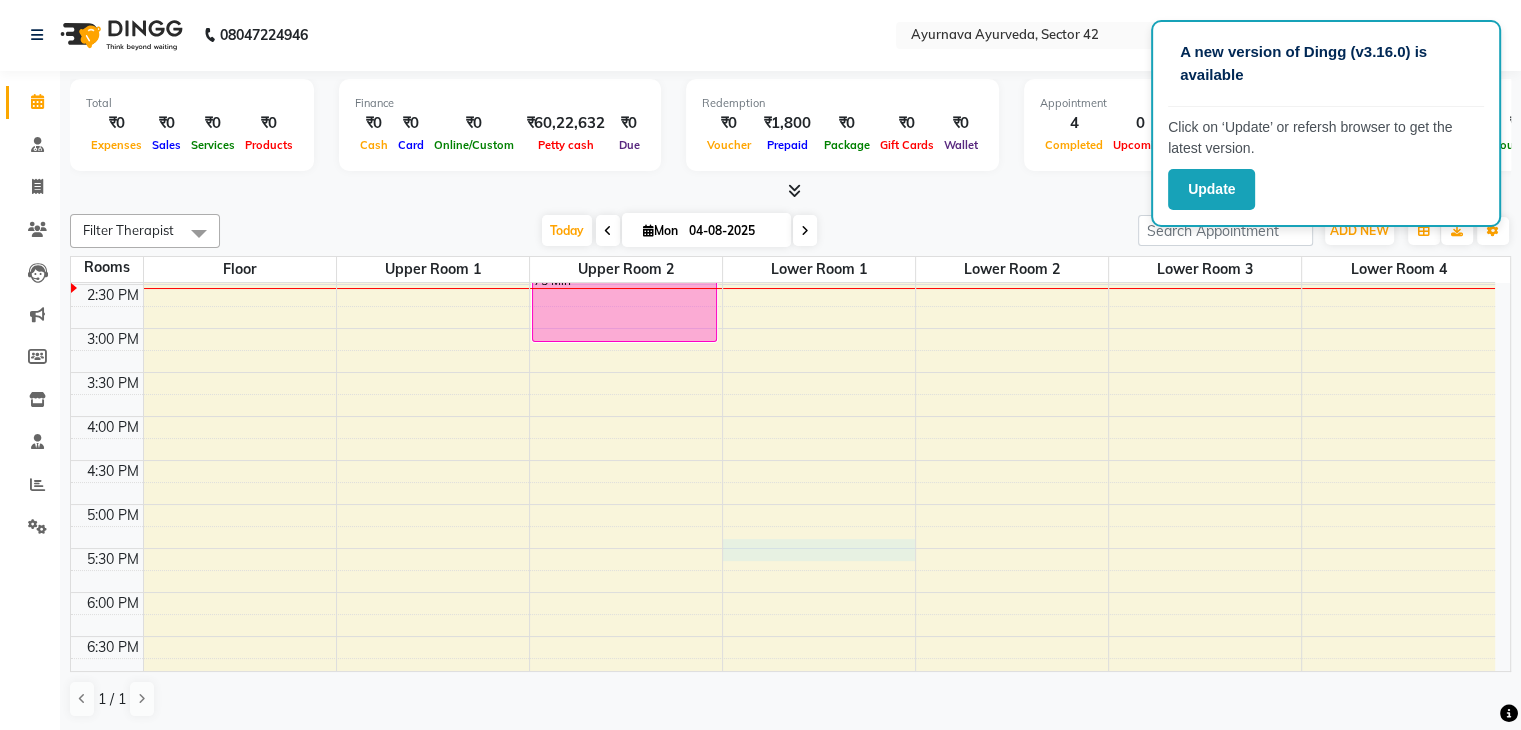 click on "6:00 AM 6:30 AM 7:00 AM 7:30 AM 8:00 AM 8:30 AM 9:00 AM 9:30 AM 10:00 AM 10:30 AM 11:00 AM 11:30 AM 12:00 PM 12:30 PM 1:00 PM 1:30 PM 2:00 PM 2:30 PM 3:00 PM 3:30 PM 4:00 PM 4:30 PM 5:00 PM 5:30 PM 6:00 PM 6:30 PM 7:00 PM 7:30 PM 8:00 PM 8:30 PM T [FIRST], TK02, 08:00 AM-09:30 AM, Abhyangampotli steam [FIRST] [LAST], TK07, 02:00 PM-02:30 PM, Accupuncture [FIRST] [LAST], TK03, 09:00 AM-10:30 AM, Abhyangampotli steam [FIRST] [LAST], TK08, 02:00 PM-03:15 PM, Abhyangam+ steam 75 Min [FIRST] [LAST], TK01, 07:00 AM-08:15 AM, Abhyangam+ steam 75 Min [FIRST] [LAST], TK04, 11:30 AM-12:15 PM, njavara facial [FIRST] [LAST], TK05, 12:30 PM-02:00 PM, Abhyangampotli steam [FIRST] [LAST], TK06, 12:45 PM-01:00 PM, matra vasti" at bounding box center (783, 196) 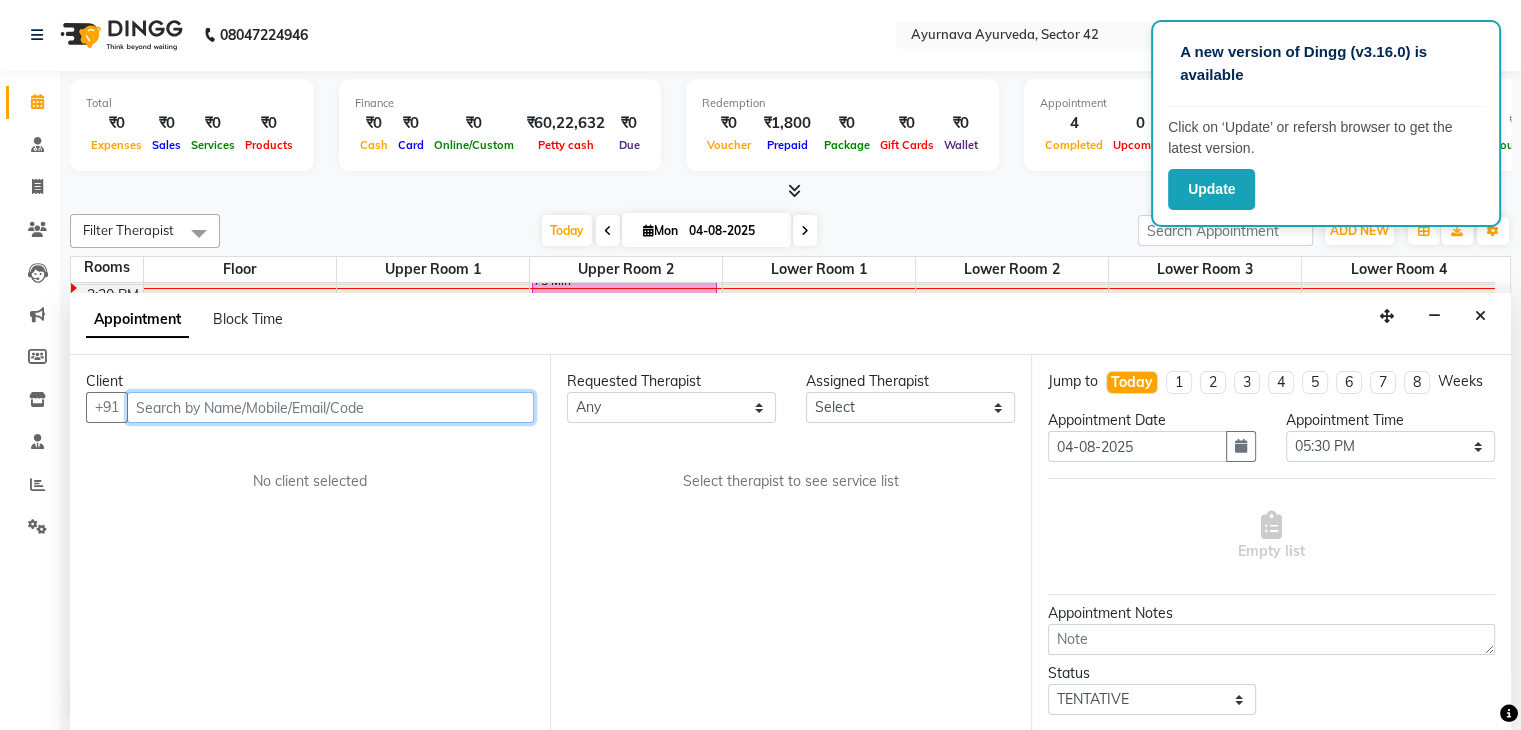 click at bounding box center (330, 407) 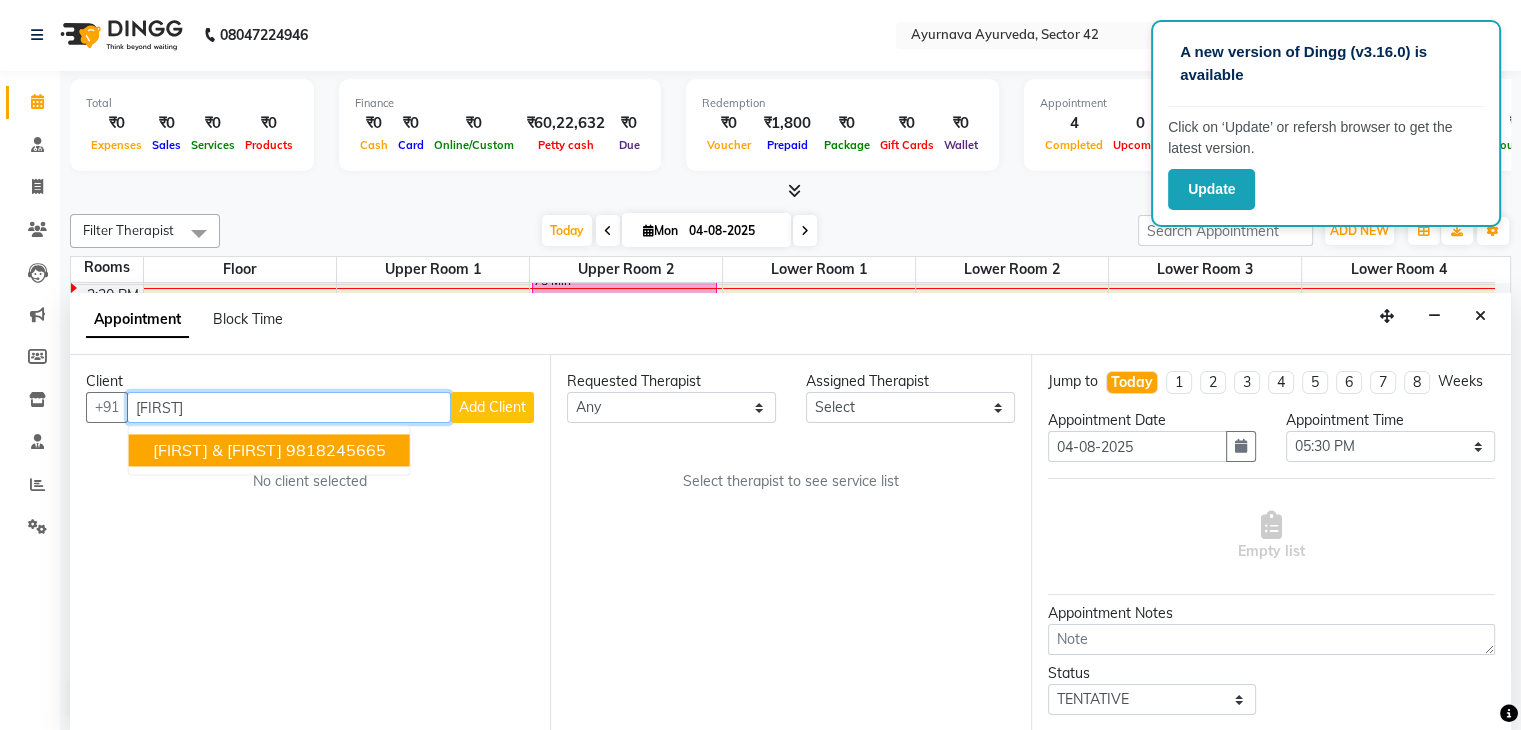 click on "9818245665" at bounding box center (336, 451) 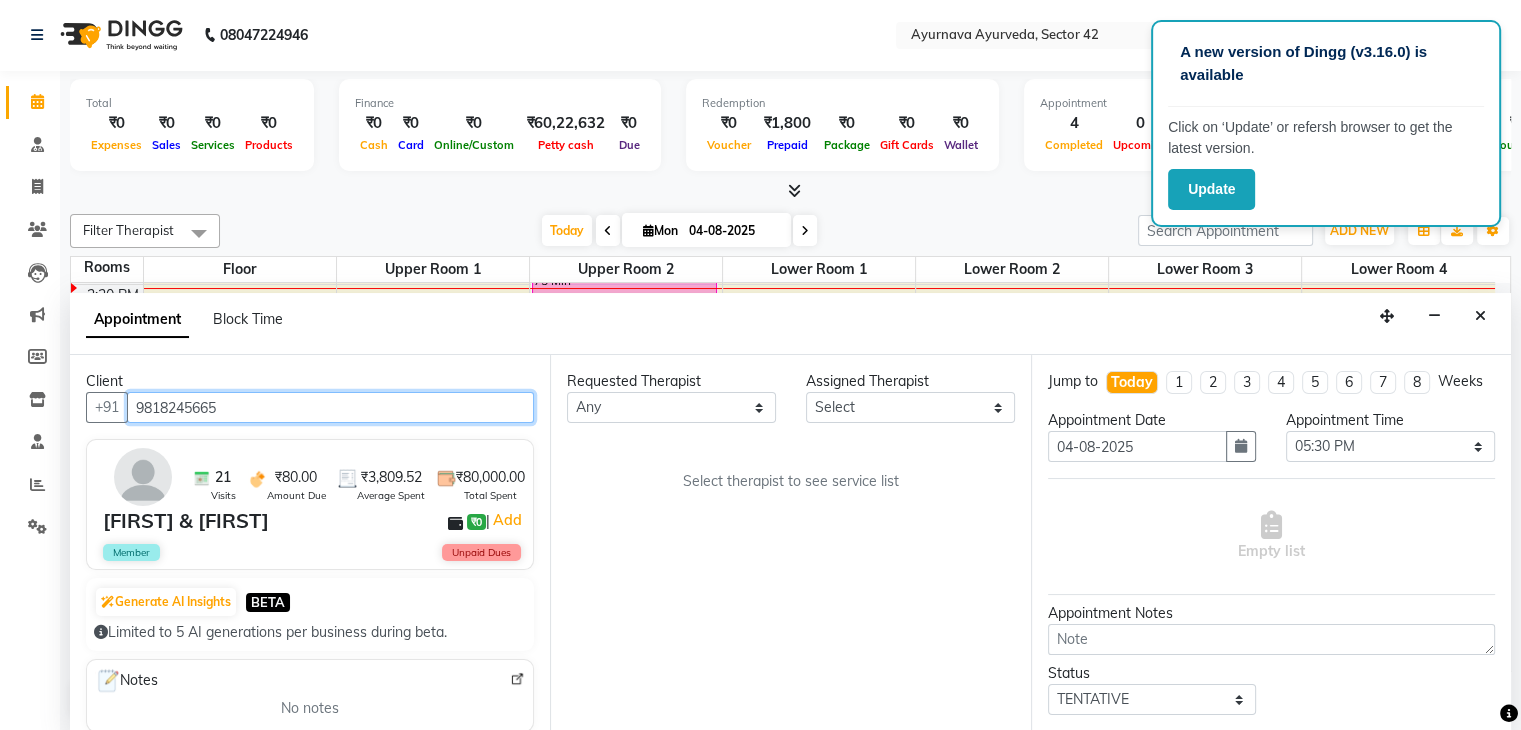 type on "9818245665" 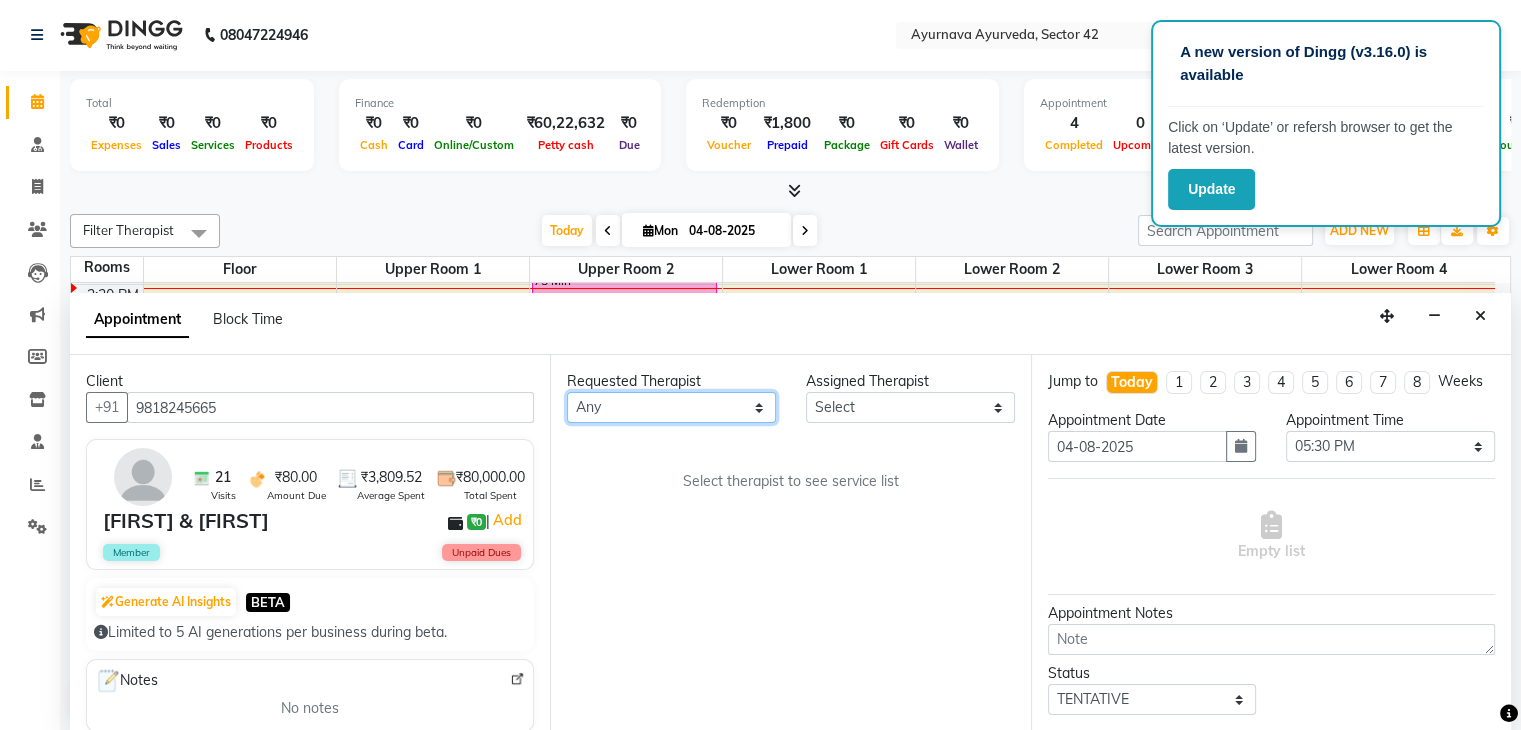 click on "Select [FIRST] [FIRST] [FIRST] [FIRST] [FIRST] [FIRST] [FIRST] [FIRST] [FIRST] [FIRST] [FIRST] [FIRST] [FIRST] [FIRST] [FIRST] [FIRST] [FIRST] [FIRST] [FIRST] [FIRST] [FIRST] [FIRST] [FIRST] [FIRST] [FIRST]" at bounding box center [671, 407] 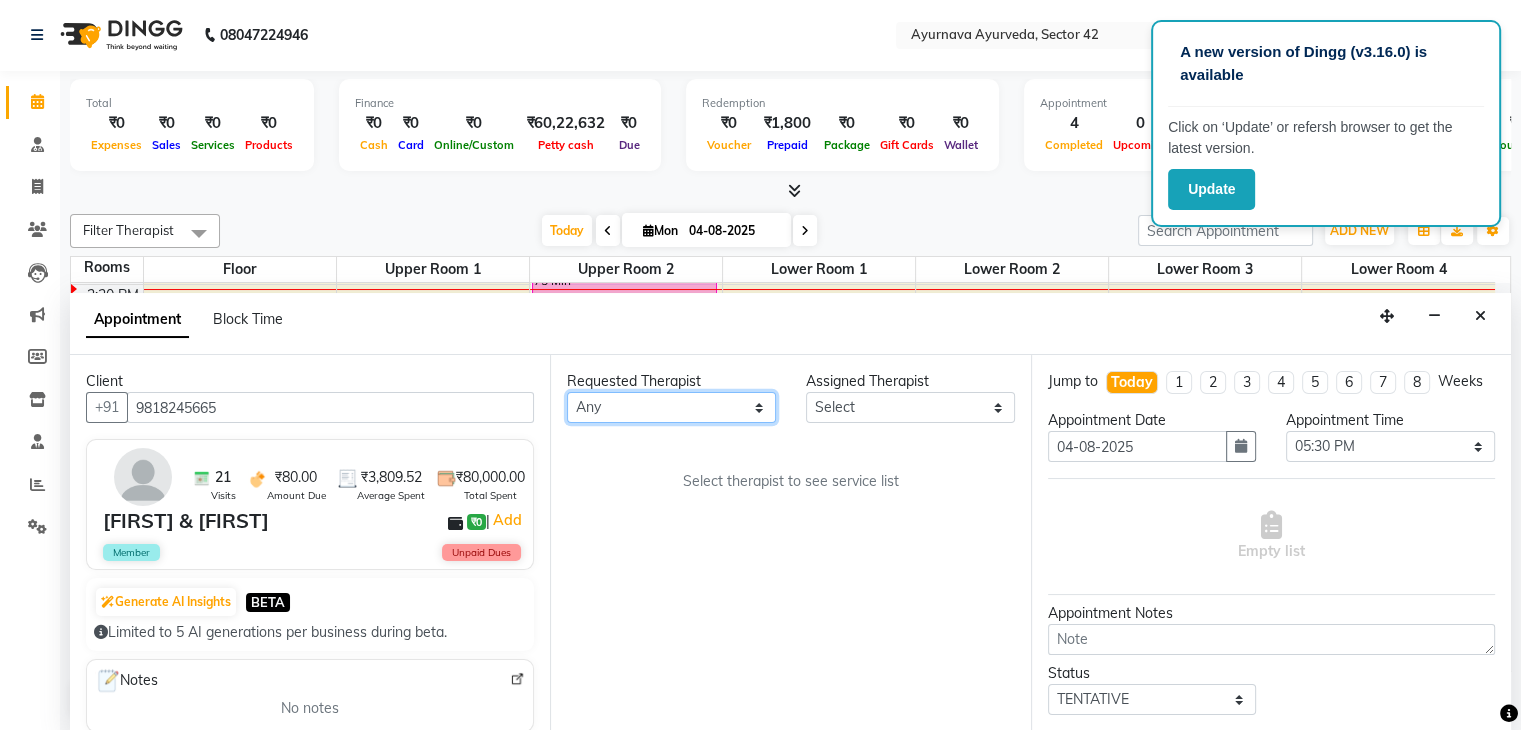 select on "38438" 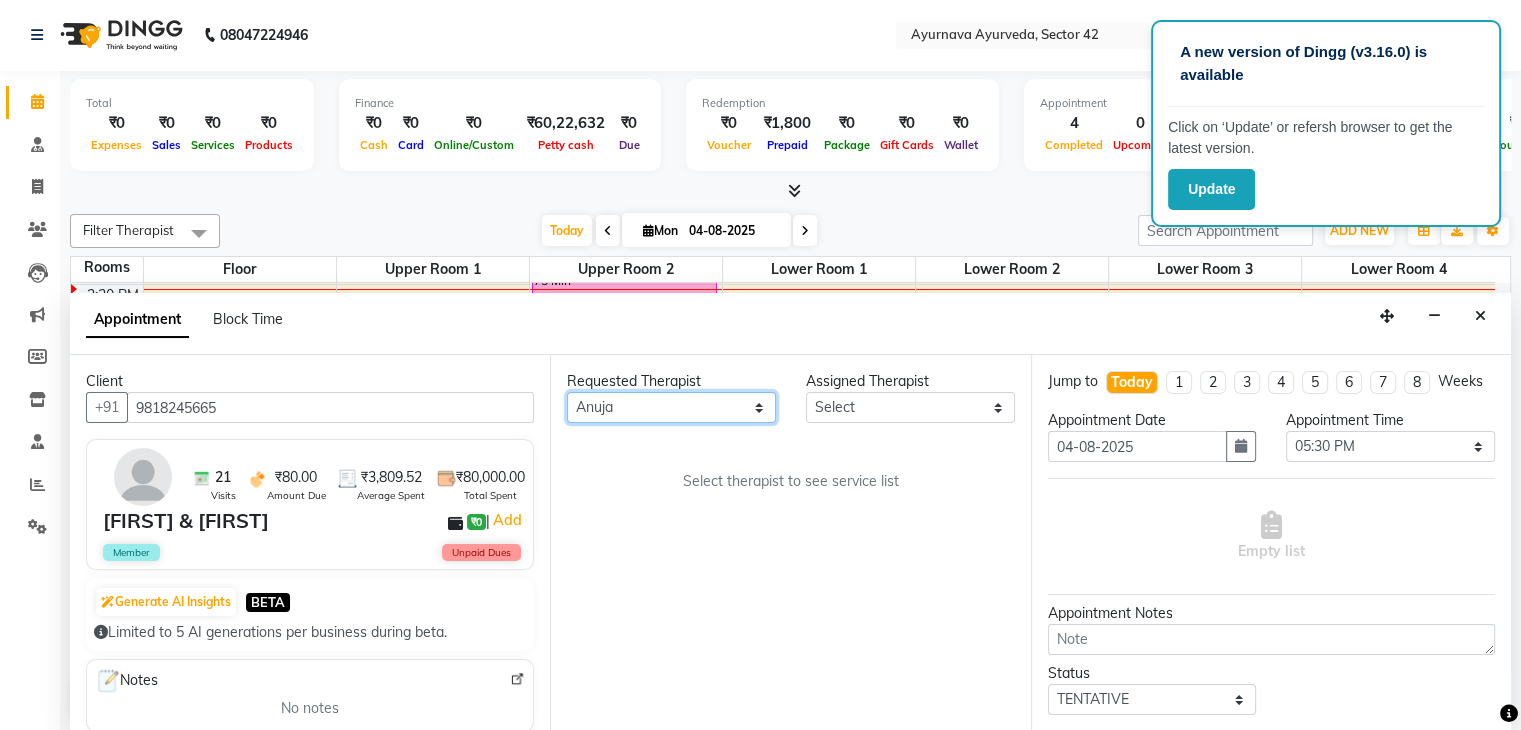 click on "Select [FIRST] [FIRST] [FIRST] [FIRST] [FIRST] [FIRST] [FIRST] [FIRST] [FIRST] [FIRST] [FIRST] [FIRST] [FIRST] [FIRST] [FIRST] [FIRST] [FIRST] [FIRST] [FIRST] [FIRST] [FIRST] [FIRST] [FIRST] [FIRST] [FIRST]" at bounding box center [671, 407] 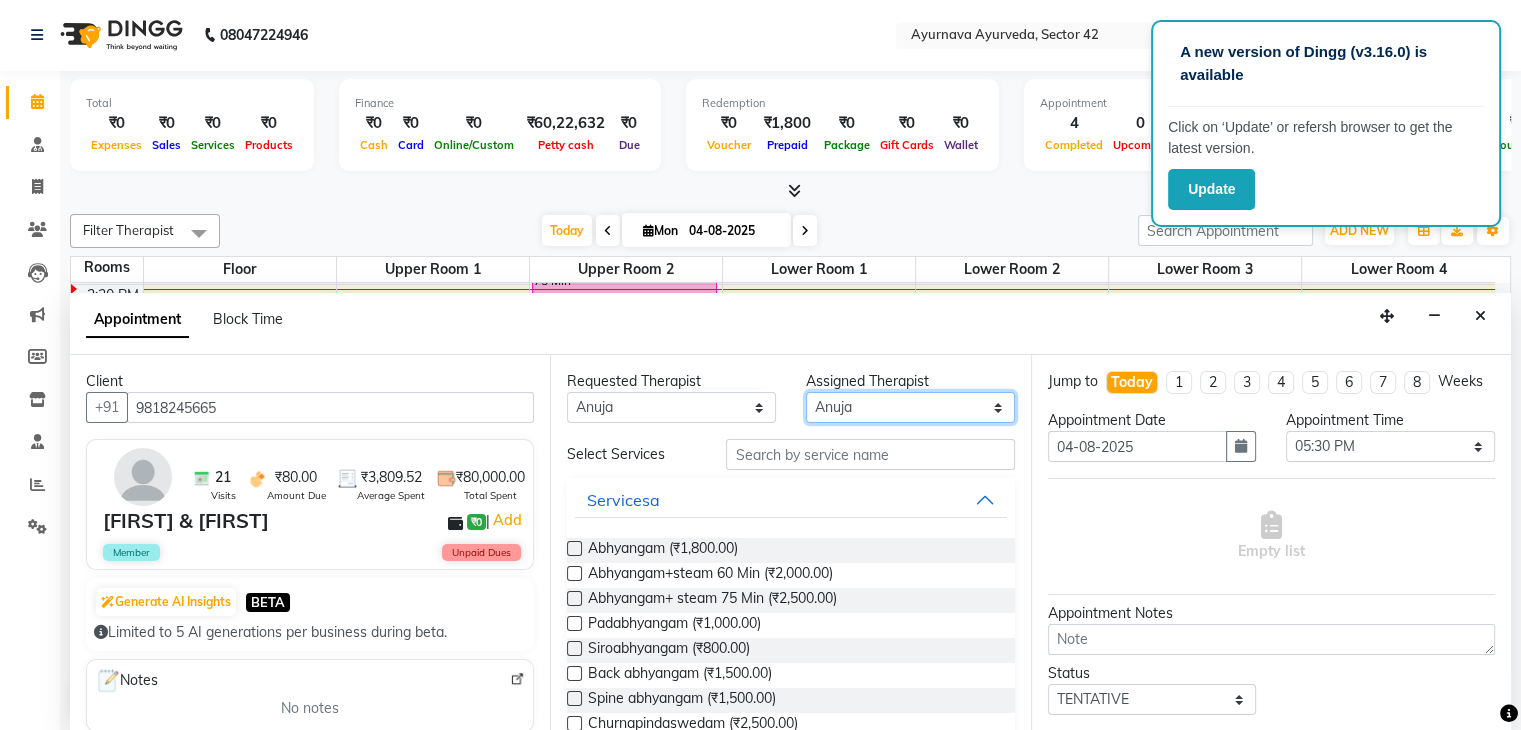 click on "Select [FIRST] [FIRST] [FIRST] [FIRST] [FIRST] [FIRST] [FIRST] [FIRST] [FIRST] [FIRST] [FIRST] [FIRST] [FIRST] [FIRST] [FIRST] [FIRST] [FIRST] [FIRST] [FIRST] [FIRST] [FIRST] [FIRST] [FIRST] [FIRST] [FIRST]" at bounding box center (910, 407) 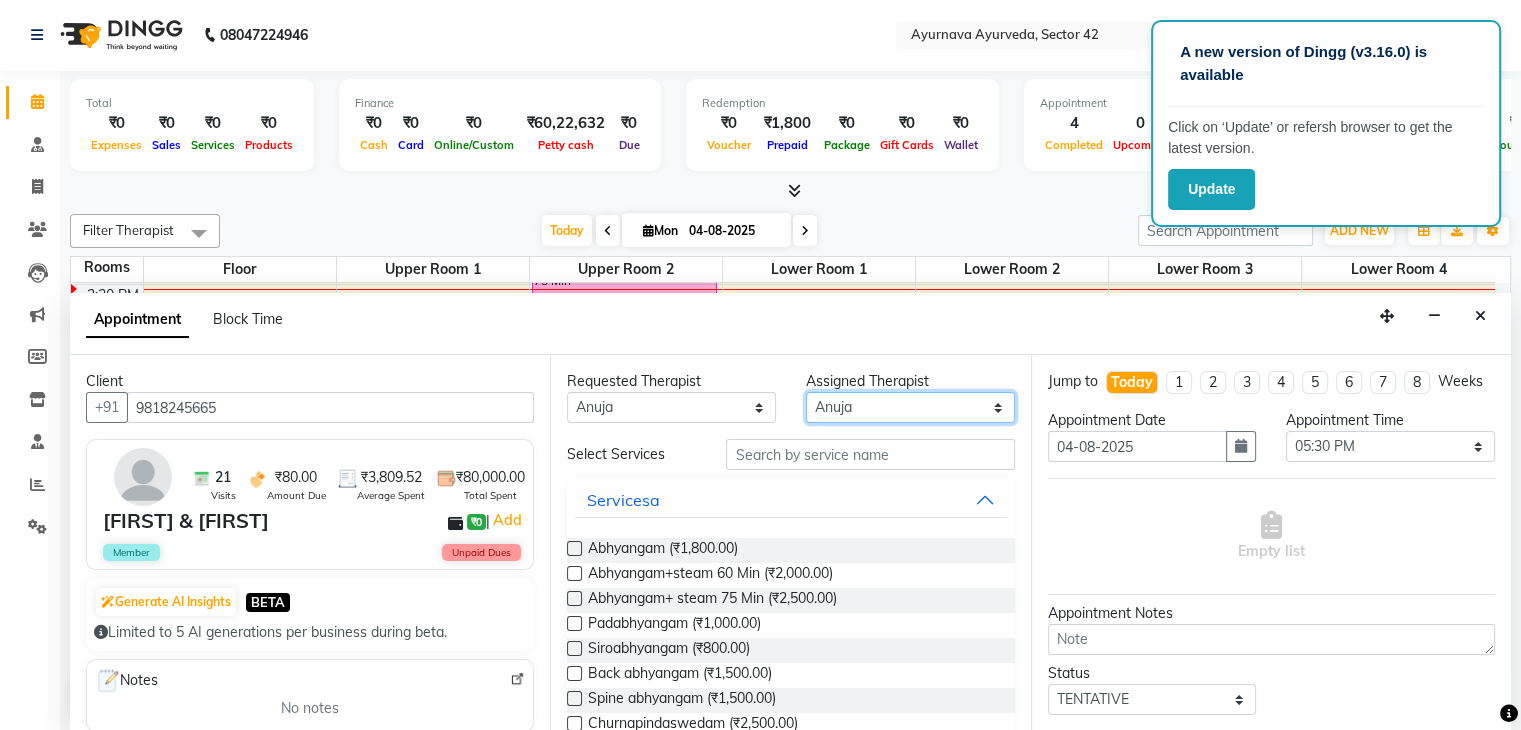select on "86280" 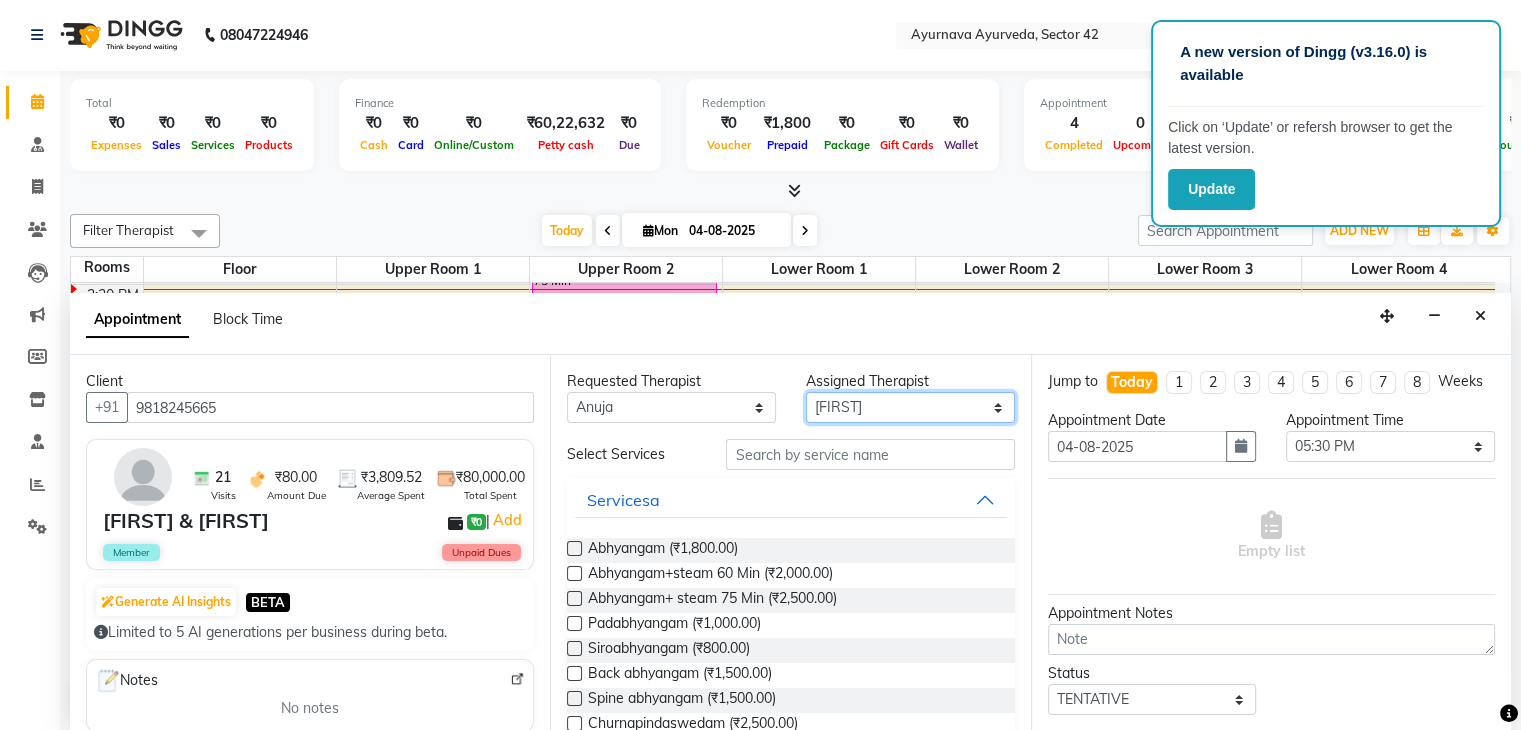 click on "Select [FIRST] [FIRST] [FIRST] [FIRST] [FIRST] [FIRST] [FIRST] [FIRST] [FIRST] [FIRST] [FIRST] [FIRST] [FIRST] [FIRST] [FIRST] [FIRST] [FIRST] [FIRST] [FIRST] [FIRST] [FIRST] [FIRST] [FIRST] [FIRST] [FIRST]" at bounding box center [910, 407] 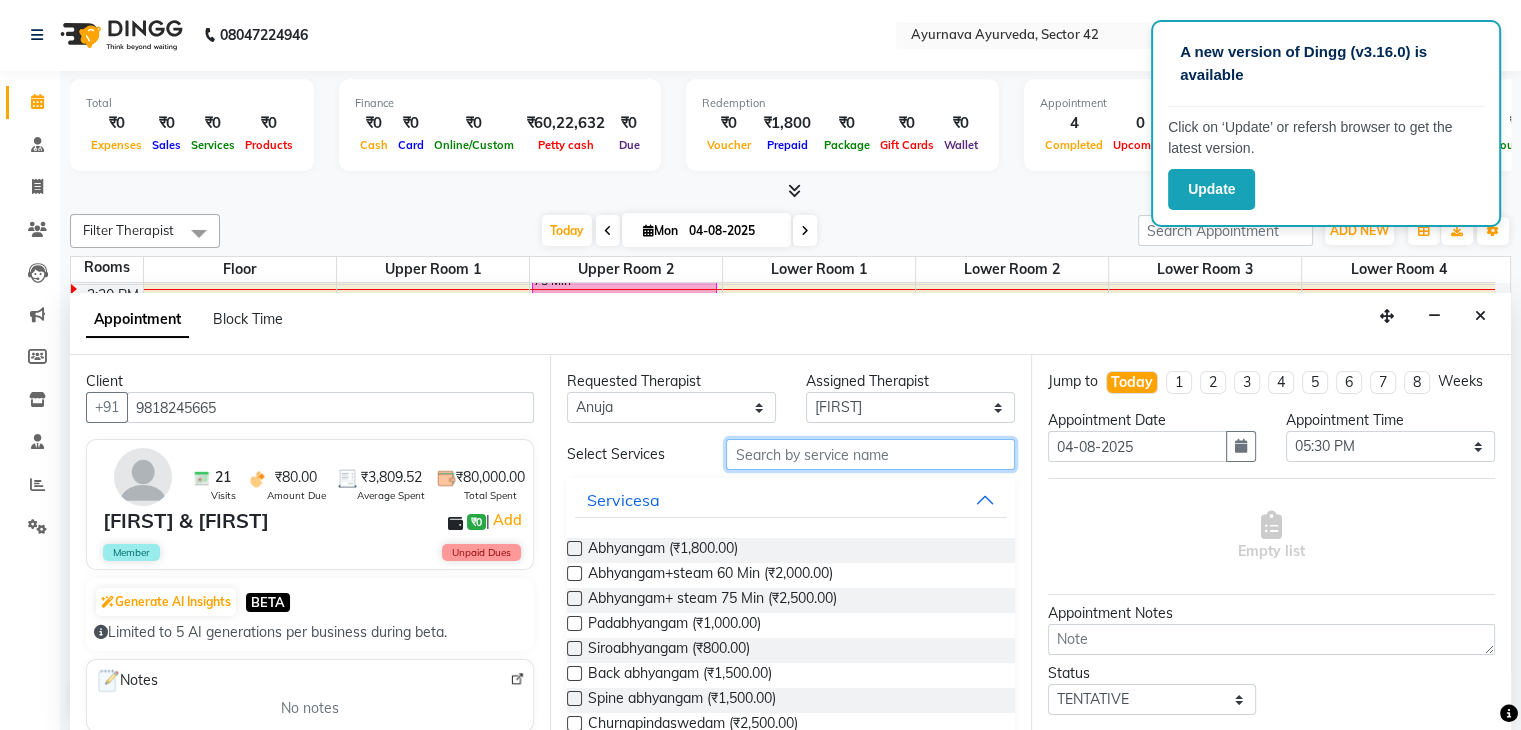 click at bounding box center (870, 454) 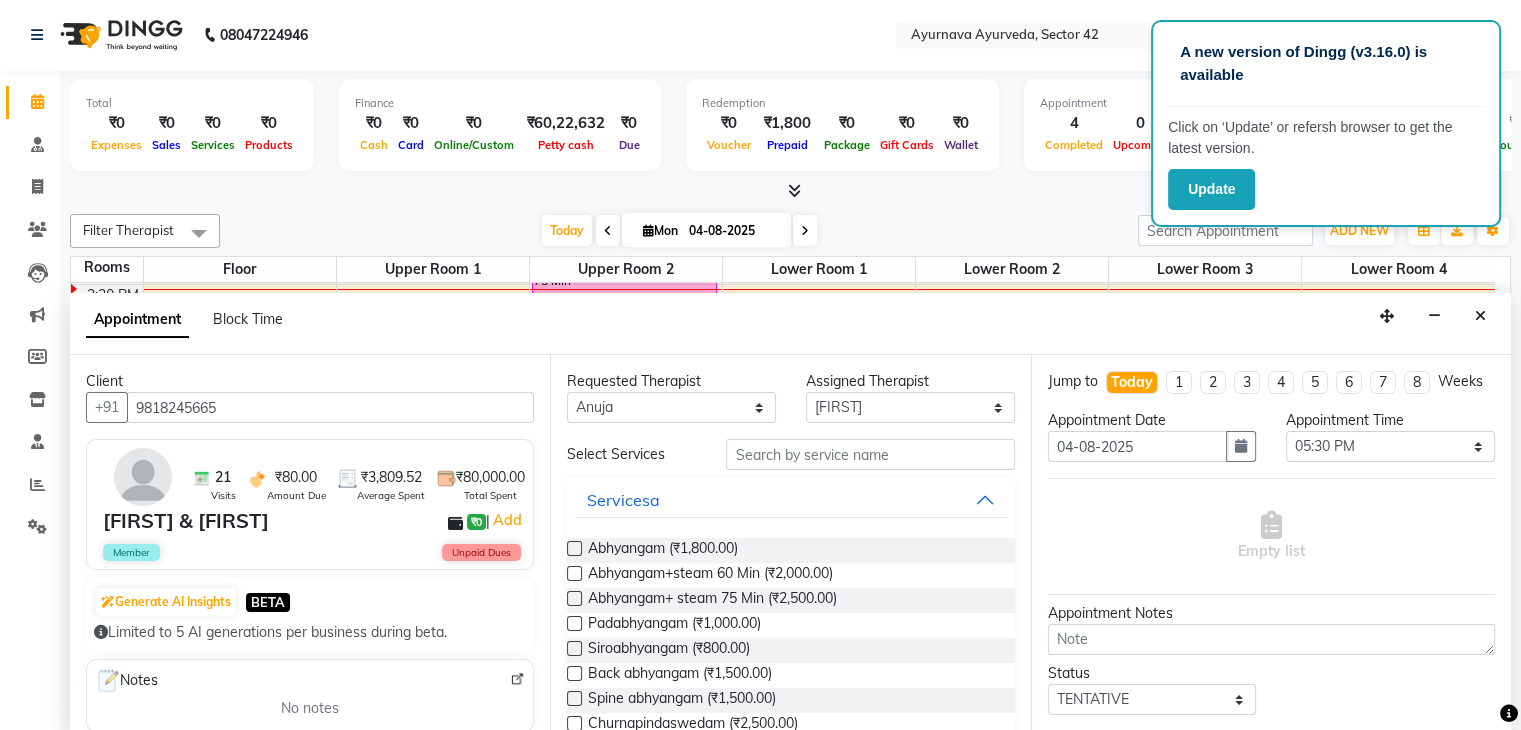 click at bounding box center [574, 548] 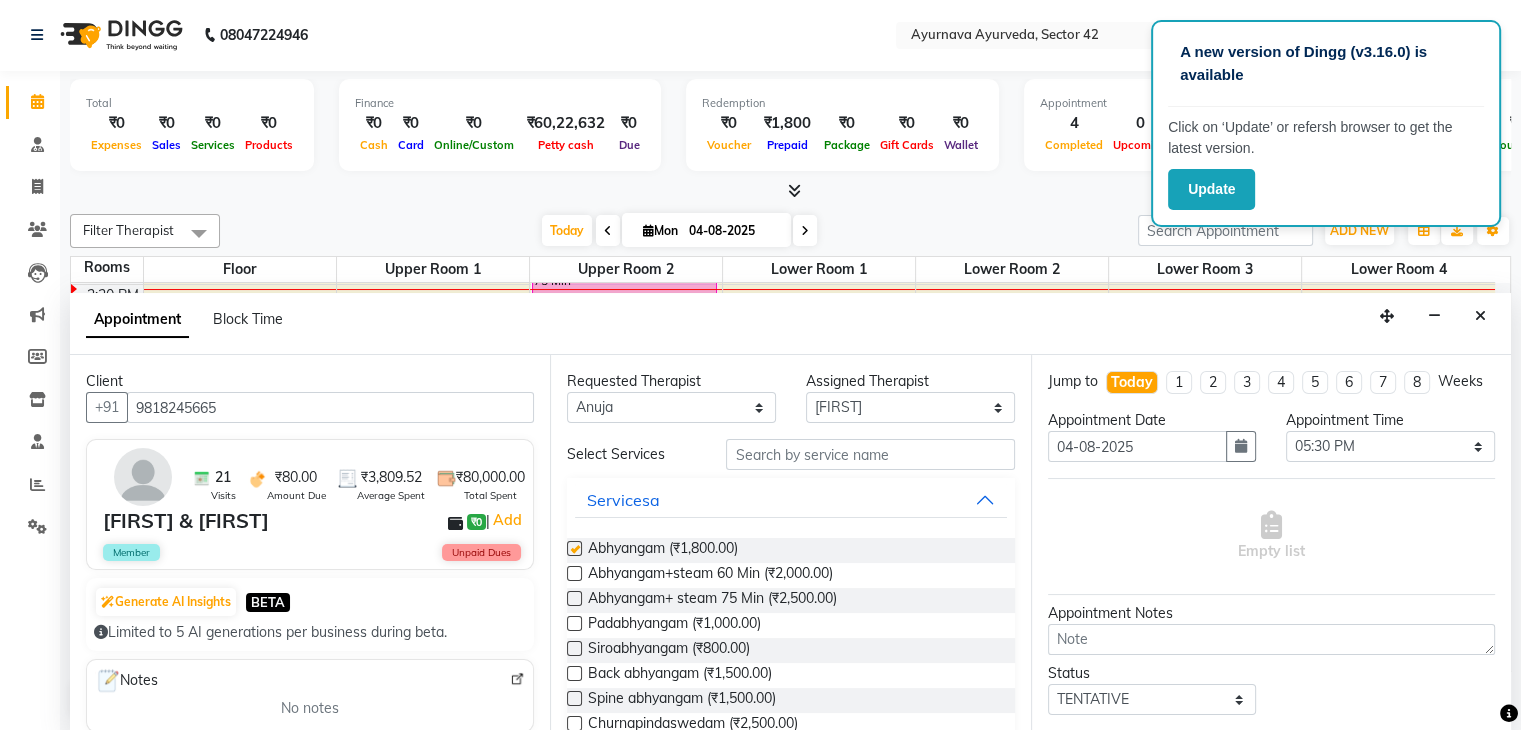 select on "[NUMBER]" 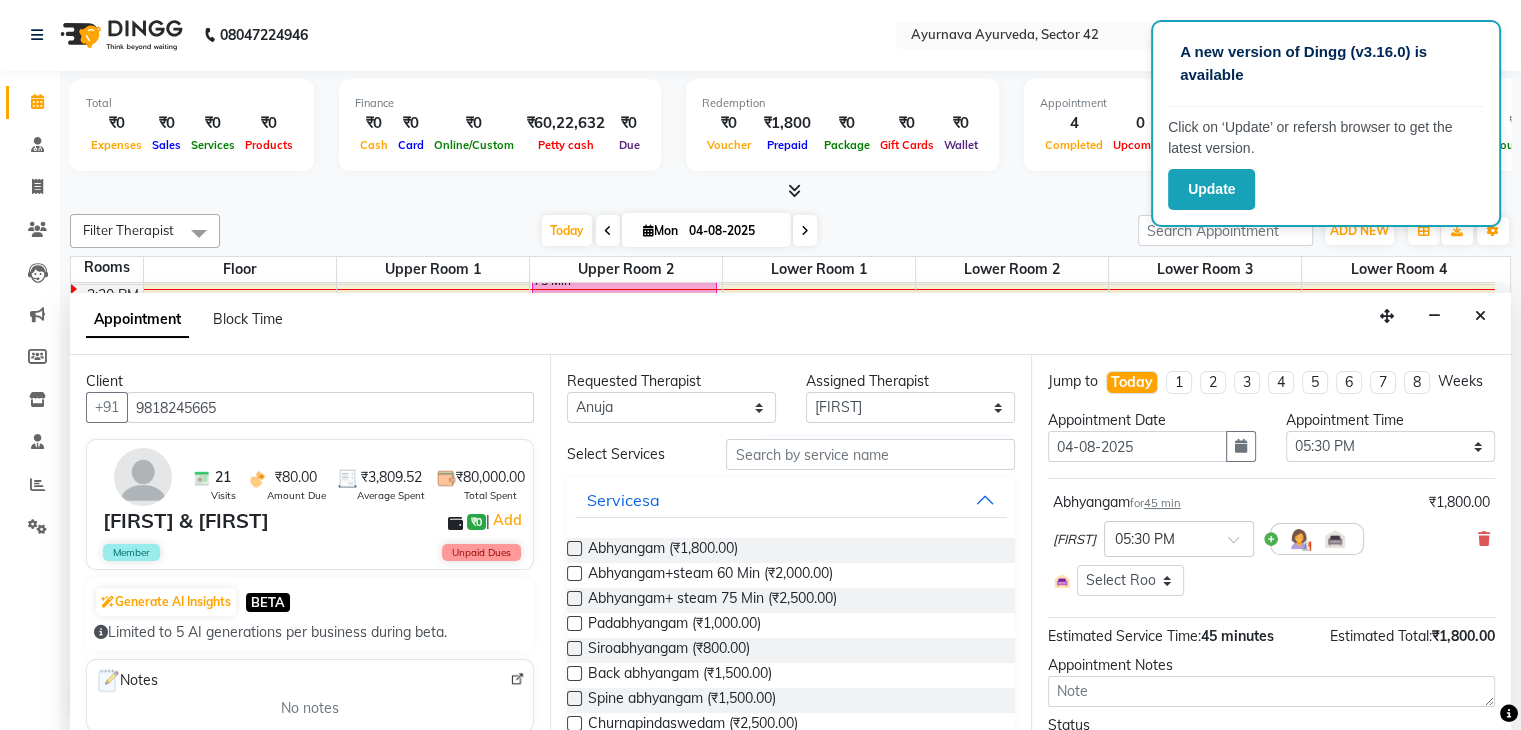 checkbox on "false" 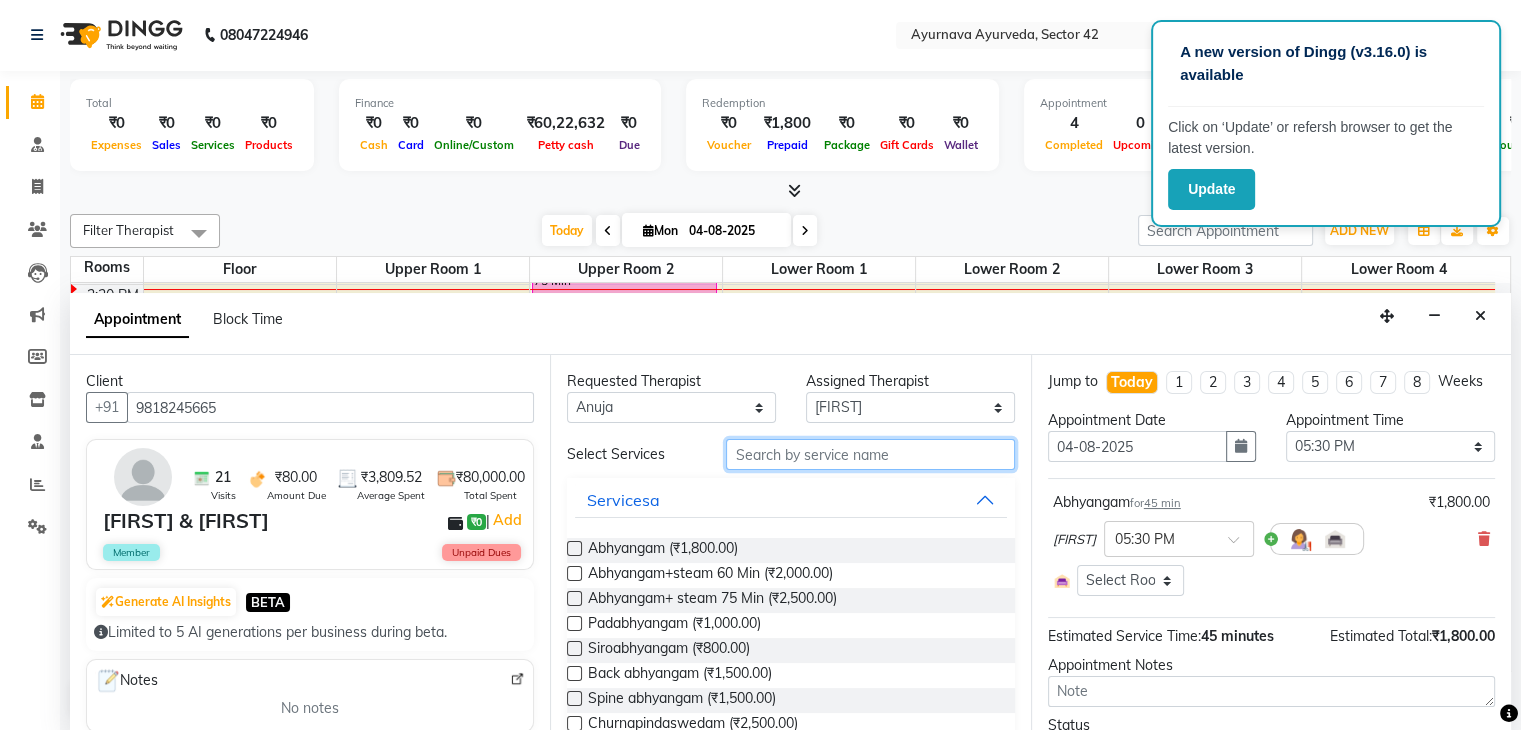 click at bounding box center (870, 454) 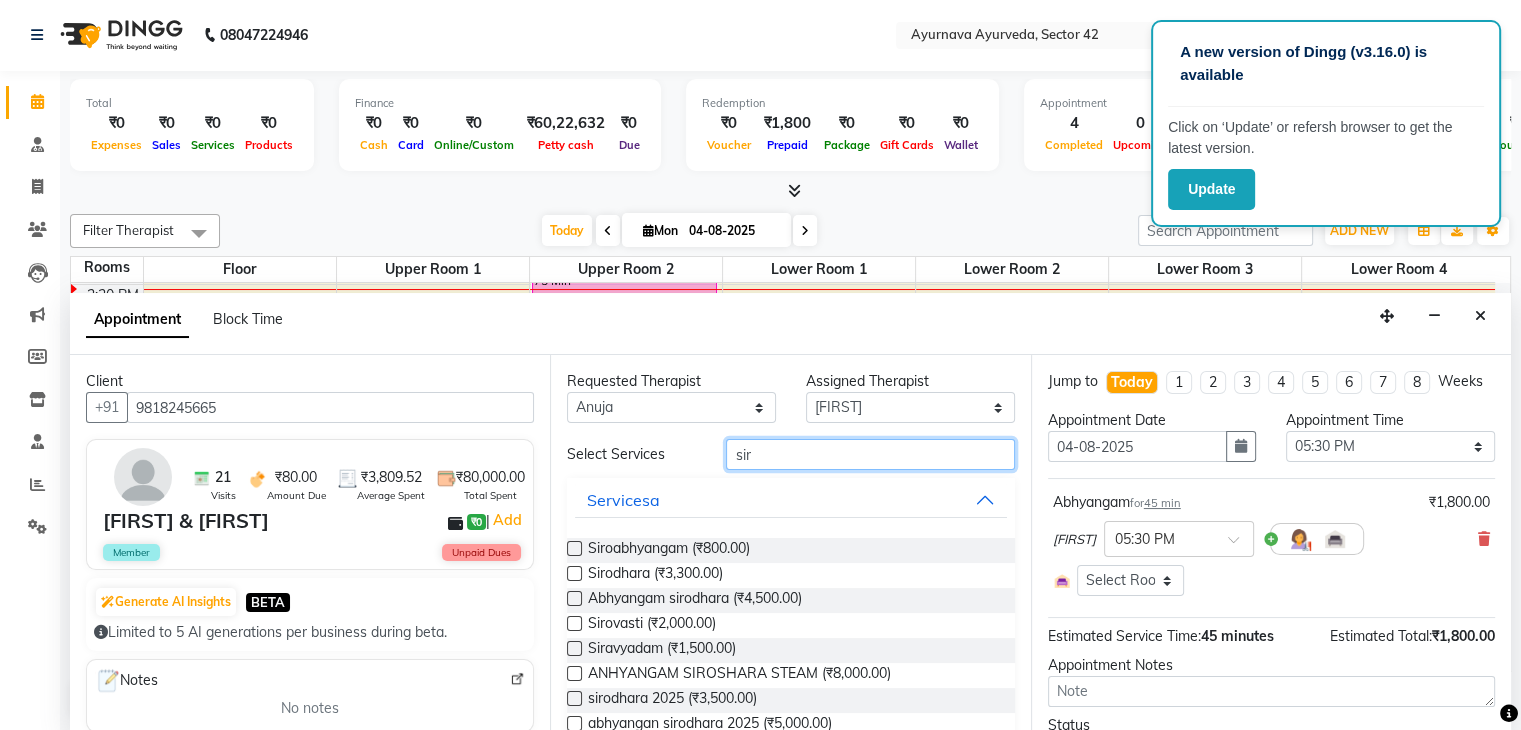 type on "sir" 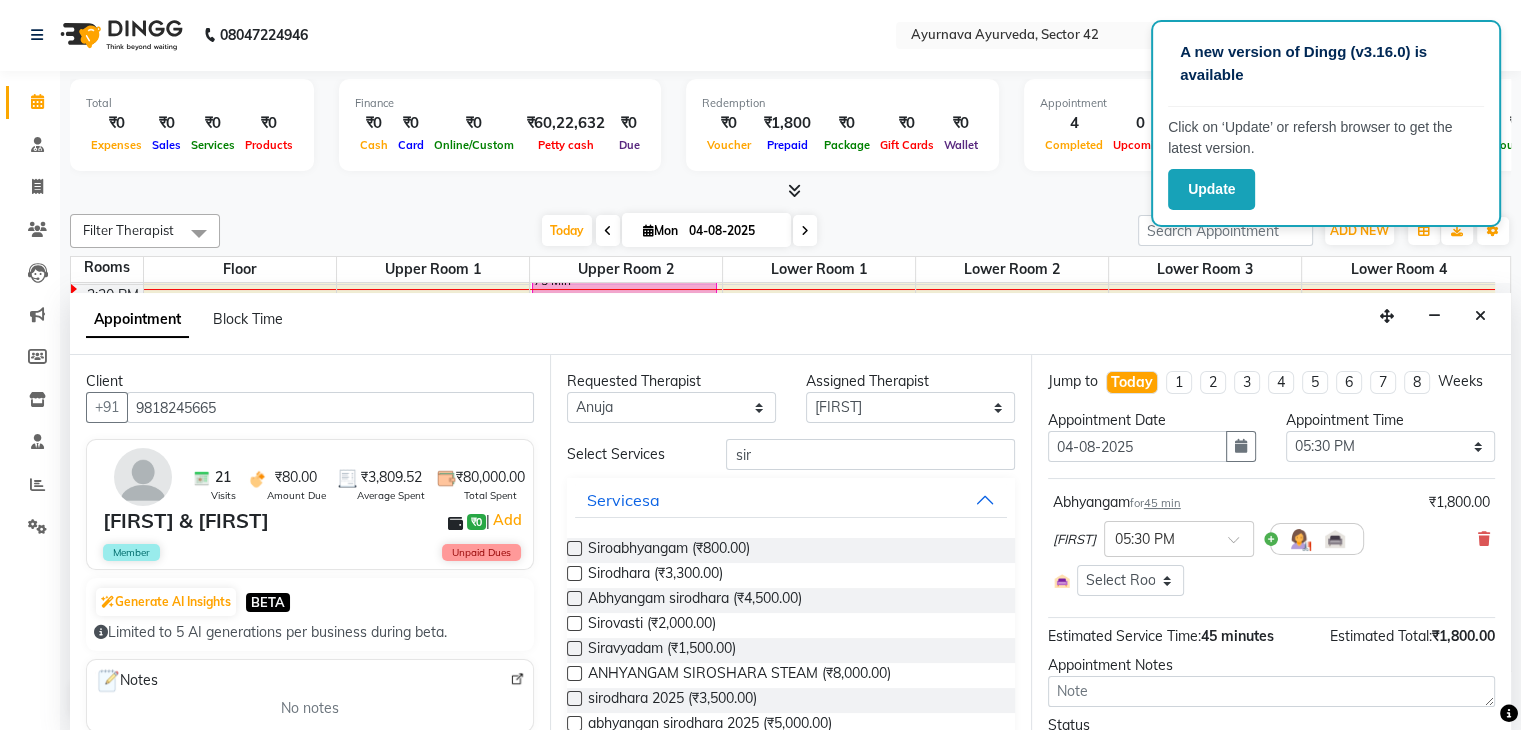 click at bounding box center [574, 573] 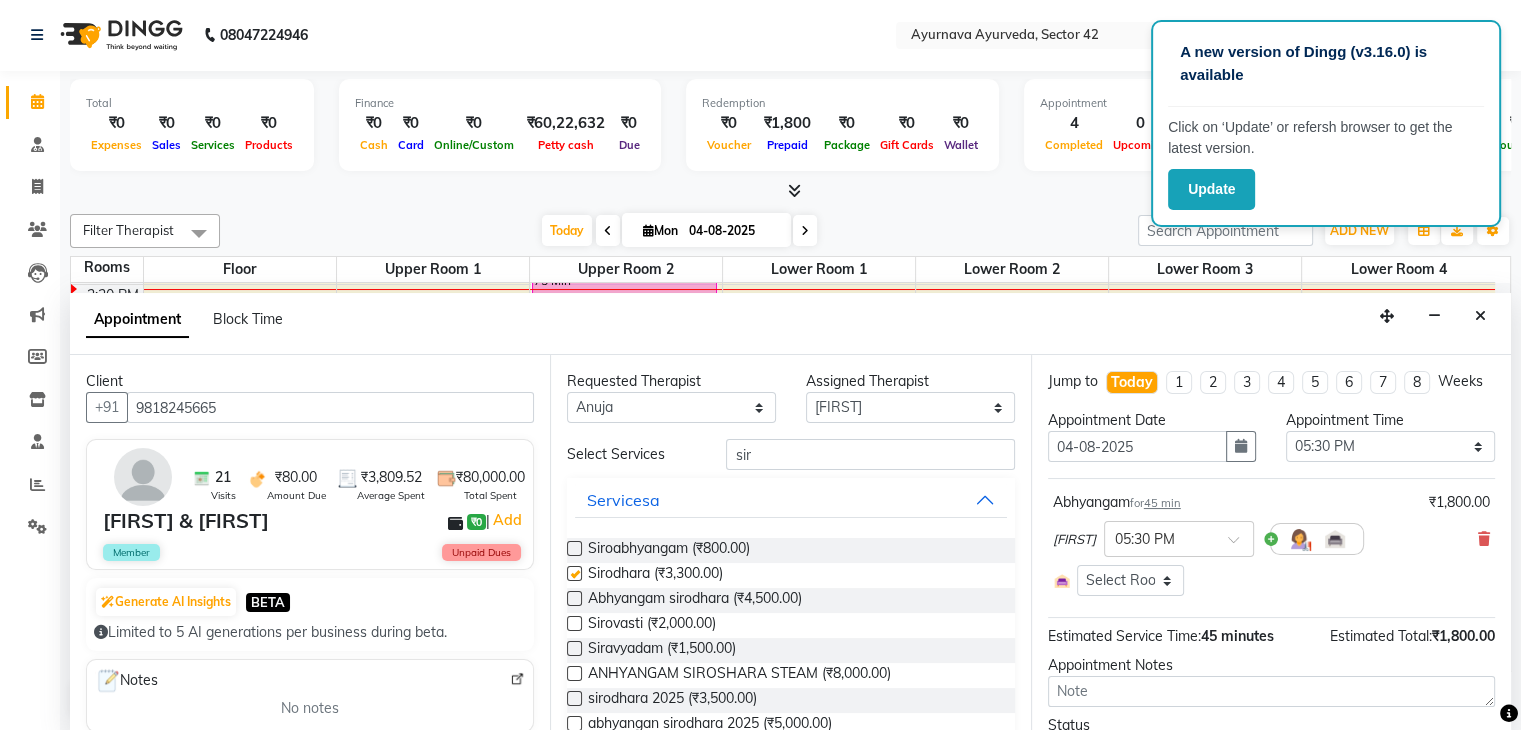 select on "[NUMBER]" 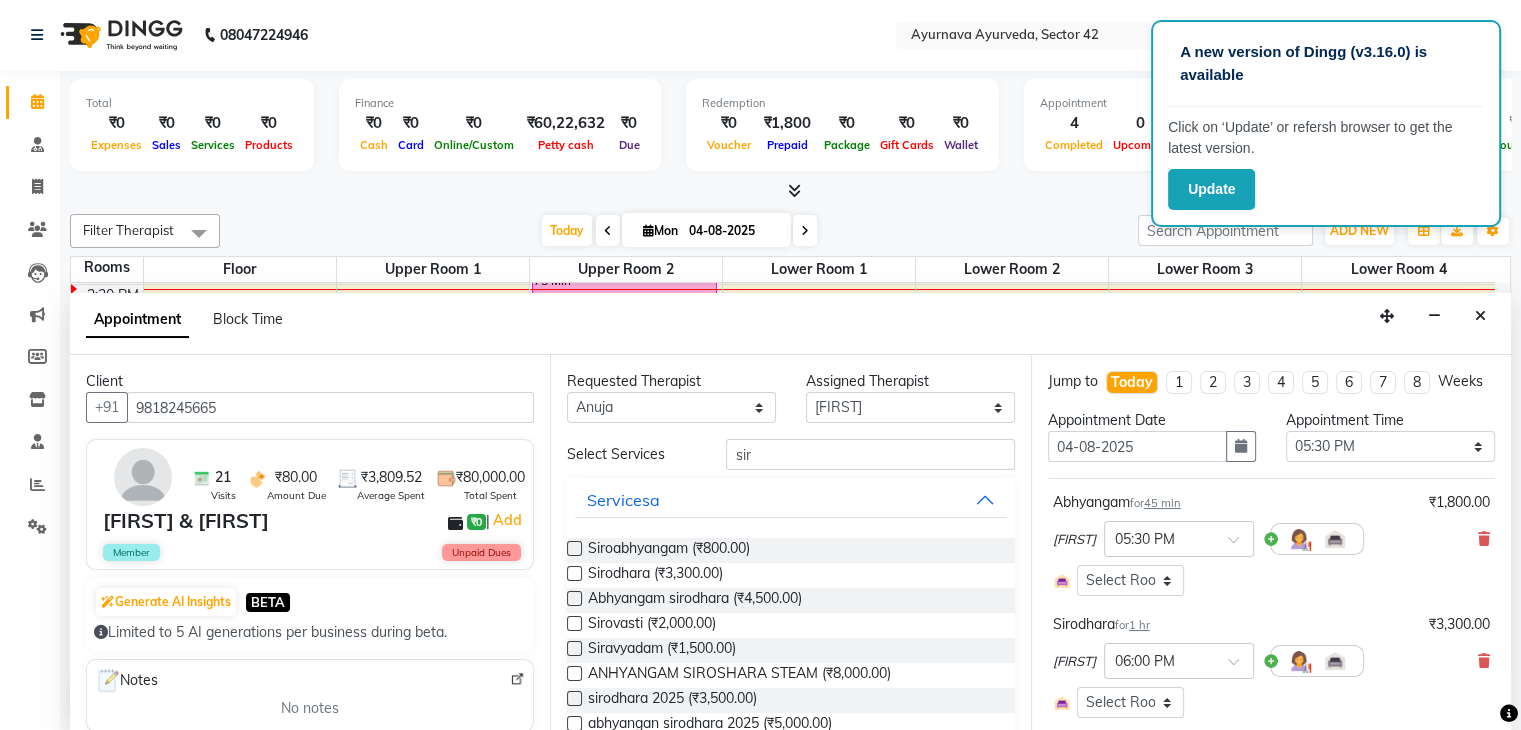 checkbox on "false" 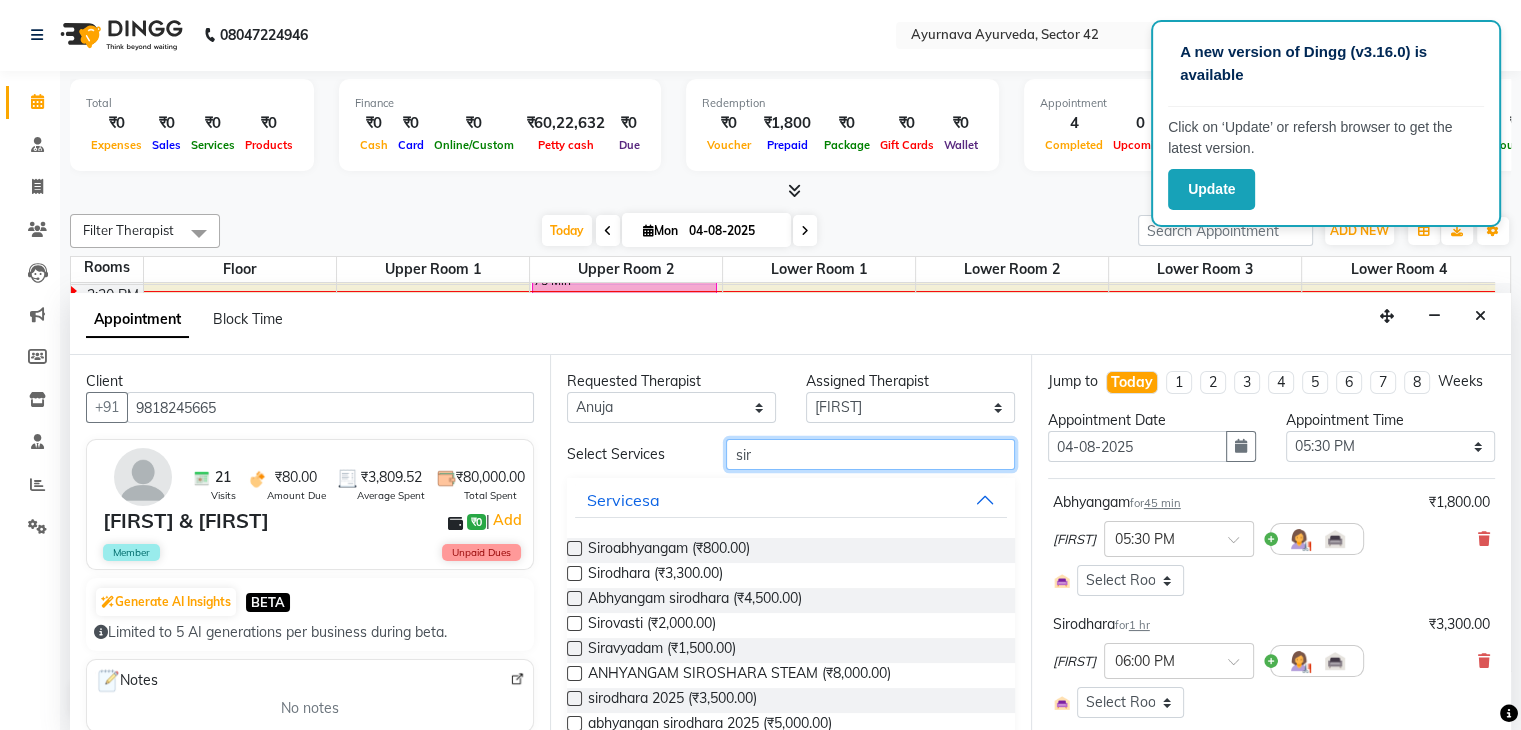 click on "sir" at bounding box center (870, 454) 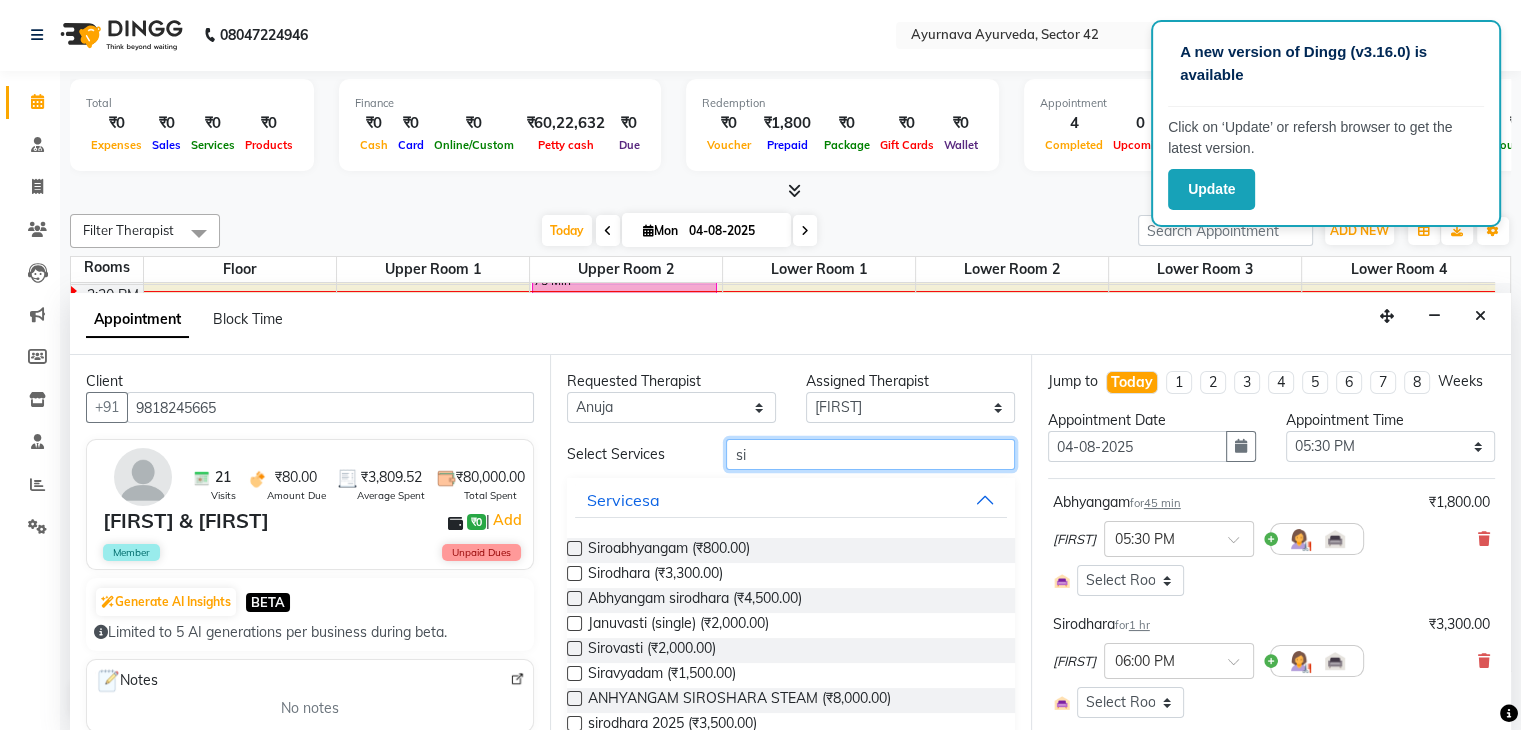 type on "s" 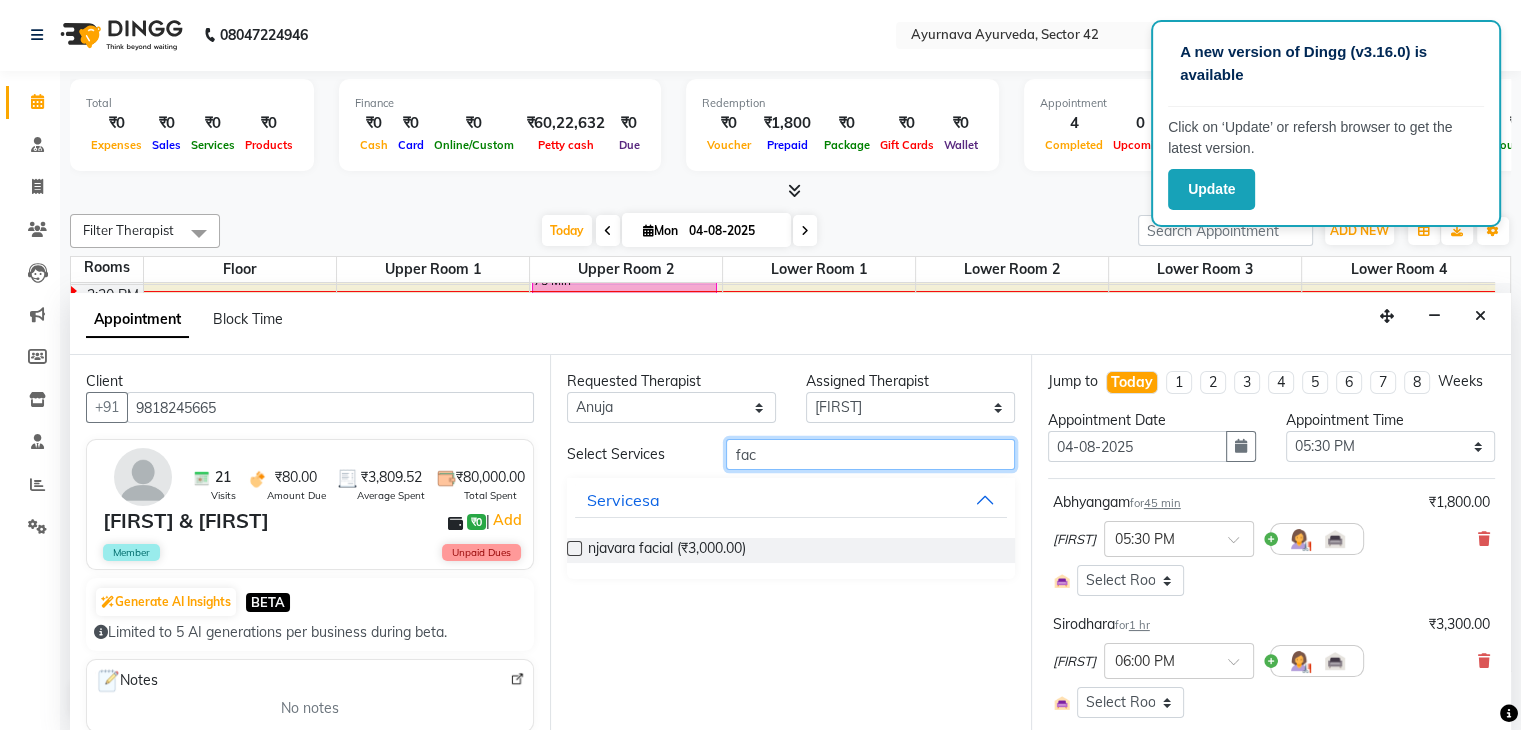 type on "fac" 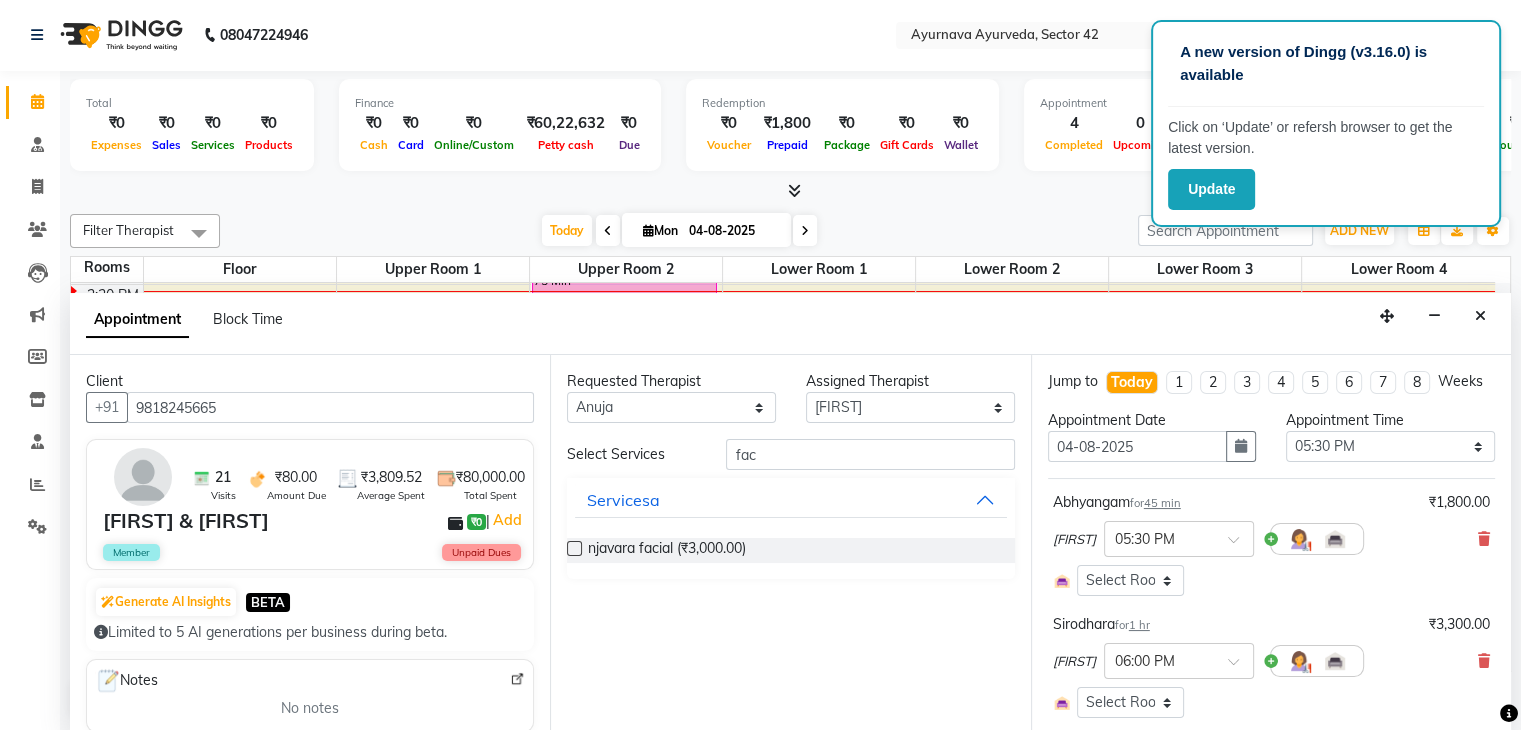 click at bounding box center [574, 548] 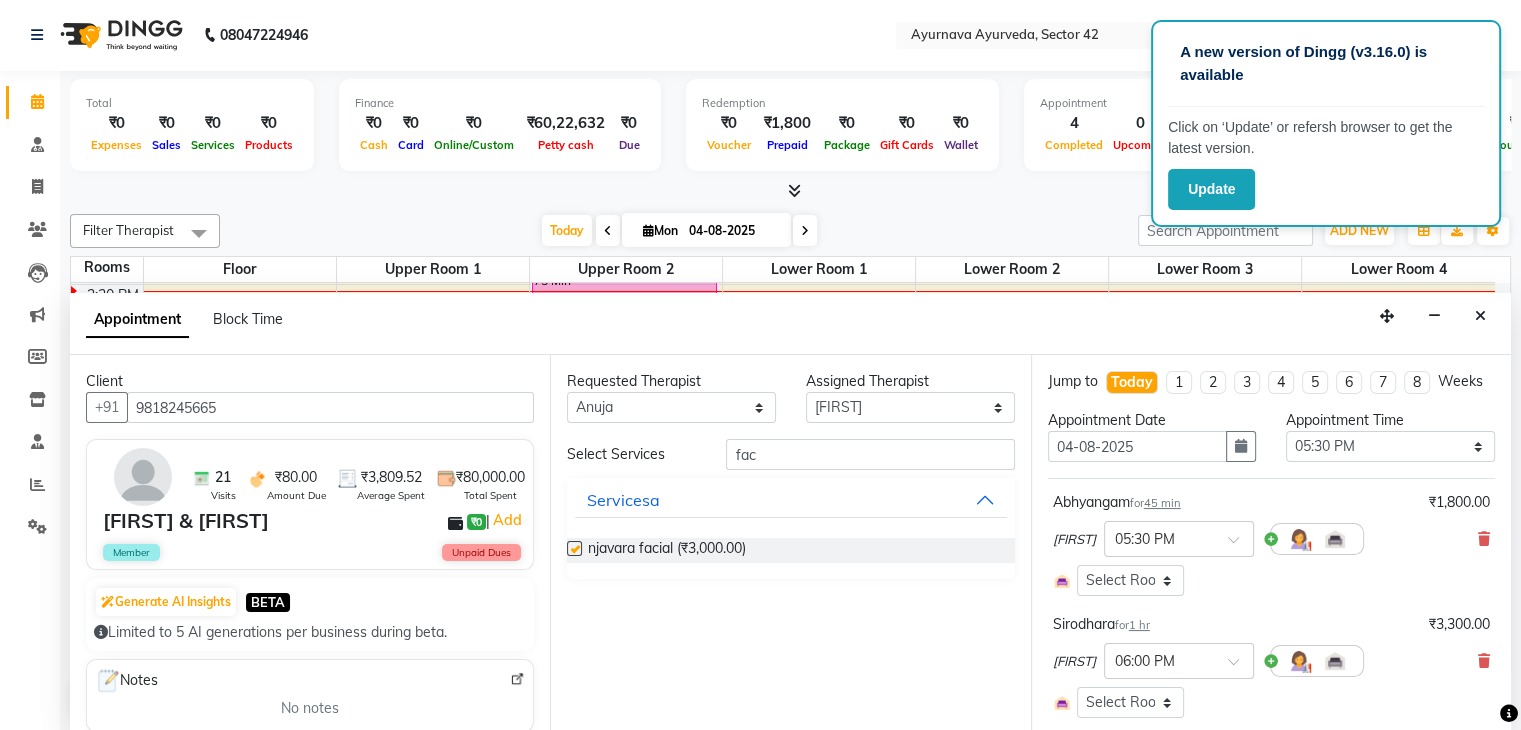select on "[NUMBER]" 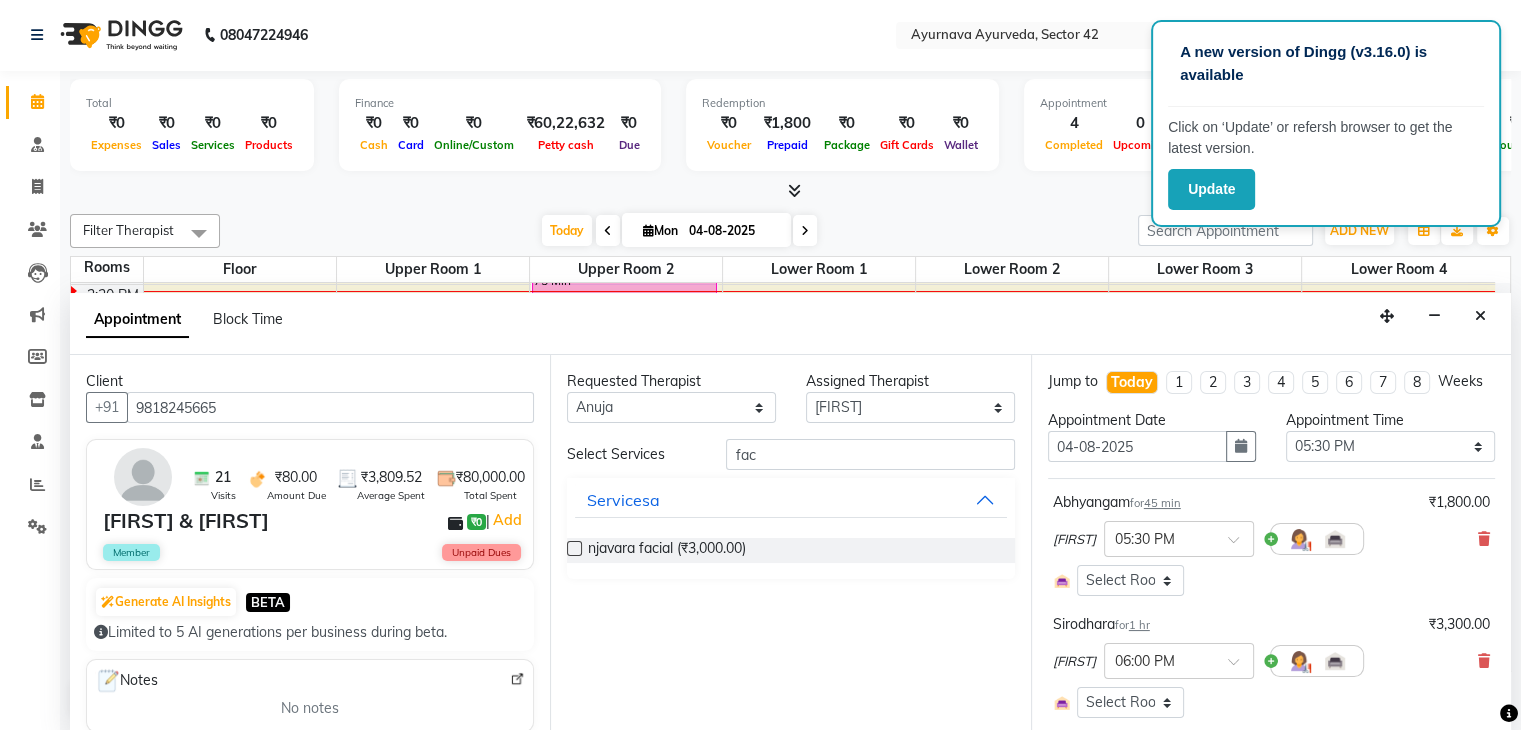 click at bounding box center [574, 548] 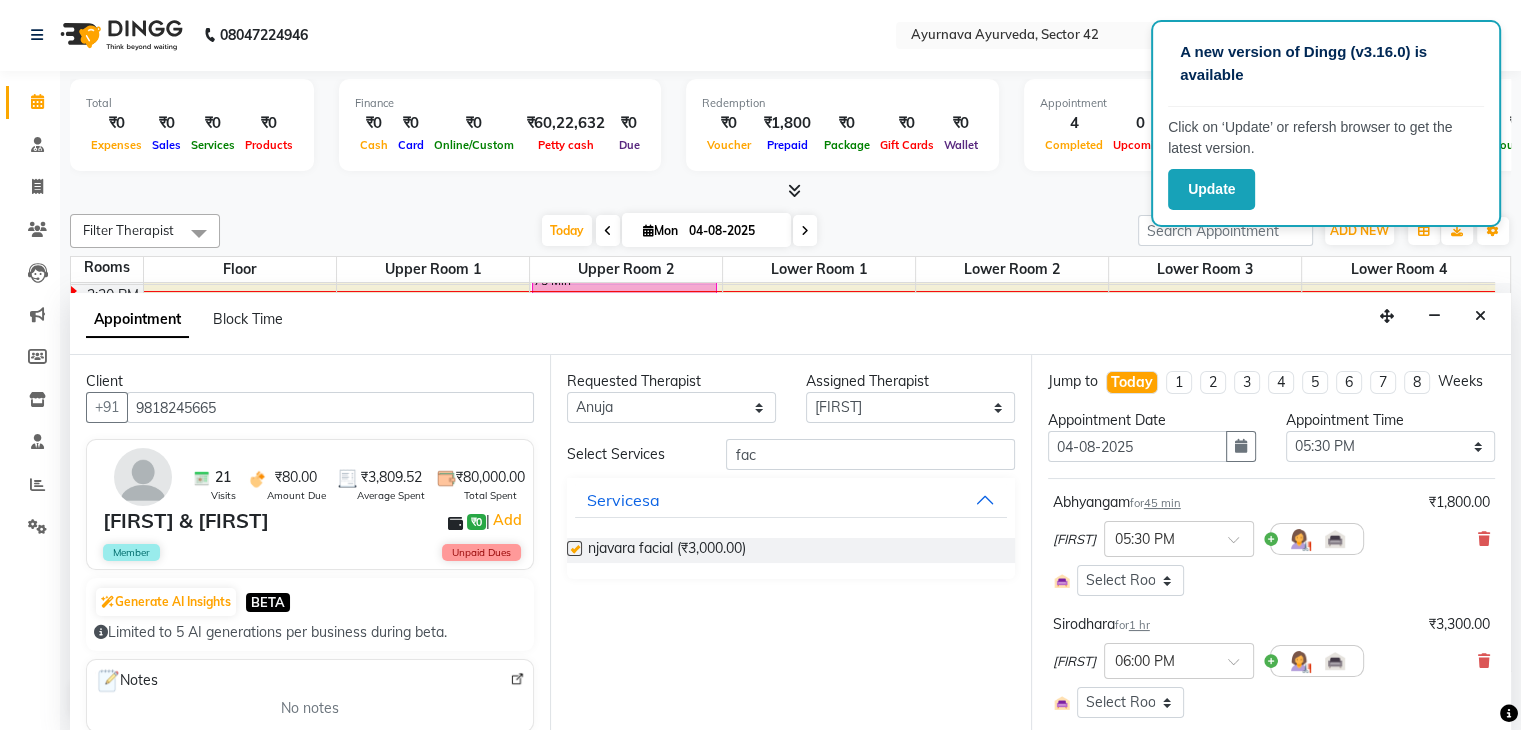 select on "[NUMBER]" 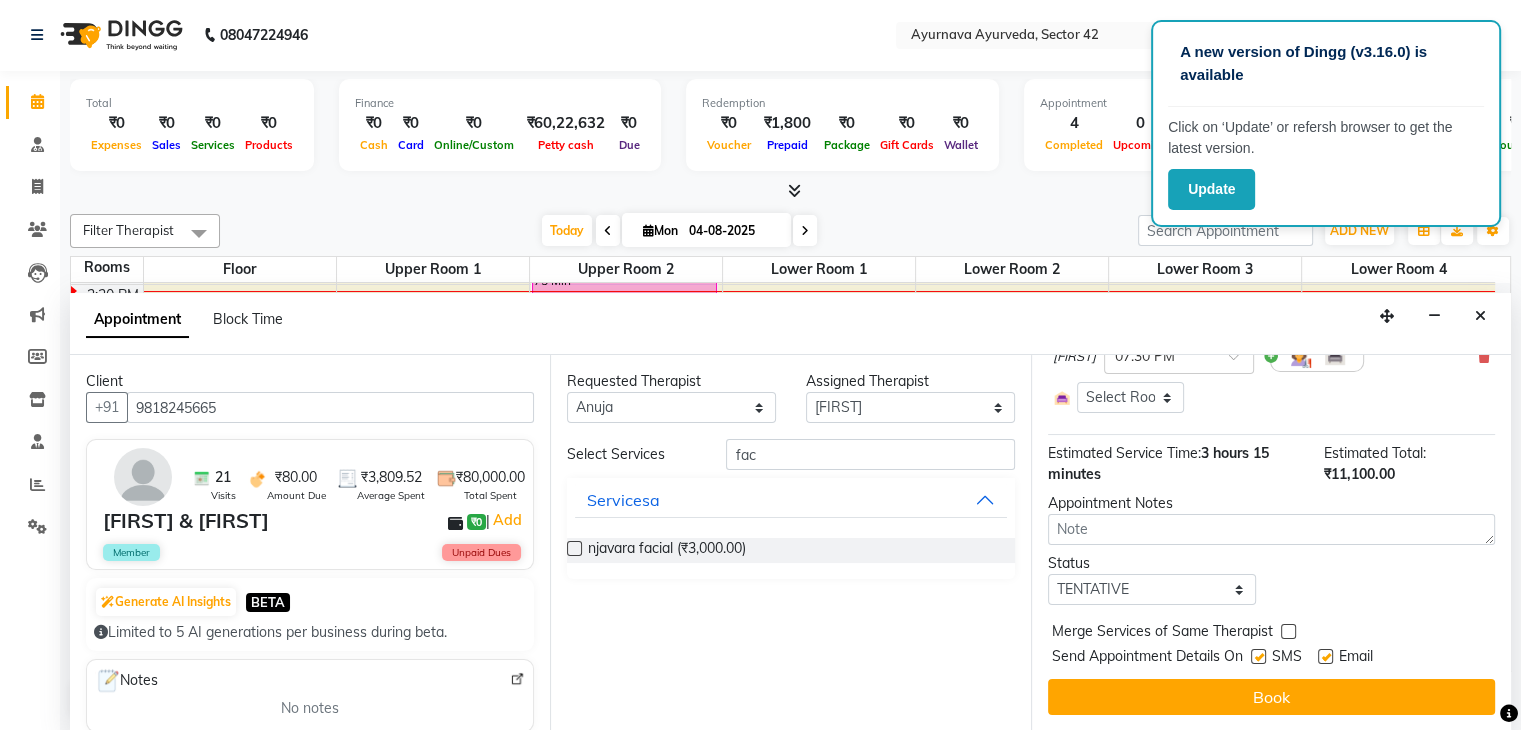 scroll, scrollTop: 567, scrollLeft: 0, axis: vertical 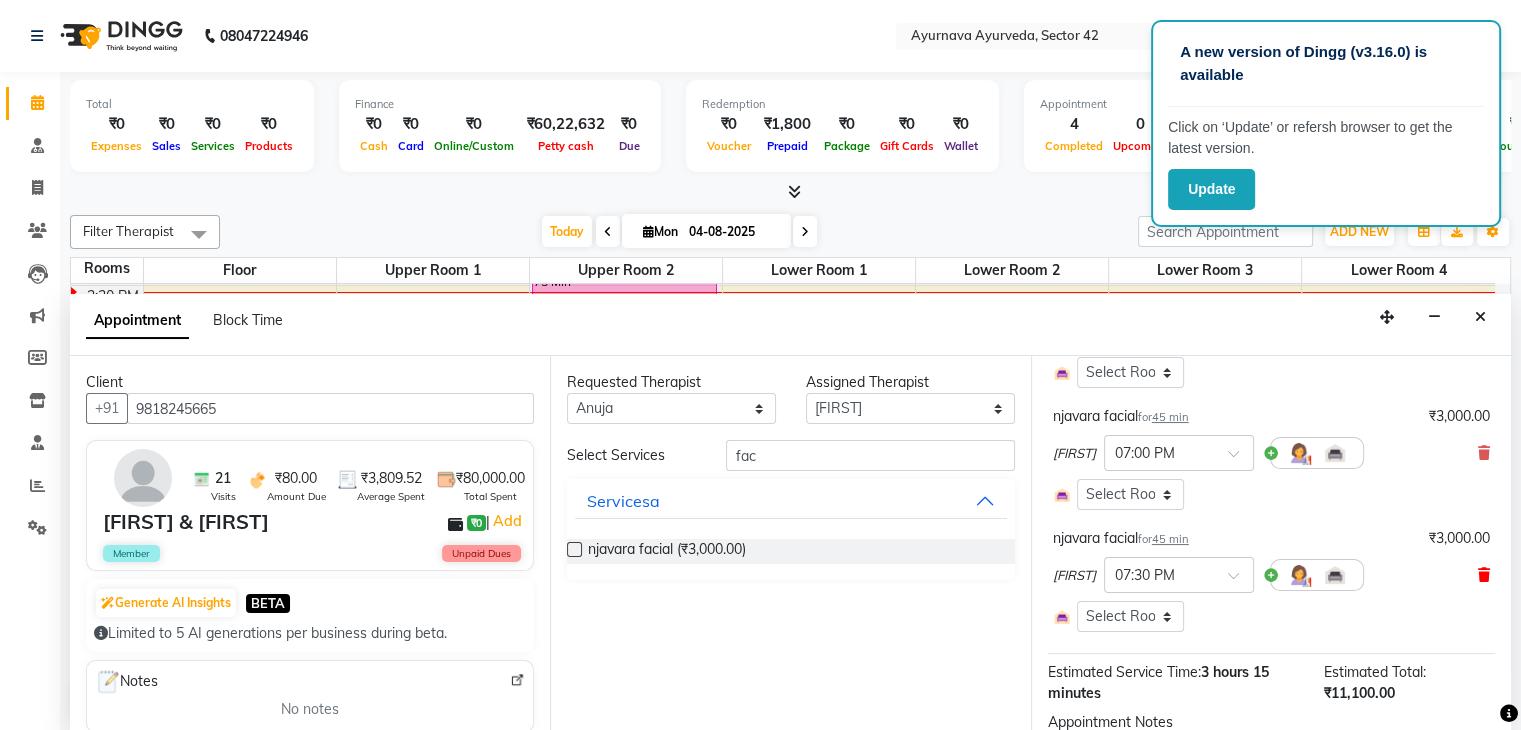 click at bounding box center (1484, 575) 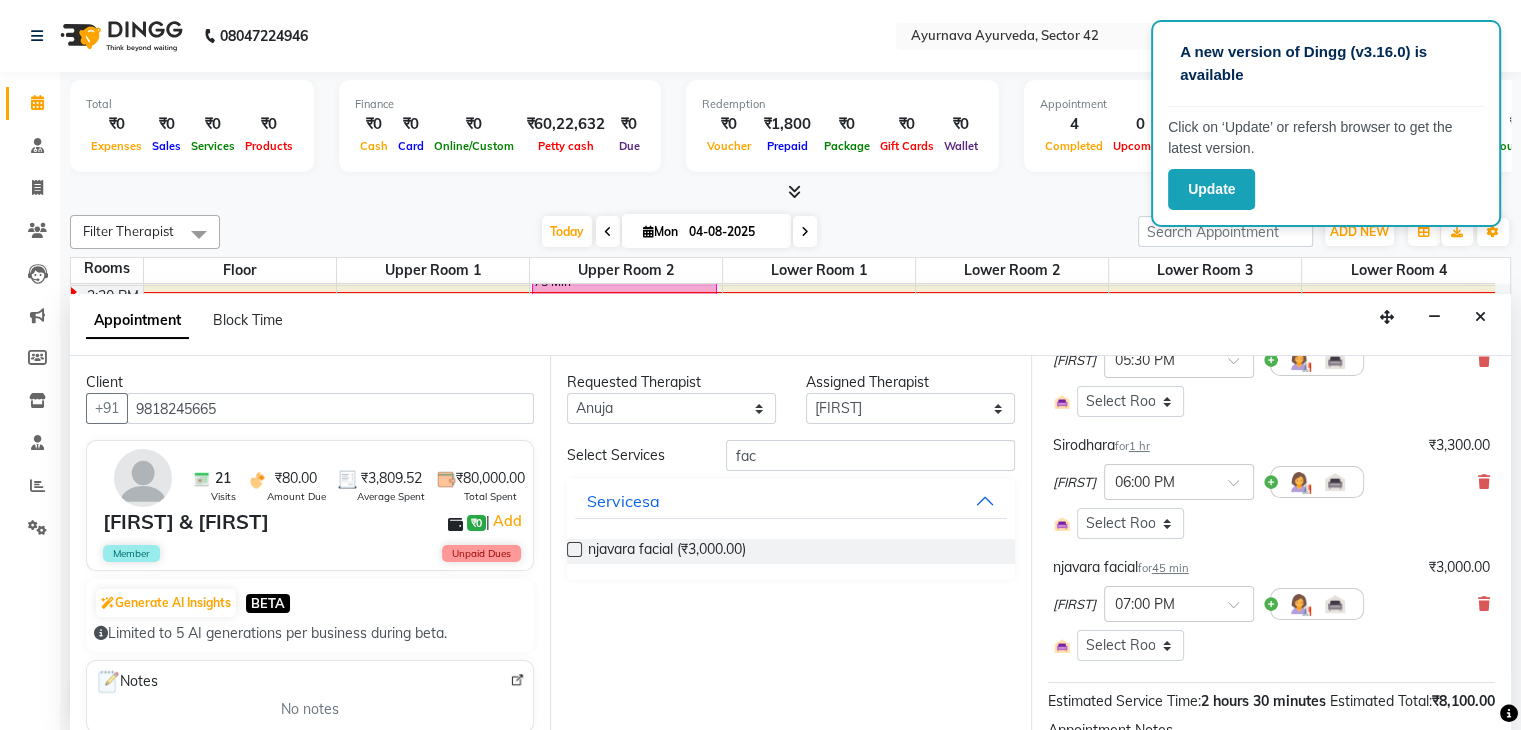 scroll, scrollTop: 180, scrollLeft: 0, axis: vertical 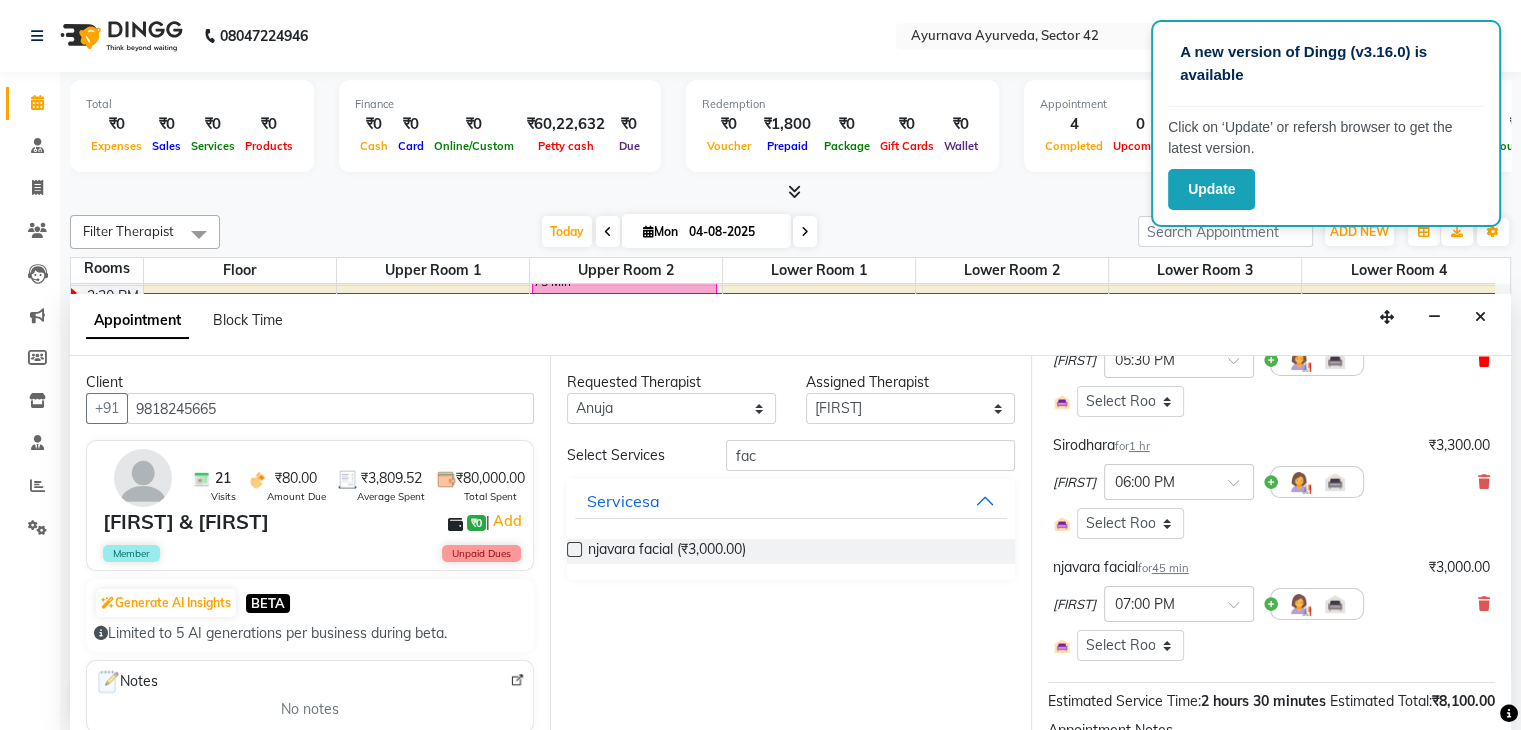 click at bounding box center [1484, 360] 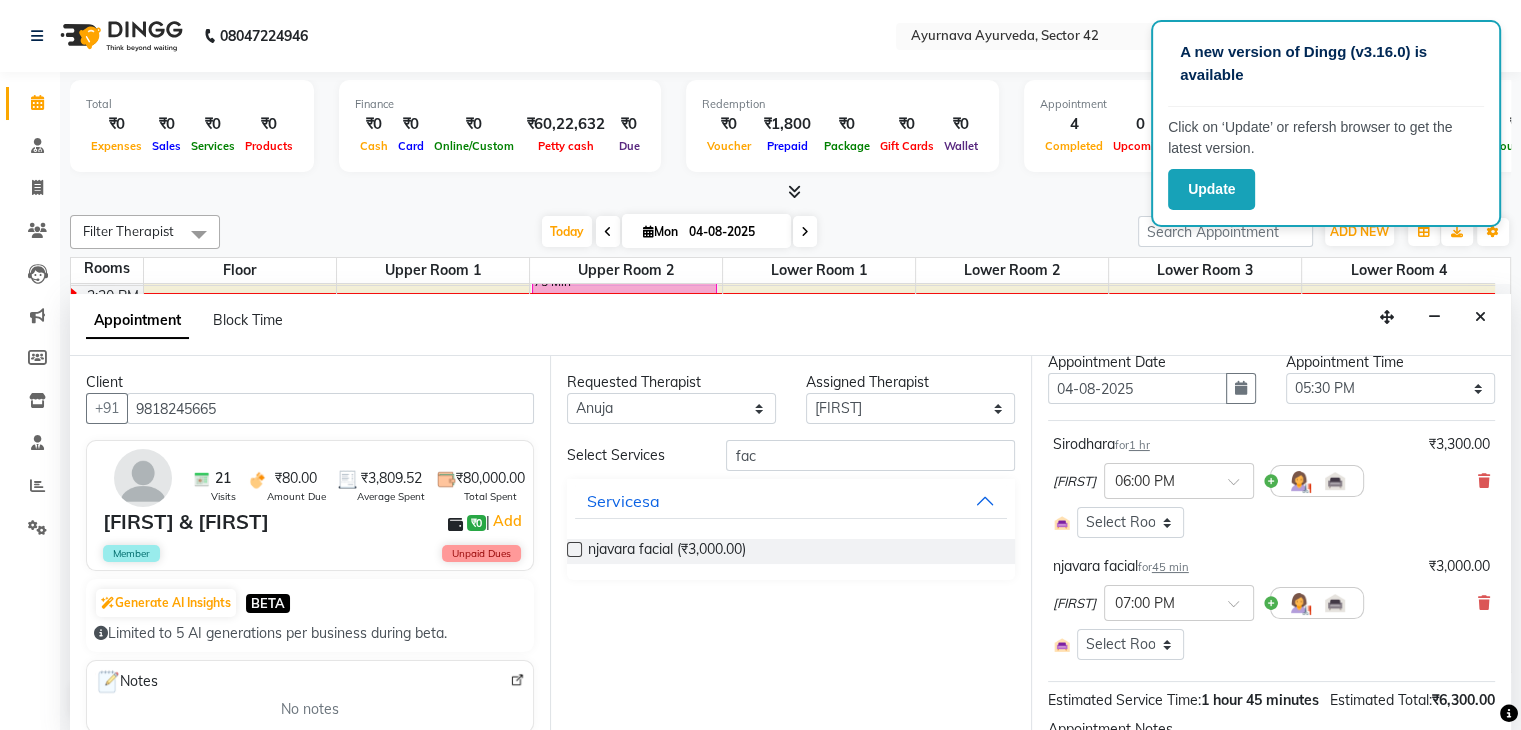 click on "[FIRST] × 06:00 PM" at bounding box center [1271, 481] 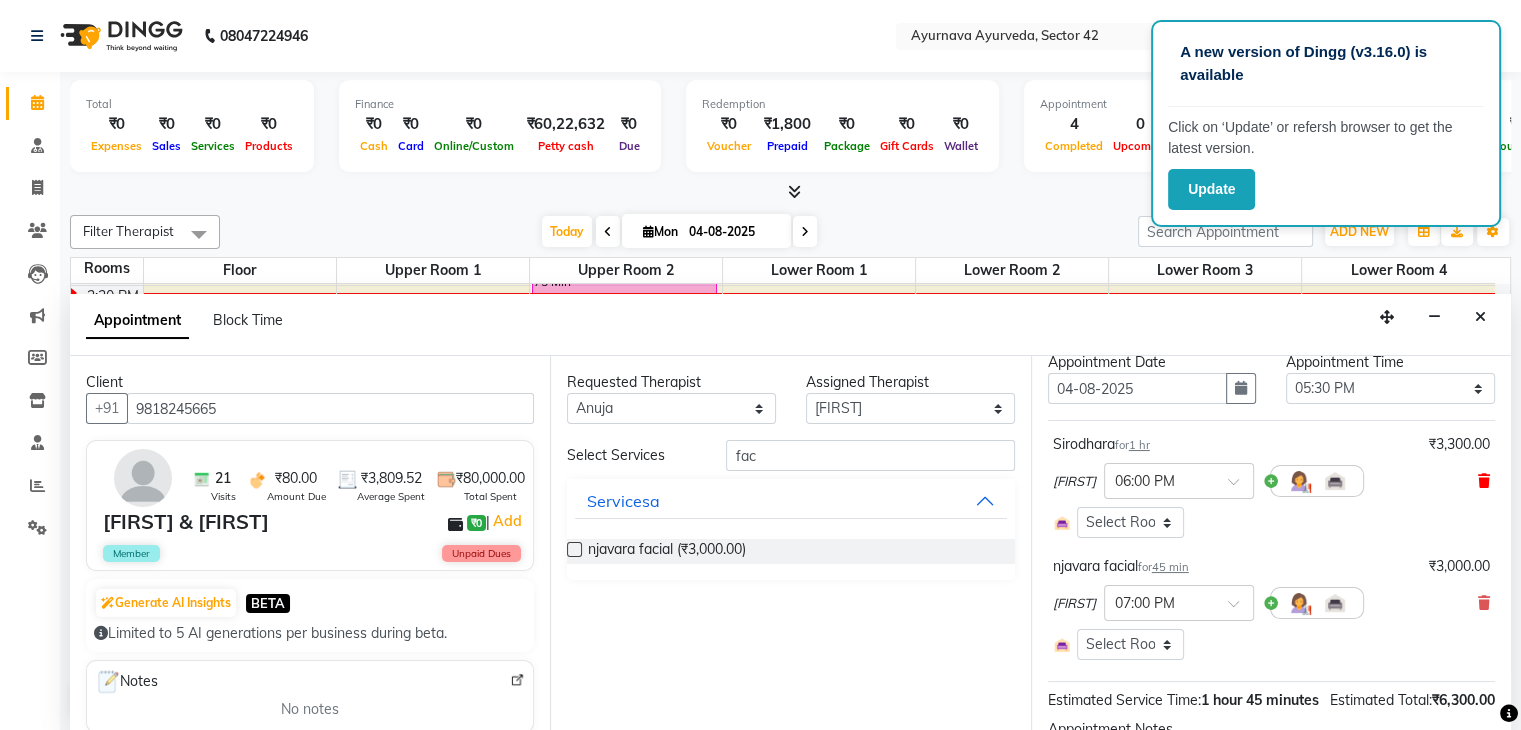 click at bounding box center (1484, 481) 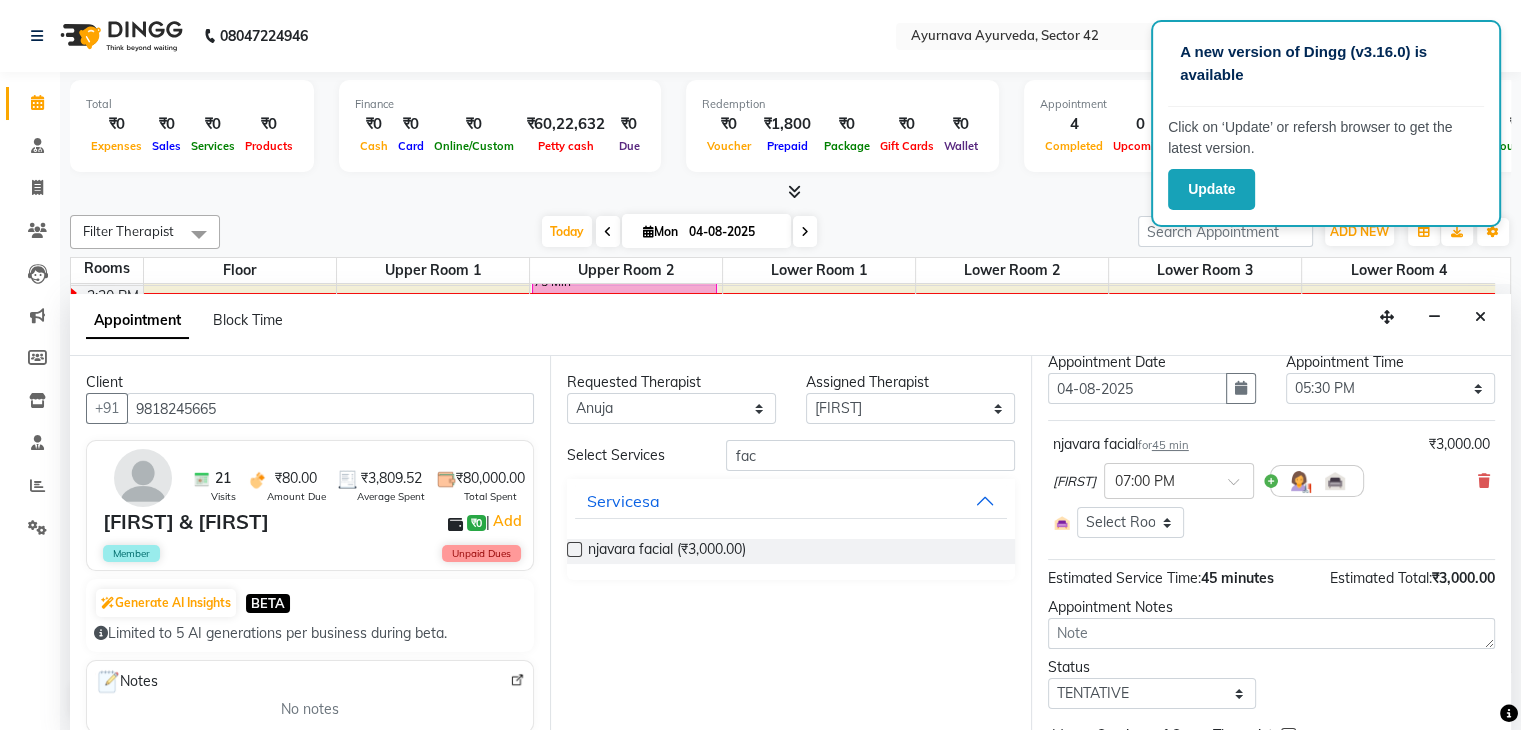 scroll, scrollTop: 180, scrollLeft: 0, axis: vertical 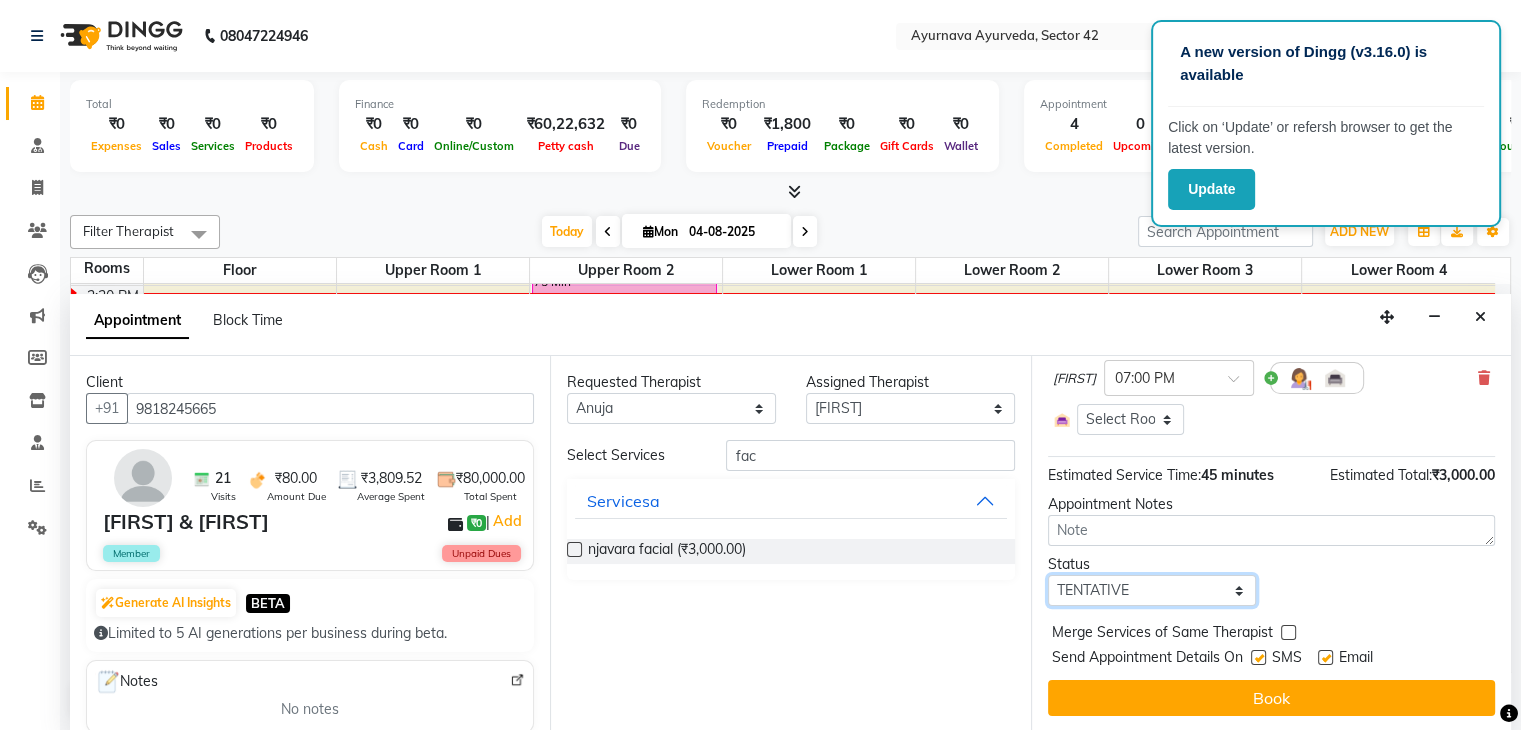 click on "Select TENTATIVE CONFIRM CHECK-IN UPCOMING" at bounding box center (1152, 590) 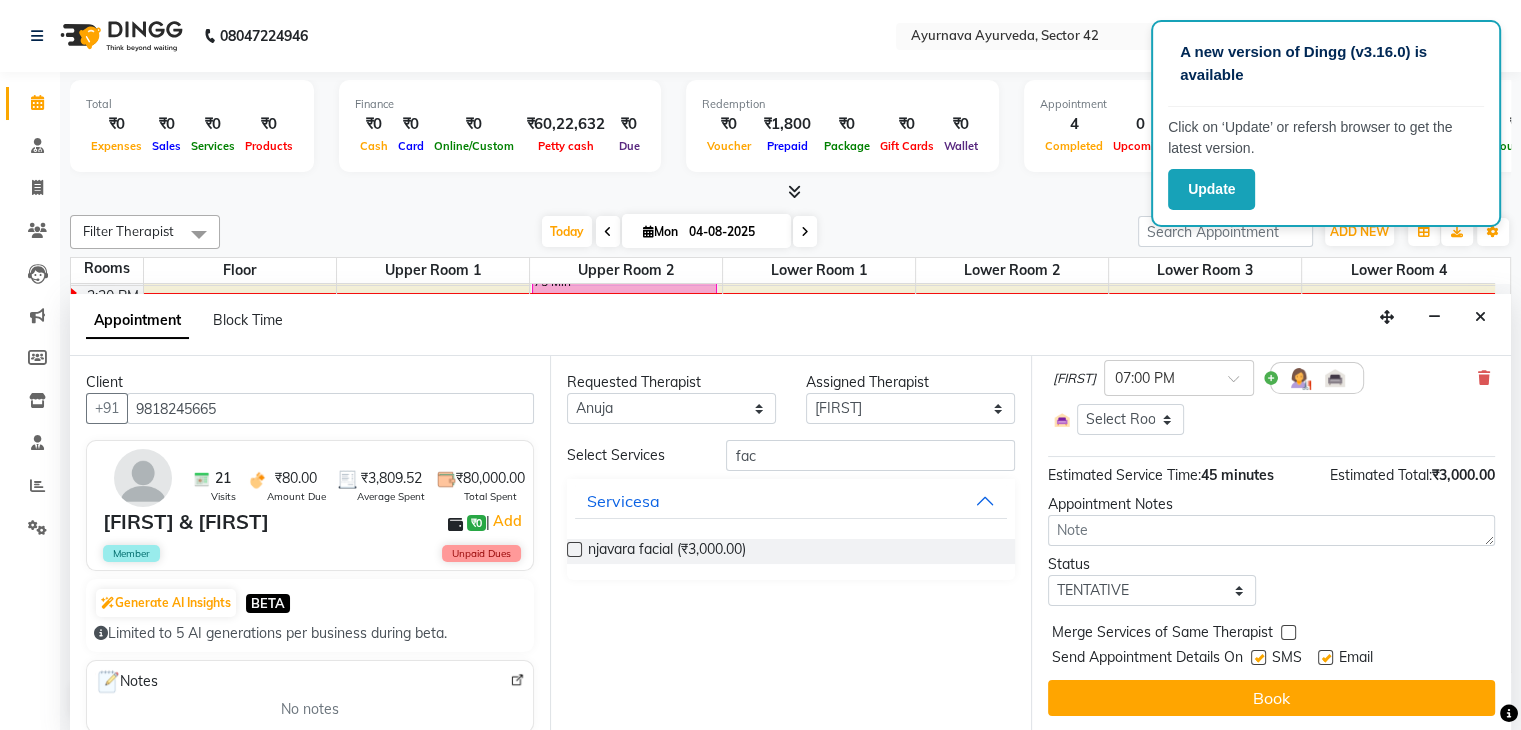 click on "Status Select TENTATIVE CONFIRM CHECK-IN UPCOMING" at bounding box center (1271, 580) 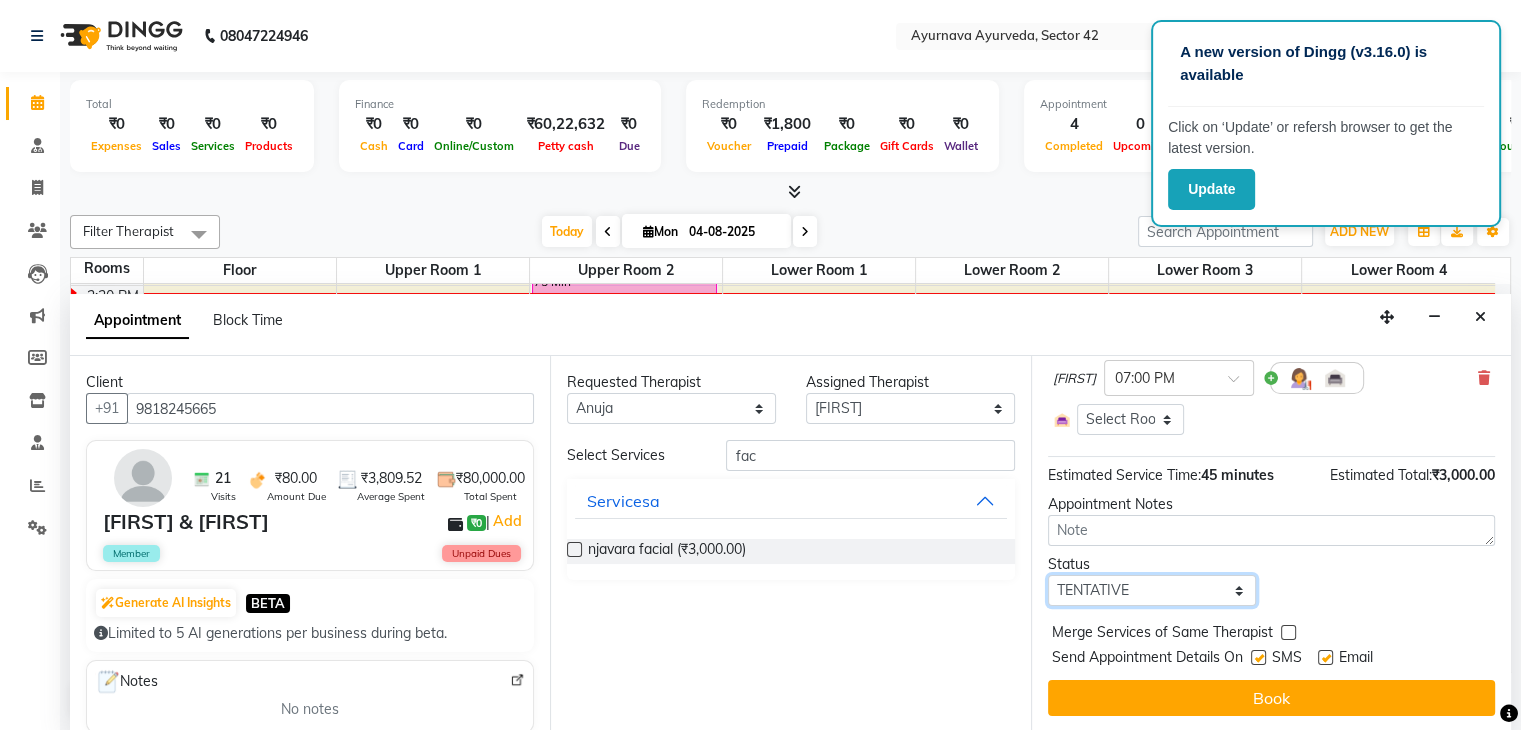 click on "Select TENTATIVE CONFIRM CHECK-IN UPCOMING" at bounding box center [1152, 590] 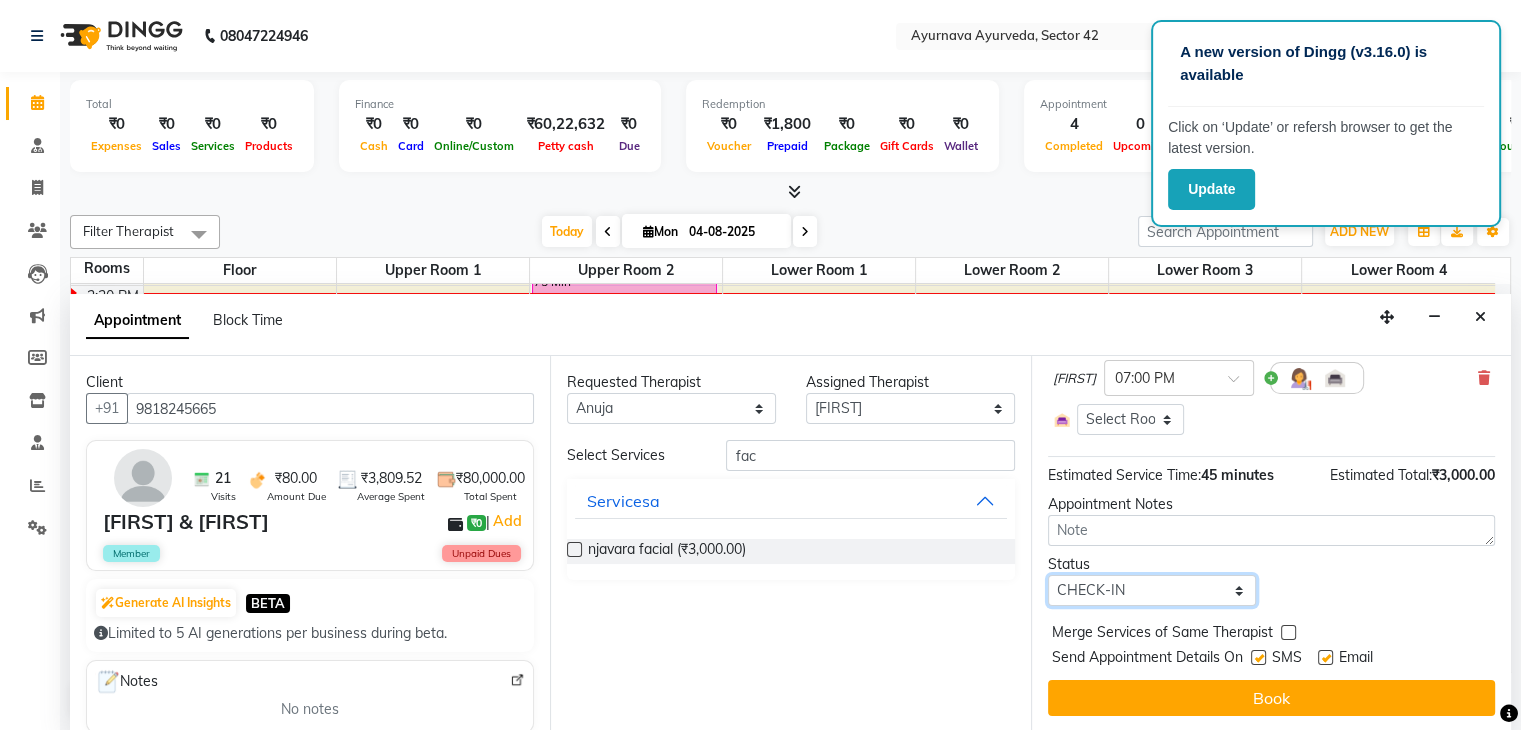 click on "Select TENTATIVE CONFIRM CHECK-IN UPCOMING" at bounding box center (1152, 590) 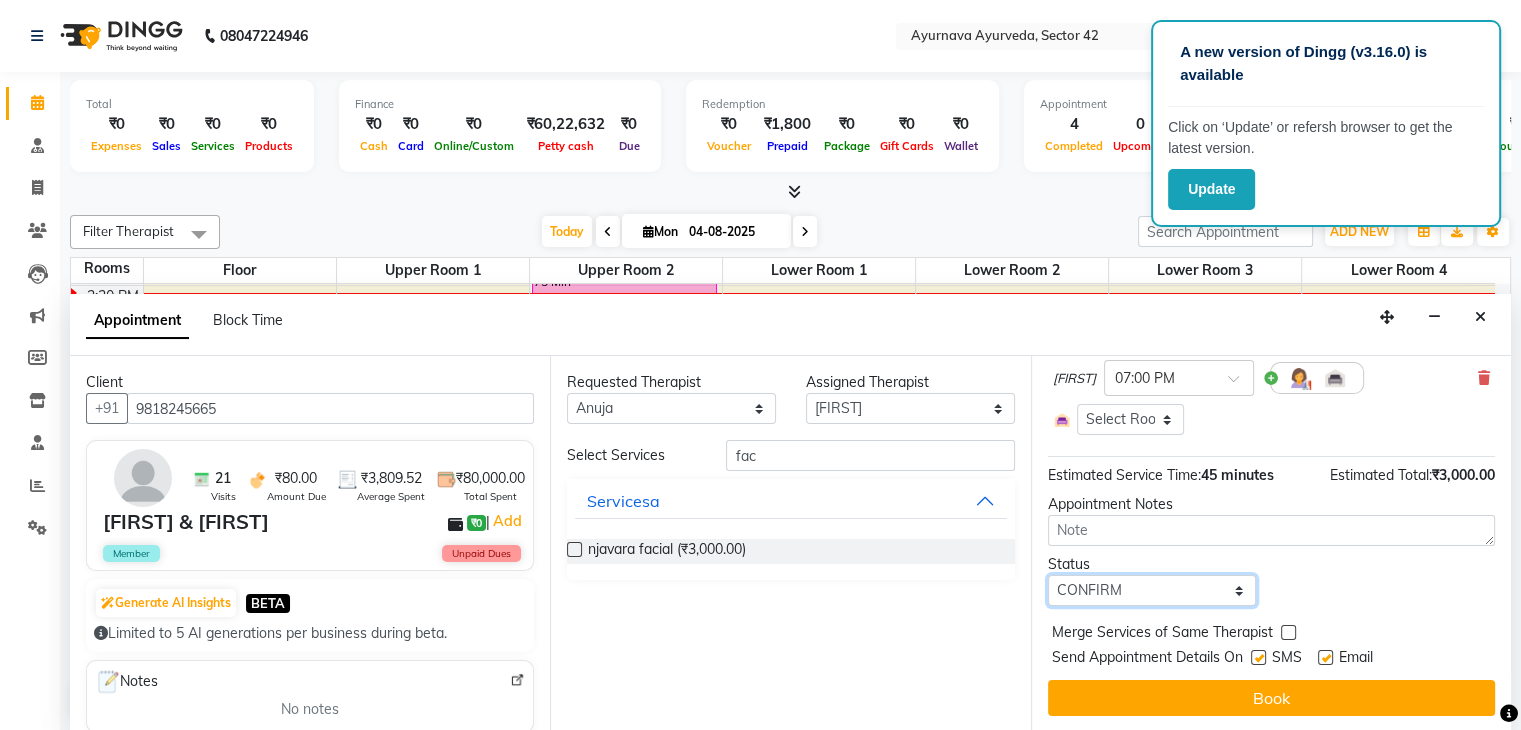 click on "Select TENTATIVE CONFIRM CHECK-IN UPCOMING" at bounding box center (1152, 590) 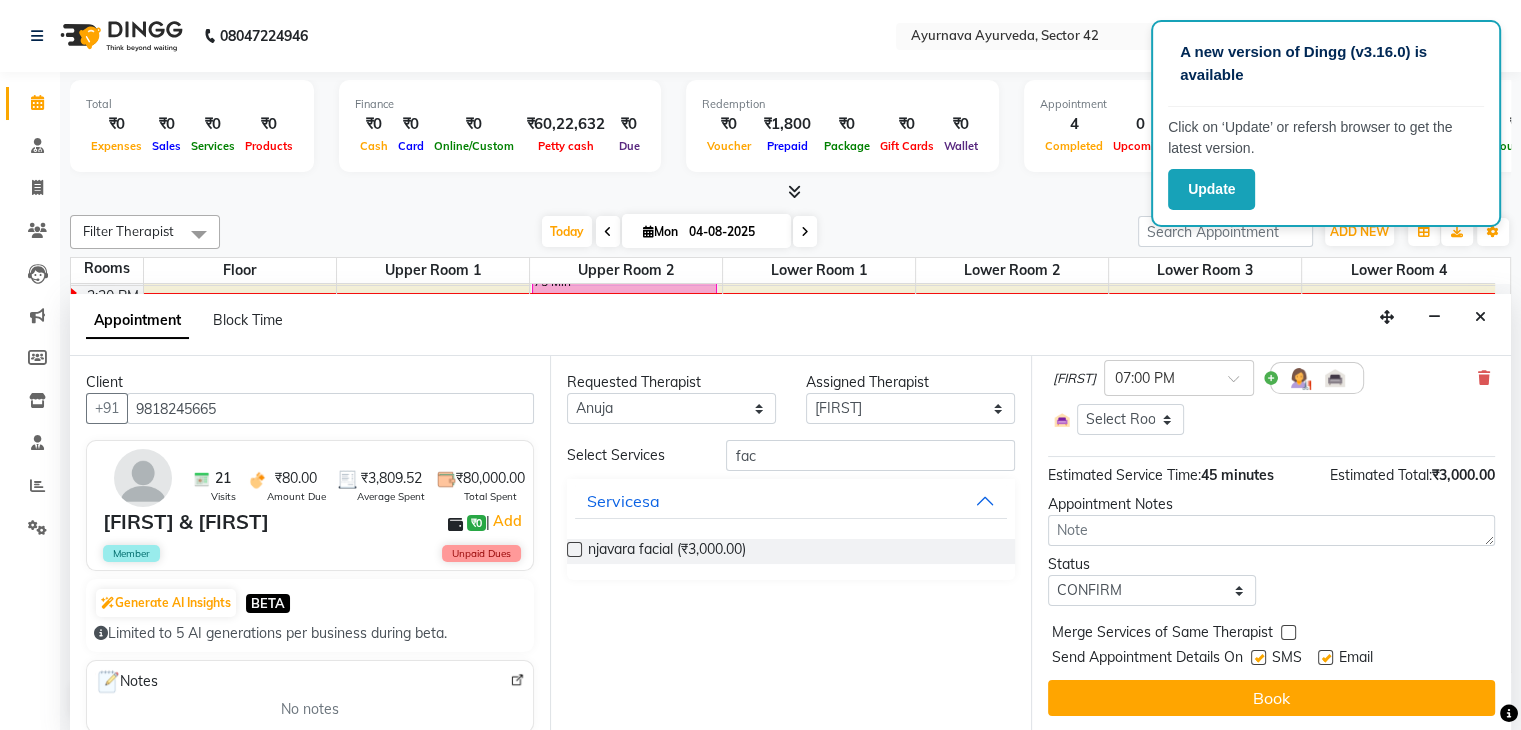 click at bounding box center [1258, 657] 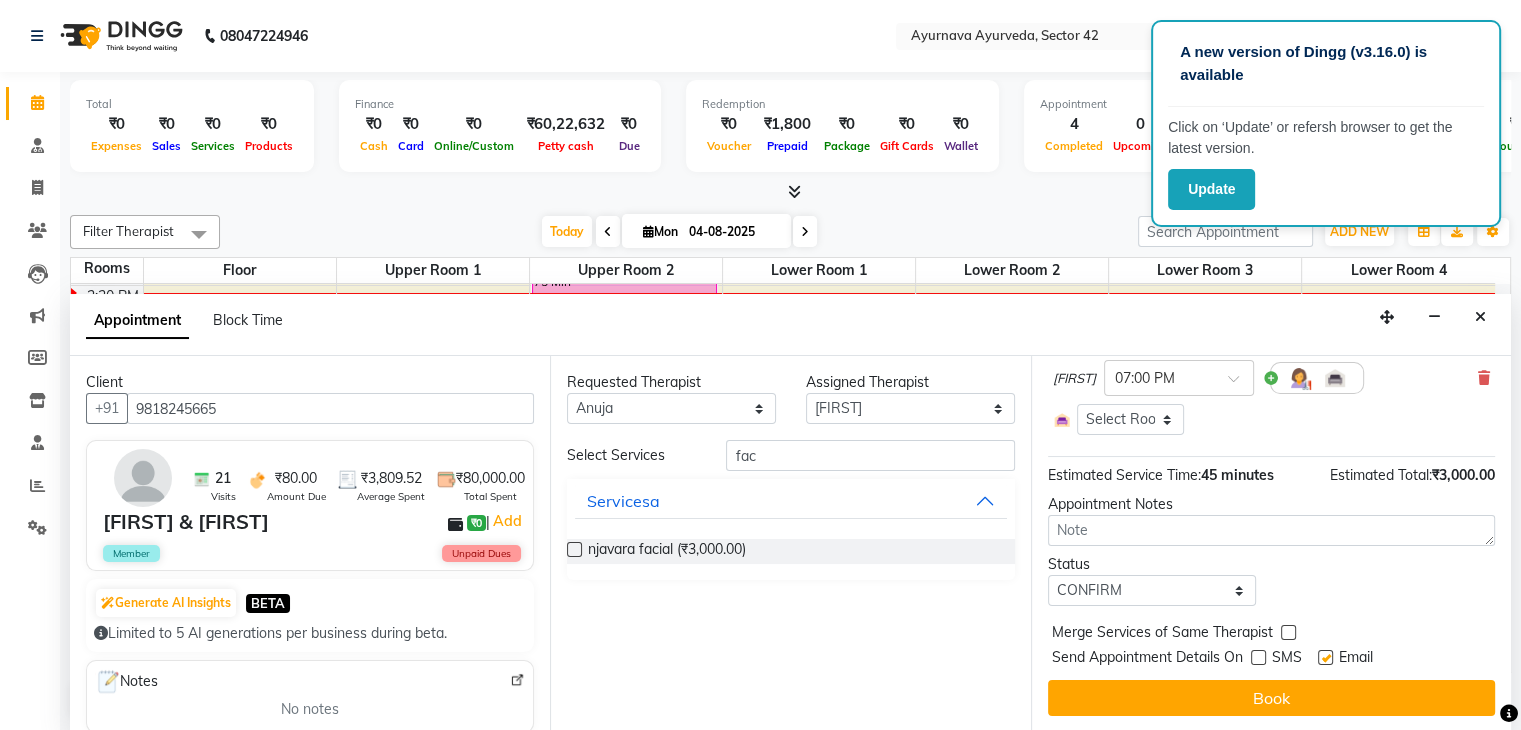 click at bounding box center (1325, 657) 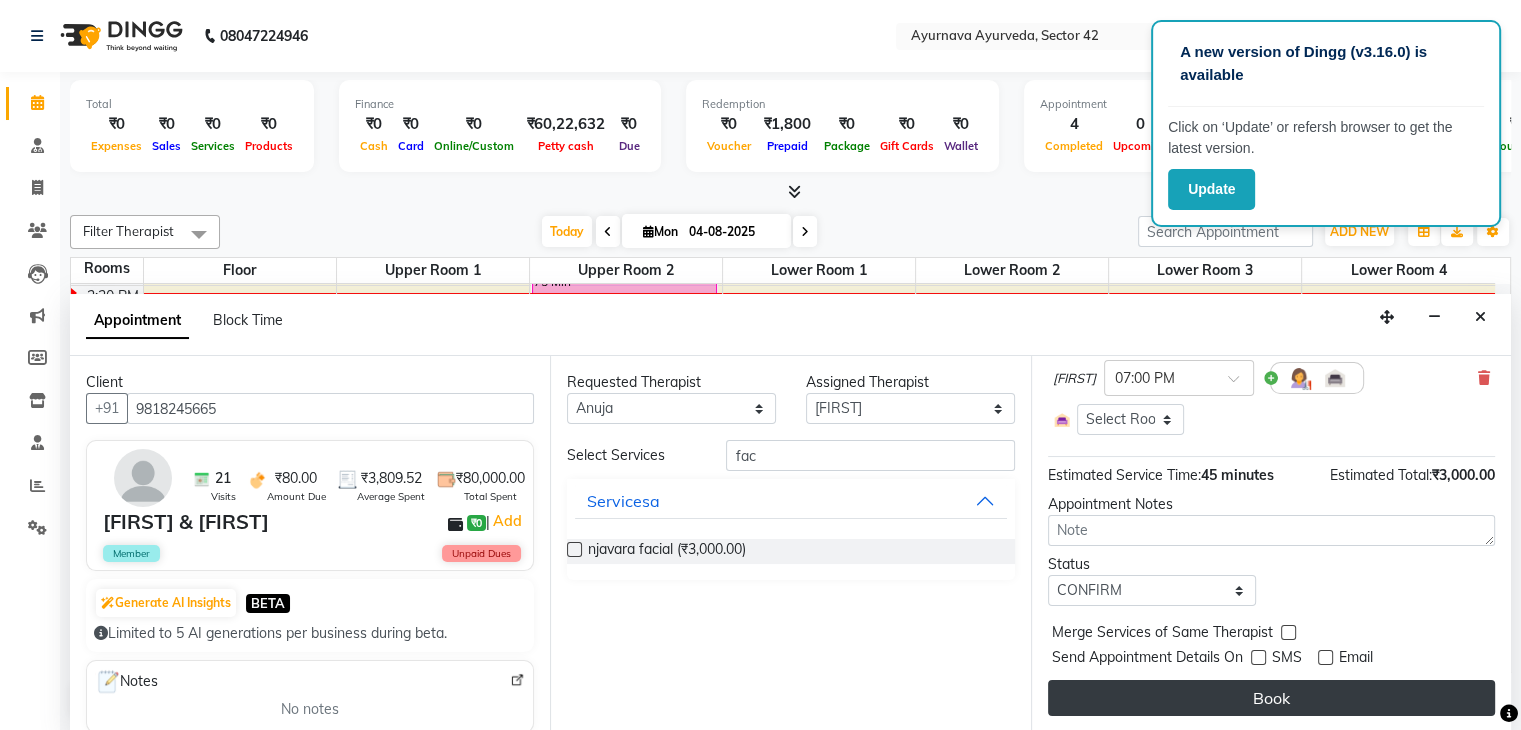 click on "Book" at bounding box center (1271, 698) 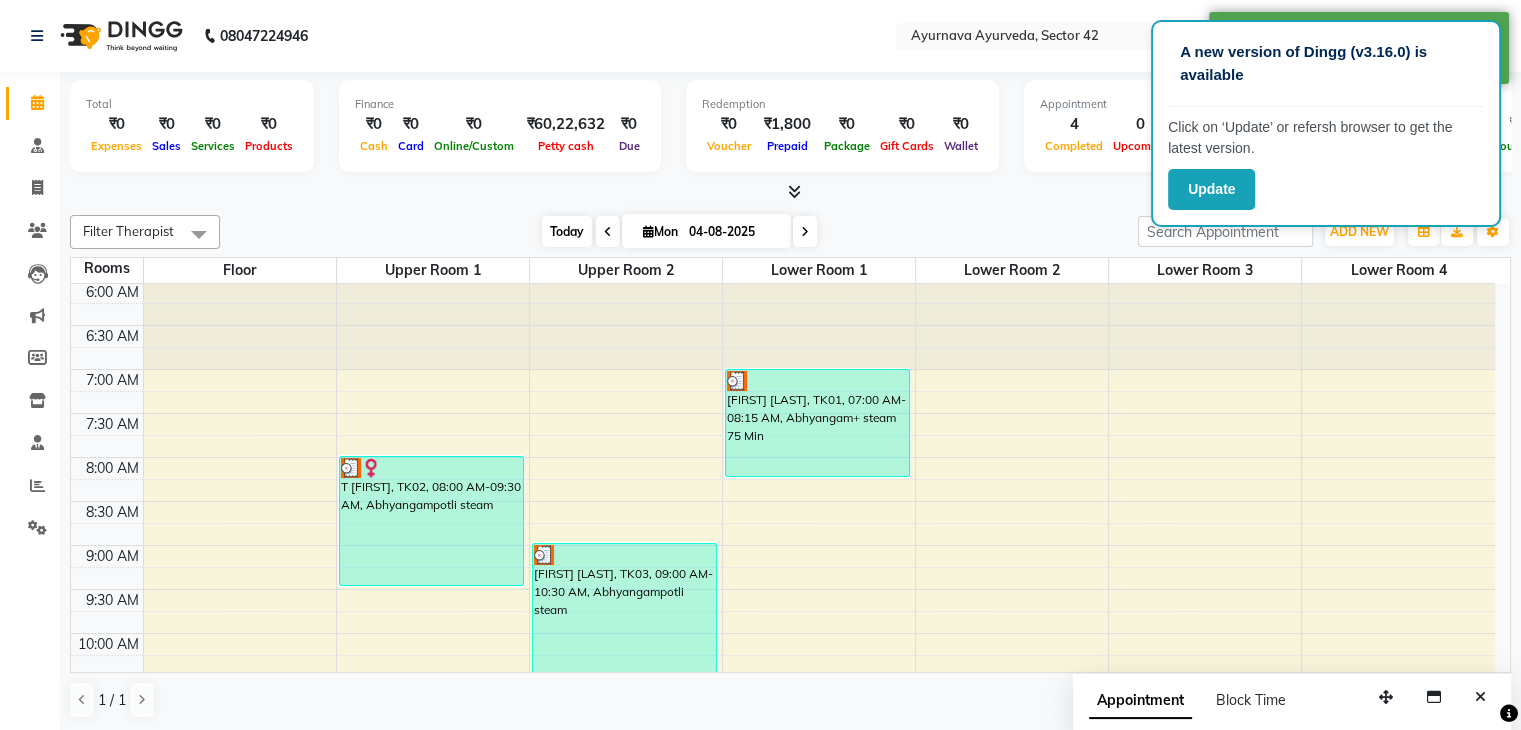 scroll, scrollTop: 0, scrollLeft: 0, axis: both 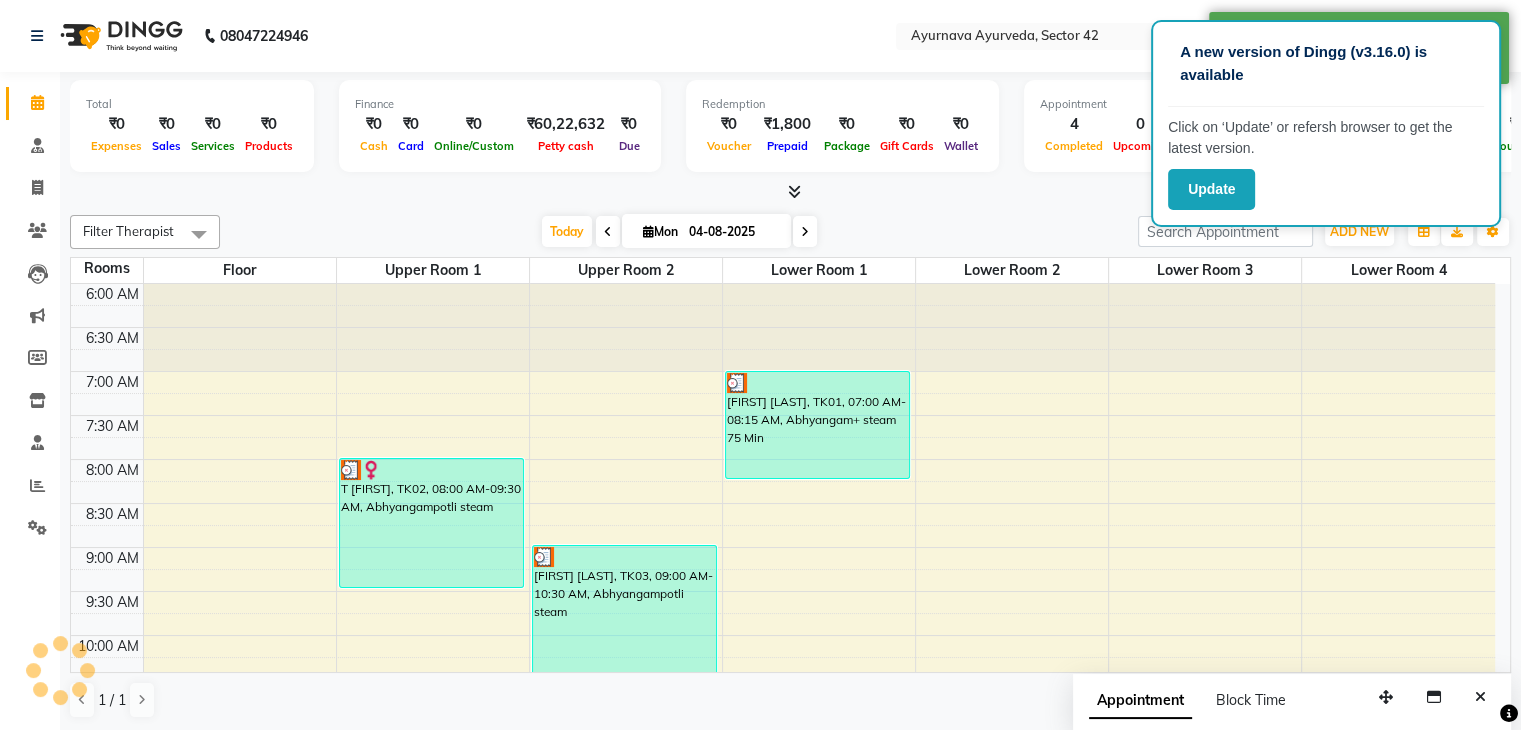 click at bounding box center (608, 232) 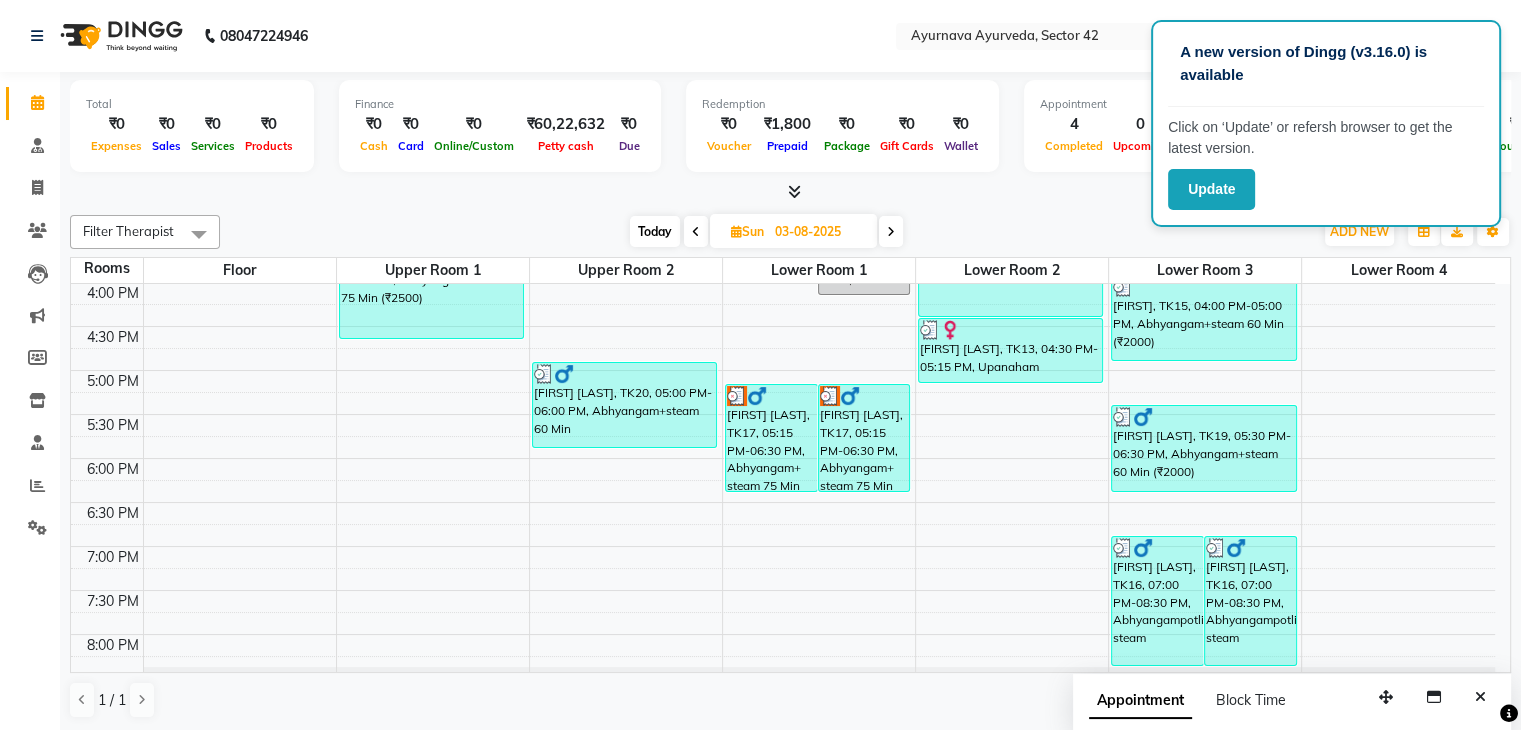 scroll, scrollTop: 918, scrollLeft: 0, axis: vertical 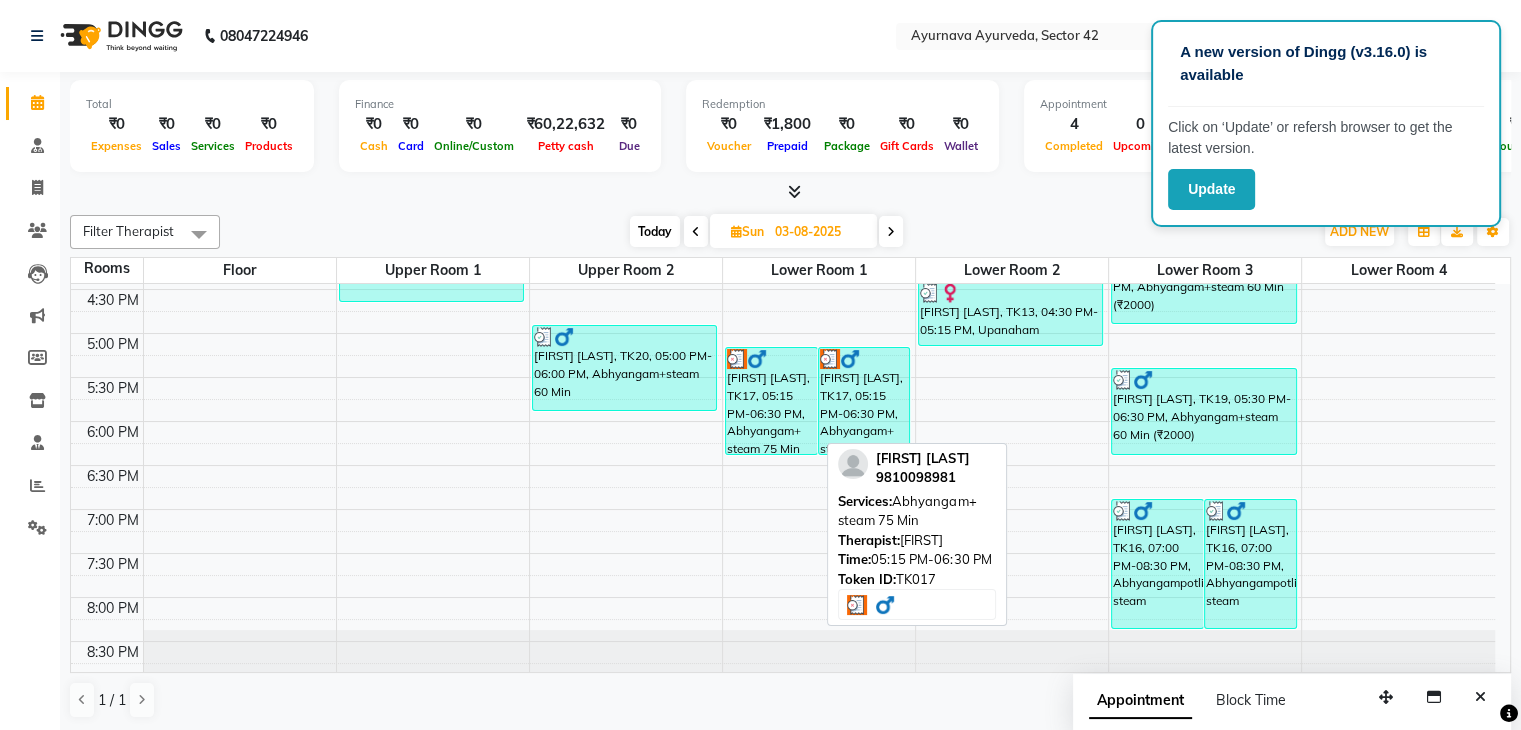 click on "[FIRST] [LAST], TK17, 05:15 PM-06:30 PM, Abhyangam+ steam 75 Min" at bounding box center [771, 401] 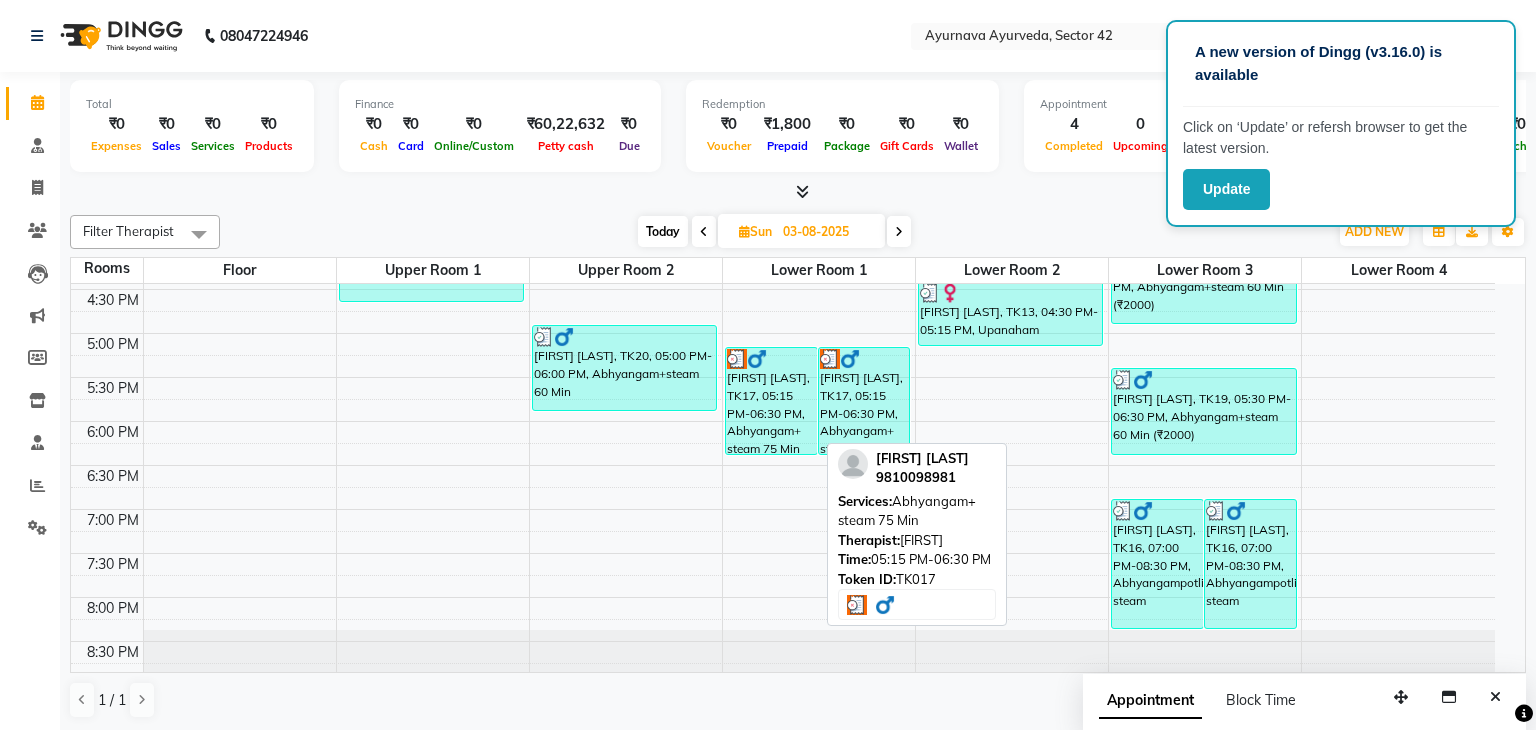 select on "3" 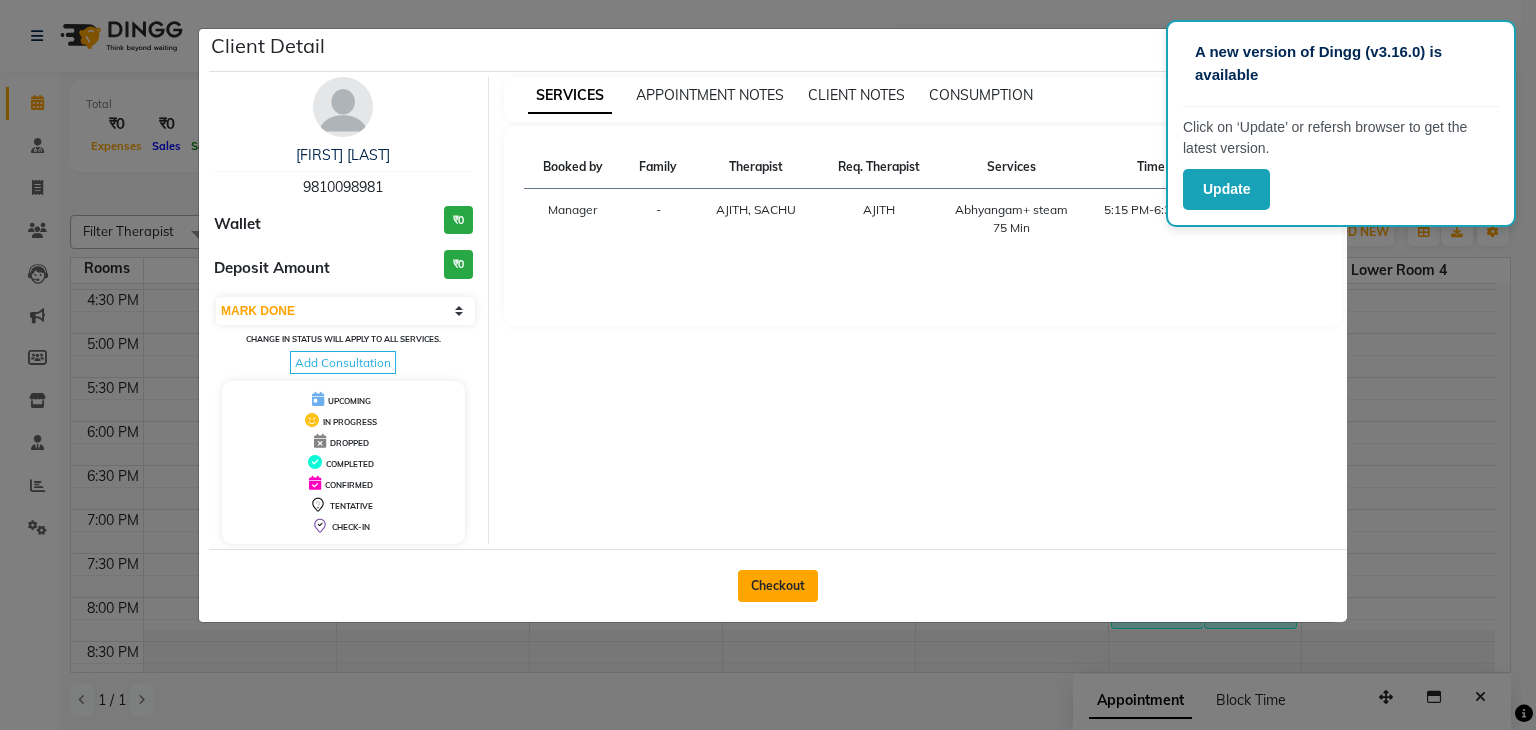 click on "Checkout" 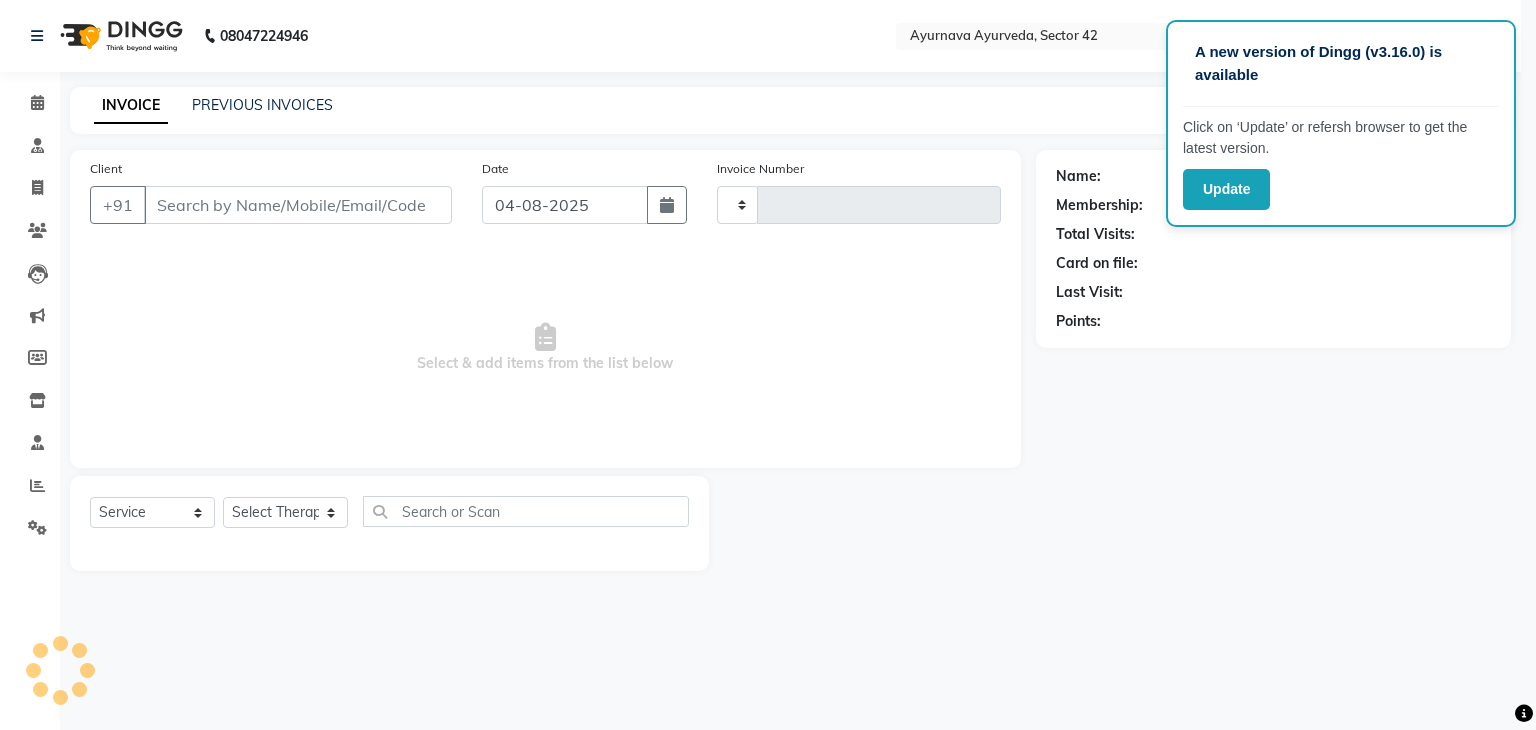 type on "1788" 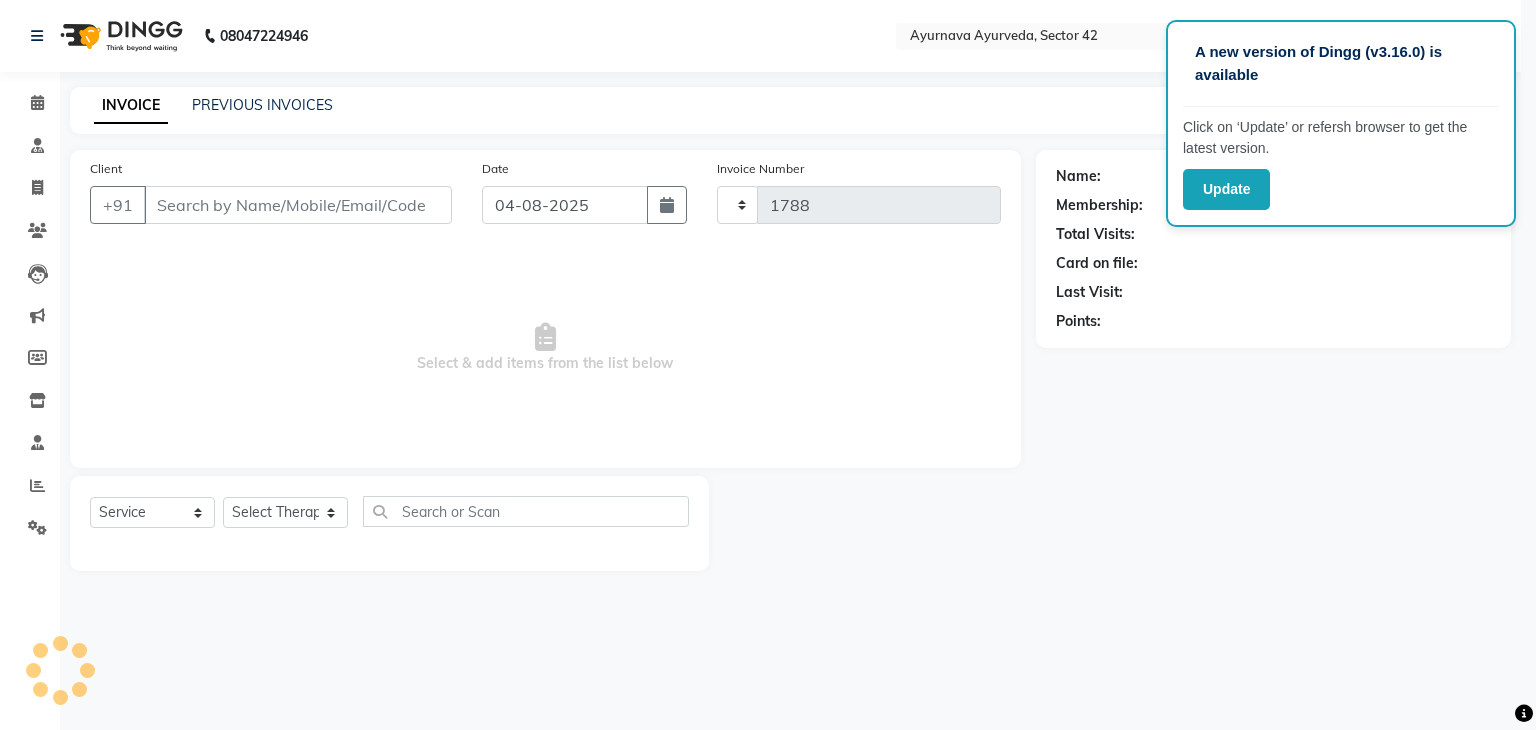 select on "5575" 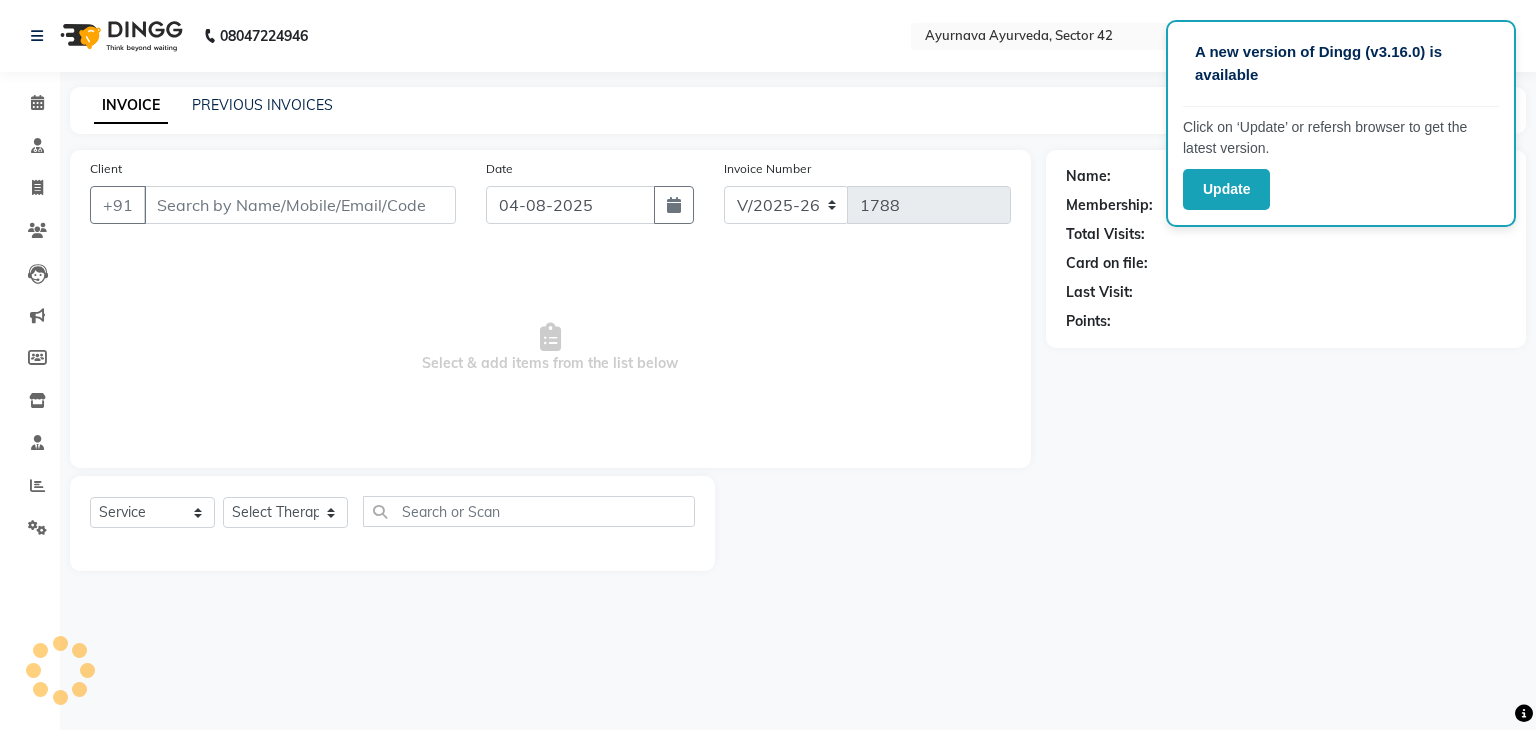 select on "membership" 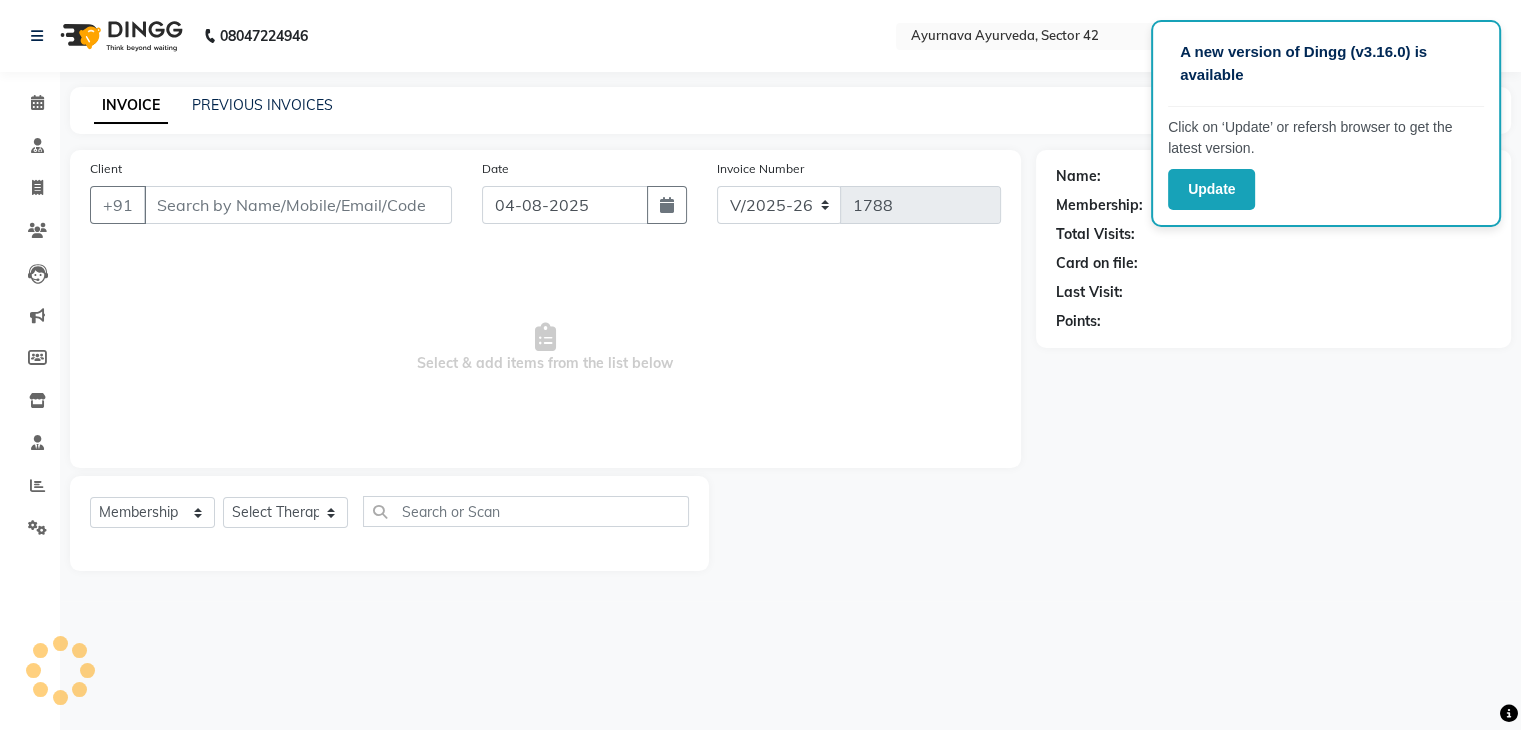 type on "9810098981" 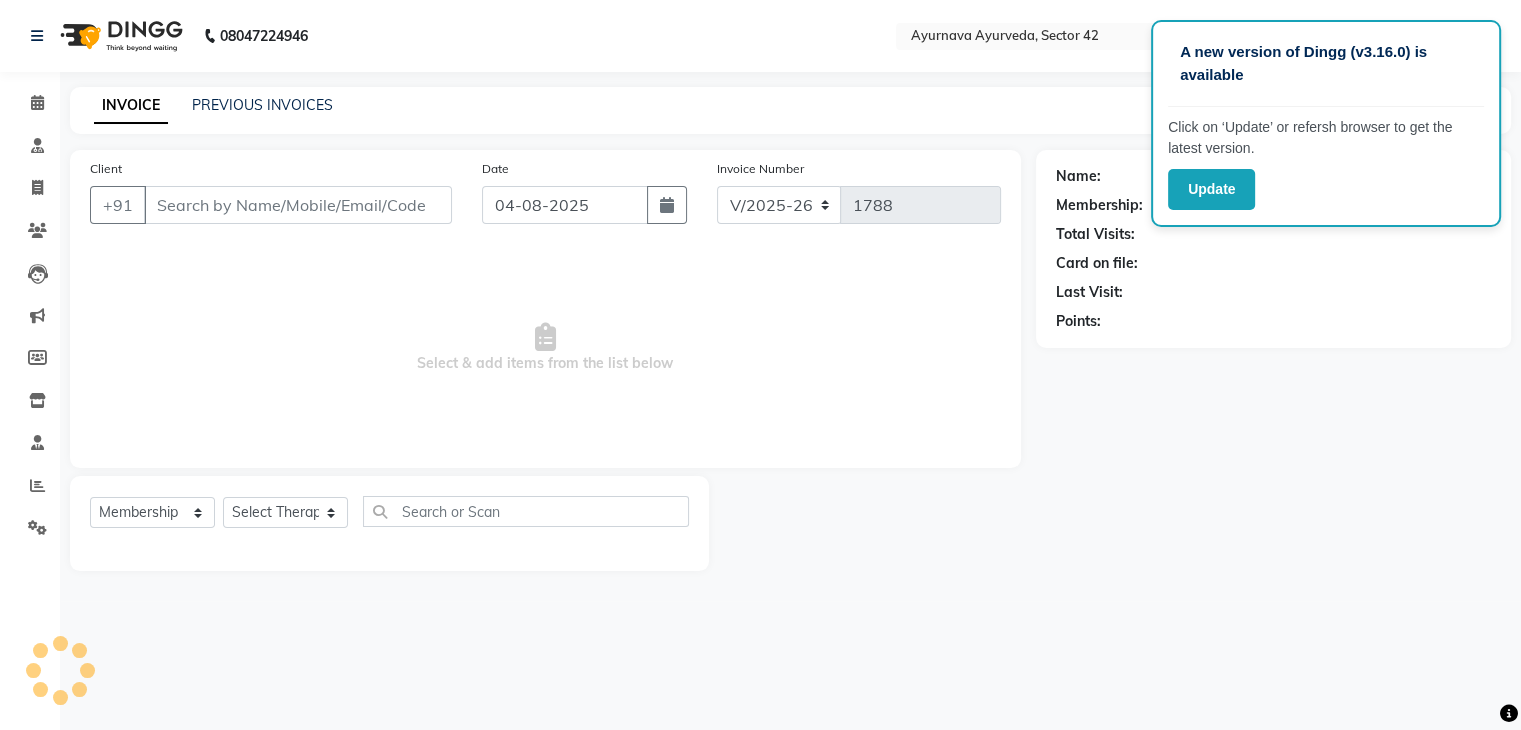 type on "03-08-2025" 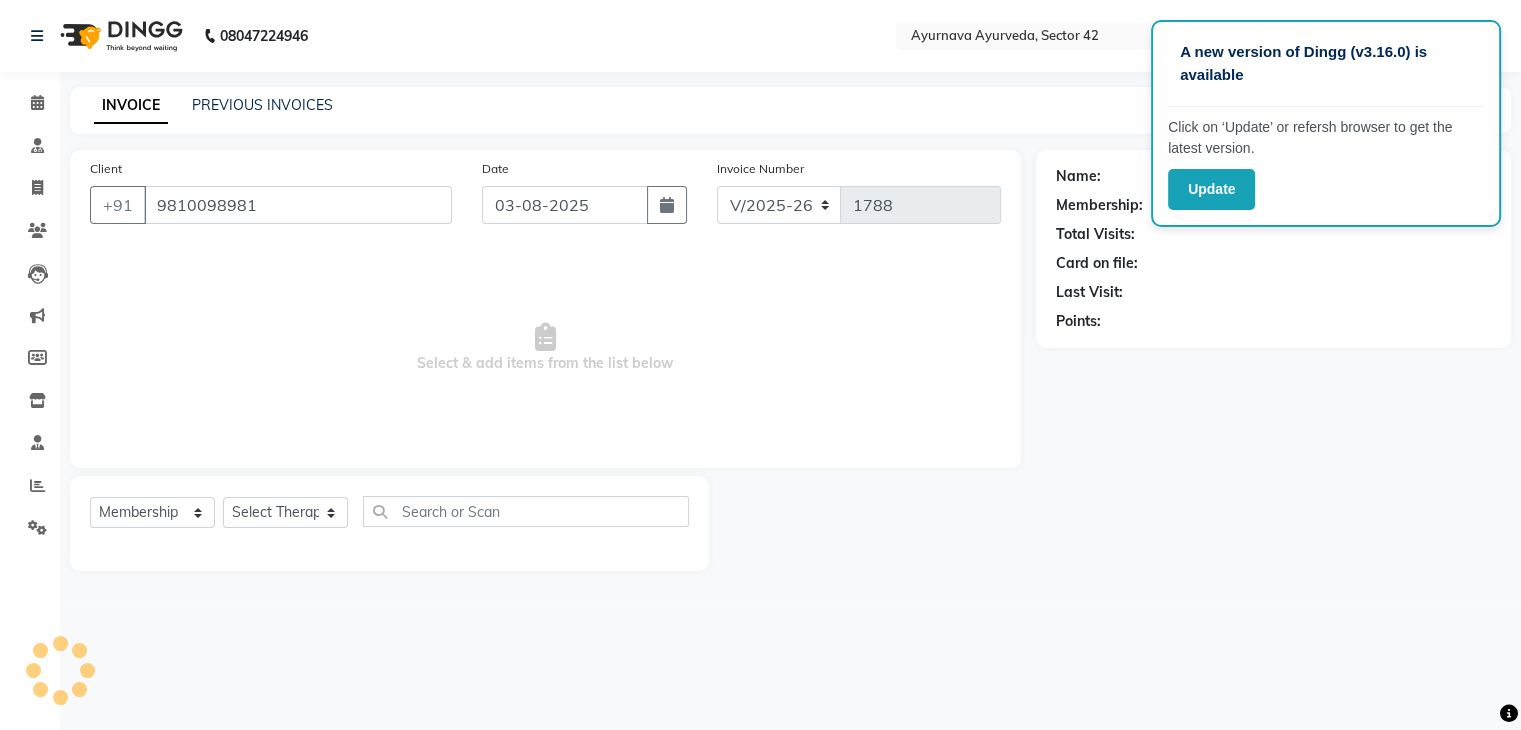select on "77783" 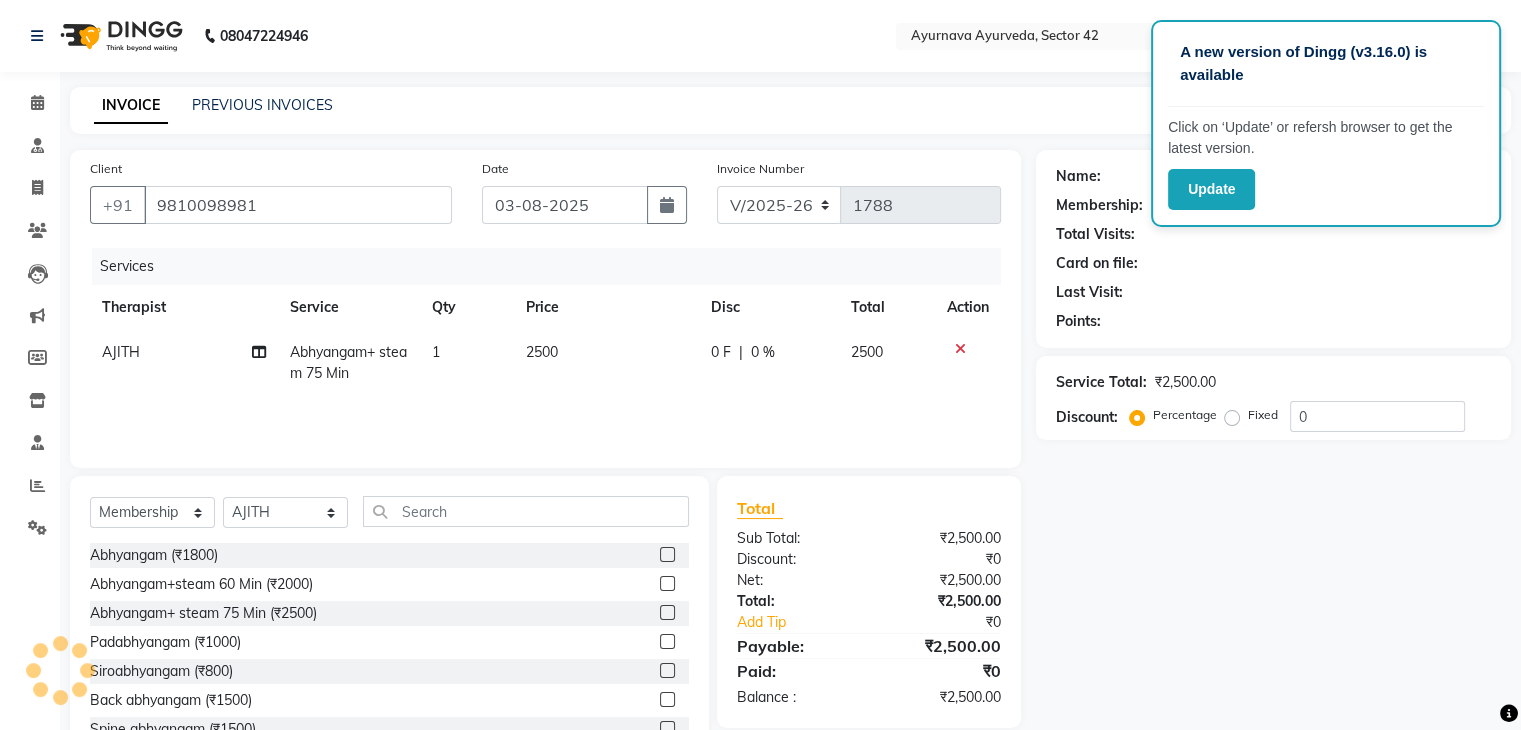select on "1: Object" 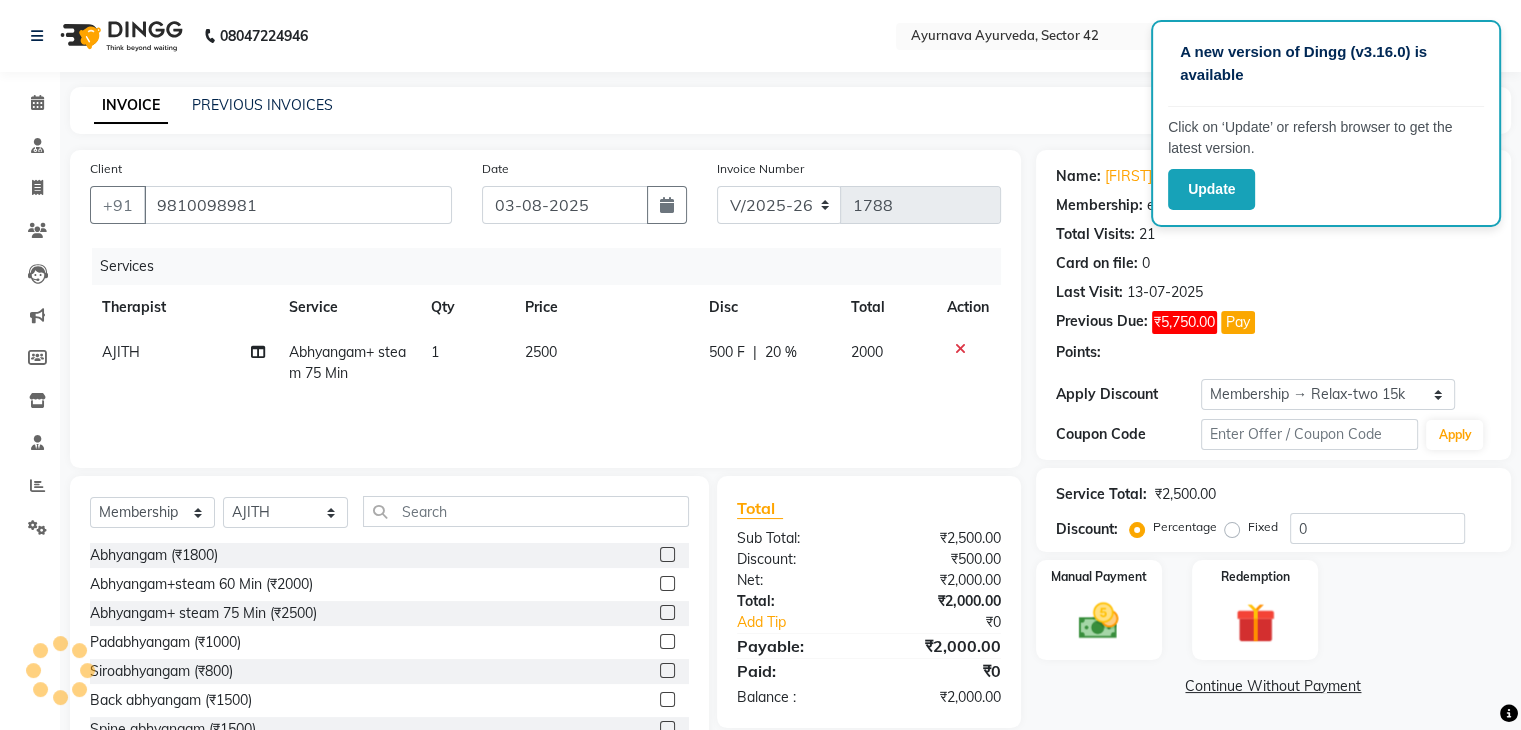 radio on "false" 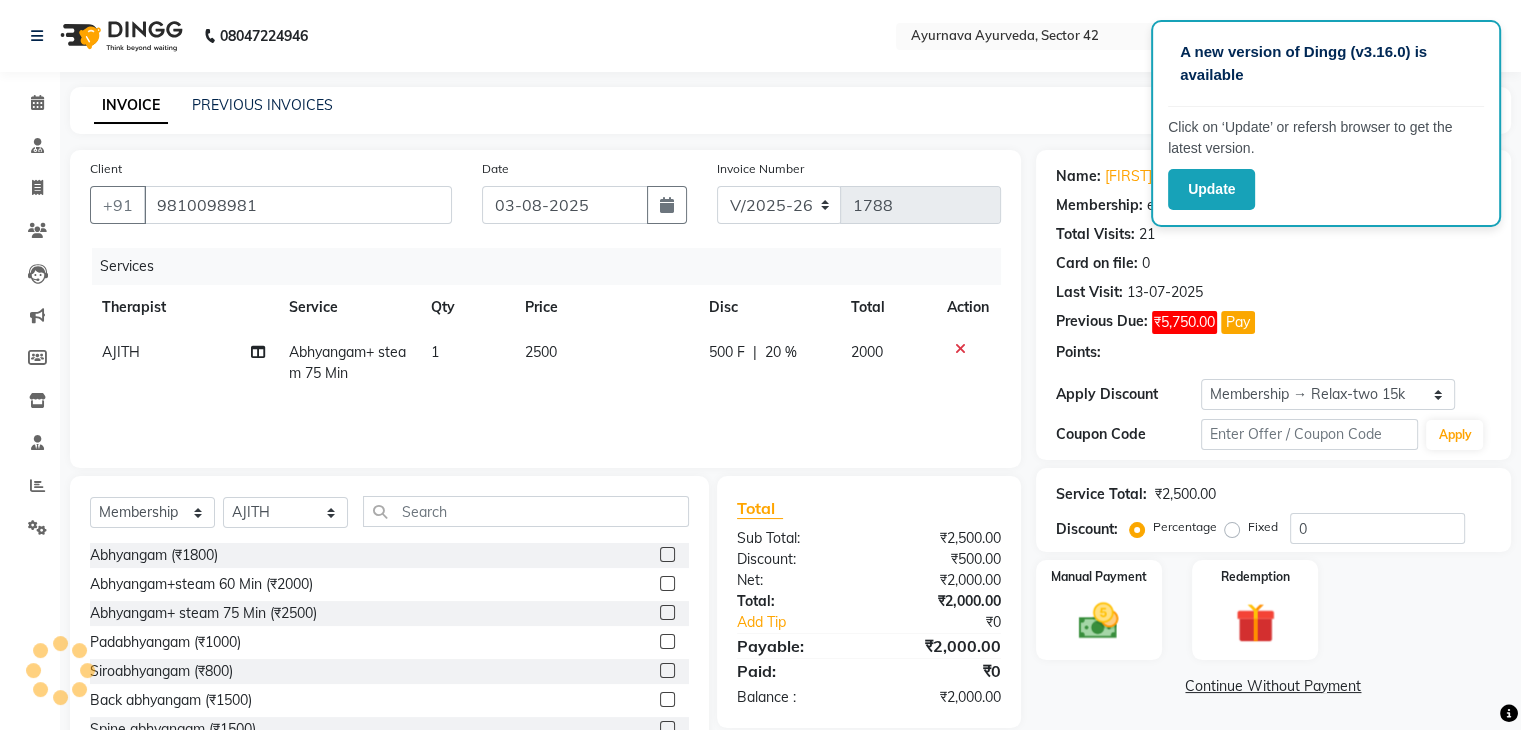 radio on "true" 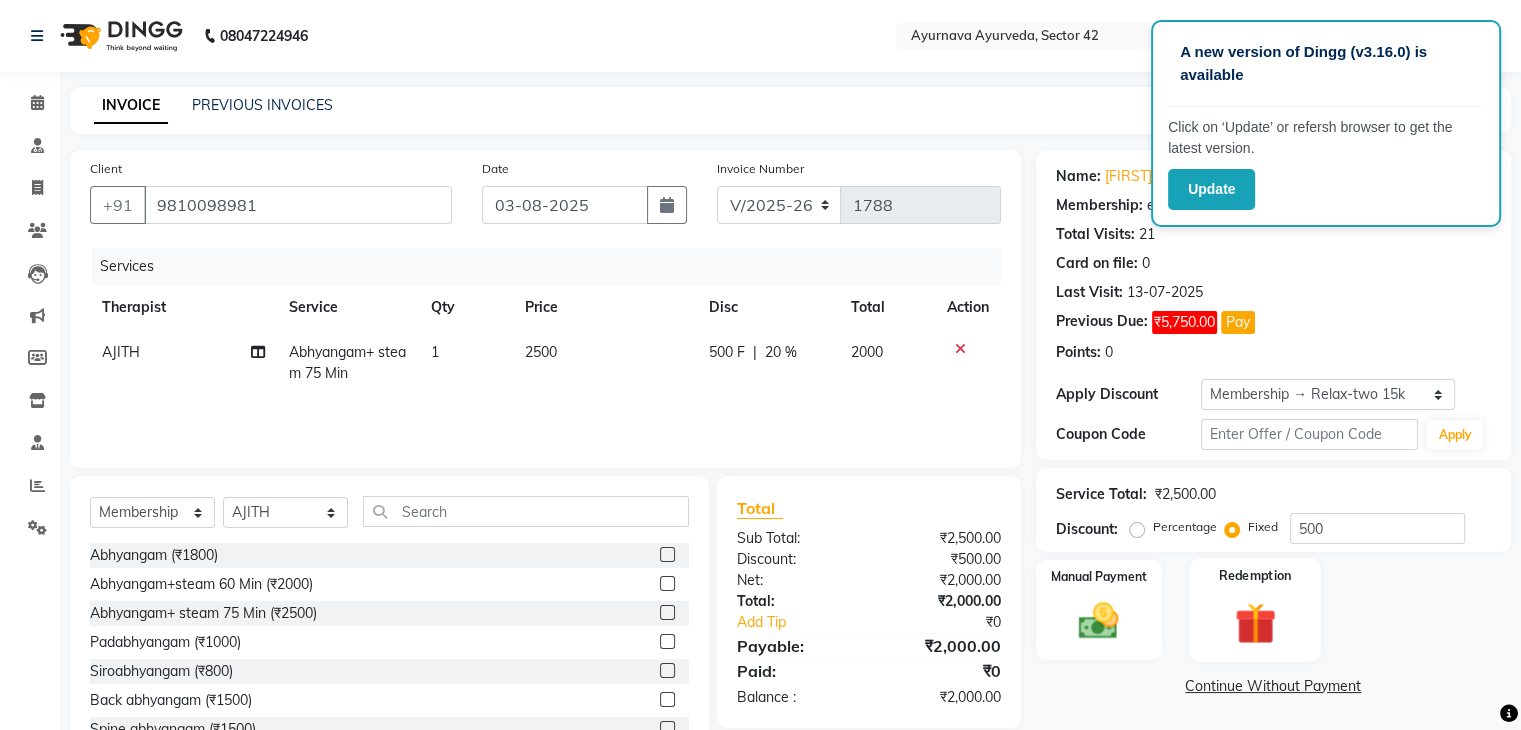 click 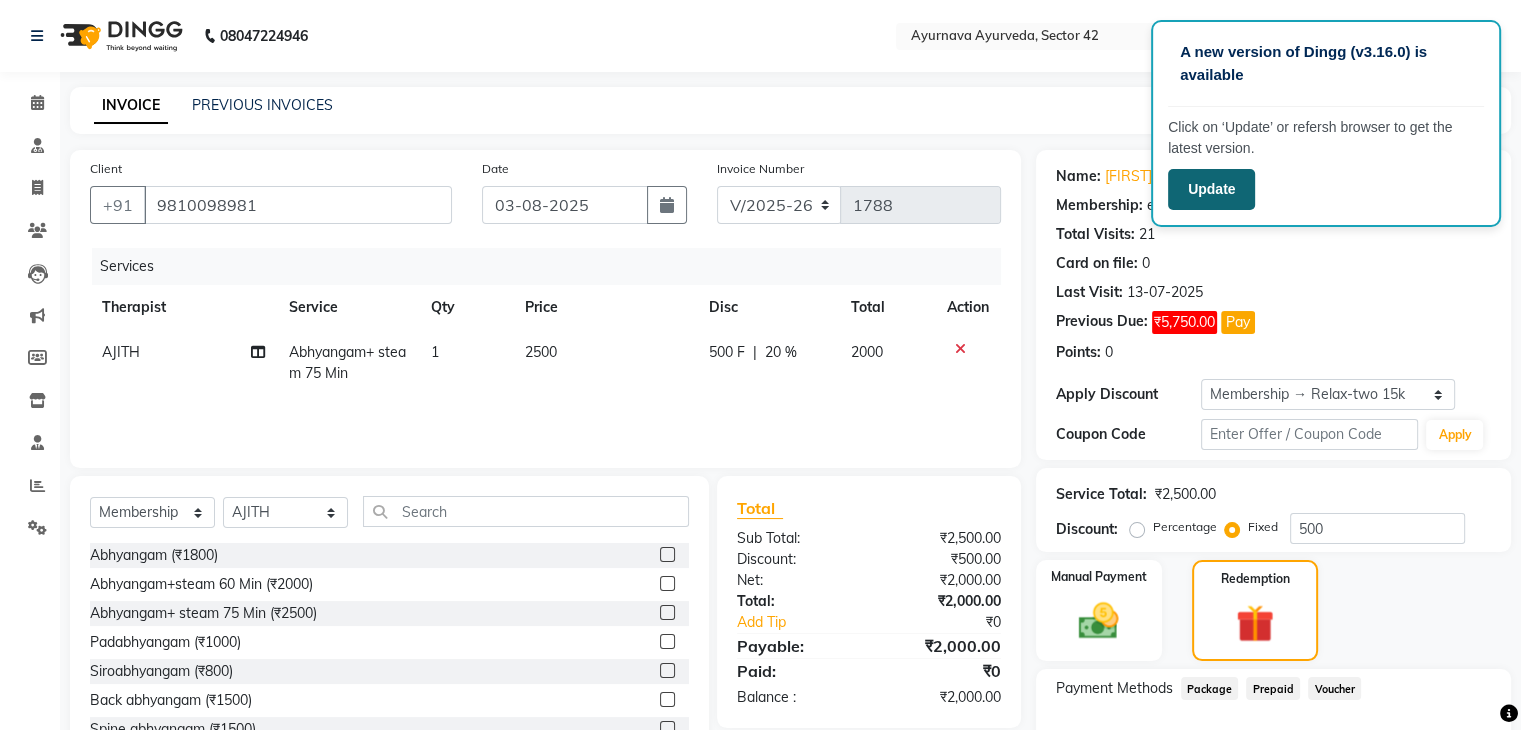 click on "Update" 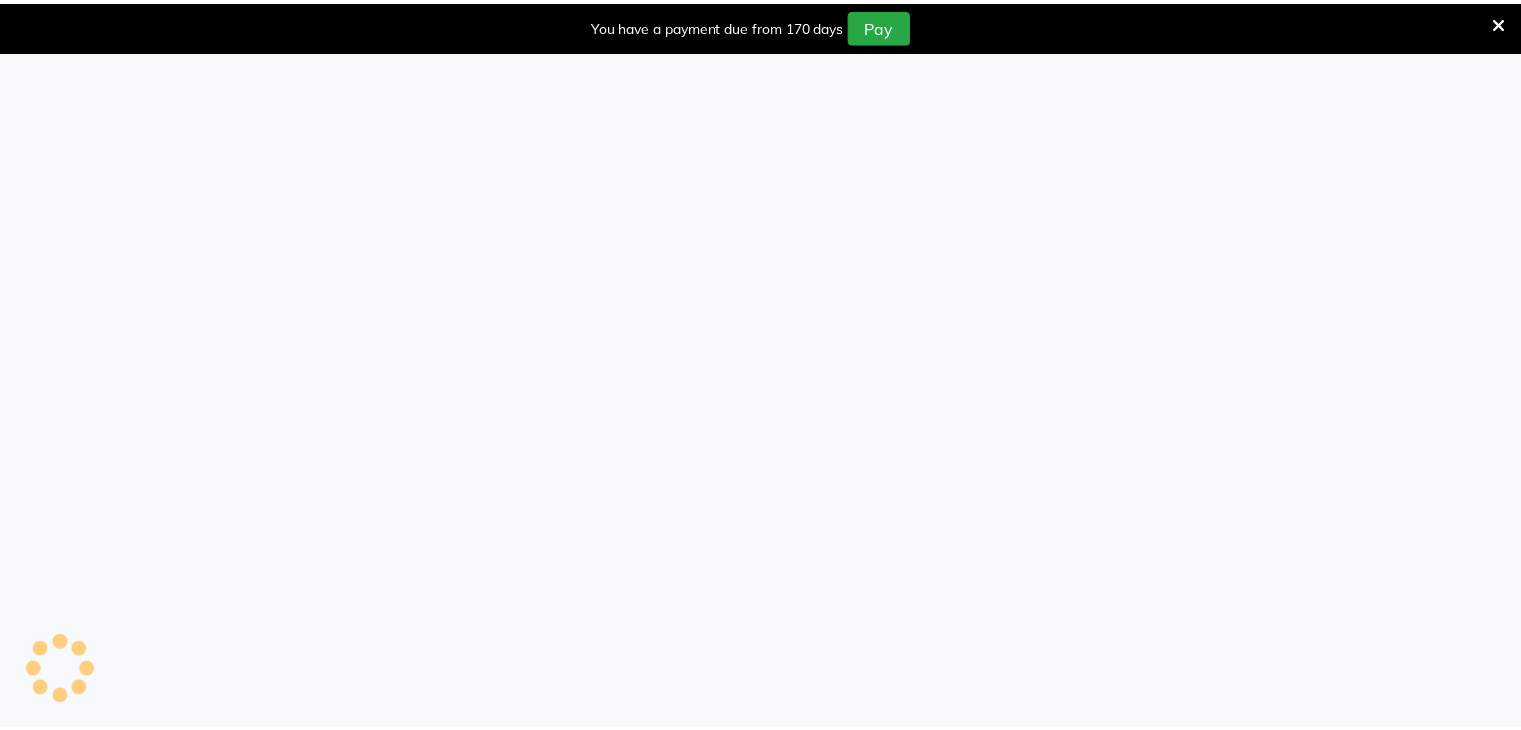 scroll, scrollTop: 0, scrollLeft: 0, axis: both 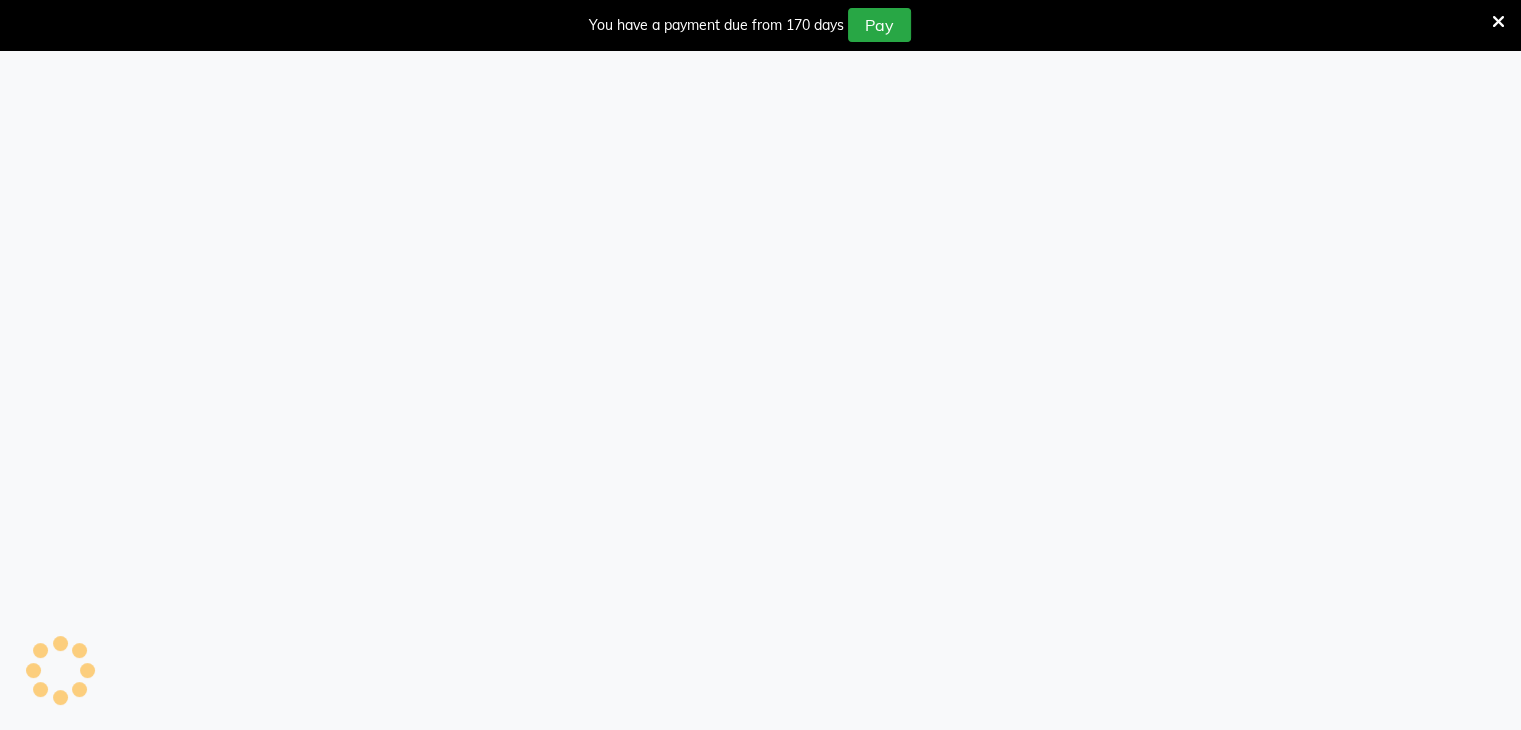 select on "5575" 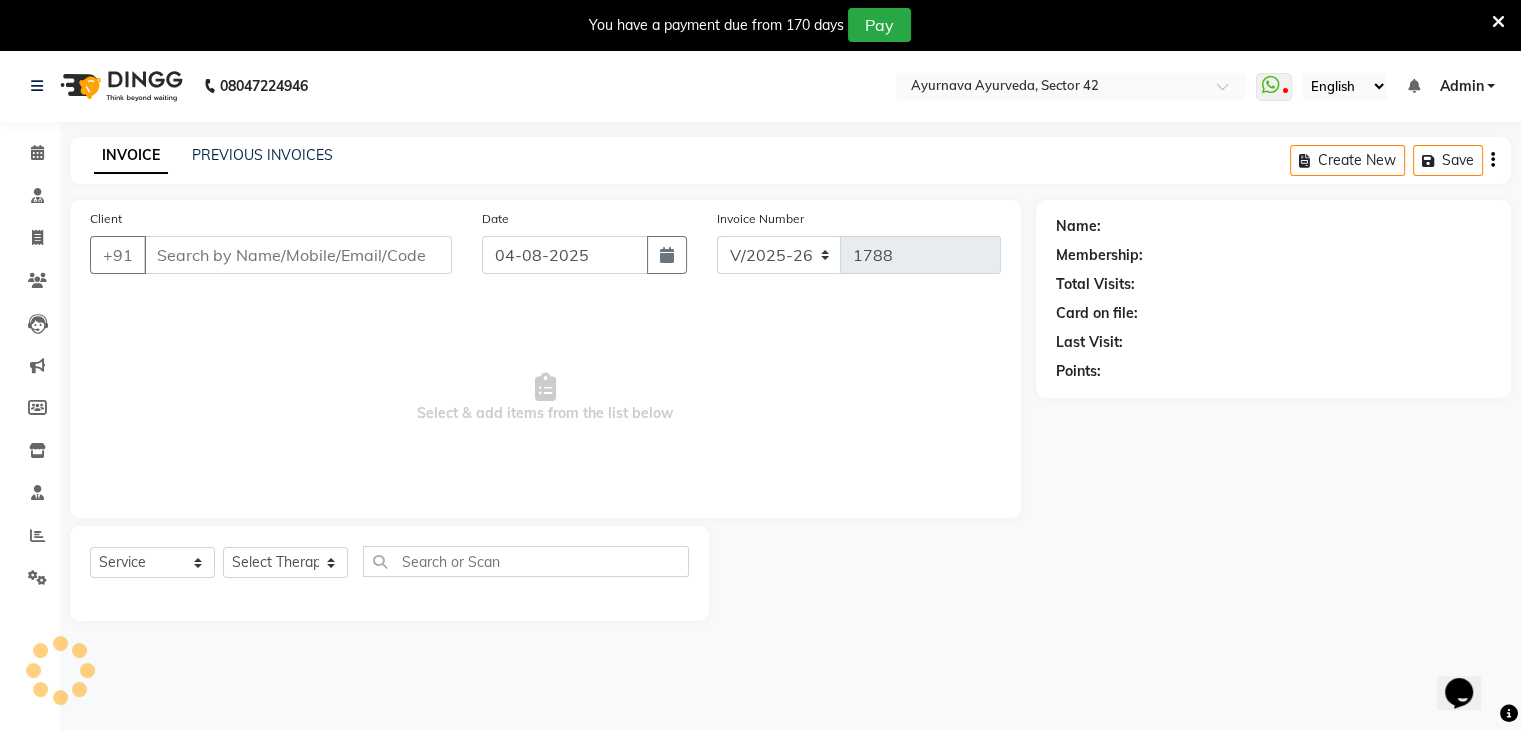 scroll, scrollTop: 0, scrollLeft: 0, axis: both 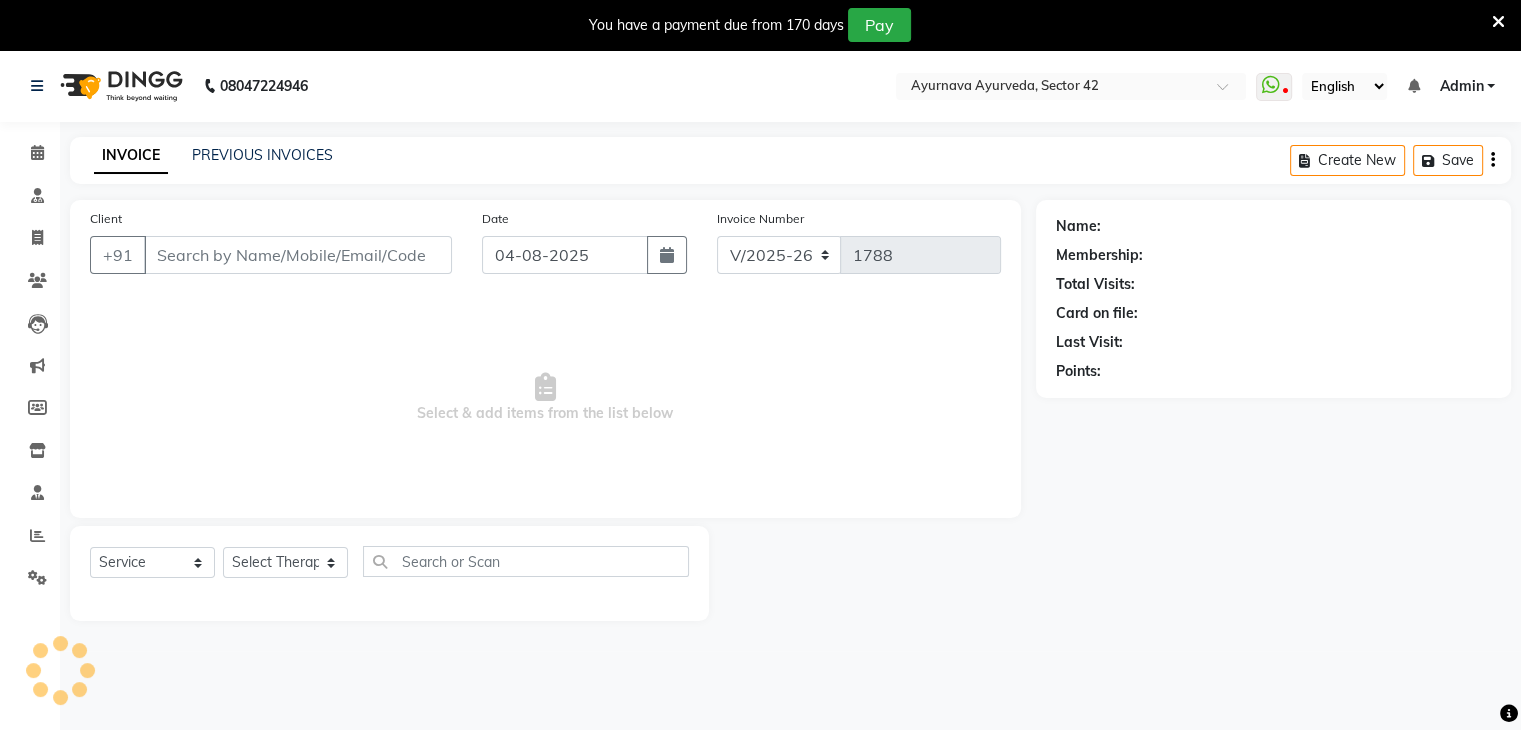 select on "membership" 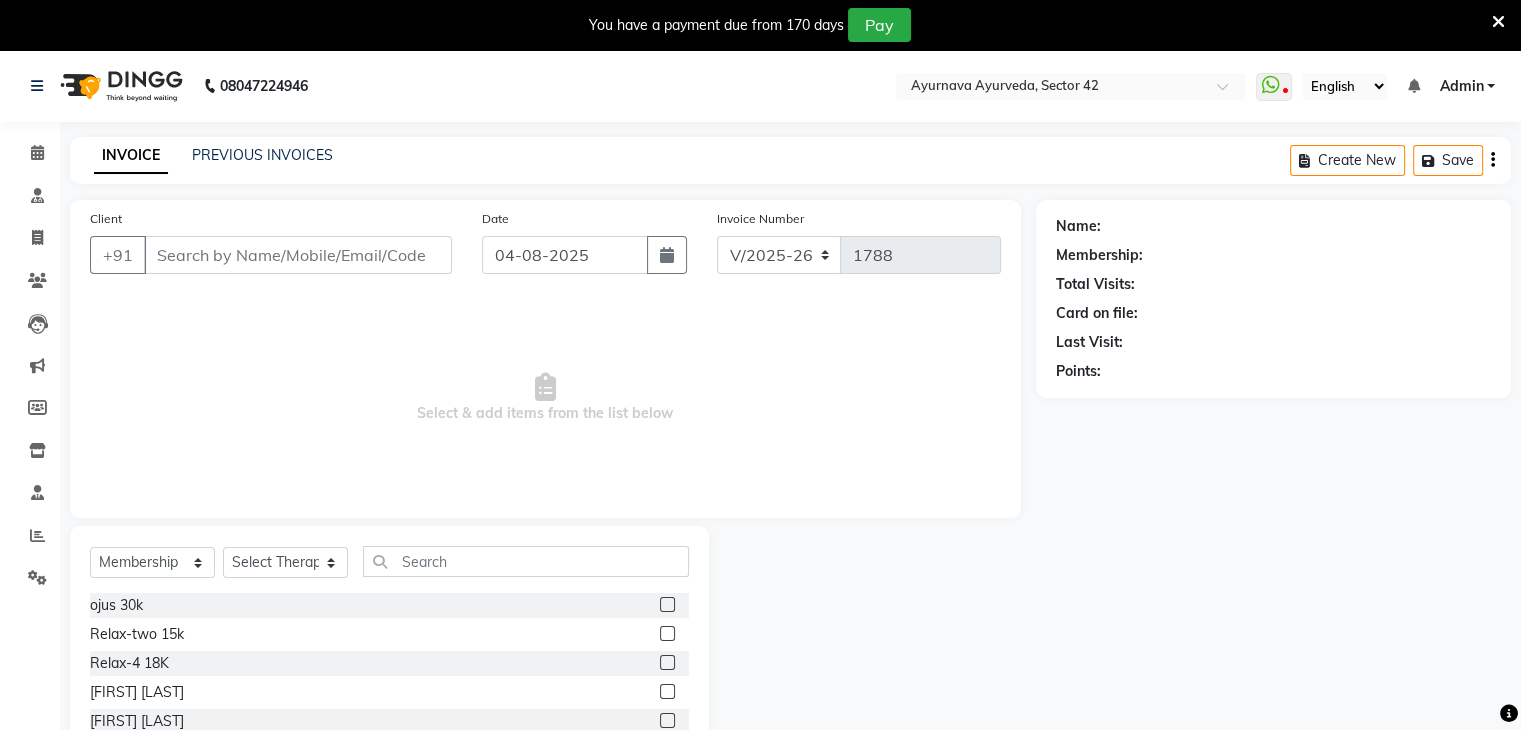 type on "9810098981" 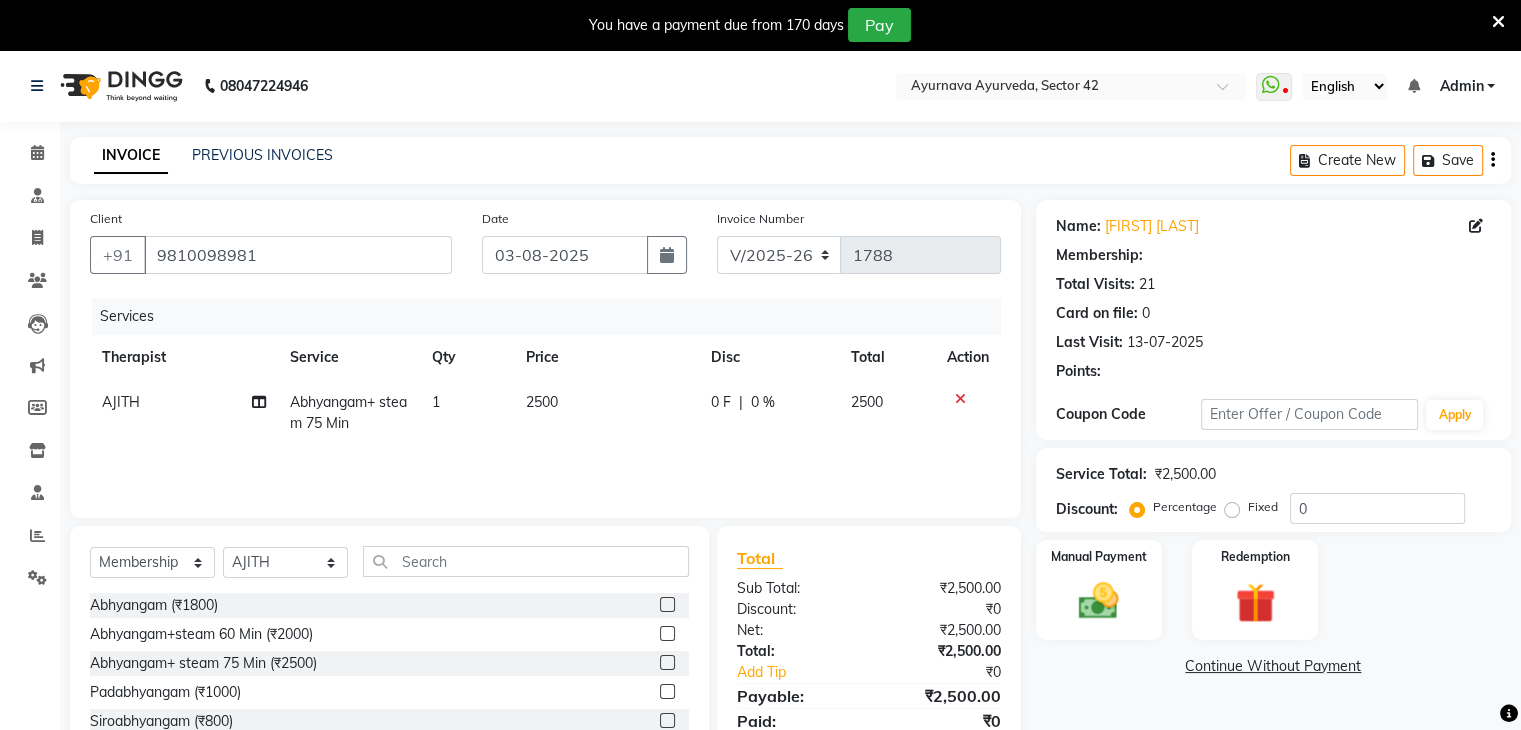 radio on "false" 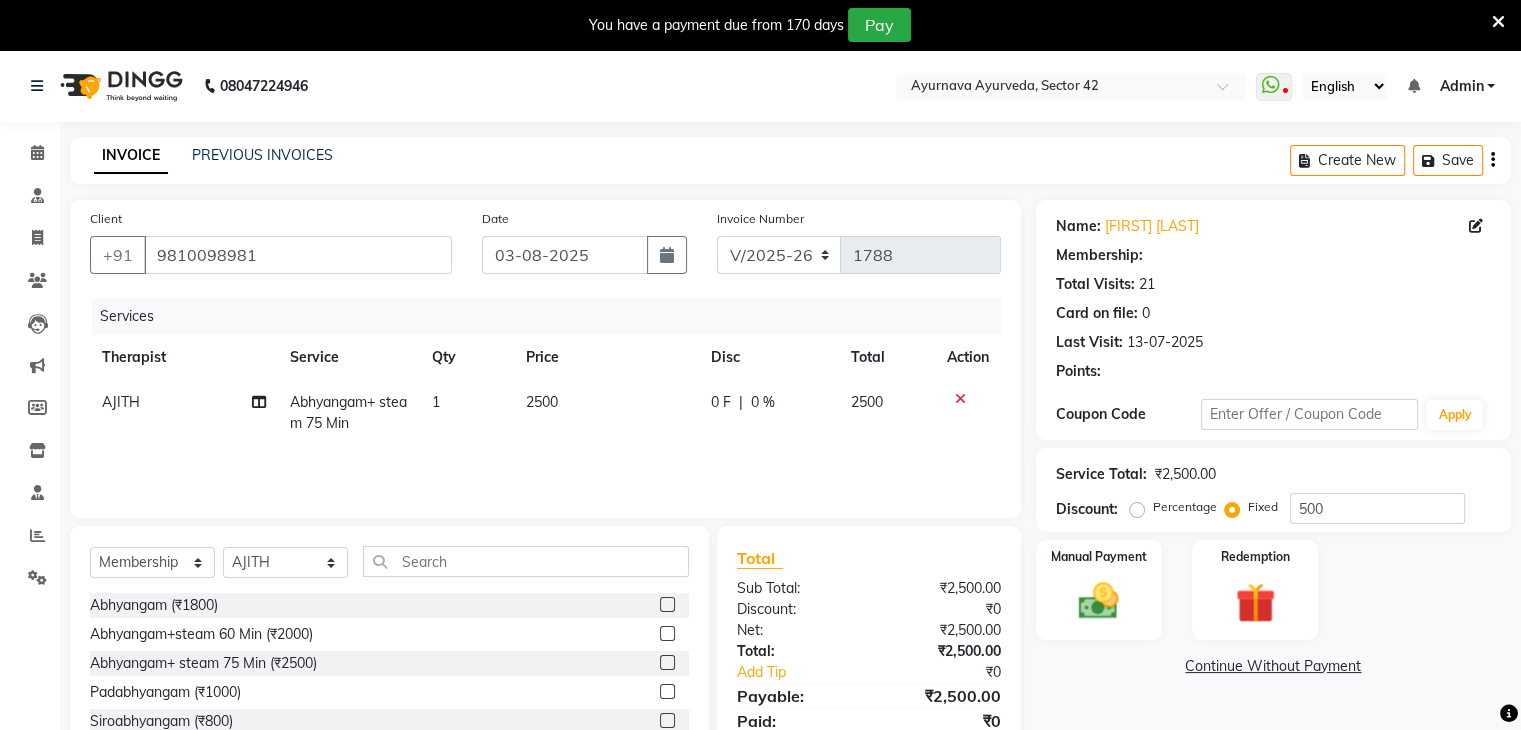 select on "1: Object" 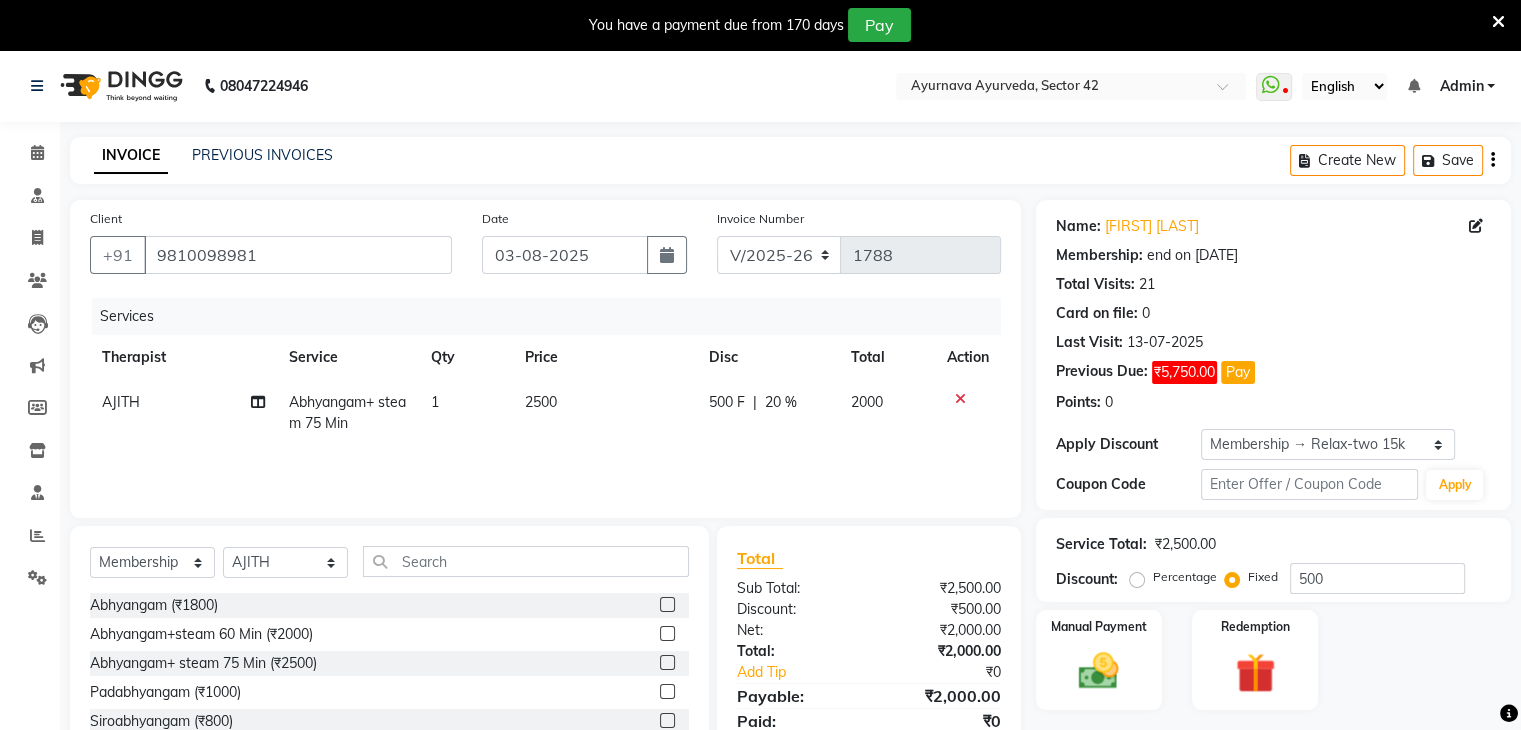 scroll, scrollTop: 122, scrollLeft: 0, axis: vertical 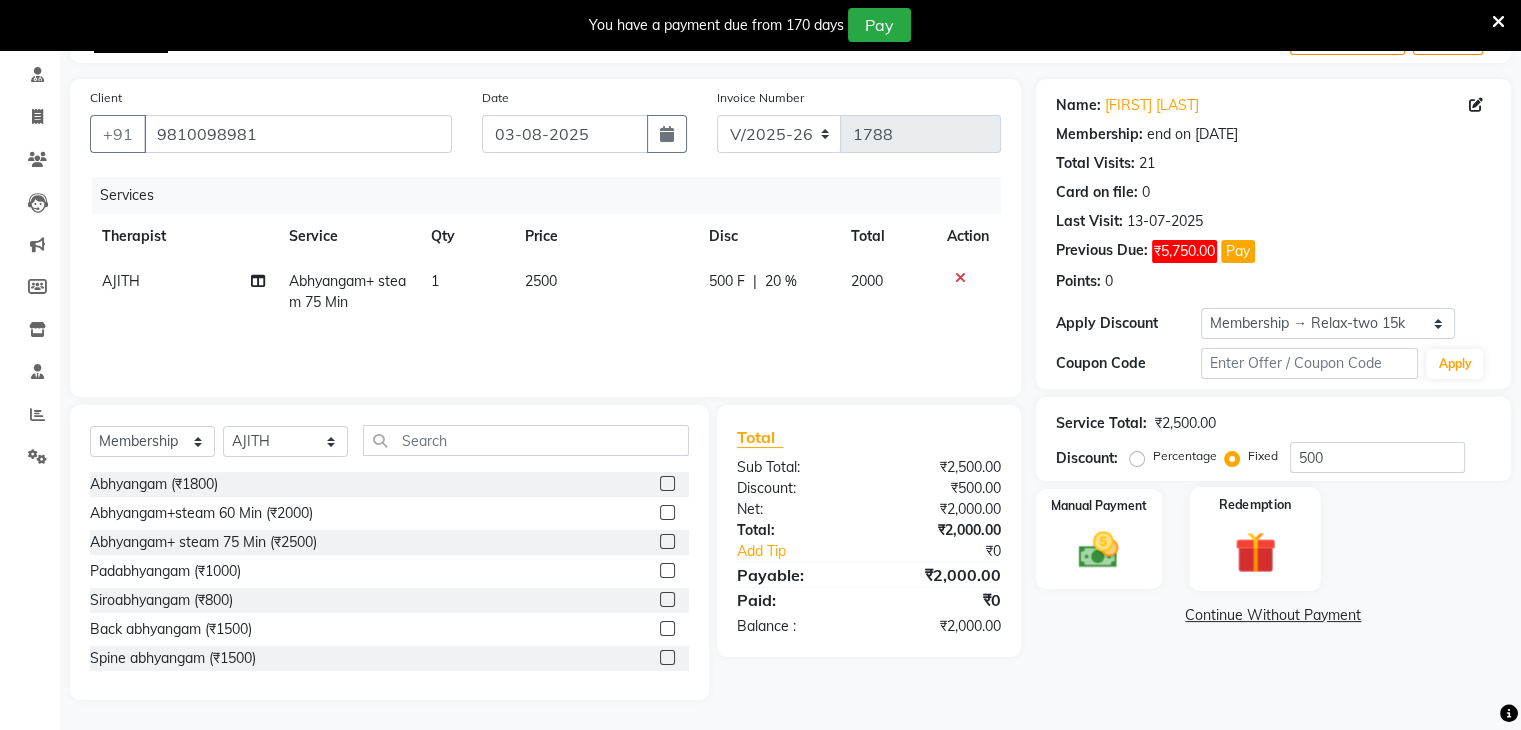 click 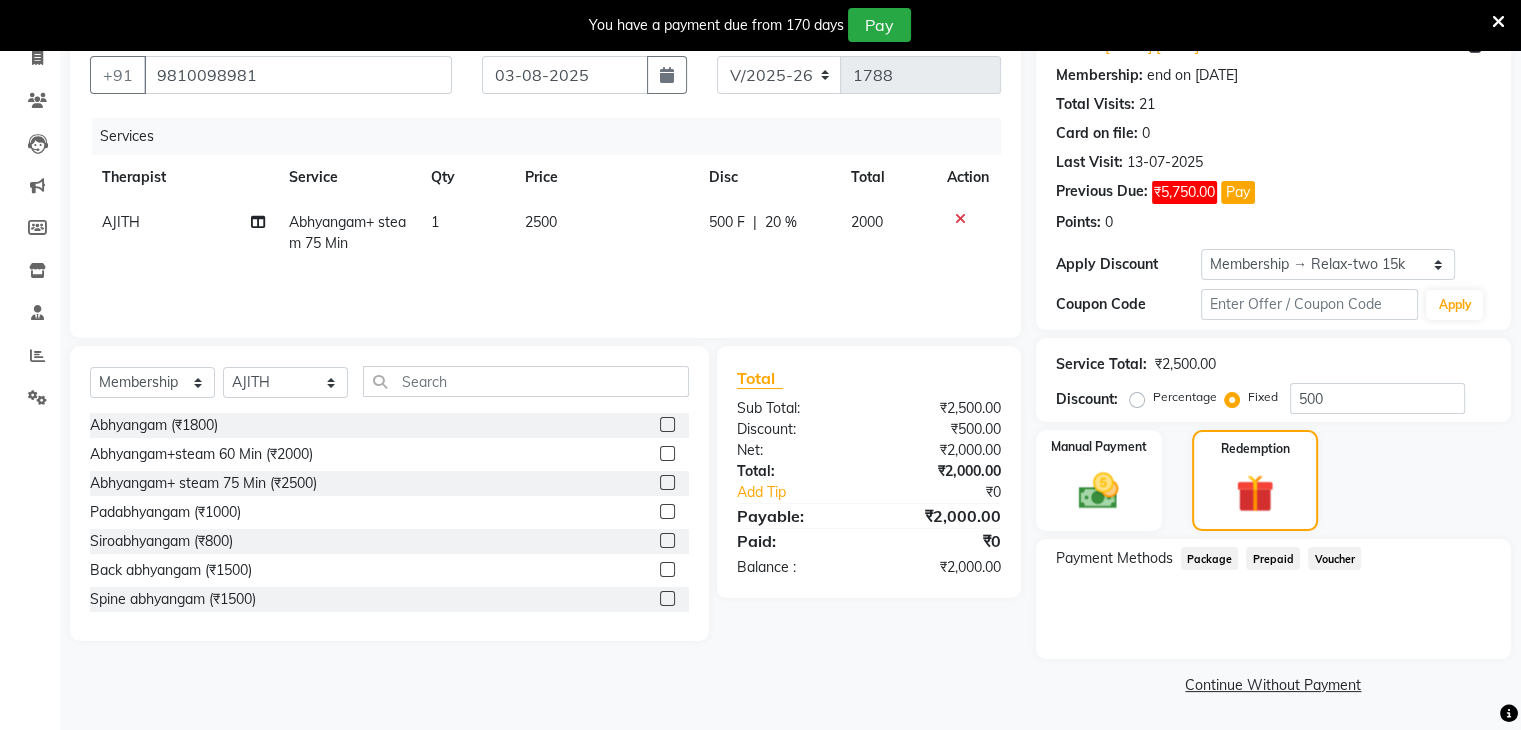 scroll, scrollTop: 0, scrollLeft: 0, axis: both 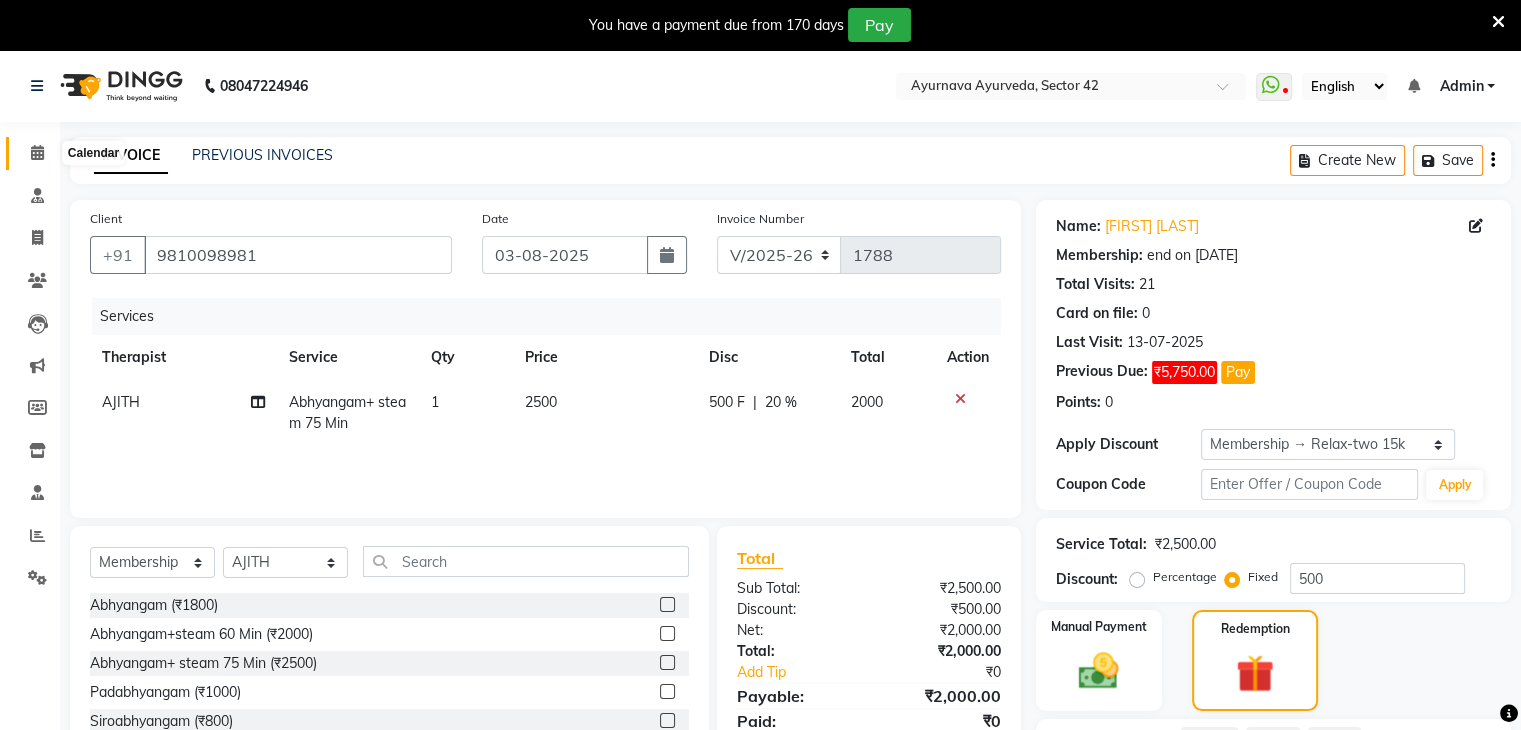 click 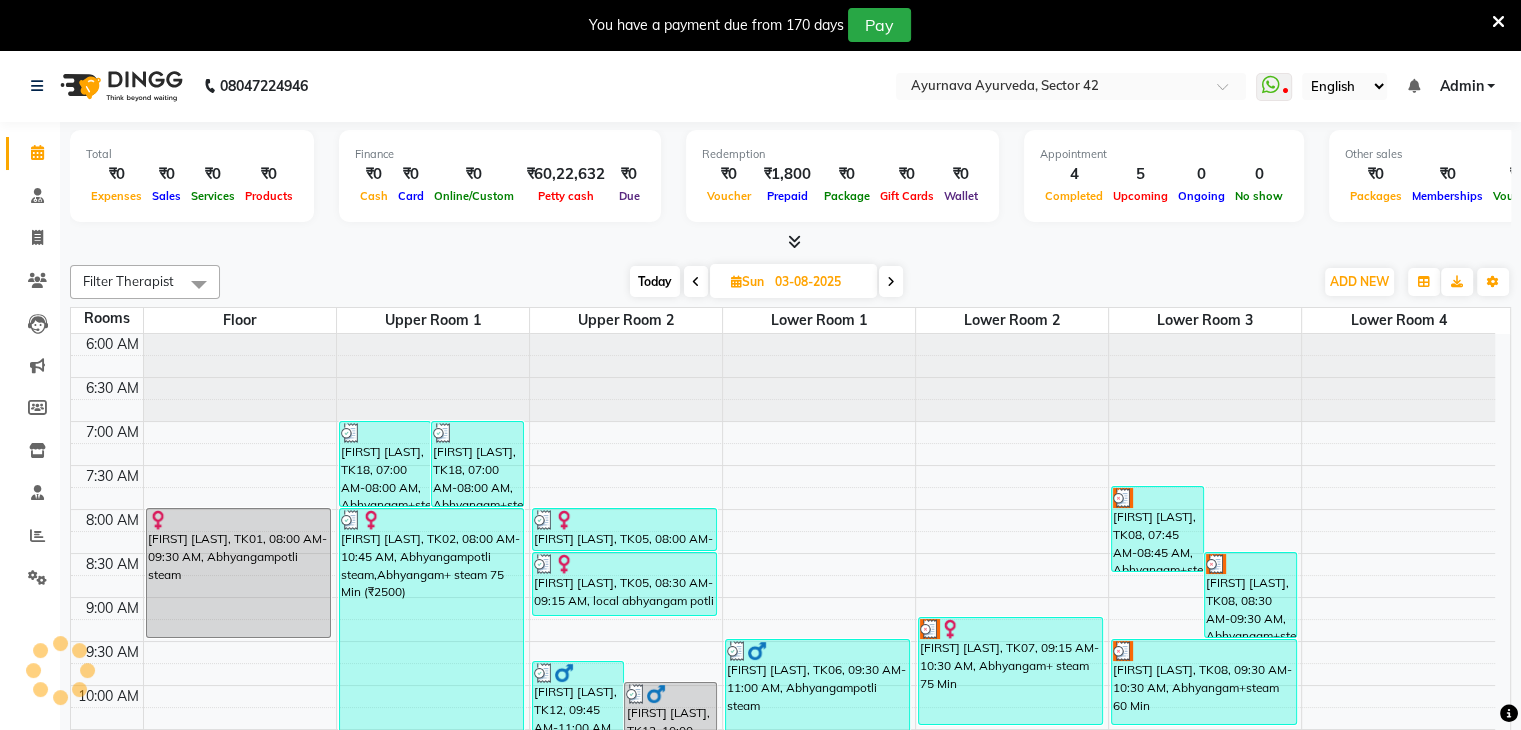 scroll, scrollTop: 0, scrollLeft: 0, axis: both 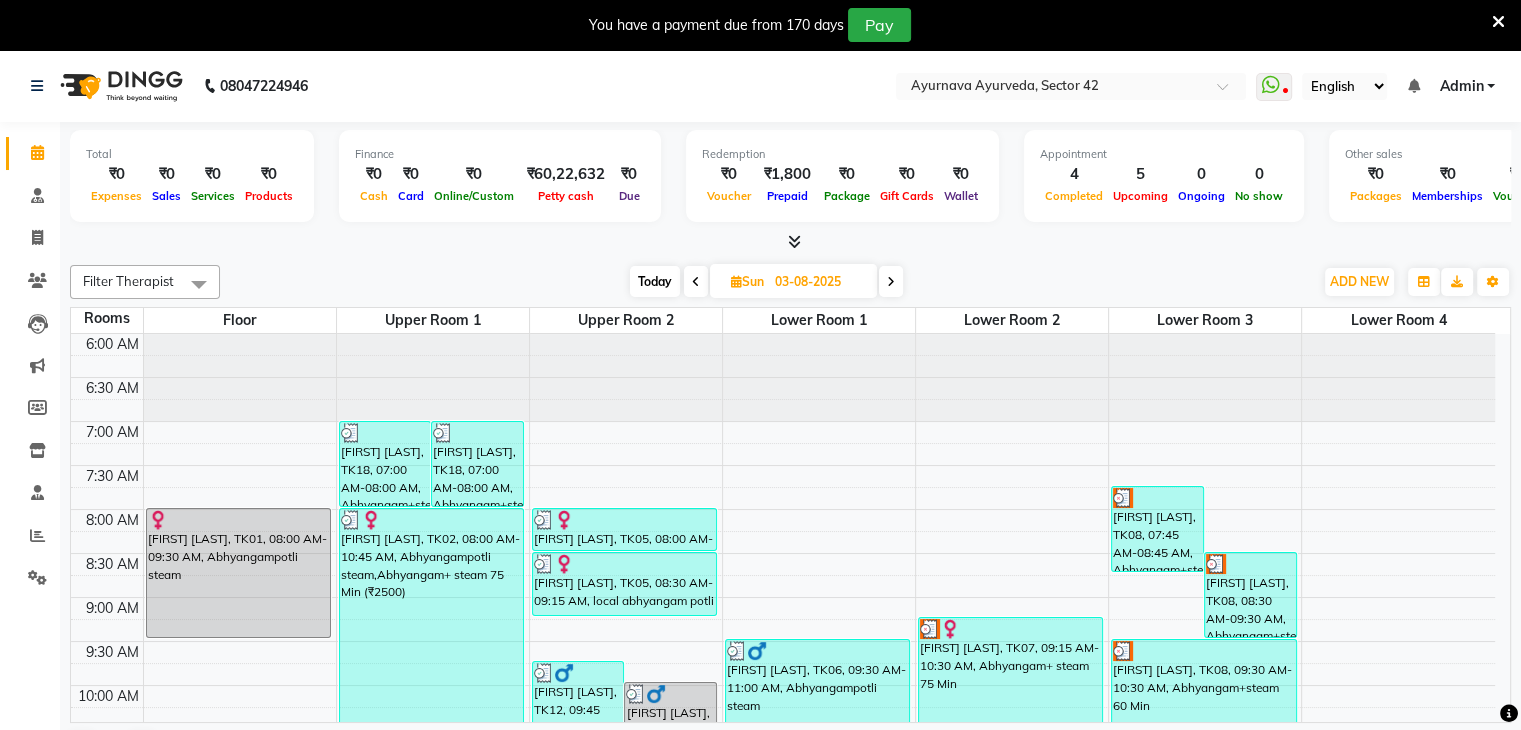 click at bounding box center [891, 281] 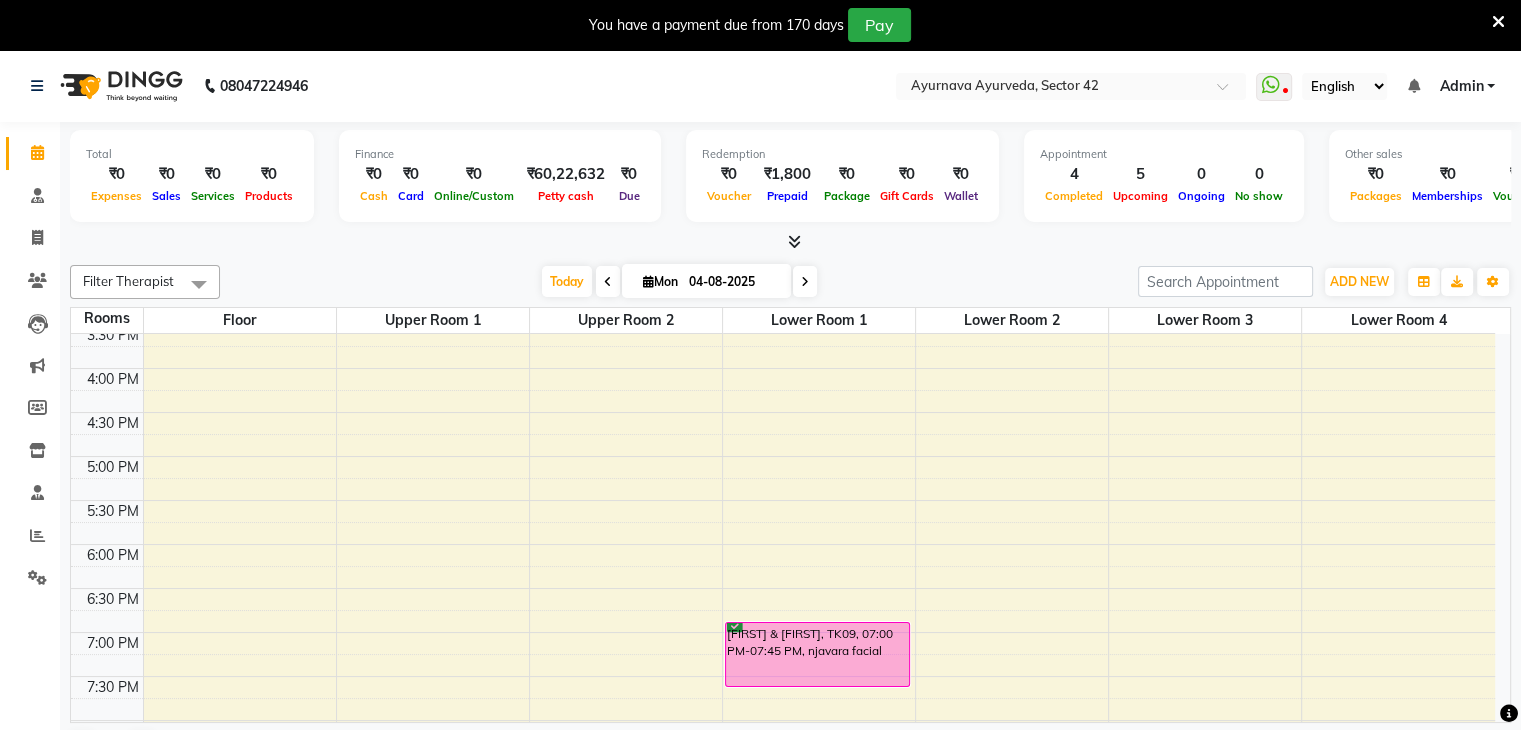 scroll, scrollTop: 844, scrollLeft: 0, axis: vertical 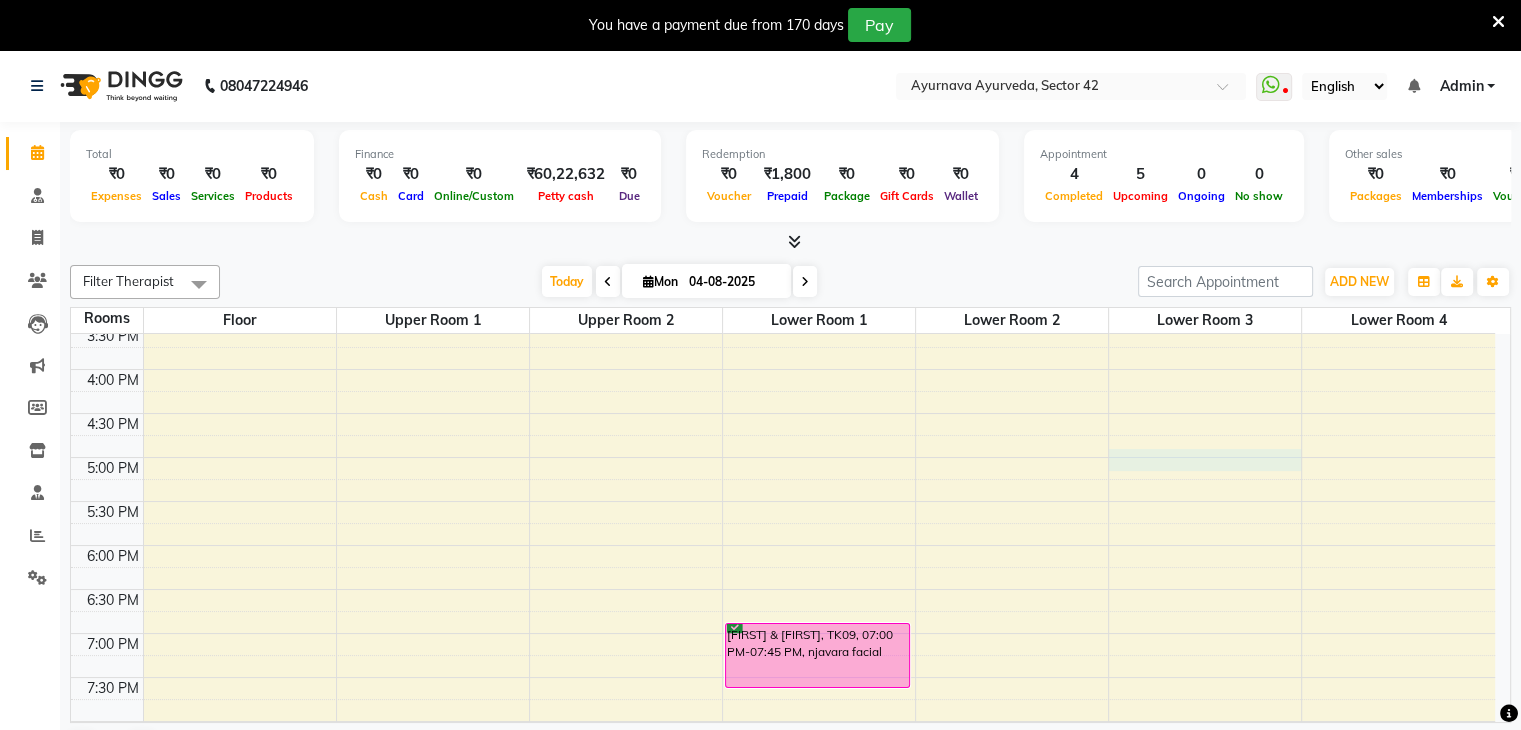 click on "T [FIRST], TK02, 08:00 AM-09:30 AM, Abhyangampotli steam [FIRST] [LAST], TK07, 02:00 PM-02:30 PM, Accupuncture [FIRST] [LAST], TK03, 09:00 AM-10:30 AM, Abhyangampotli steam [FIRST] [LAST], TK08, 02:00 PM-03:15 PM, Abhyangam+ steam 75 Min [FIRST] [LAST], TK01, 07:00 AM-08:15 AM, Abhyangam+ steam 75 Min [FIRST] [LAST], TK04, 11:30 AM-12:15 PM, njavara facial [FIRST] & [FIRST], TK09, 07:00 PM-07:45 PM, njavara facial [FIRST] [LAST], TK05, 12:30 PM-02:00 PM, Abhyangampotli steam [FIRST] [LAST], TK06, 12:45 PM-01:00 PM, matra vasti" at bounding box center [783, 149] 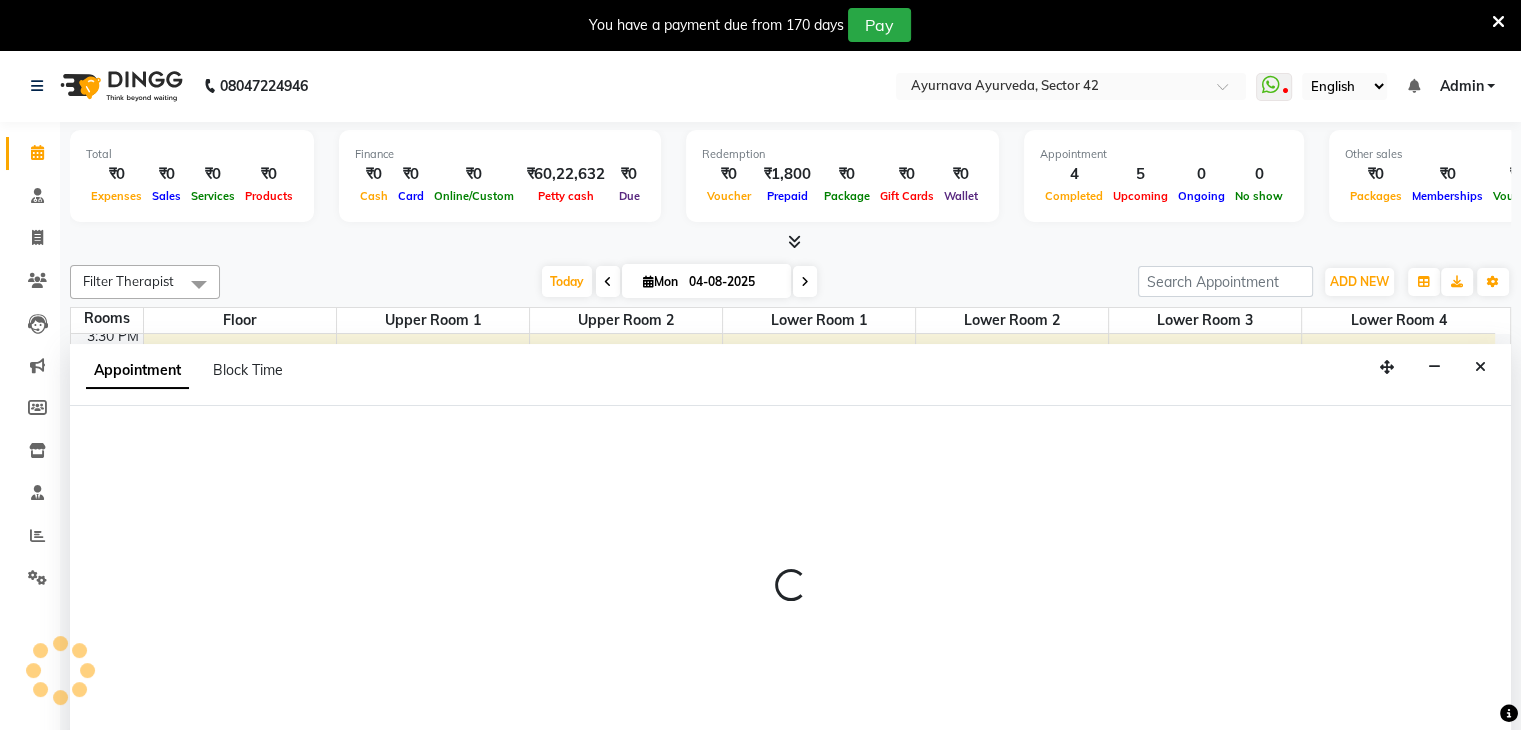 scroll, scrollTop: 51, scrollLeft: 0, axis: vertical 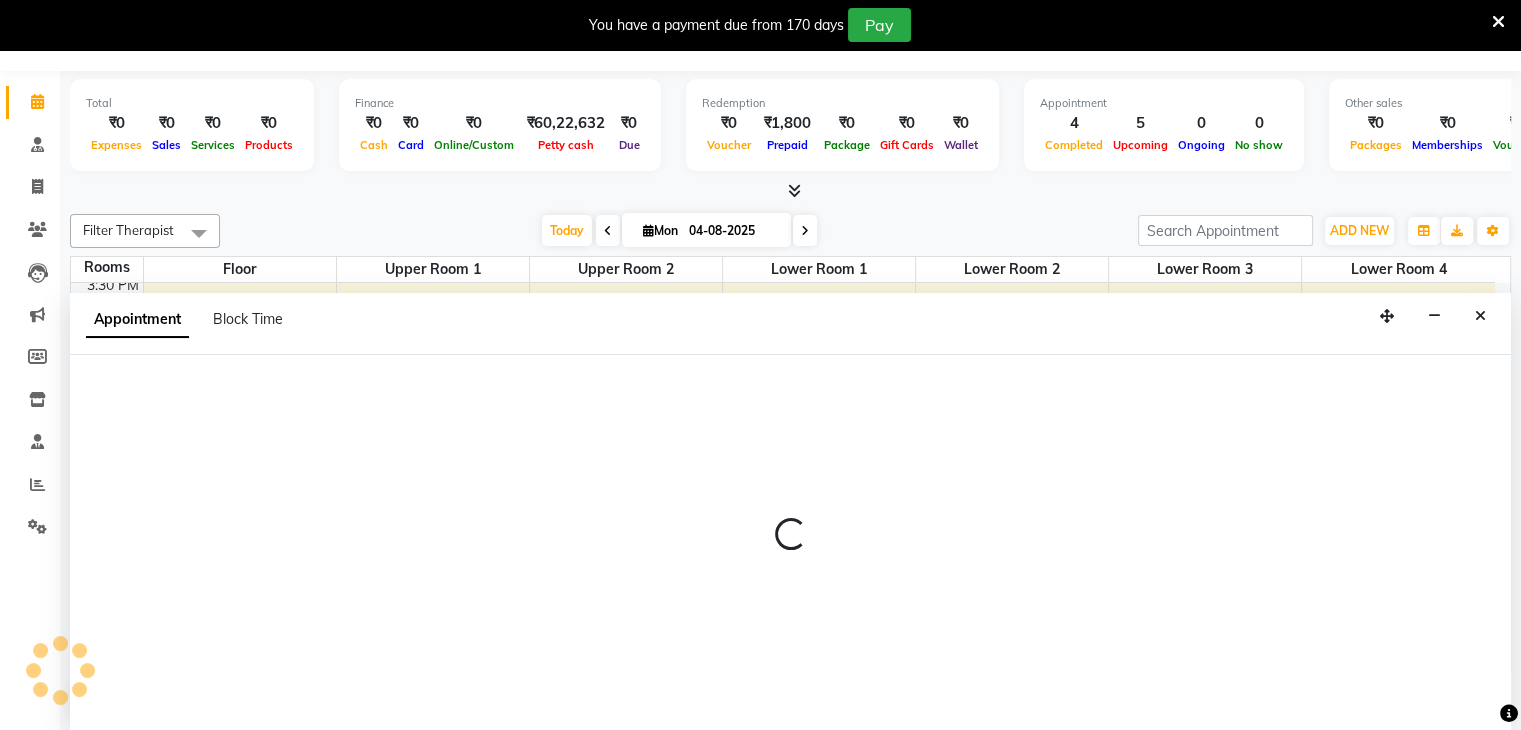 select on "1020" 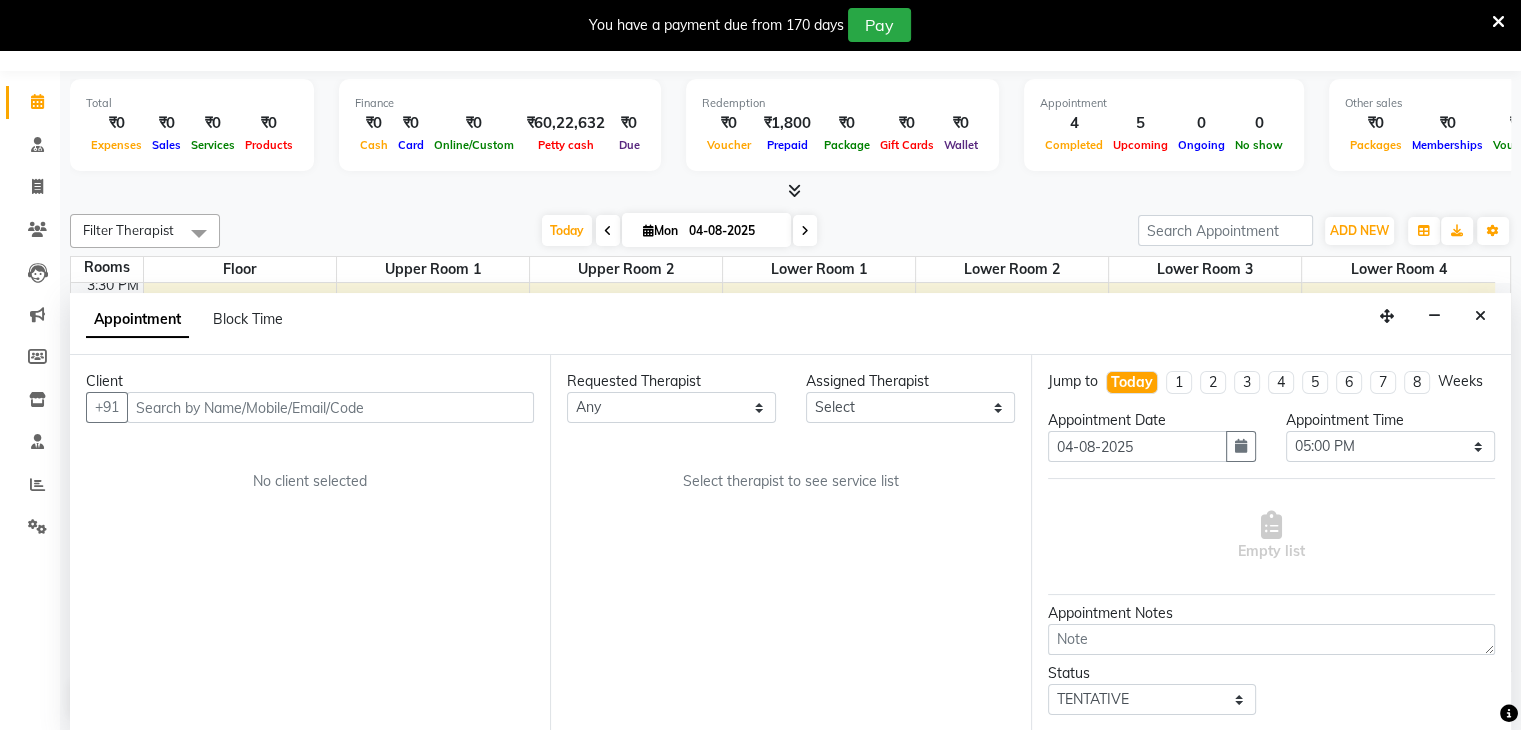 click at bounding box center [330, 407] 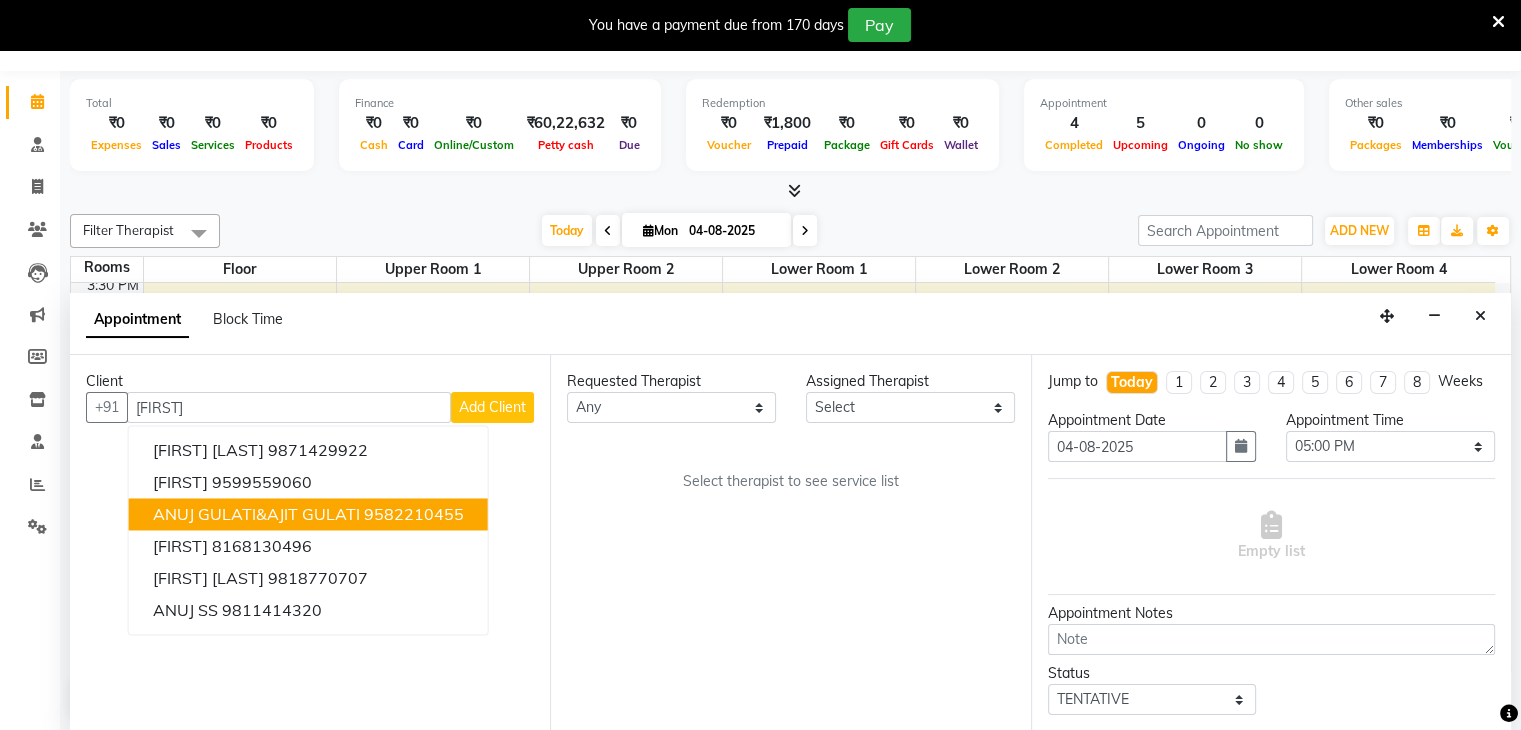 click on "9582210455" at bounding box center [414, 515] 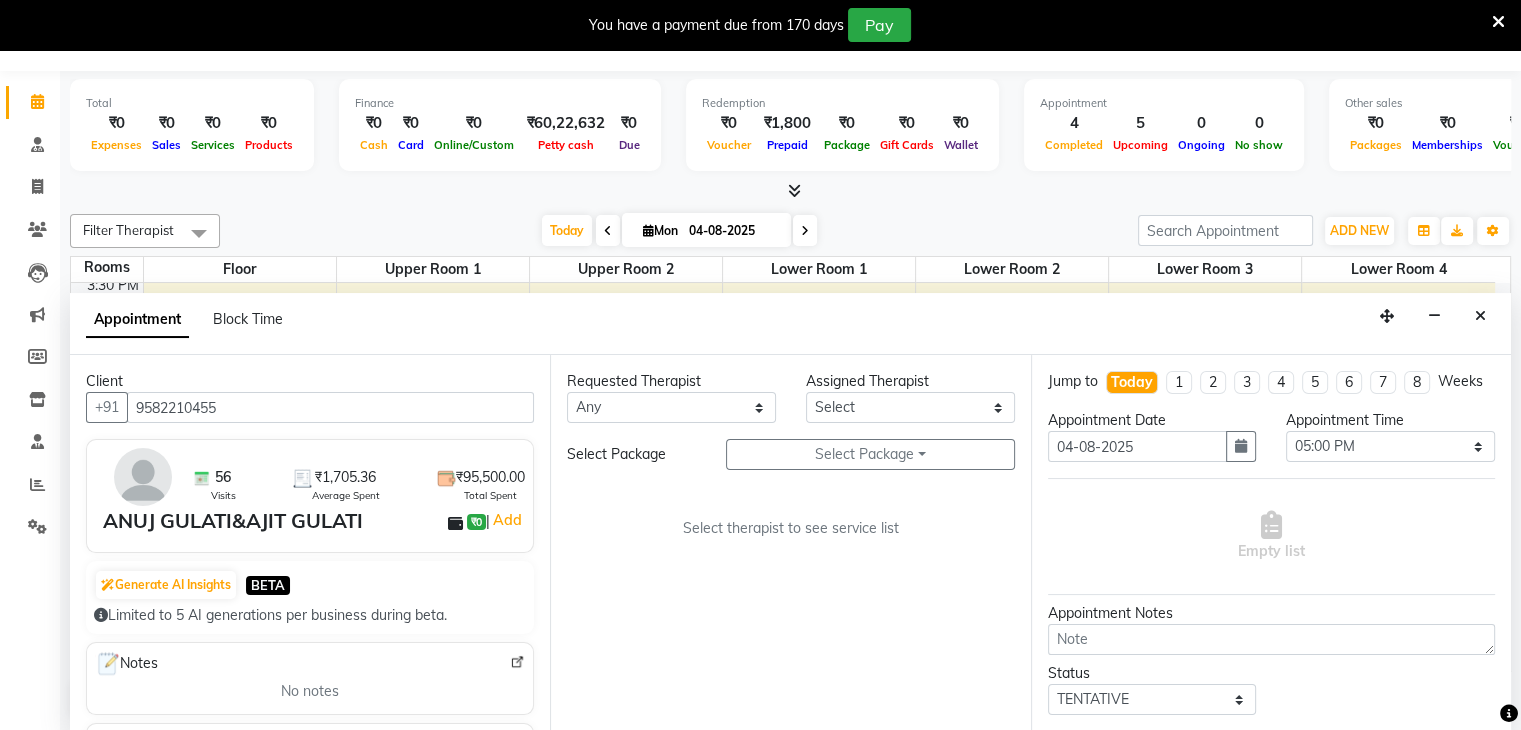 type on "9582210455" 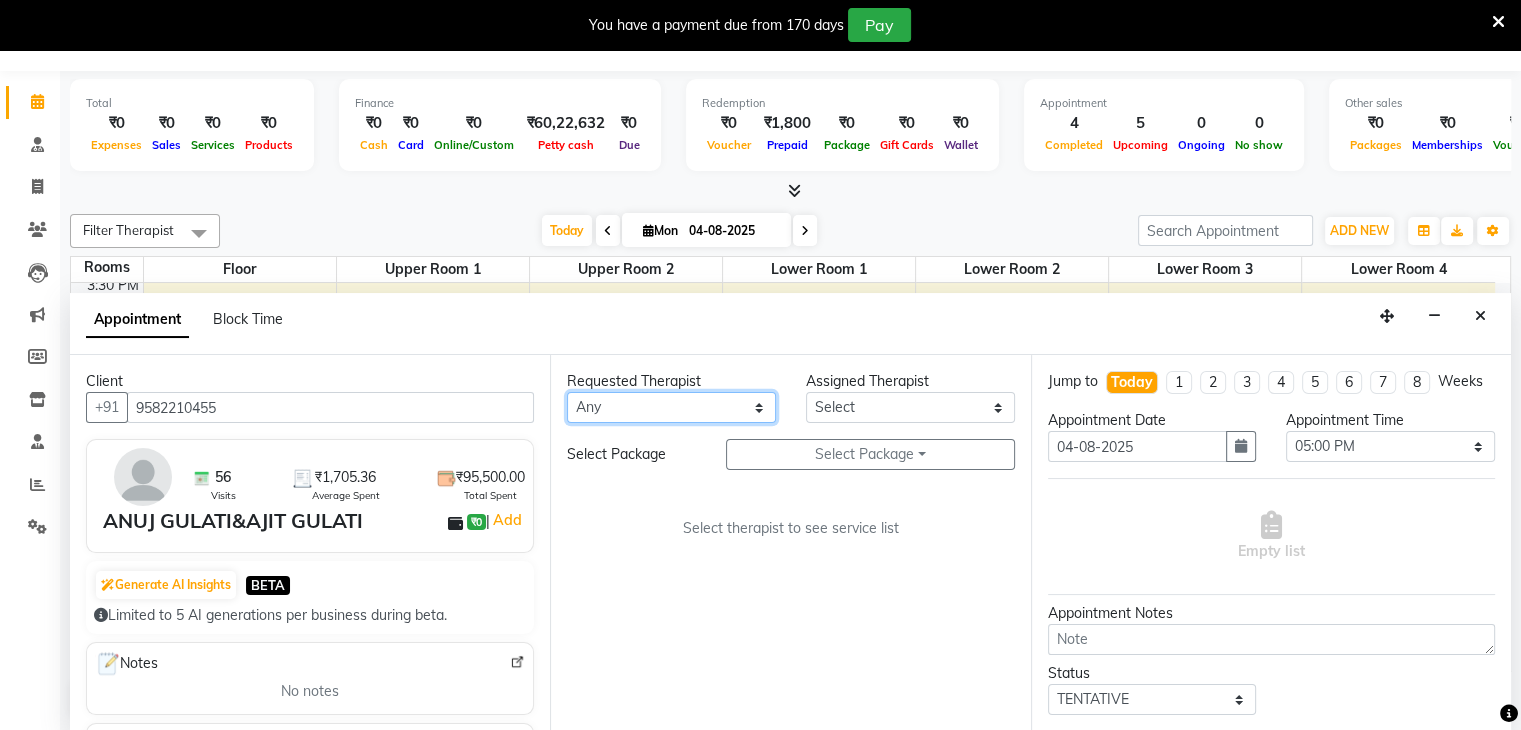 click on "Any [FIRST] Akhila [FIRST] [FIRST] [FIRST] [FIRST] [FIRST] [FIRST] [FIRST] [FIRST] [FIRST] [FIRST] [FIRST] [FIRST] [FIRST] [FIRST] [FIRST] [FIRST] [FIRST] [FIRST] [FIRST] [FIRST] [FIRST] [FIRST] [FIRST]" at bounding box center [671, 407] 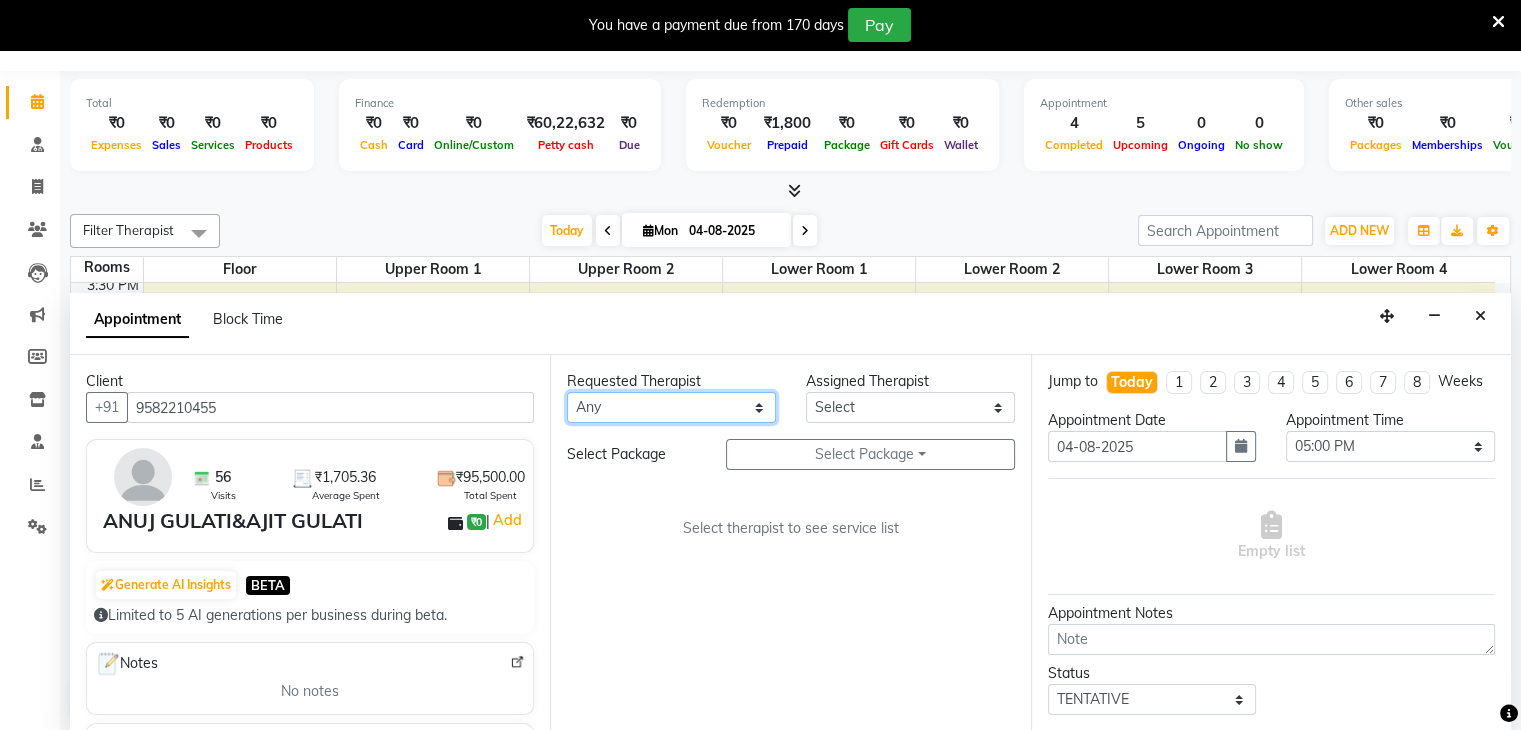 select on "64399" 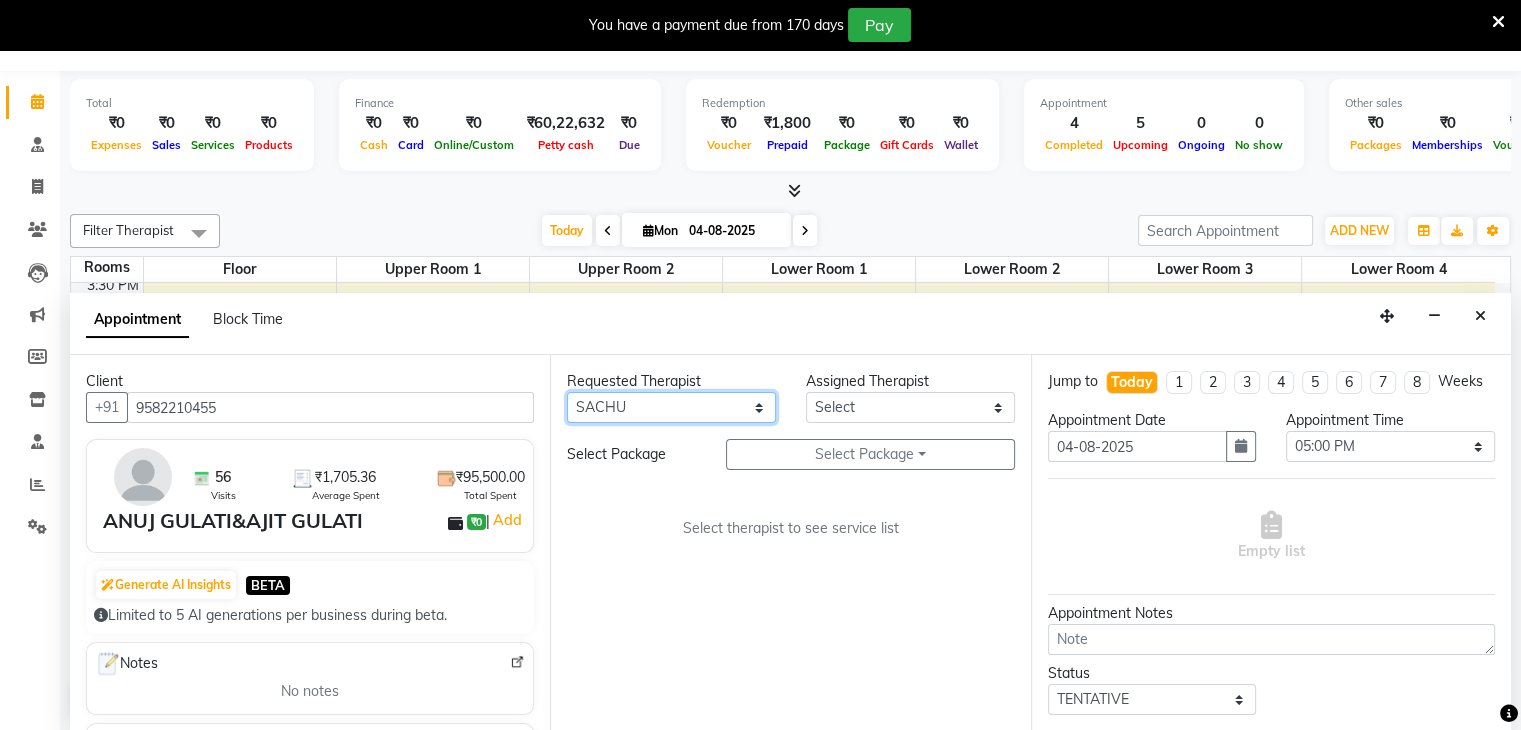 click on "Any [FIRST] Akhila [FIRST] [FIRST] [FIRST] [FIRST] [FIRST] [FIRST] [FIRST] [FIRST] [FIRST] [FIRST] [FIRST] [FIRST] [FIRST] [FIRST] [FIRST] [FIRST] [FIRST] [FIRST] [FIRST] [FIRST] [FIRST] [FIRST] [FIRST]" at bounding box center (671, 407) 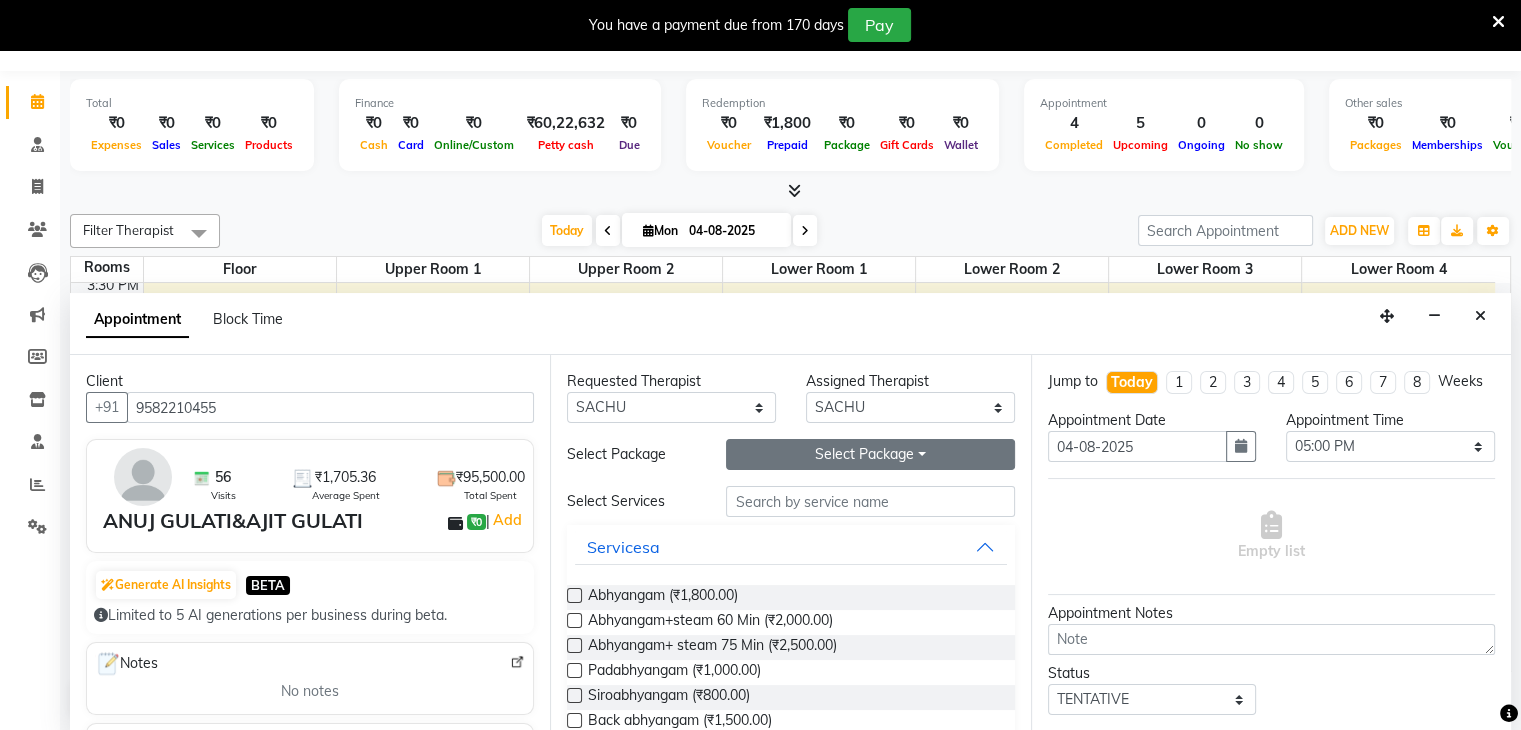 click on "Select Package  Toggle Dropdown" at bounding box center [870, 454] 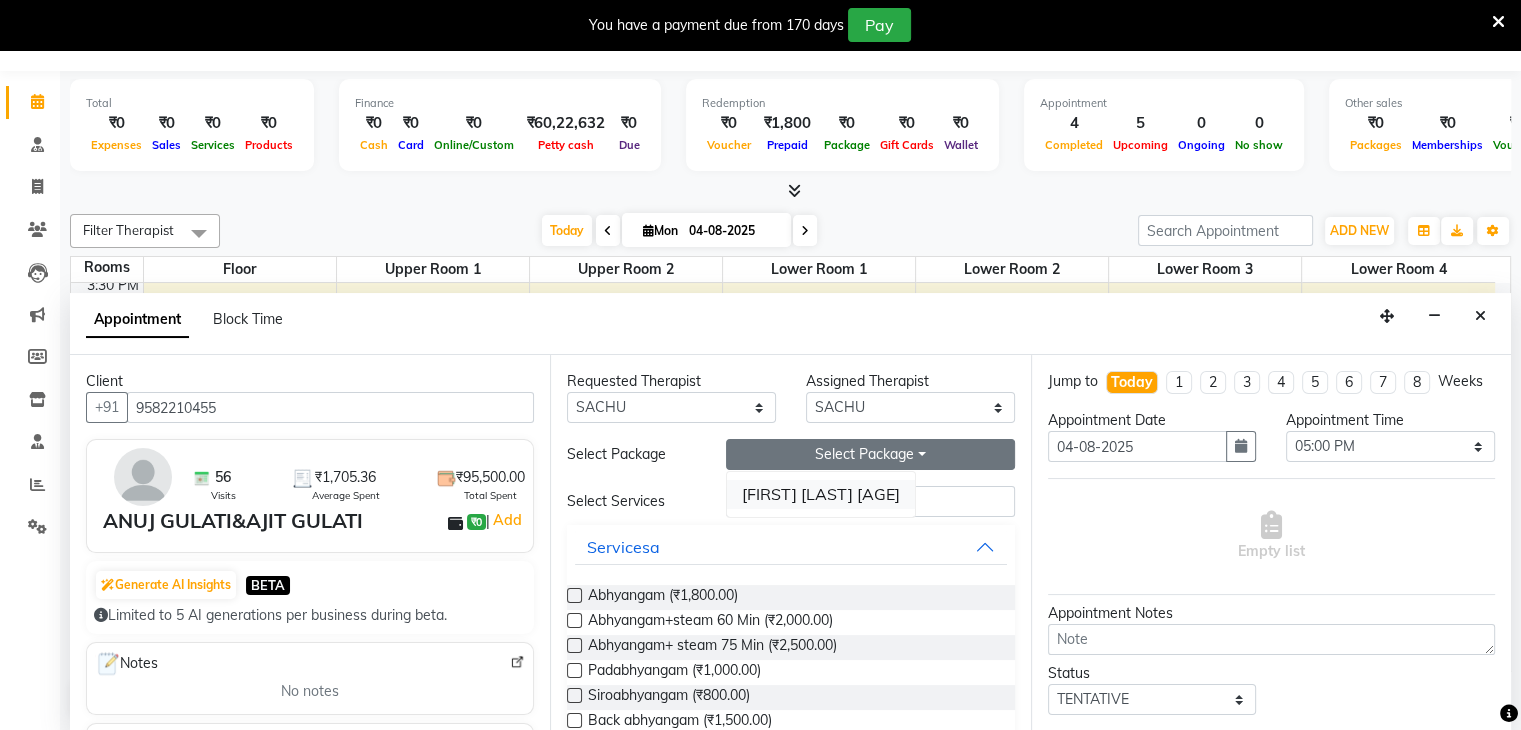 click on "[FIRST] [LAST] [AGE]" at bounding box center (821, 494) 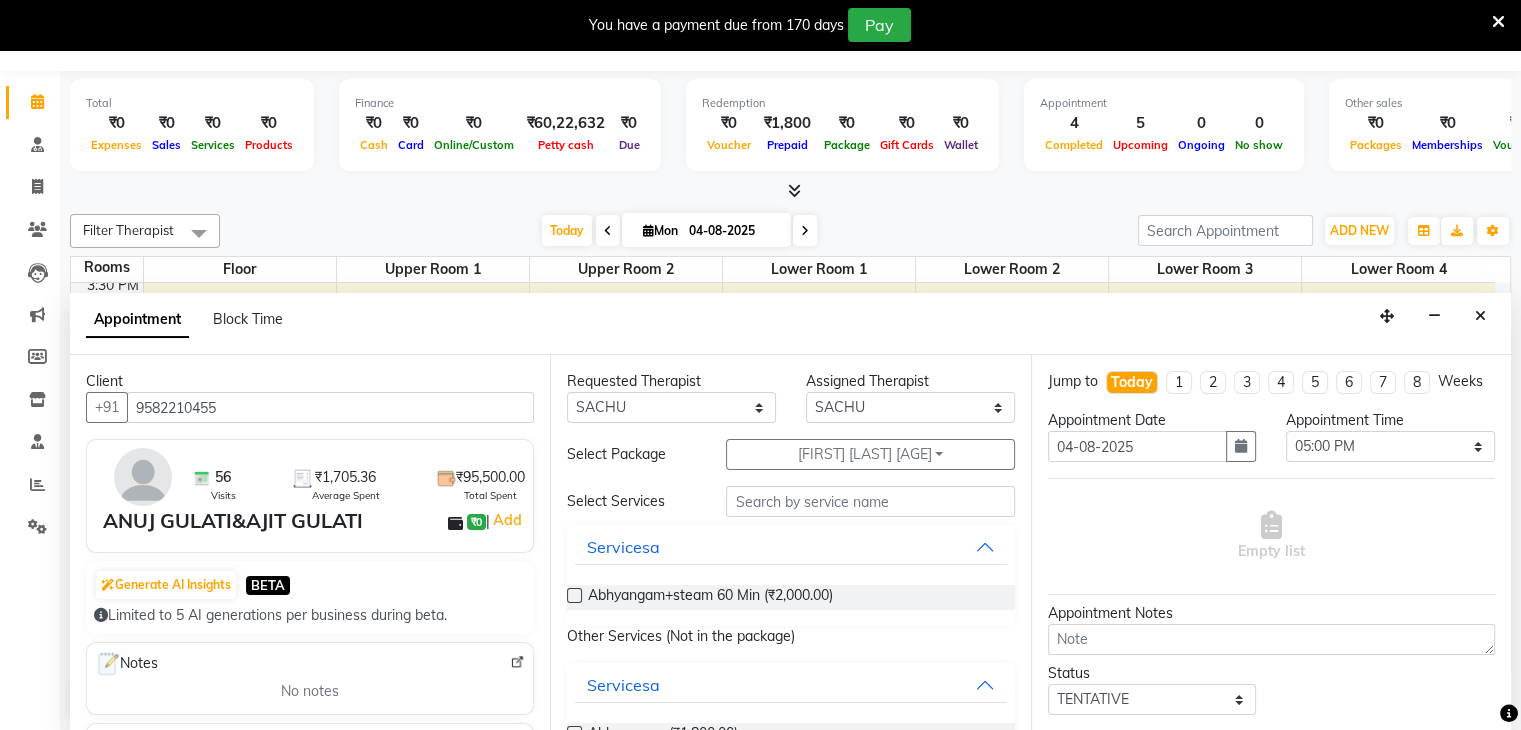 click at bounding box center (574, 595) 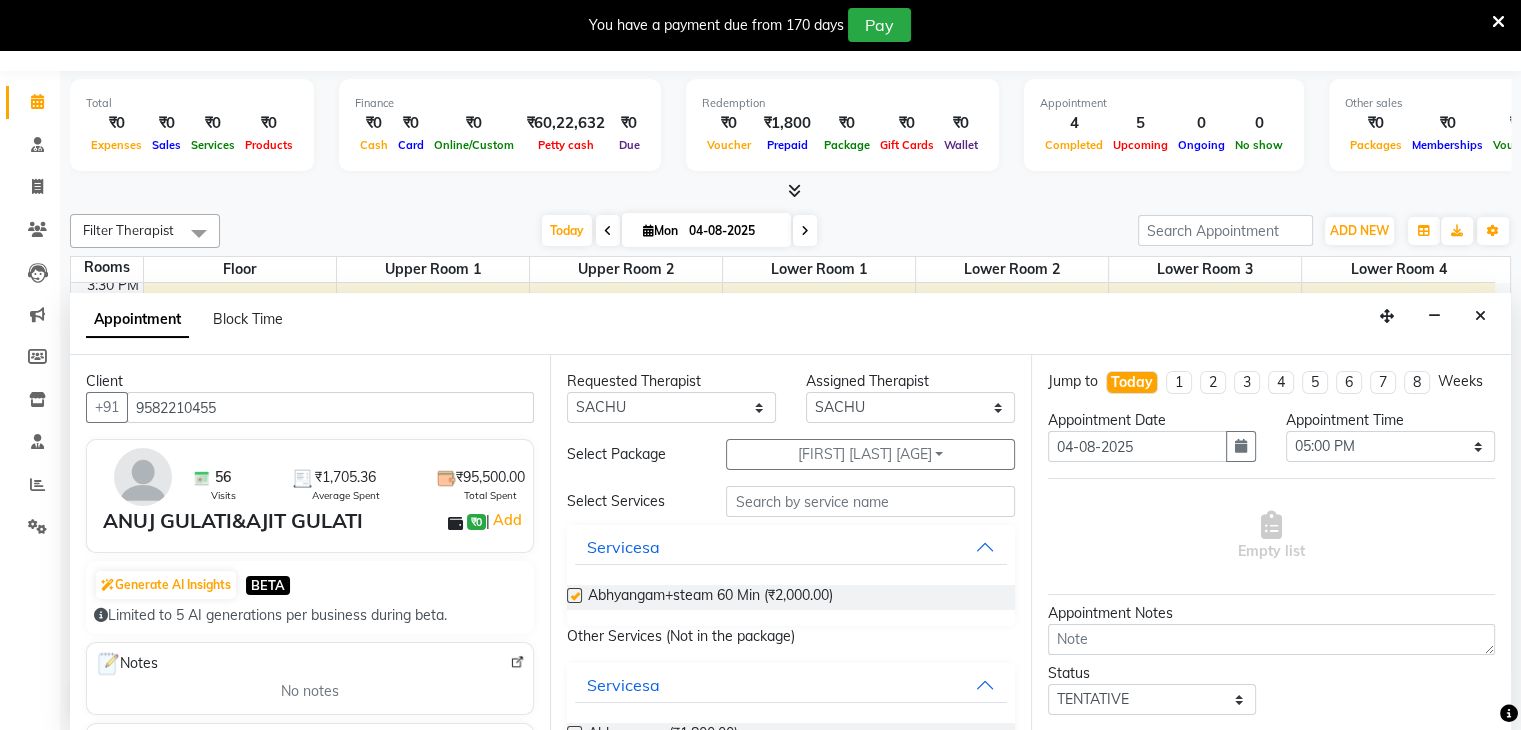 select on "2665" 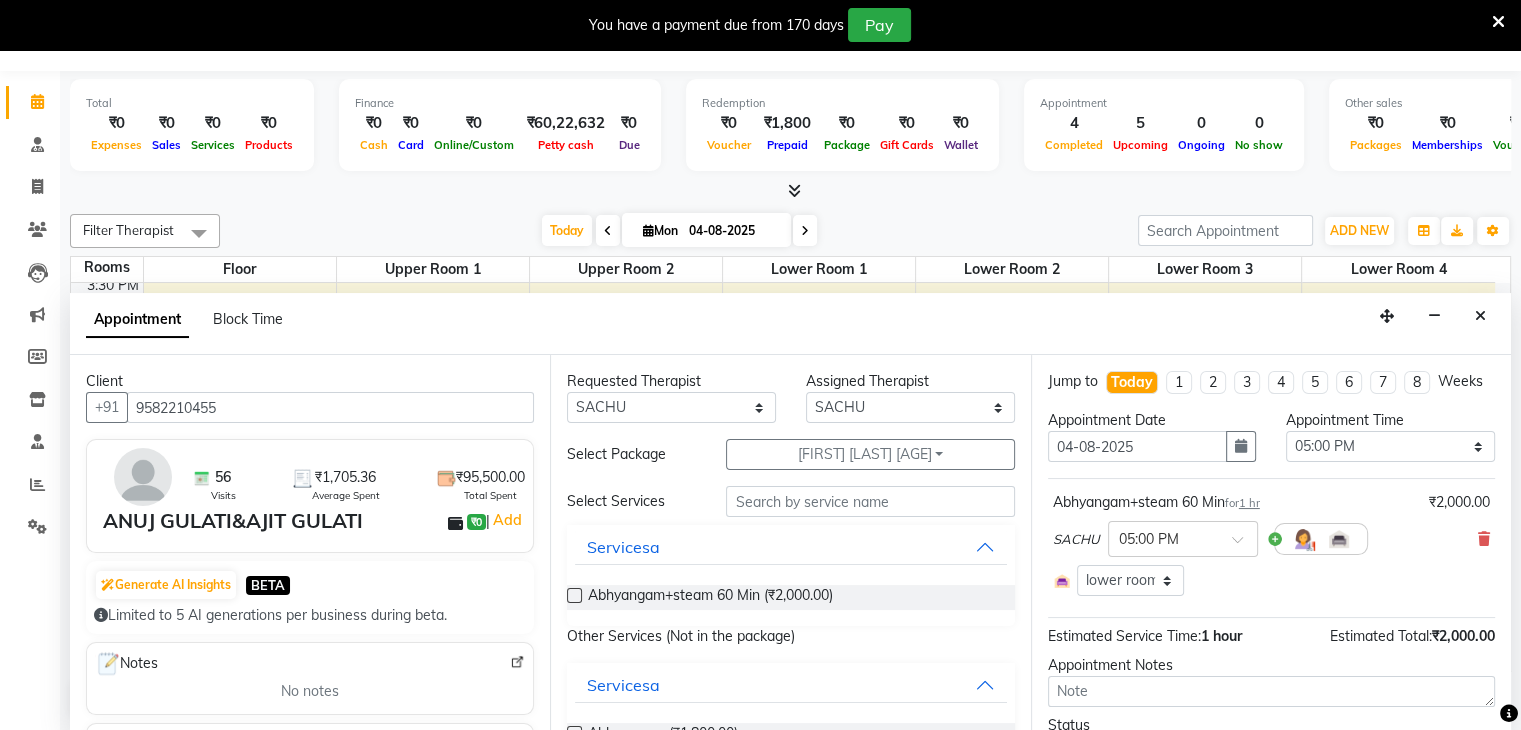 checkbox on "false" 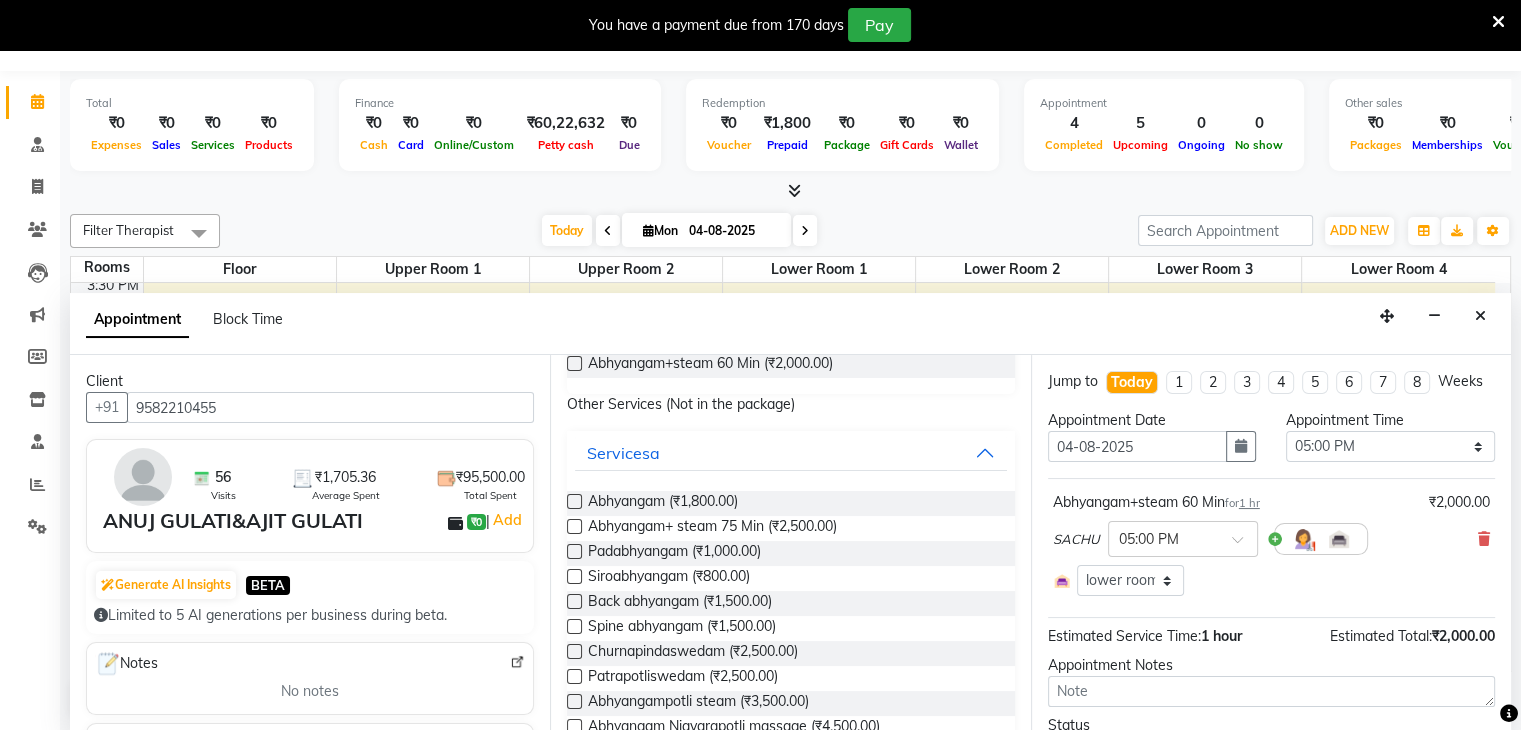 scroll, scrollTop: 244, scrollLeft: 0, axis: vertical 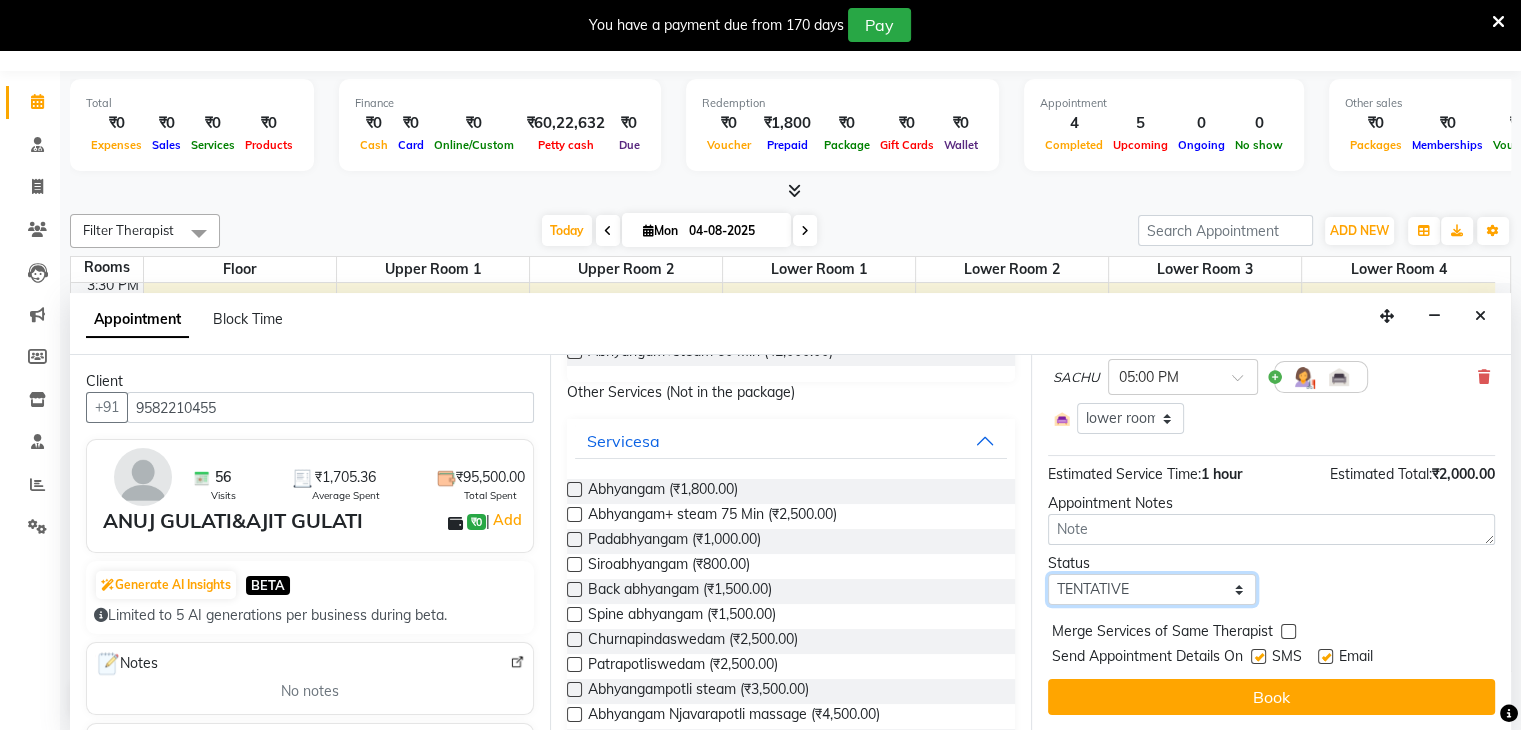 click on "Select TENTATIVE CONFIRM CHECK-IN UPCOMING" at bounding box center [1152, 589] 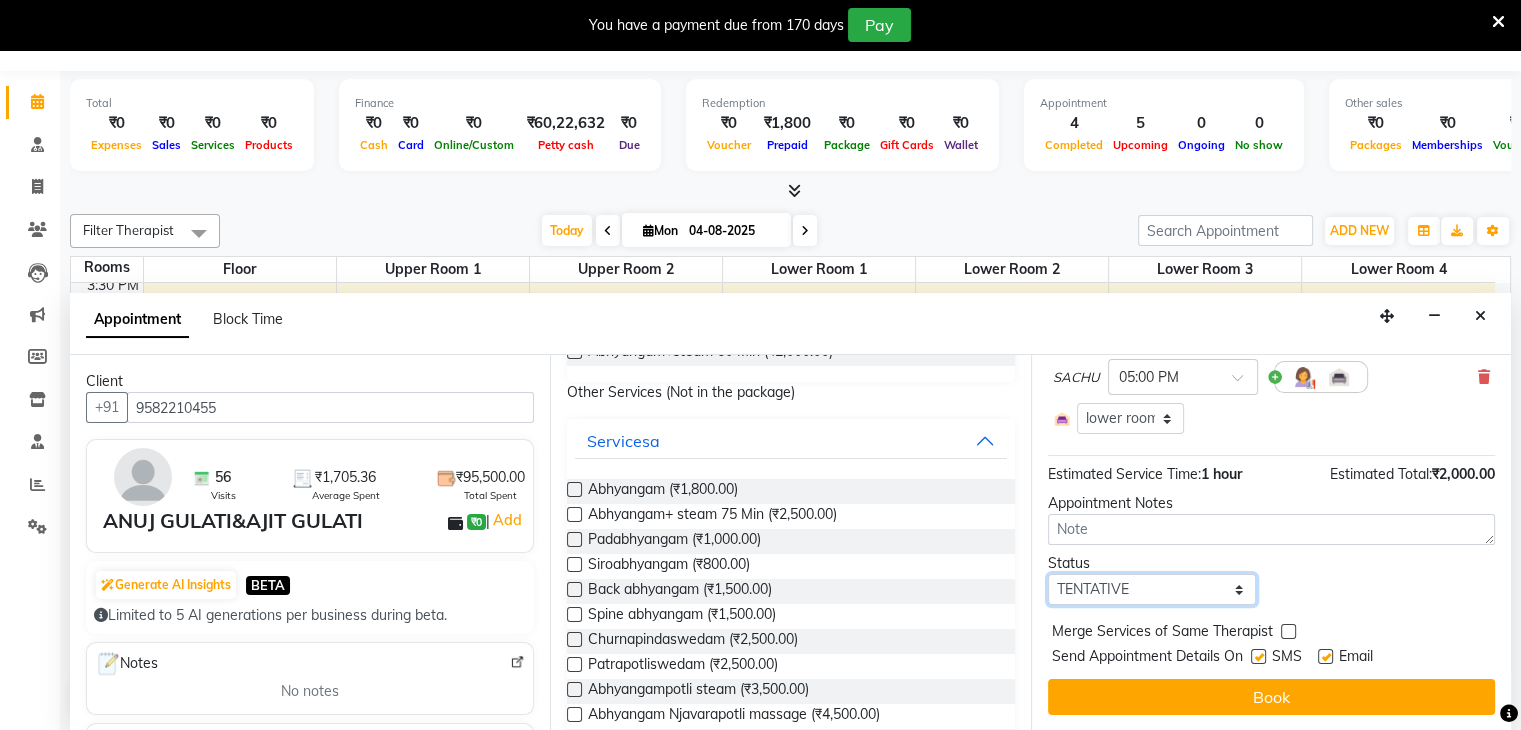 select on "confirm booking" 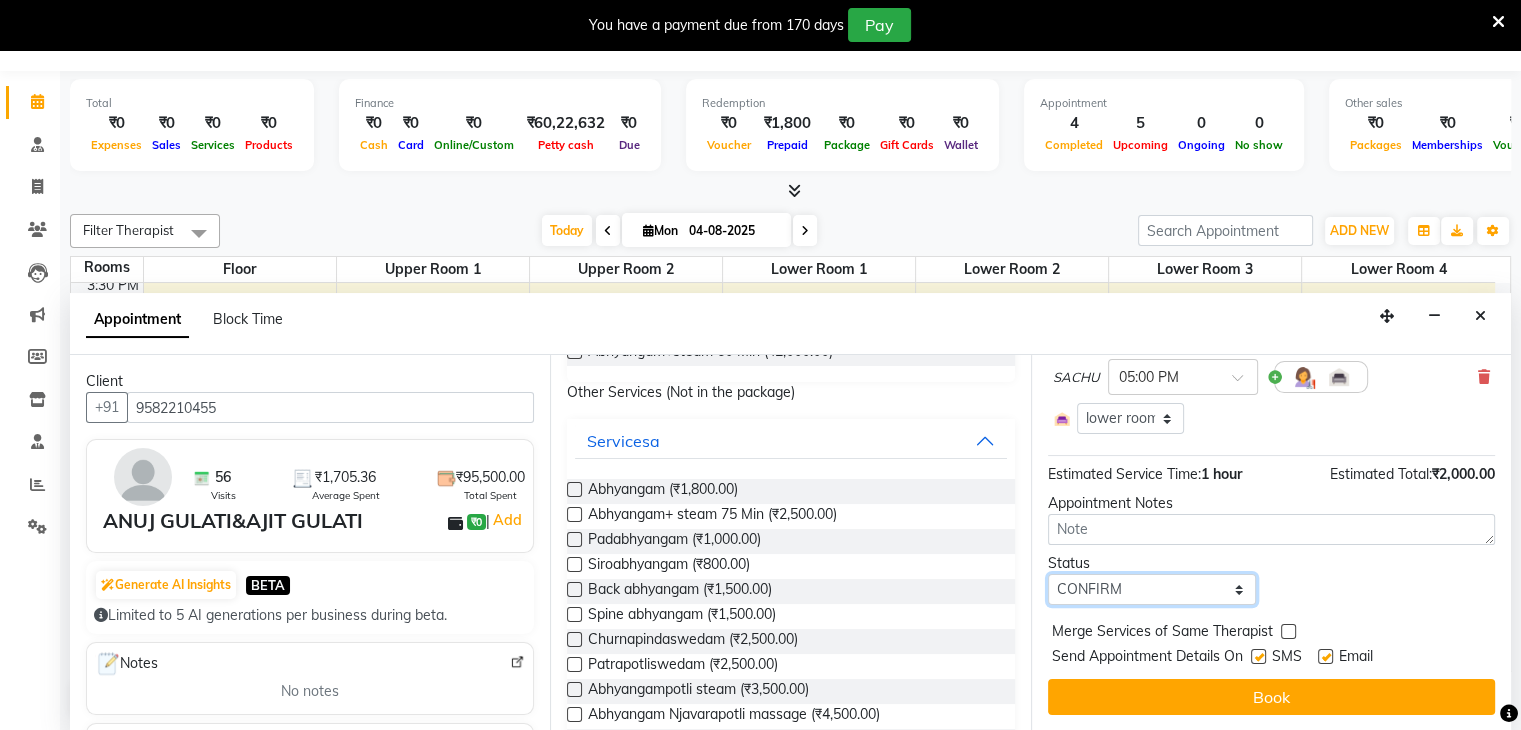 click on "Select TENTATIVE CONFIRM CHECK-IN UPCOMING" at bounding box center (1152, 589) 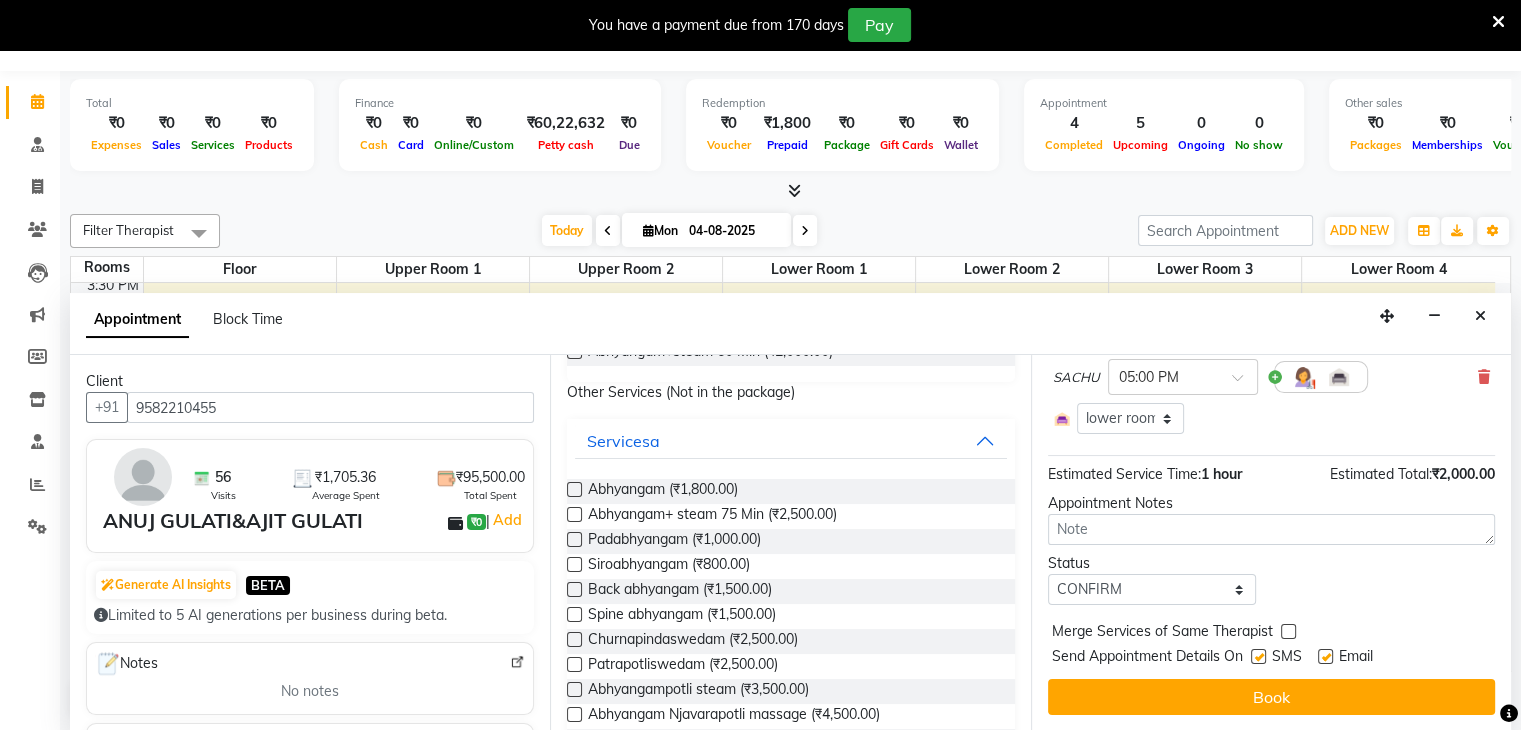 click at bounding box center [1257, 660] 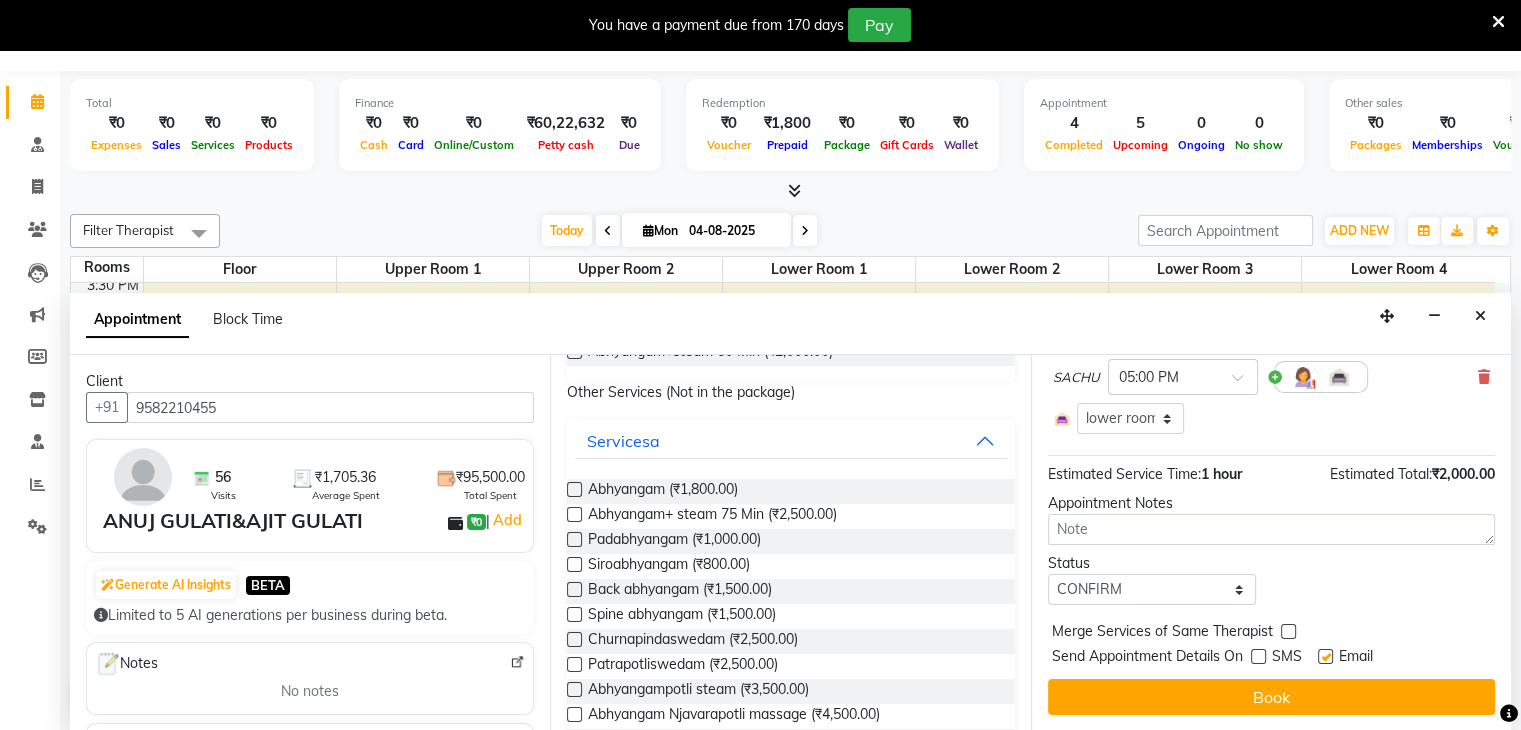 click on "Merge Services of Same Therapist" at bounding box center [1271, 633] 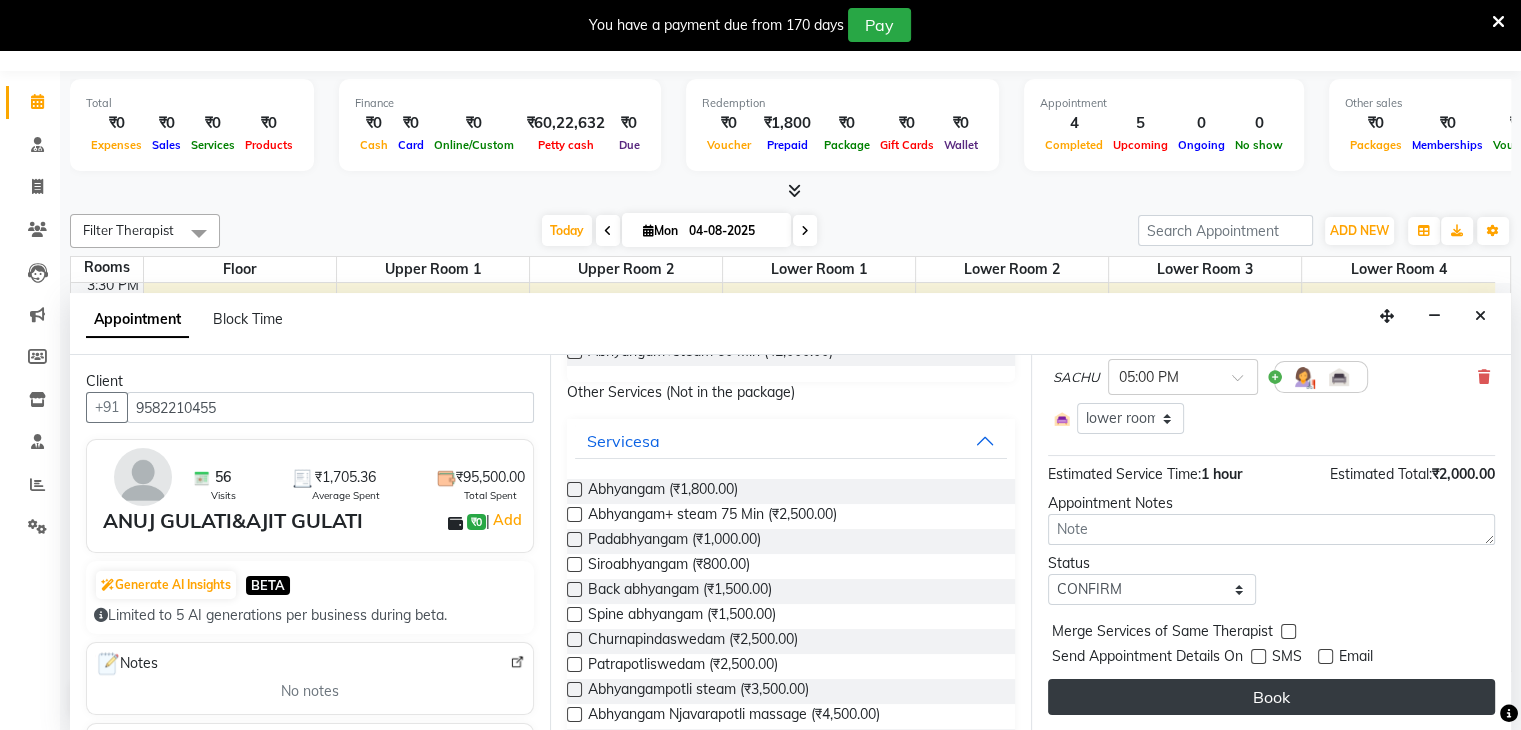 click on "Book" at bounding box center (1271, 697) 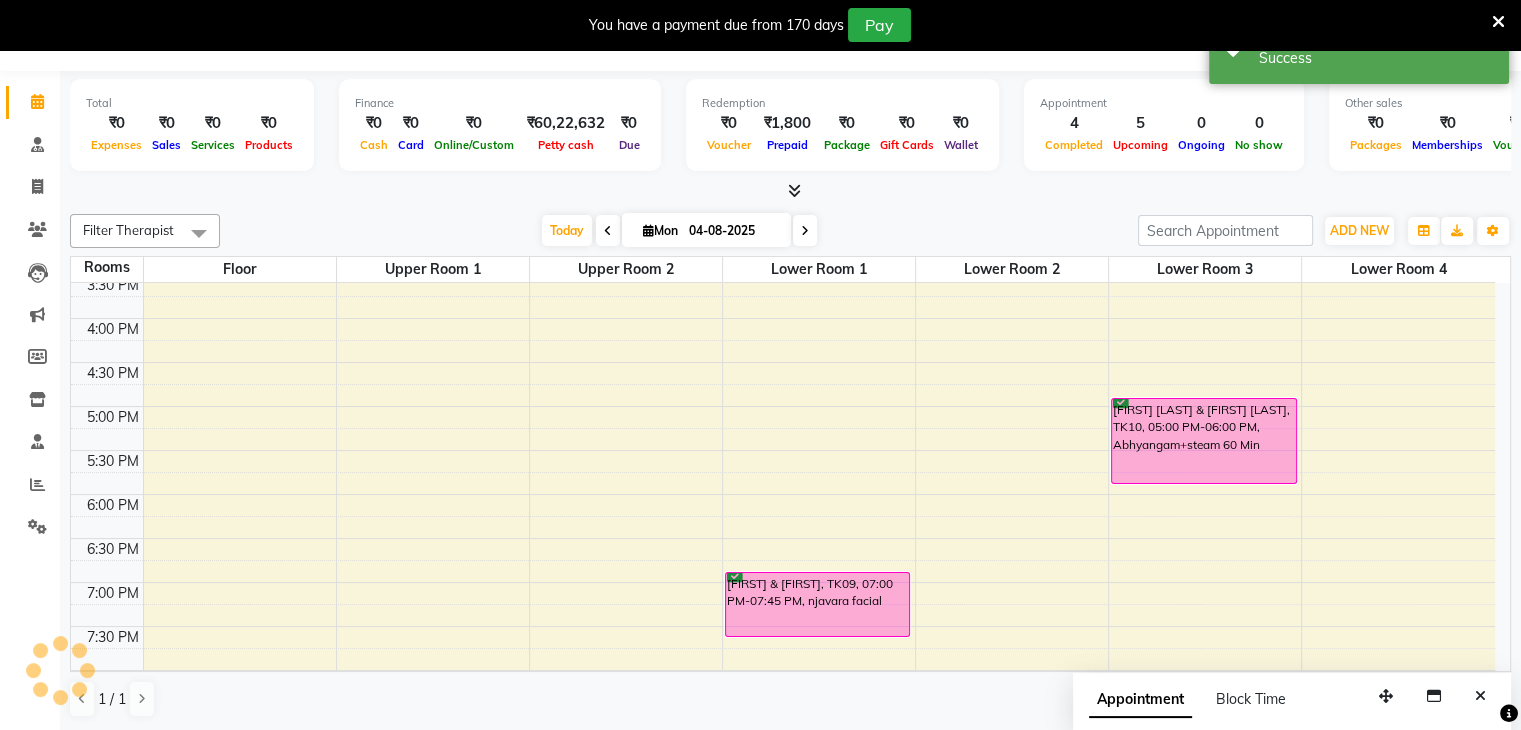 scroll, scrollTop: 0, scrollLeft: 0, axis: both 